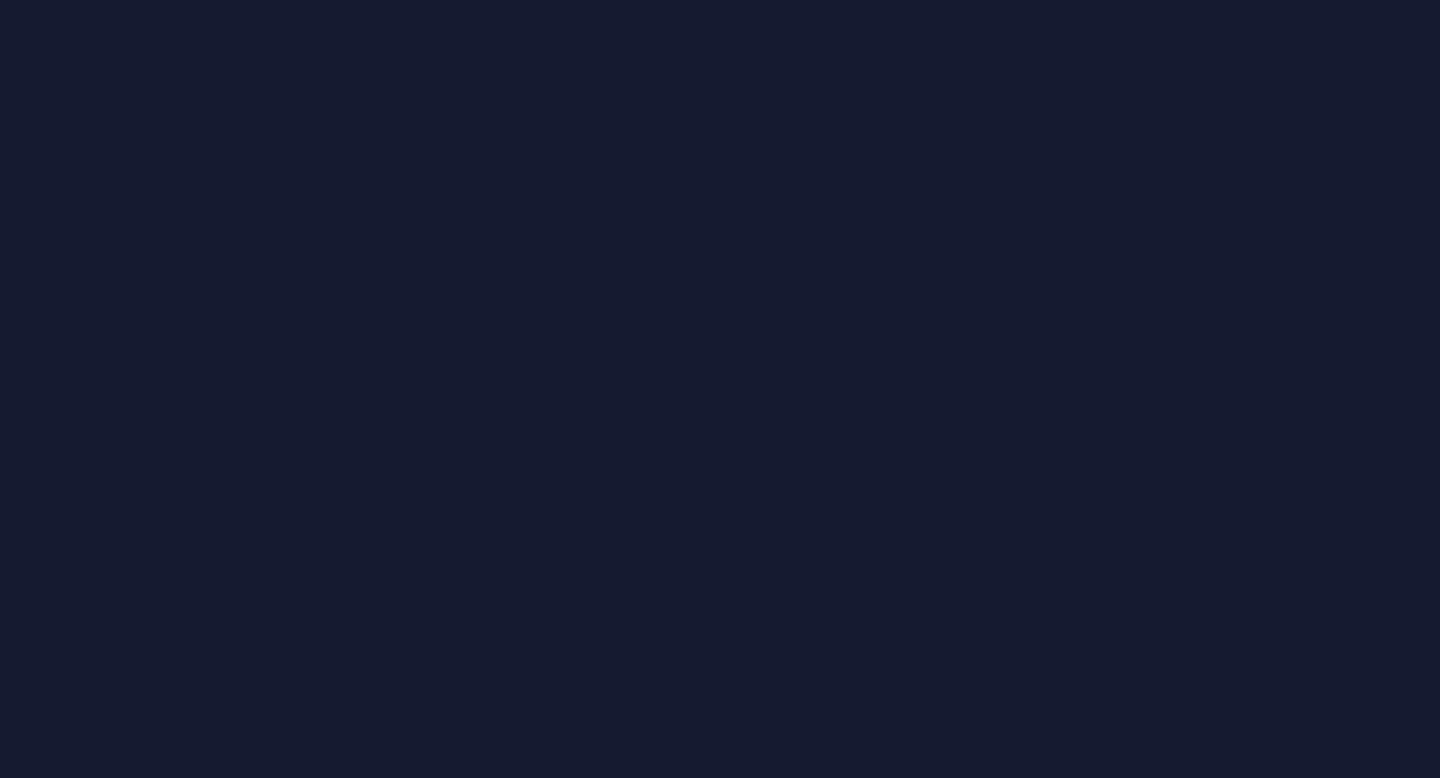 scroll, scrollTop: 0, scrollLeft: 0, axis: both 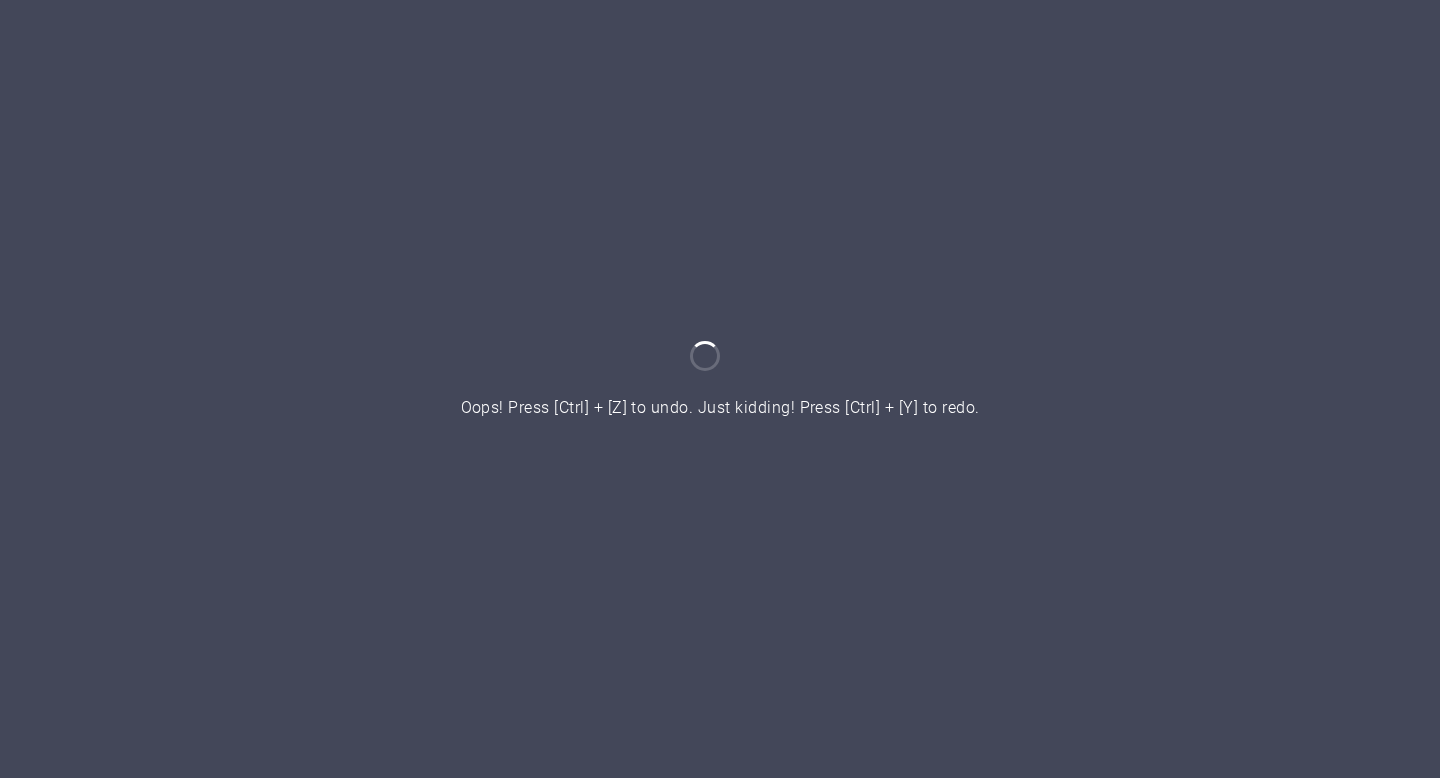 click at bounding box center [720, 389] 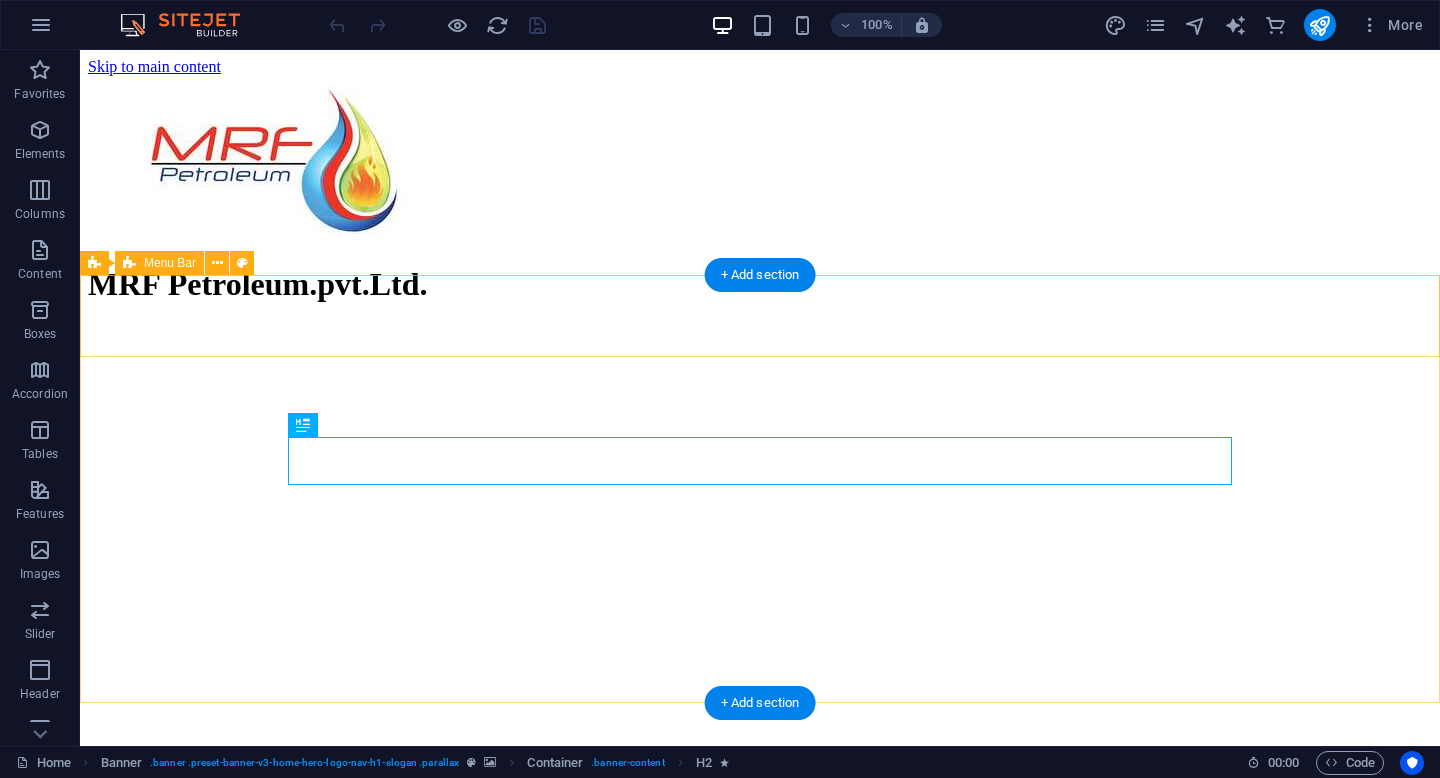 scroll, scrollTop: 0, scrollLeft: 0, axis: both 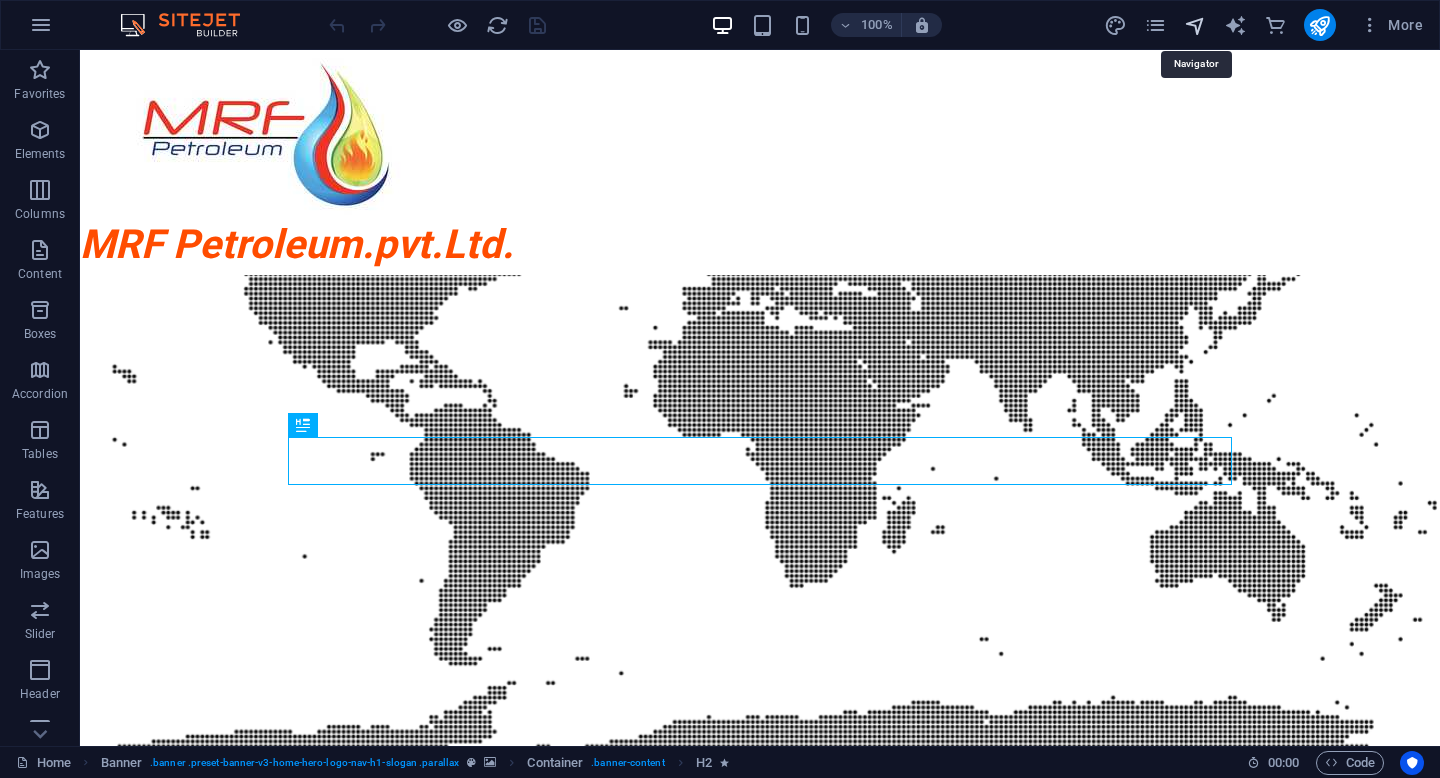 click at bounding box center (1195, 25) 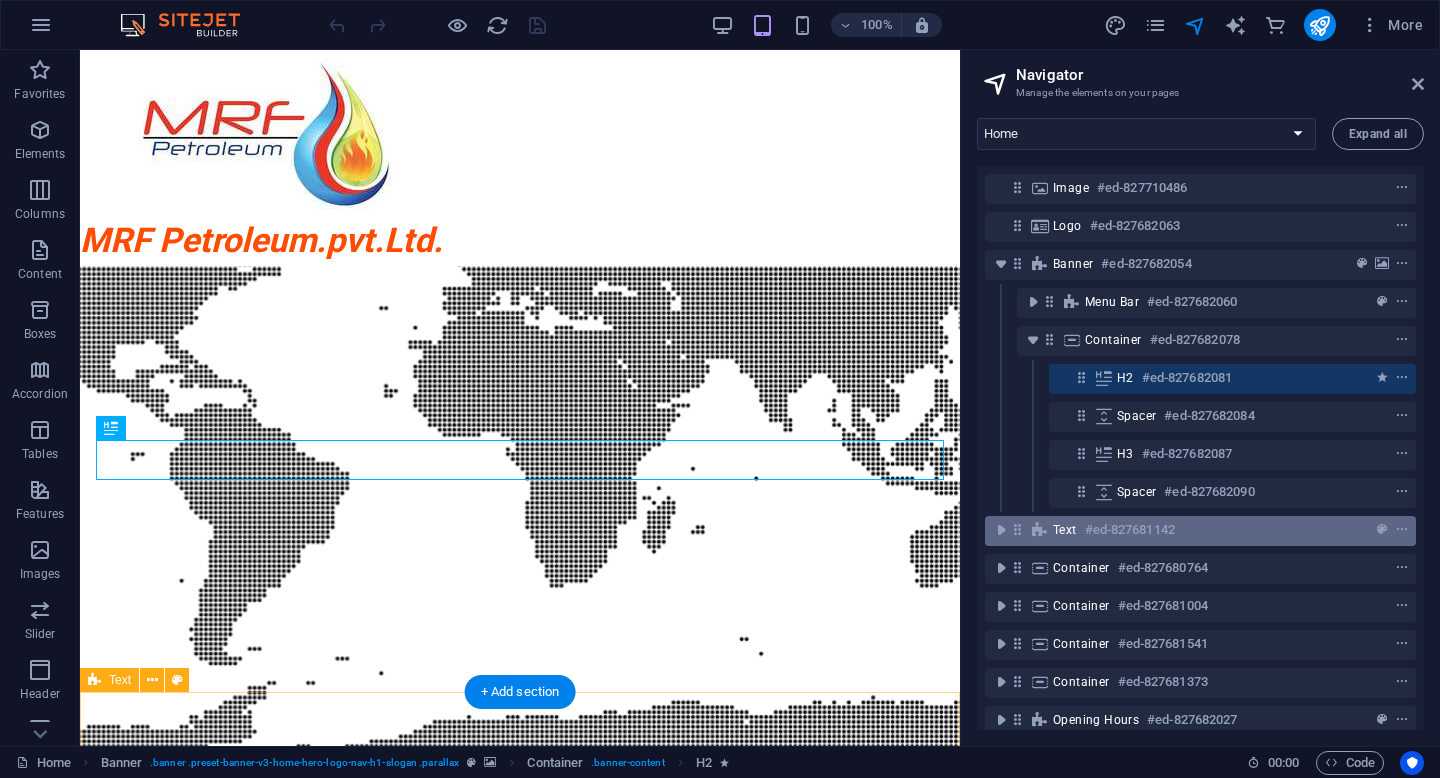 click on "#ed-827681142" at bounding box center [1130, 530] 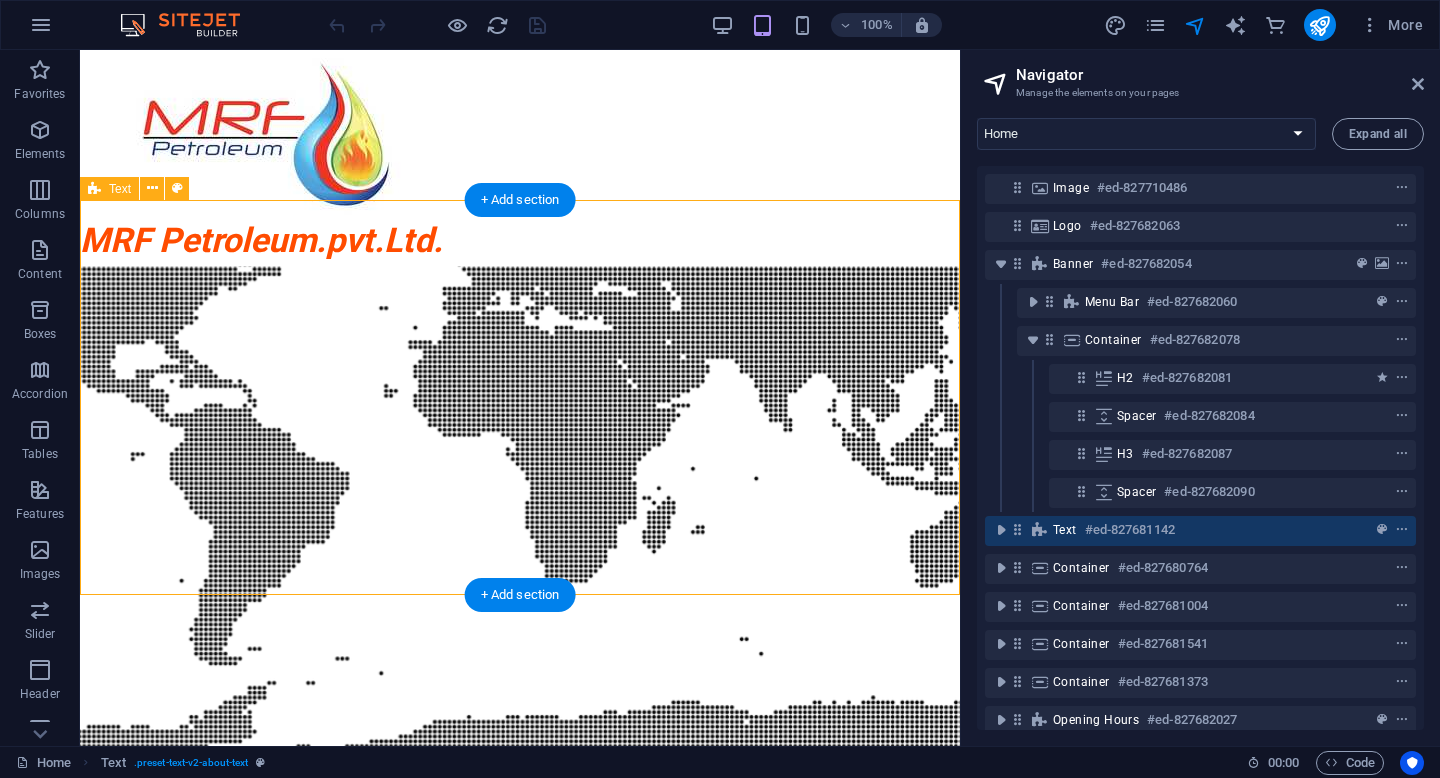 scroll, scrollTop: 492, scrollLeft: 0, axis: vertical 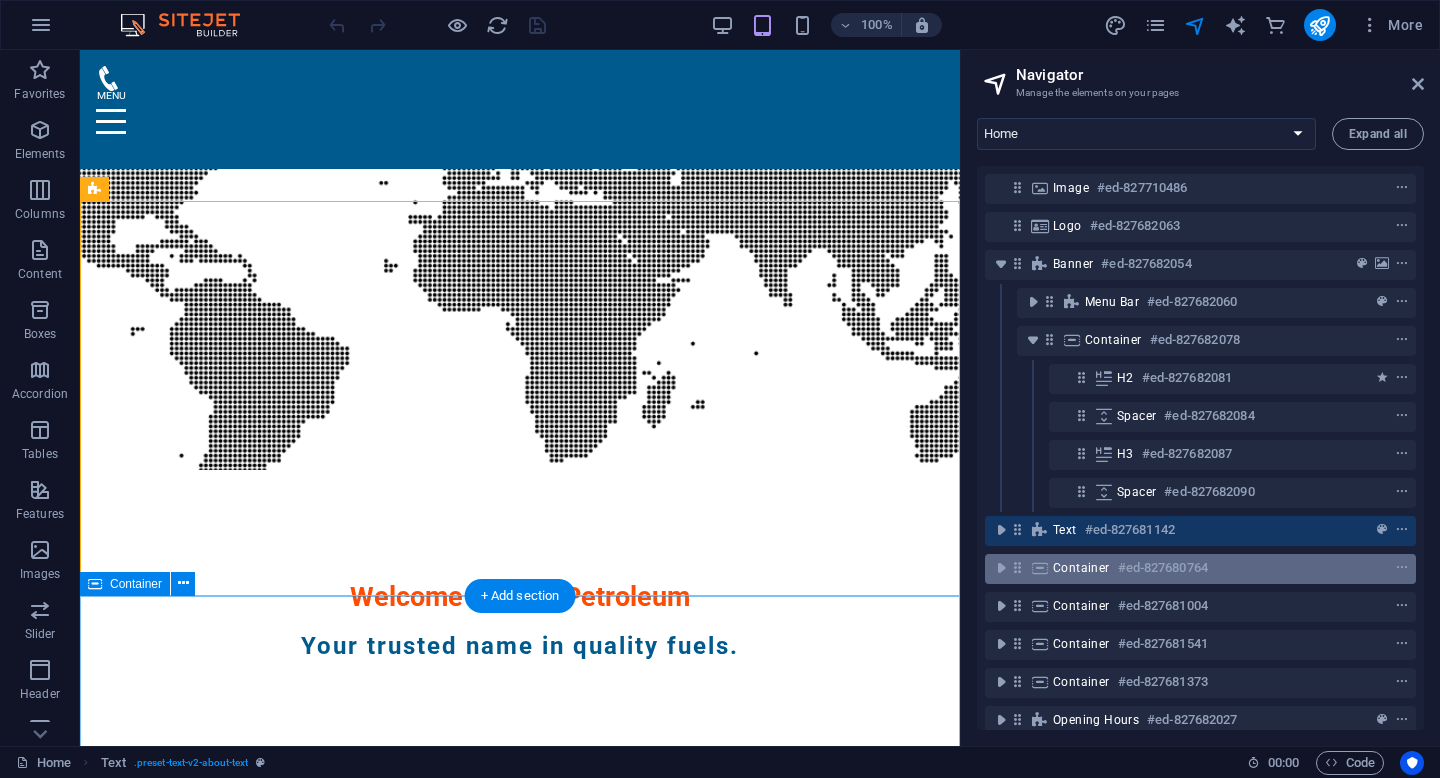 click on "Container" at bounding box center (1081, 568) 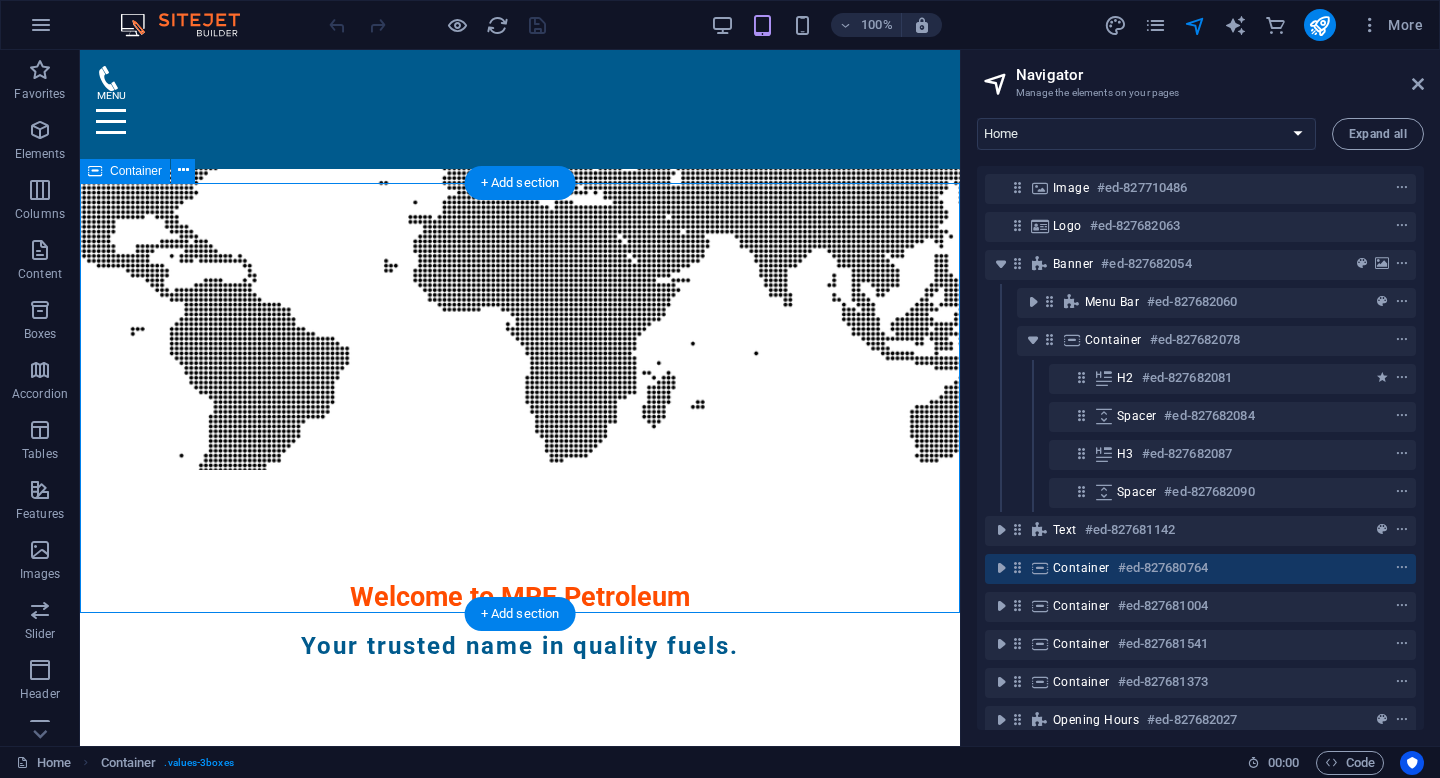 scroll, scrollTop: 905, scrollLeft: 0, axis: vertical 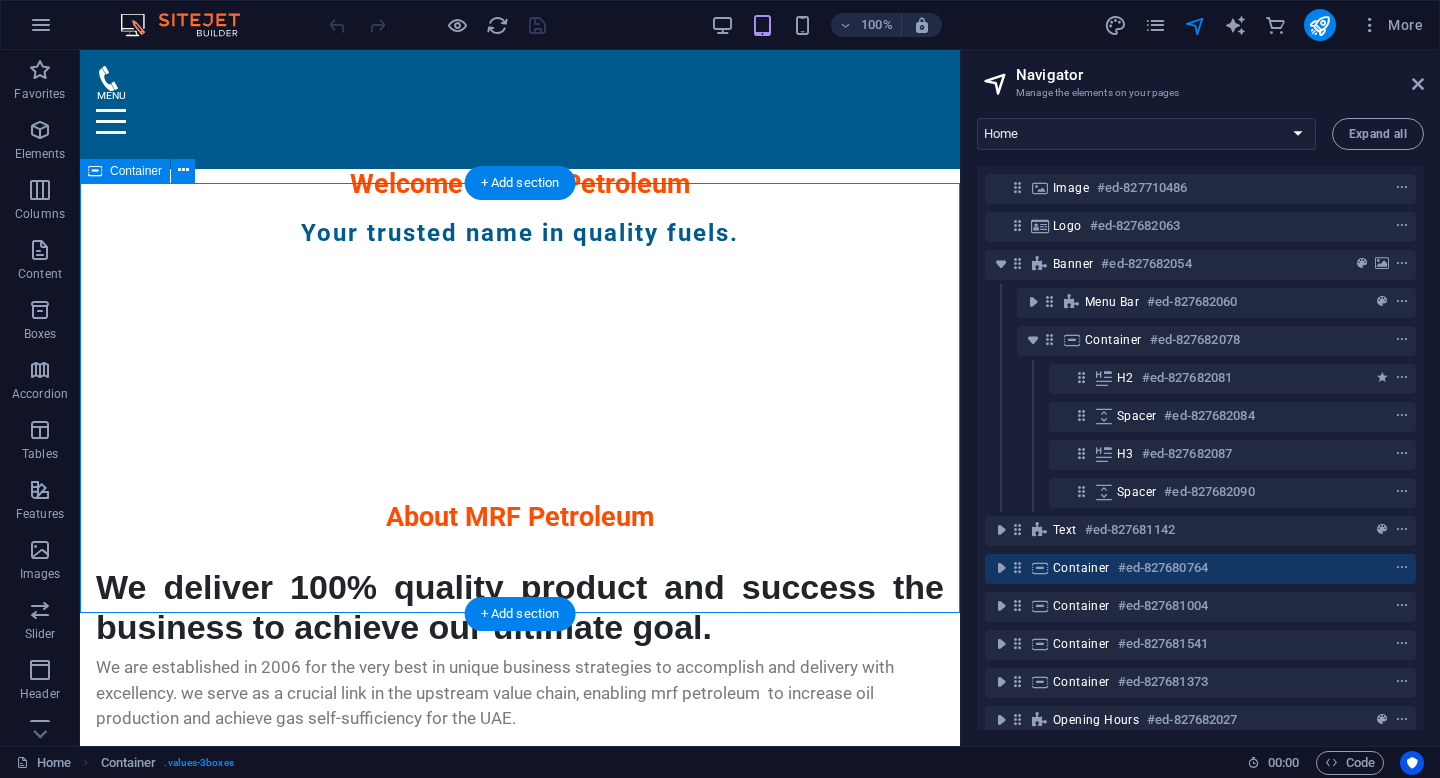 click on "Container" at bounding box center (1081, 568) 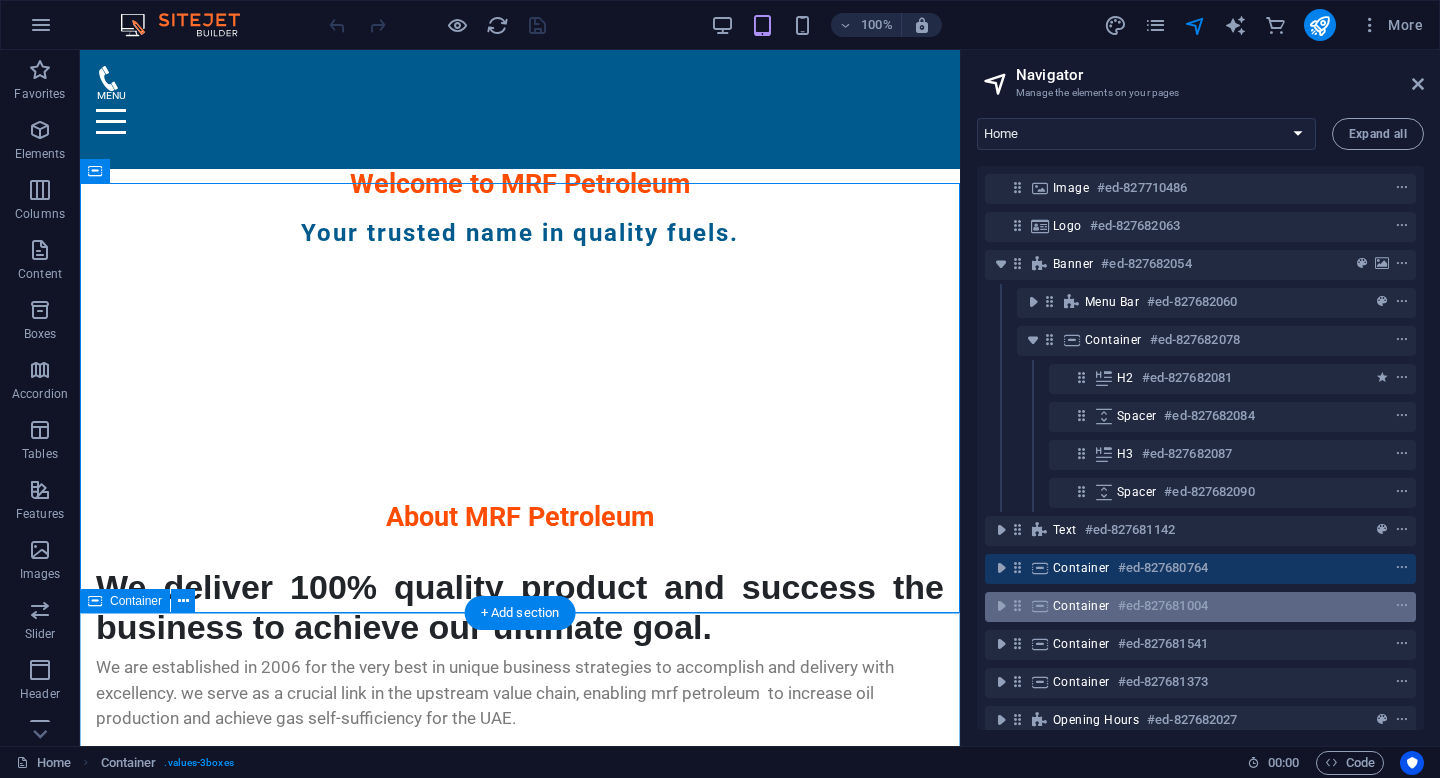 click on "Container #ed-827681004" at bounding box center [1200, 607] 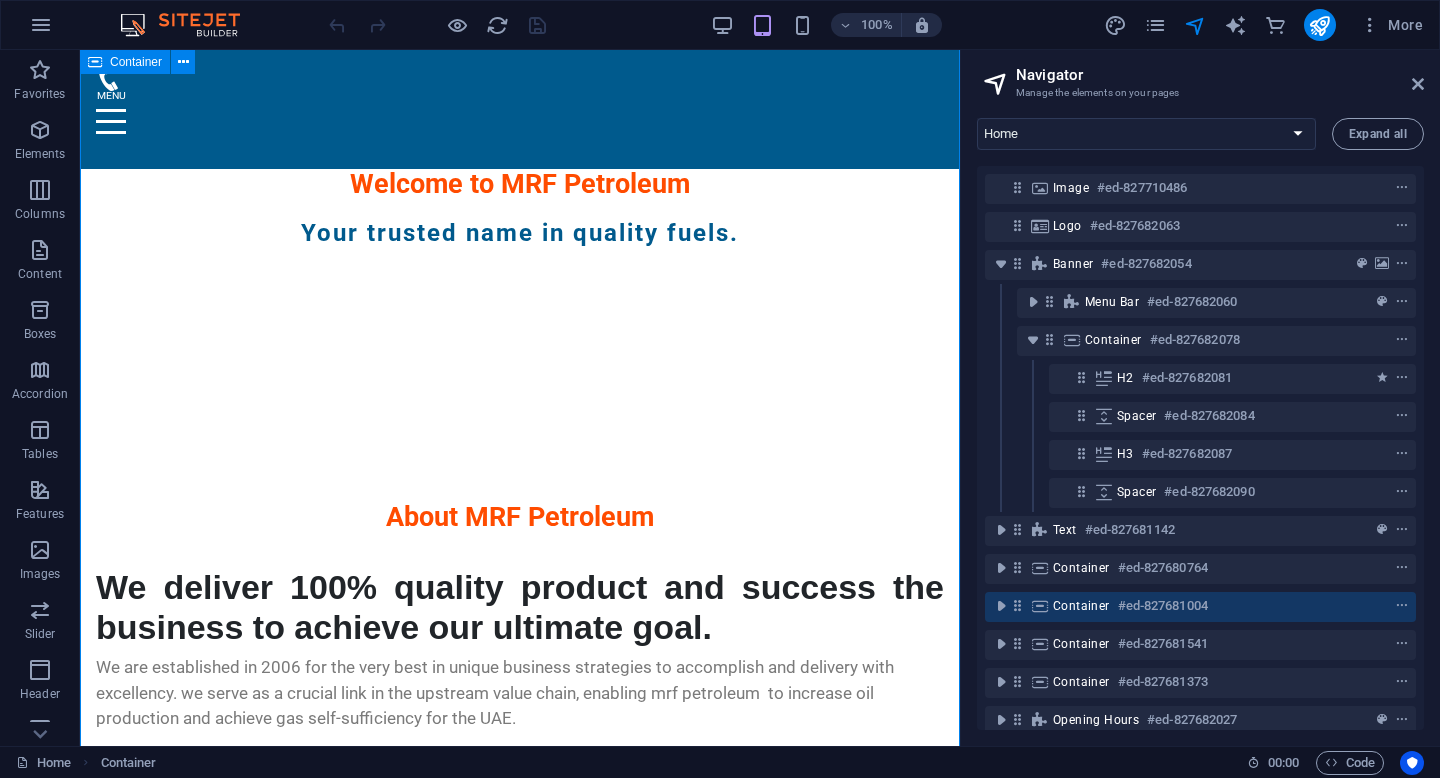 scroll, scrollTop: 1539, scrollLeft: 0, axis: vertical 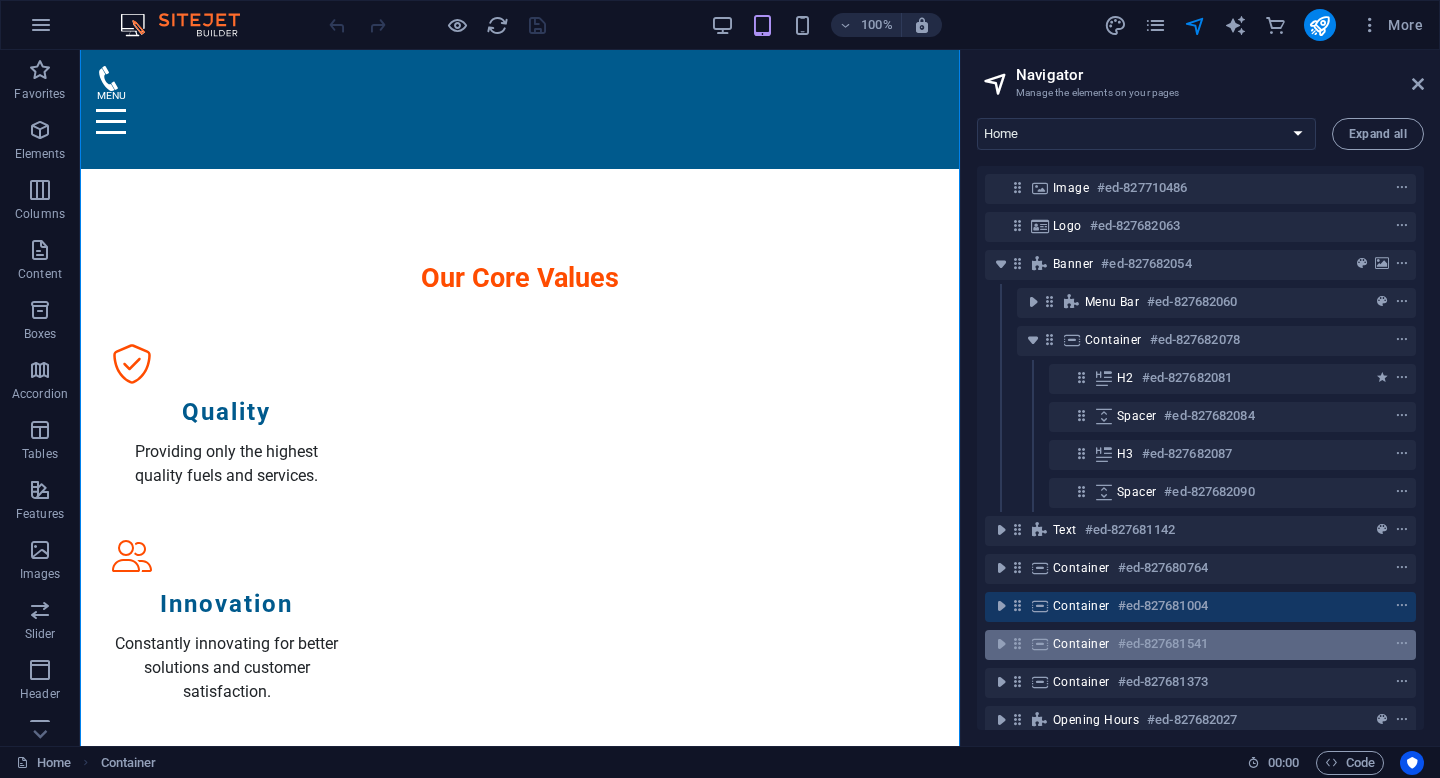 click at bounding box center [1040, 644] 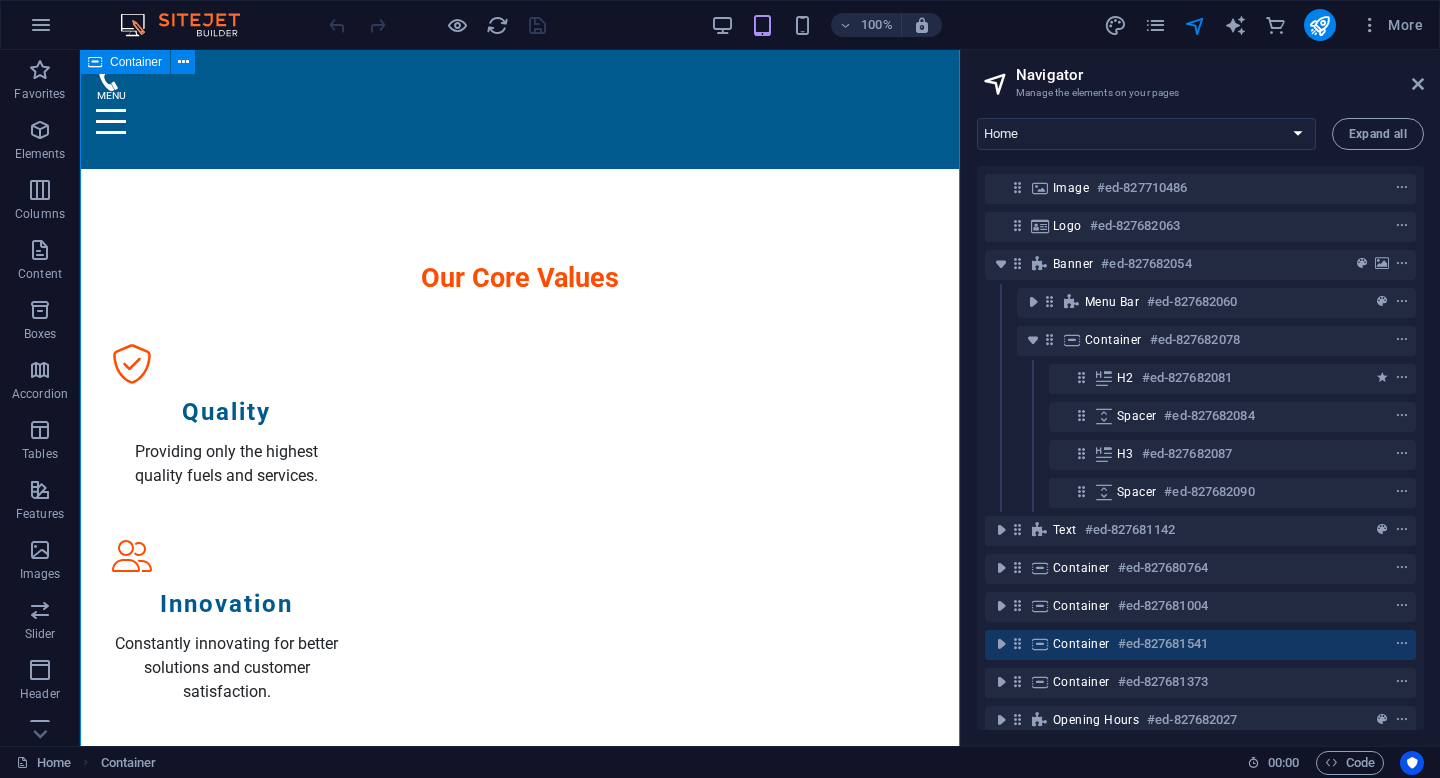 scroll, scrollTop: 2496, scrollLeft: 0, axis: vertical 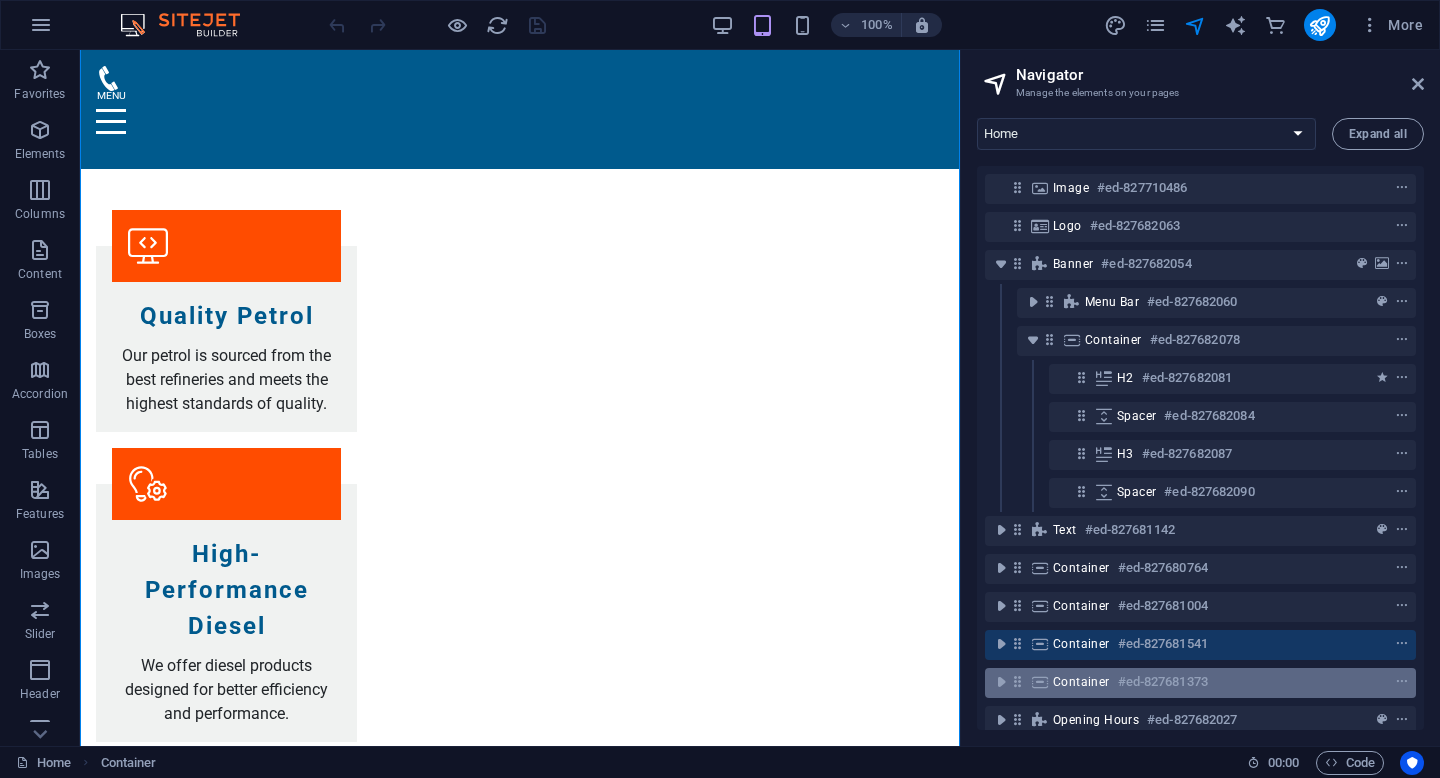 click at bounding box center (1040, 682) 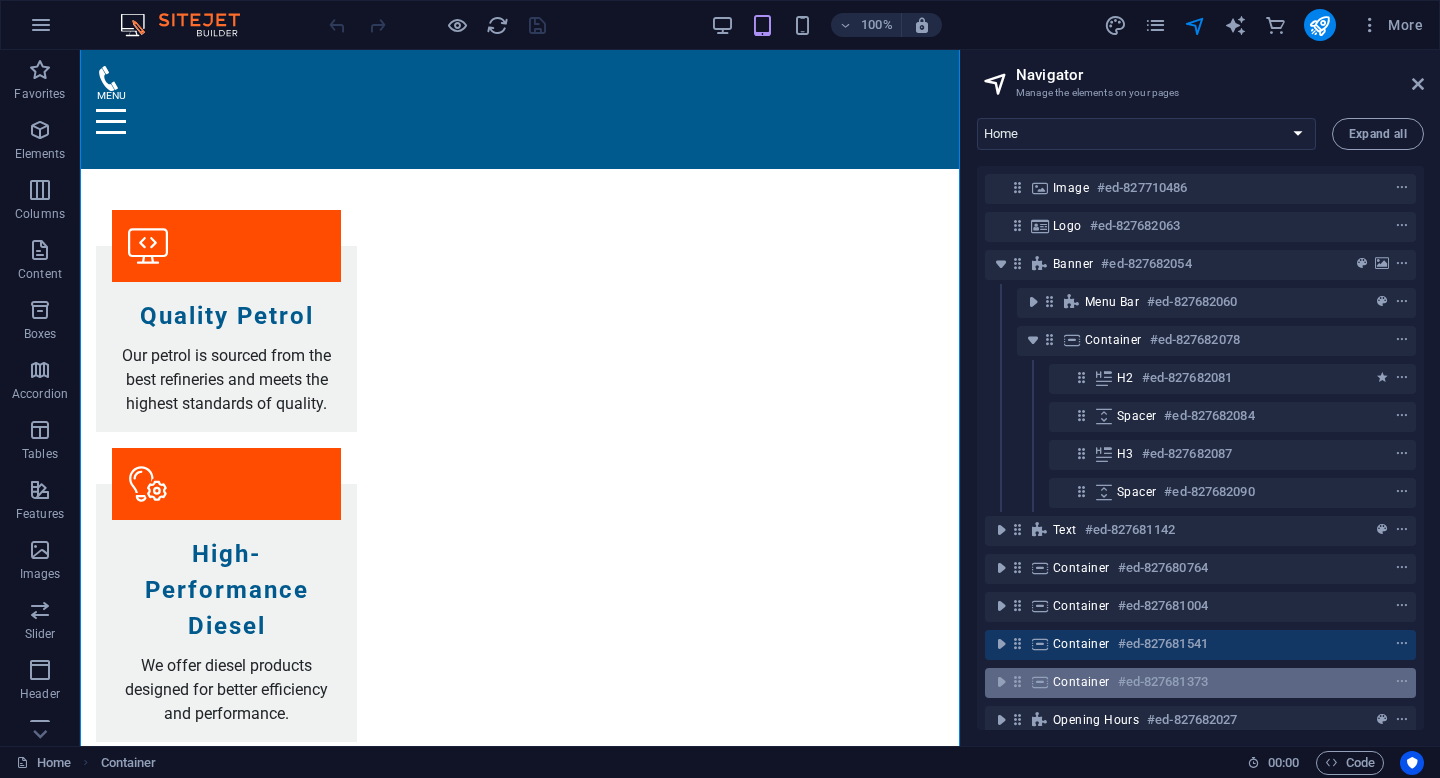 scroll, scrollTop: 3615, scrollLeft: 0, axis: vertical 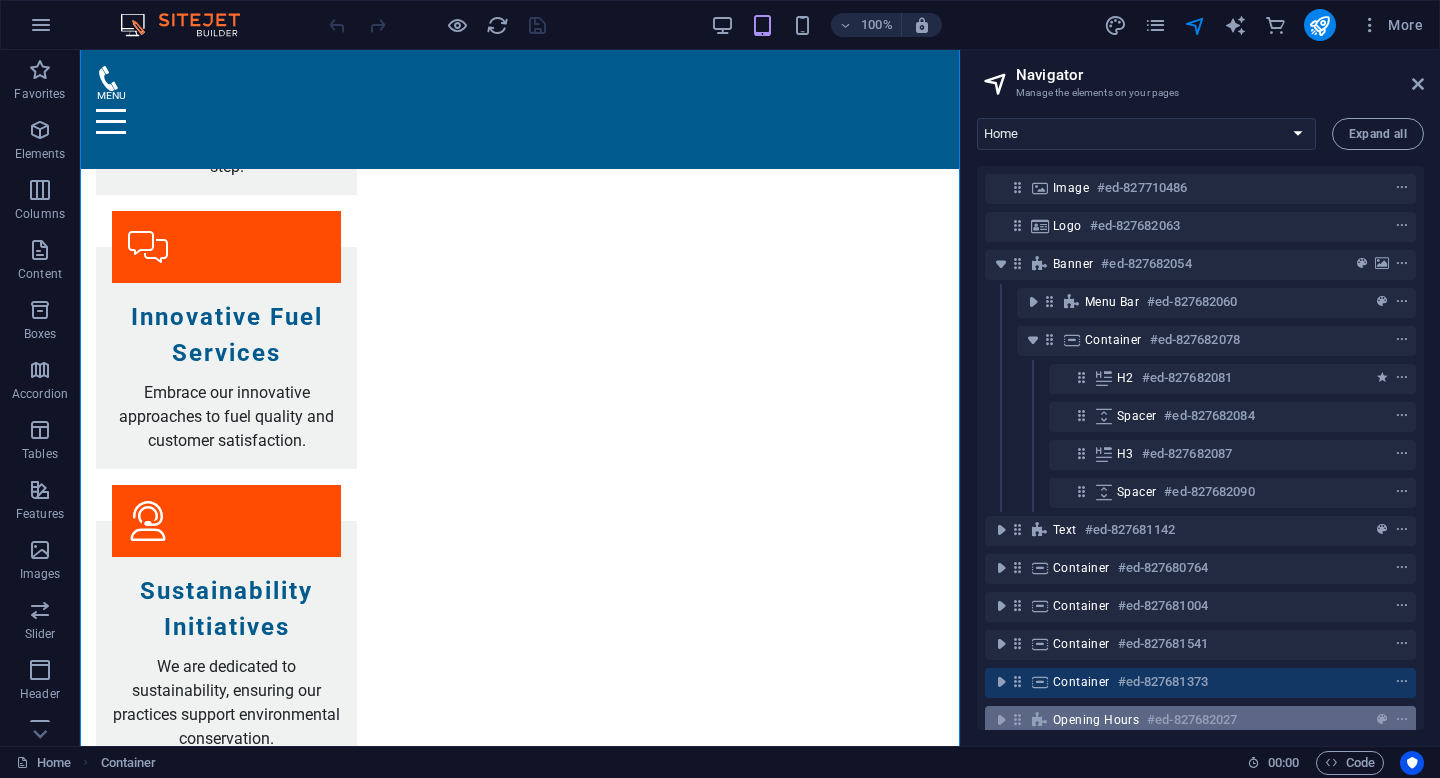 click on "Opening Hours #ed-827682027" at bounding box center (1184, 720) 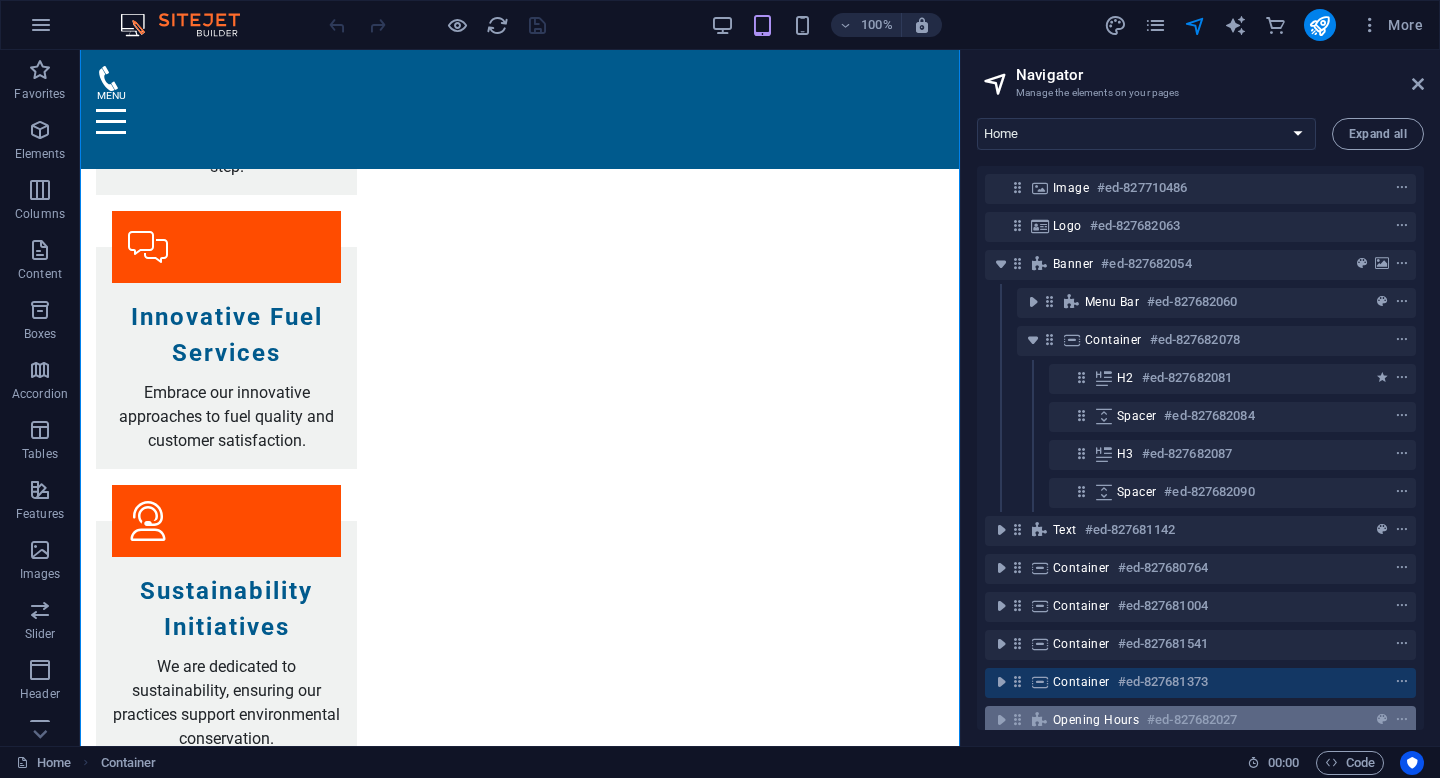 scroll, scrollTop: 4393, scrollLeft: 0, axis: vertical 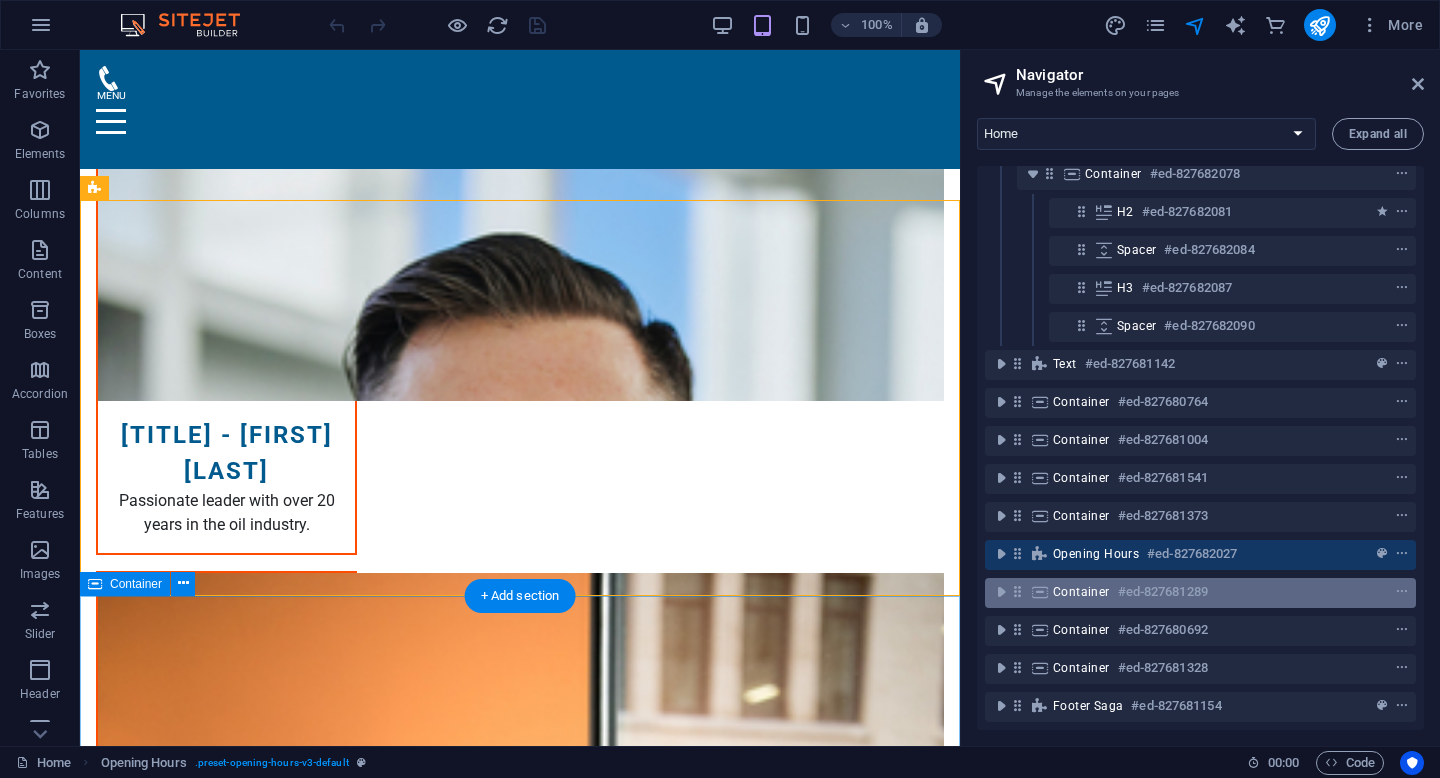 click on "Container" at bounding box center [1081, 592] 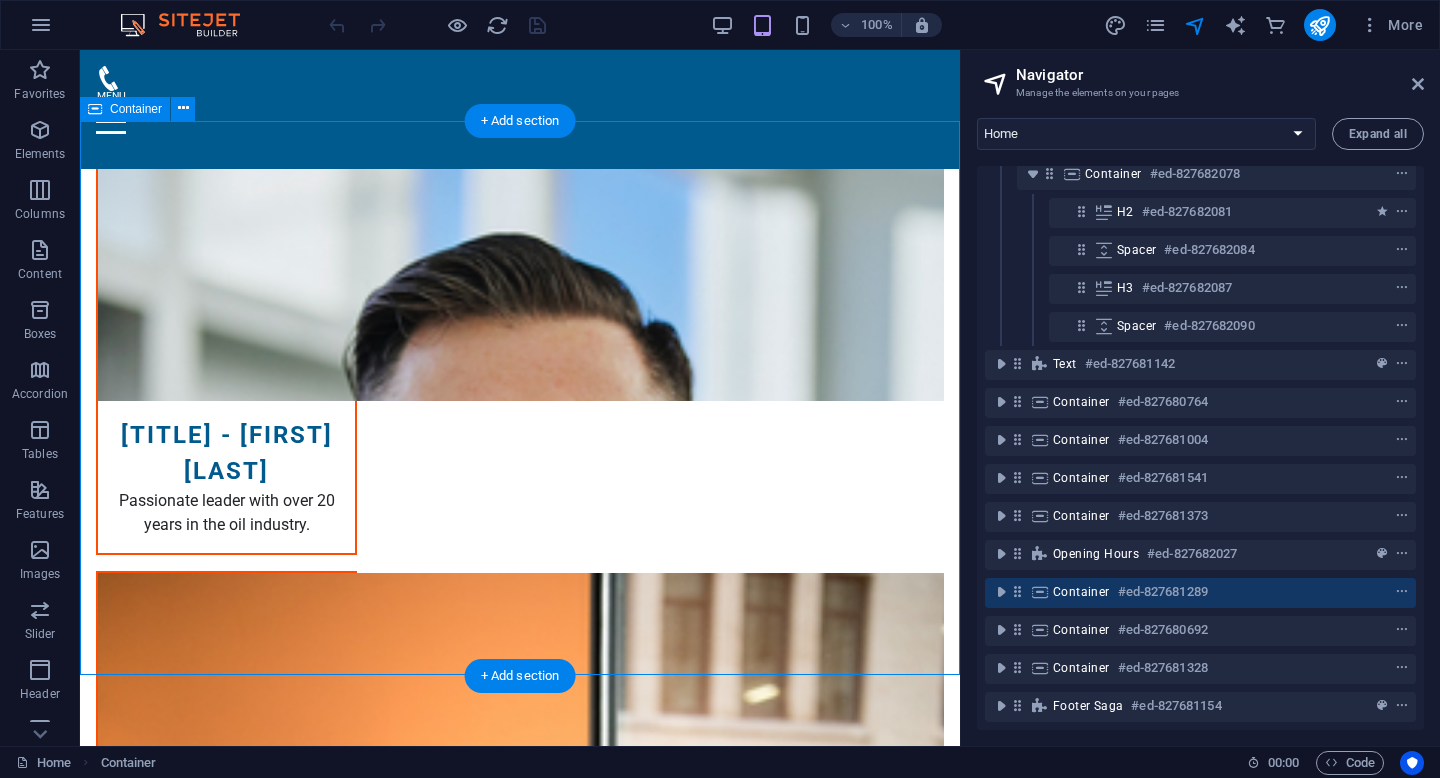scroll, scrollTop: 4868, scrollLeft: 0, axis: vertical 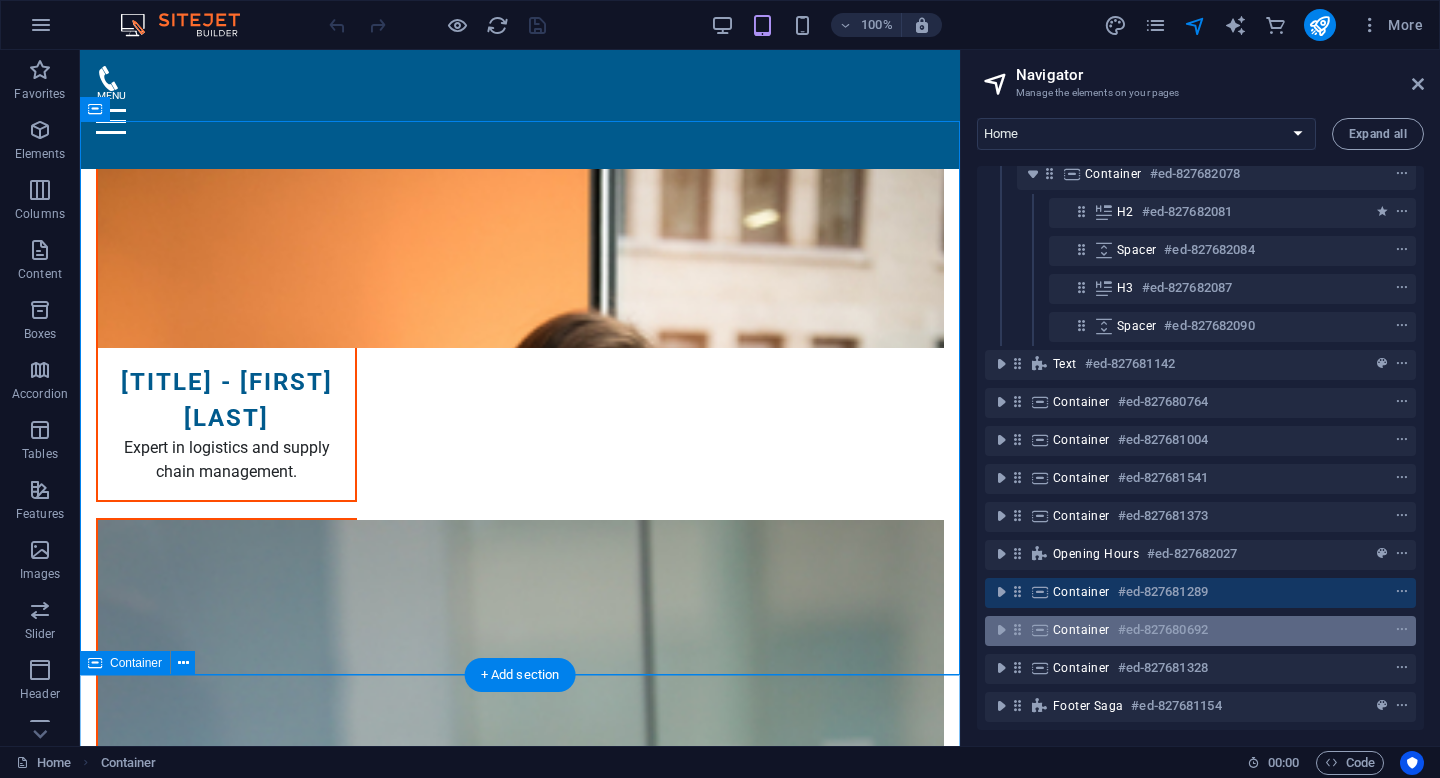 click on "Container" at bounding box center [1081, 630] 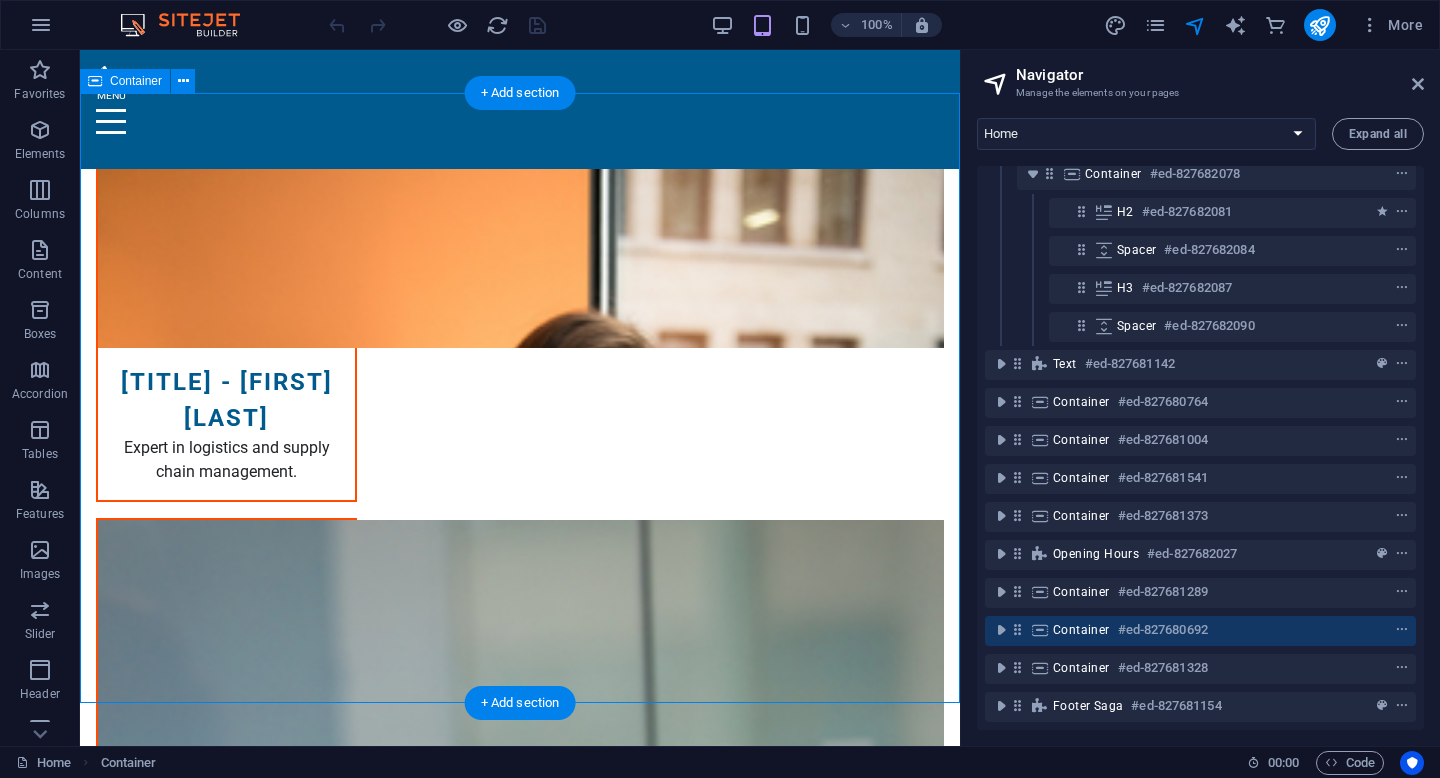 scroll, scrollTop: 5450, scrollLeft: 0, axis: vertical 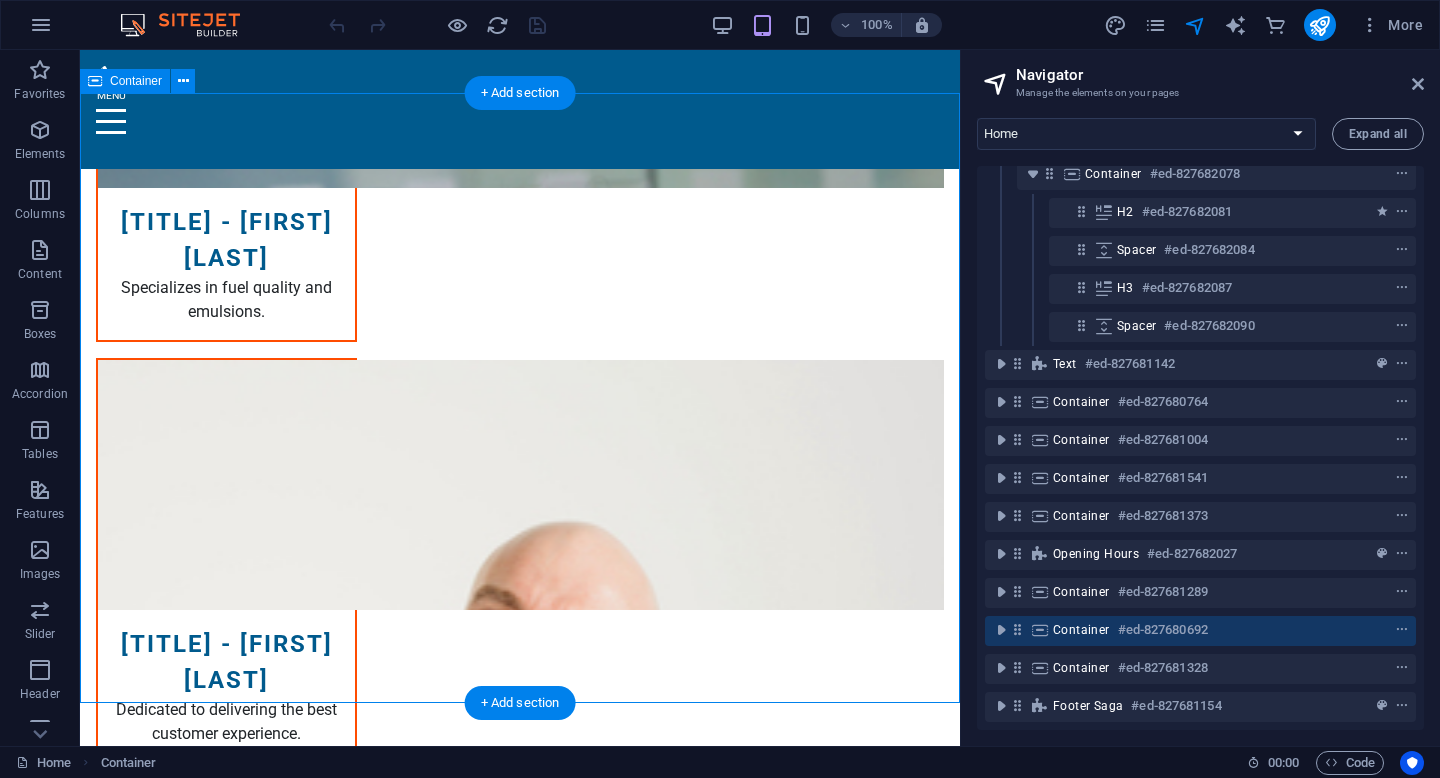 click on "Container #ed-827680692" at bounding box center (1184, 630) 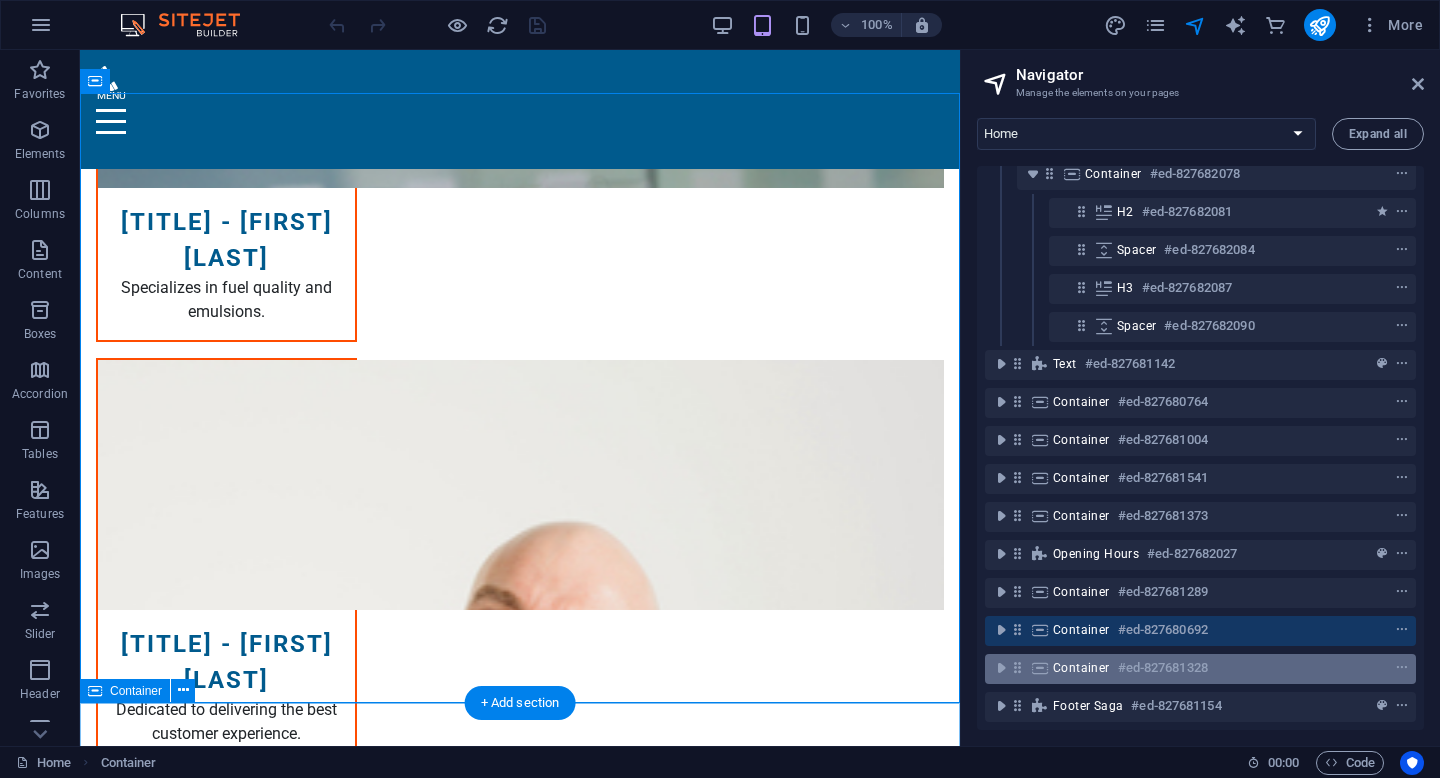 click on "Container" at bounding box center (1081, 668) 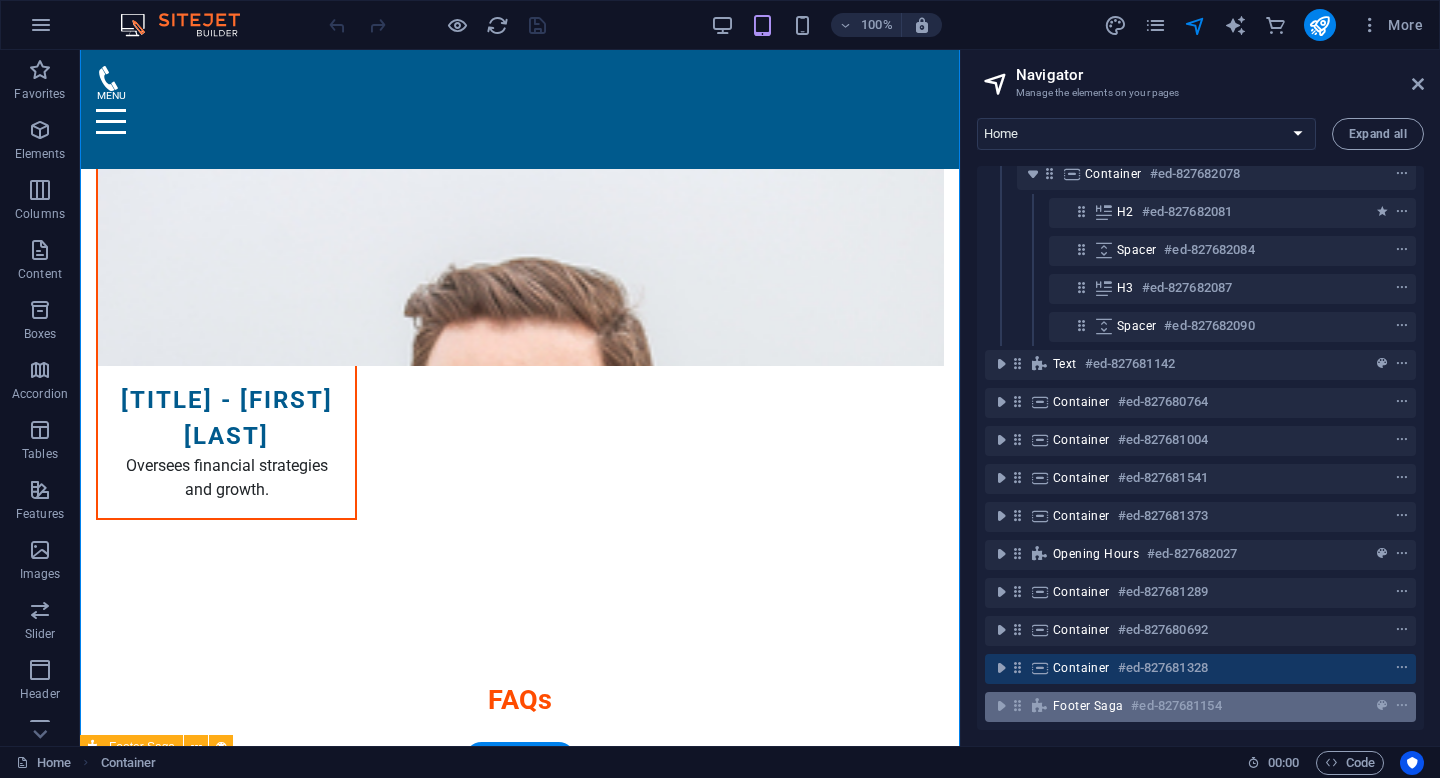 click at bounding box center [1040, 706] 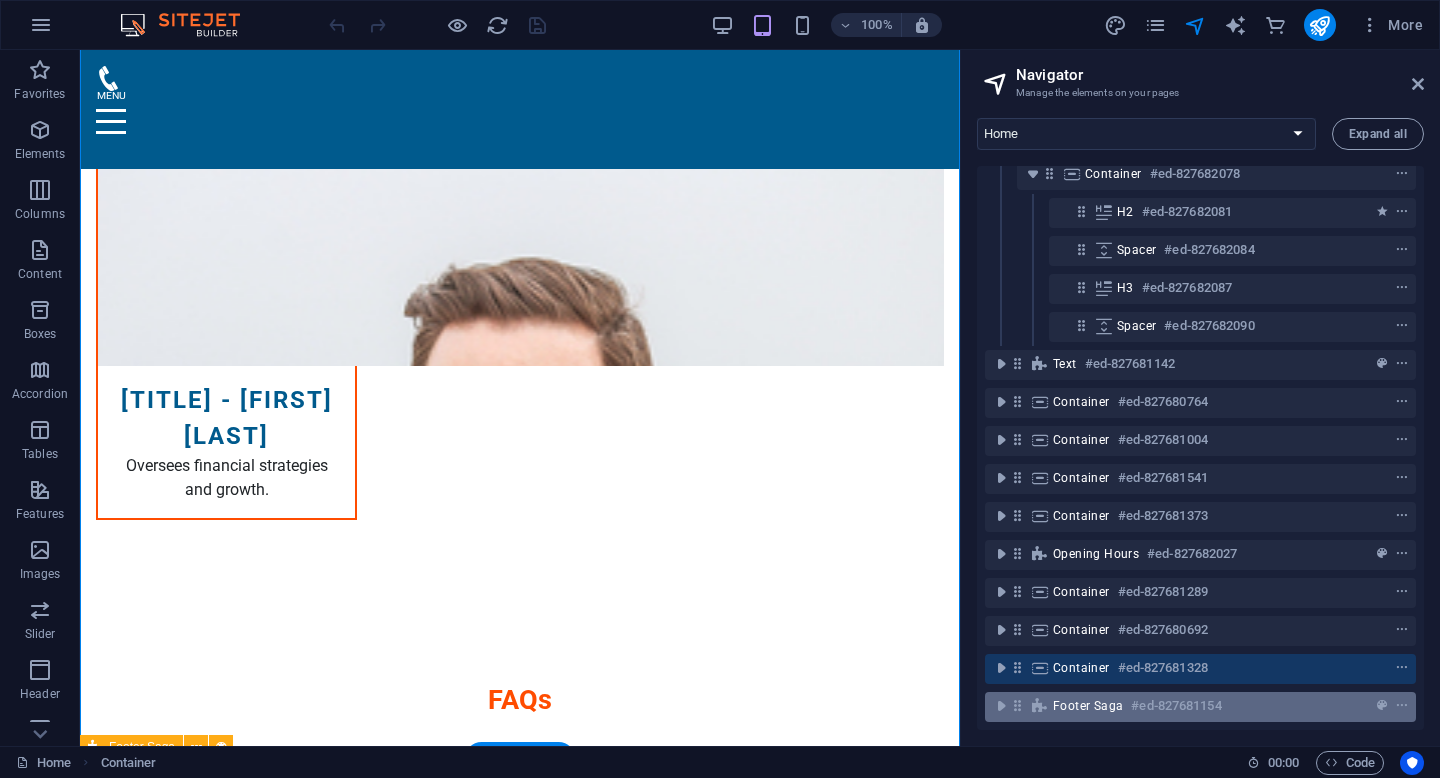 scroll, scrollTop: 6697, scrollLeft: 0, axis: vertical 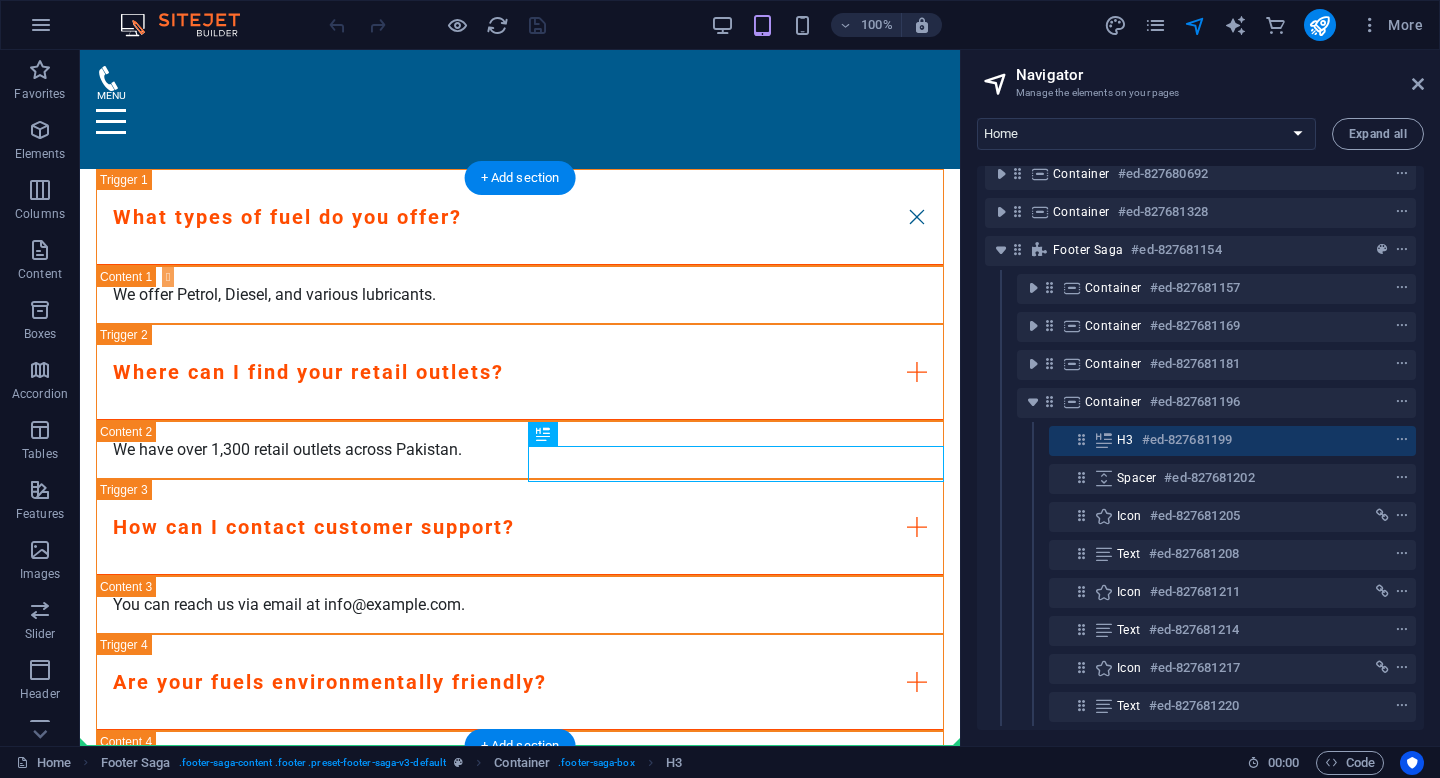 drag, startPoint x: 576, startPoint y: 464, endPoint x: 576, endPoint y: 609, distance: 145 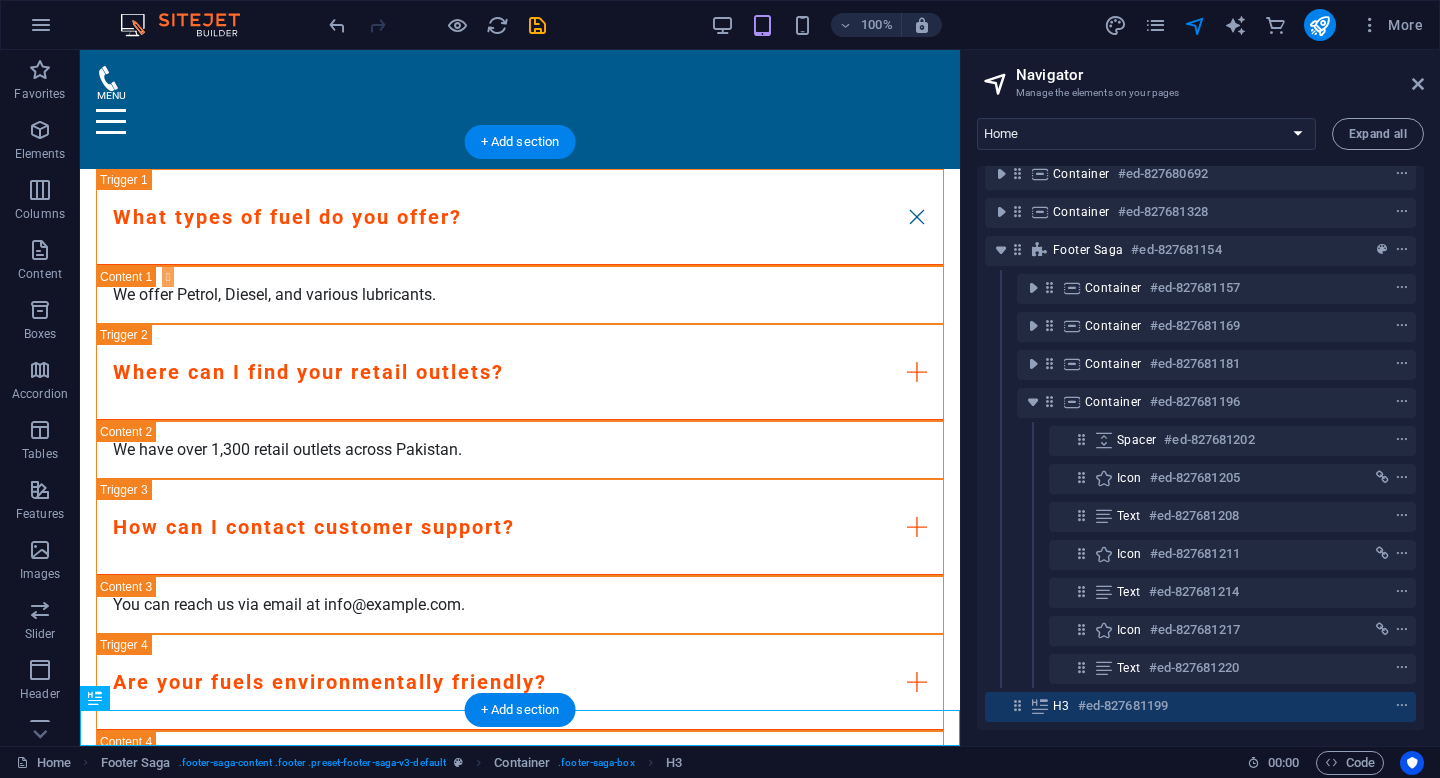 scroll, scrollTop: 6733, scrollLeft: 0, axis: vertical 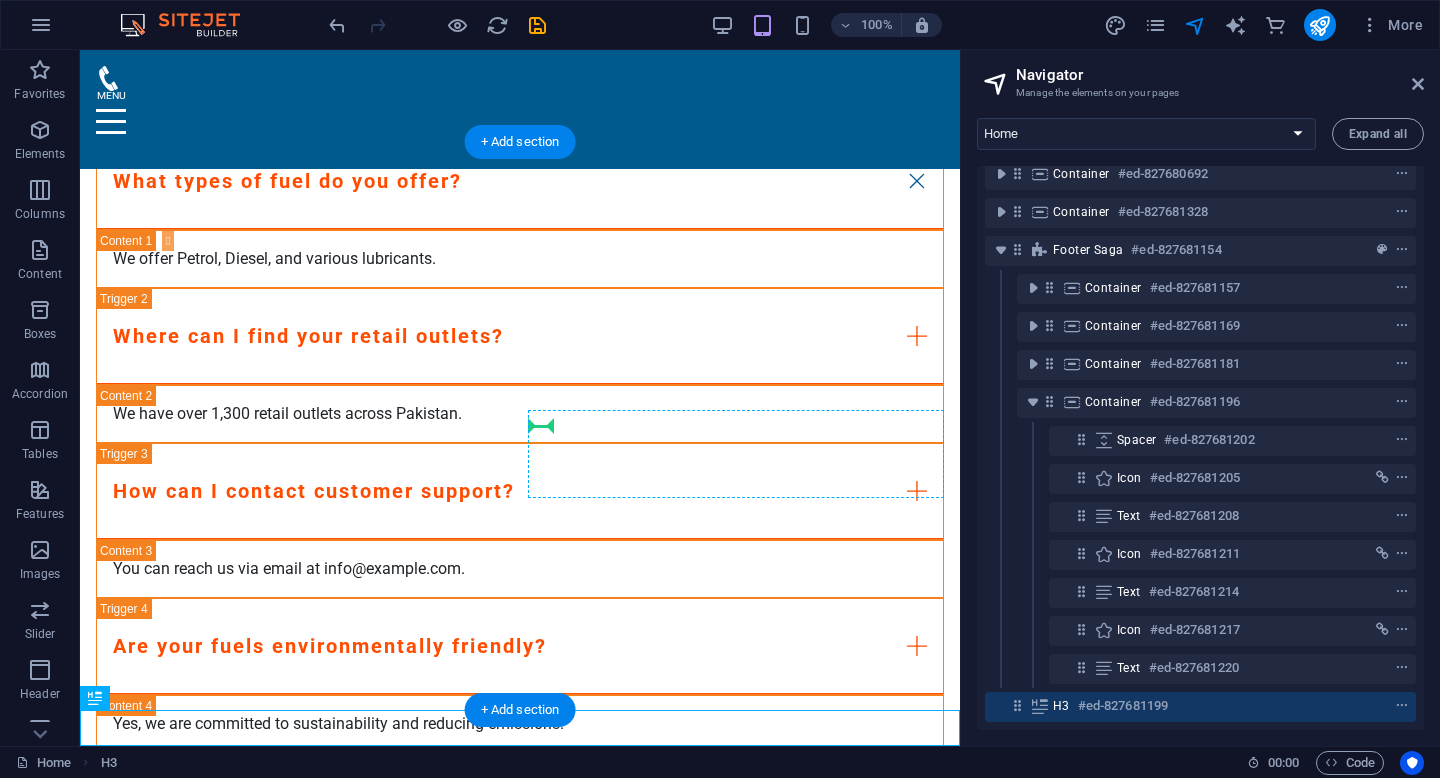 drag, startPoint x: 173, startPoint y: 759, endPoint x: 545, endPoint y: 428, distance: 497.94077 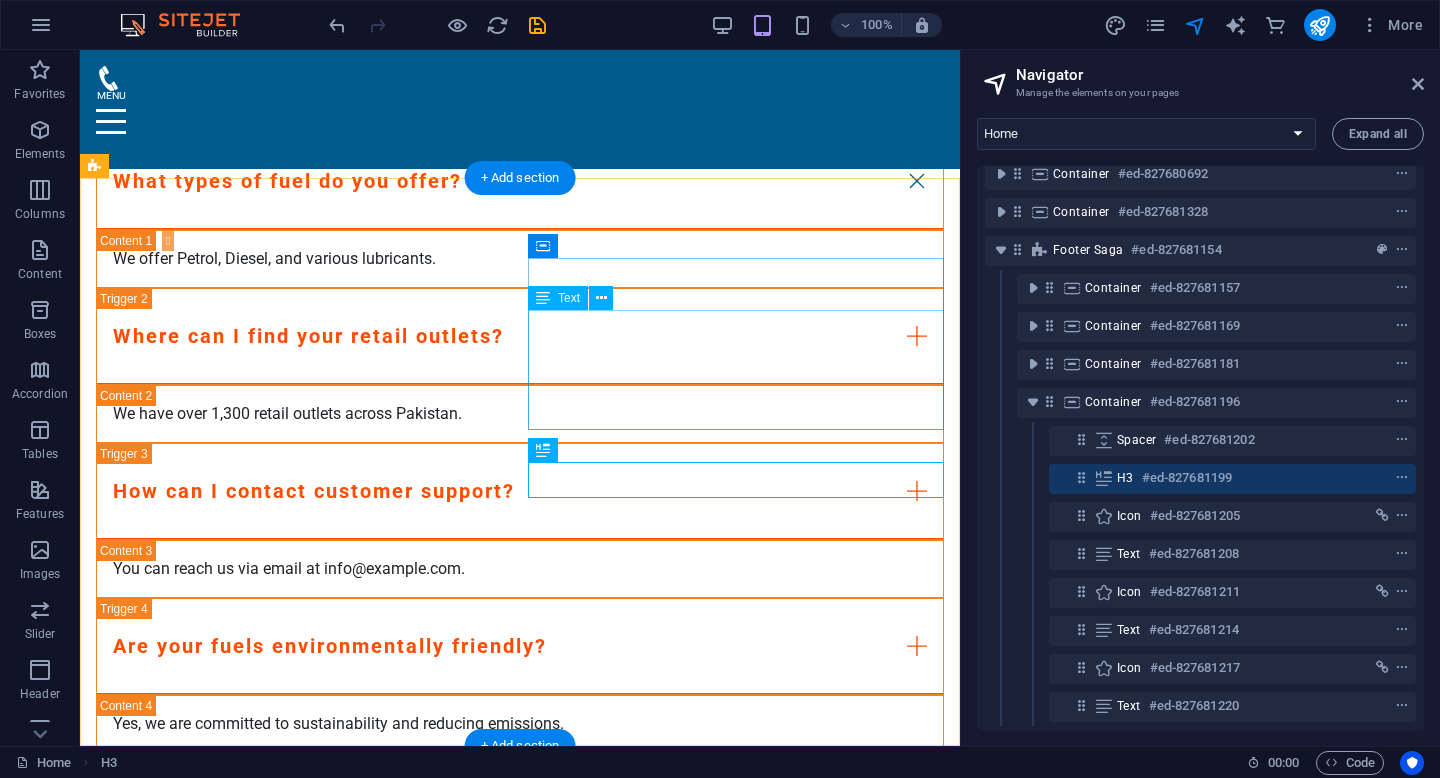 scroll, scrollTop: 6697, scrollLeft: 0, axis: vertical 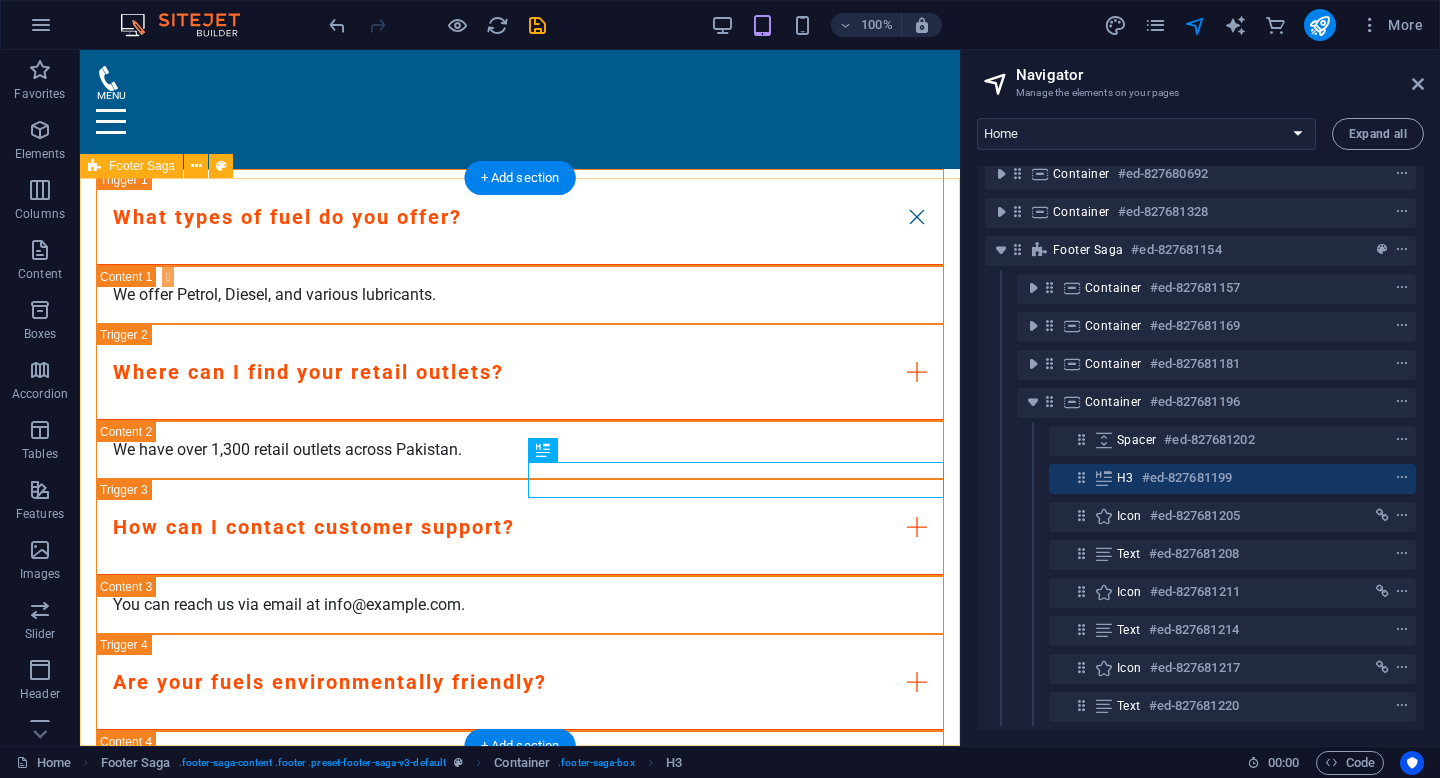 drag, startPoint x: 655, startPoint y: 519, endPoint x: 645, endPoint y: 581, distance: 62.801273 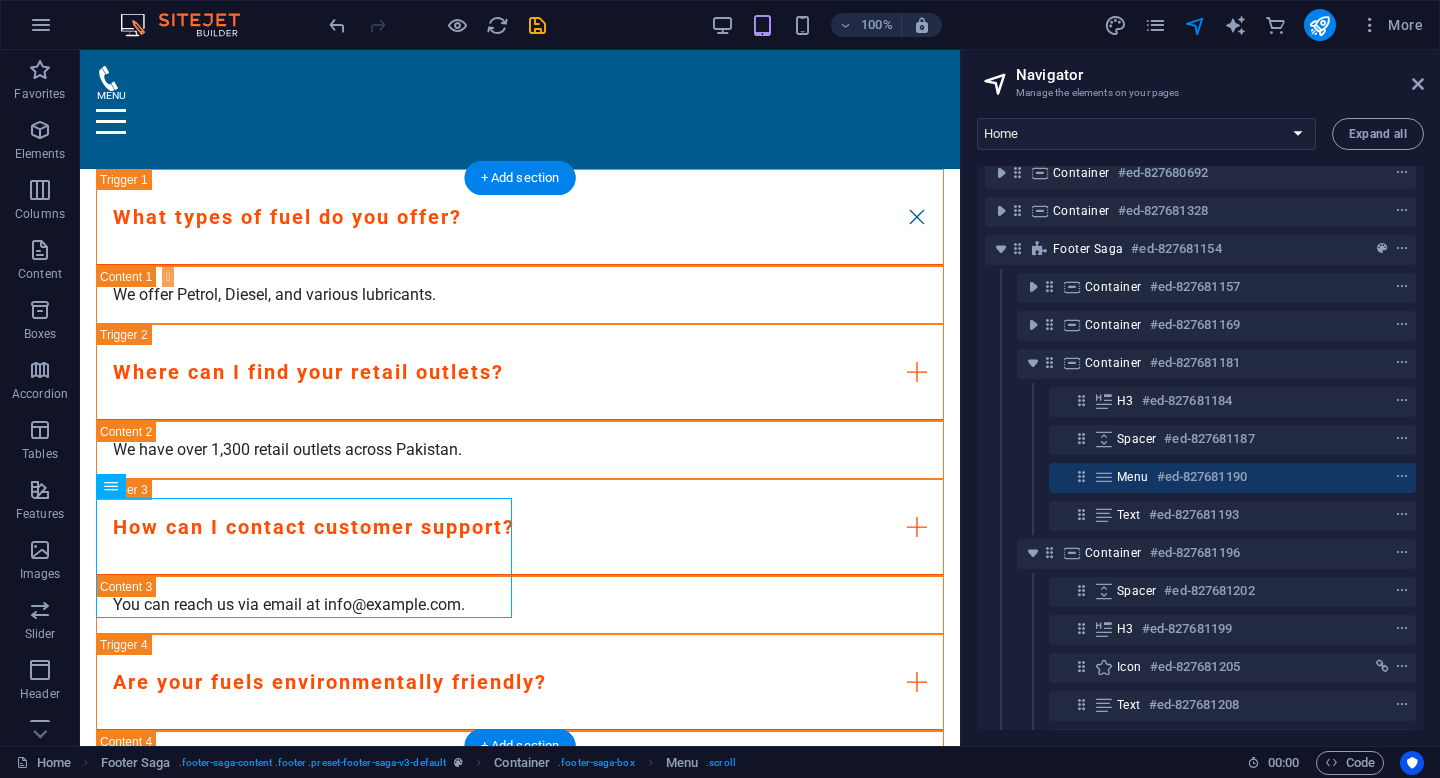 drag, startPoint x: 219, startPoint y: 543, endPoint x: 137, endPoint y: 545, distance: 82.02438 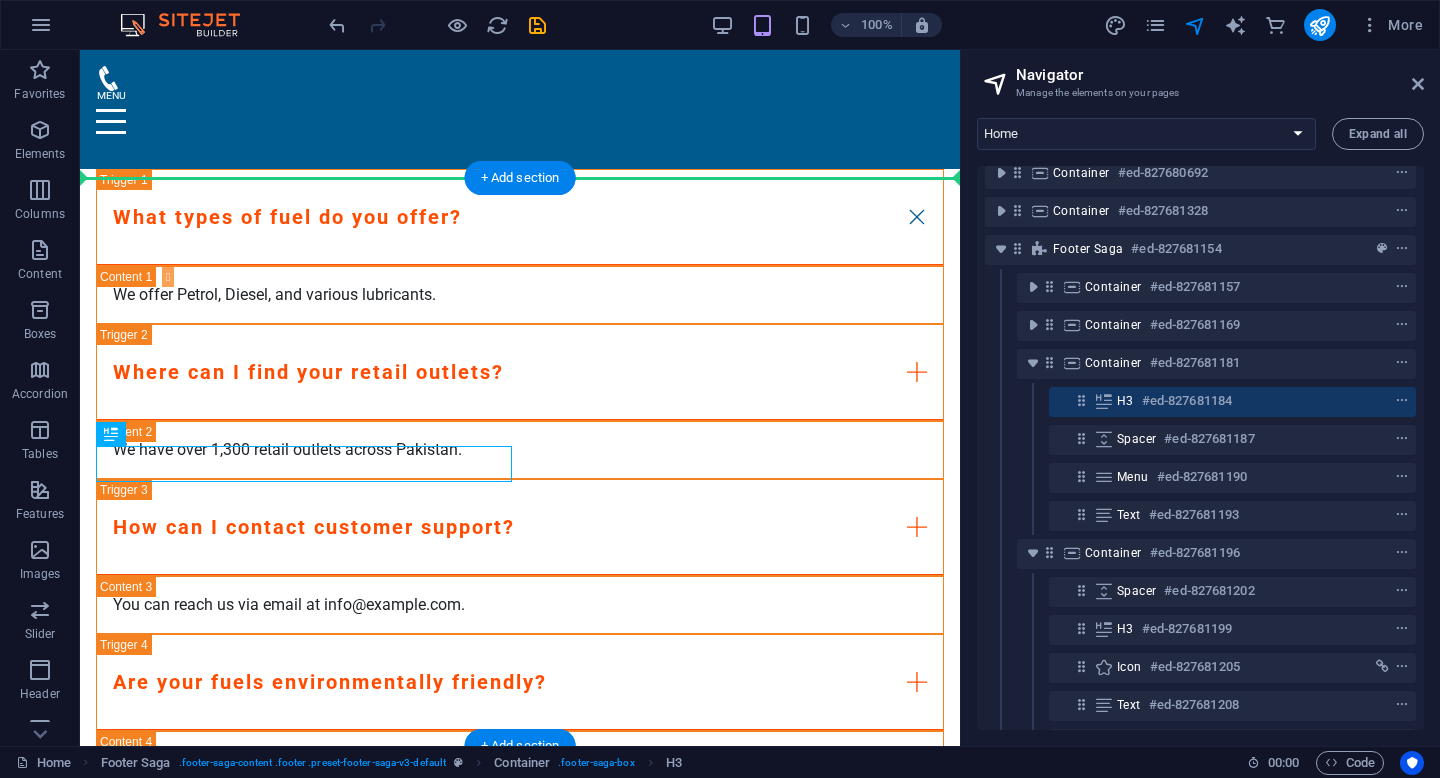 drag, startPoint x: 140, startPoint y: 465, endPoint x: 143, endPoint y: 429, distance: 36.124783 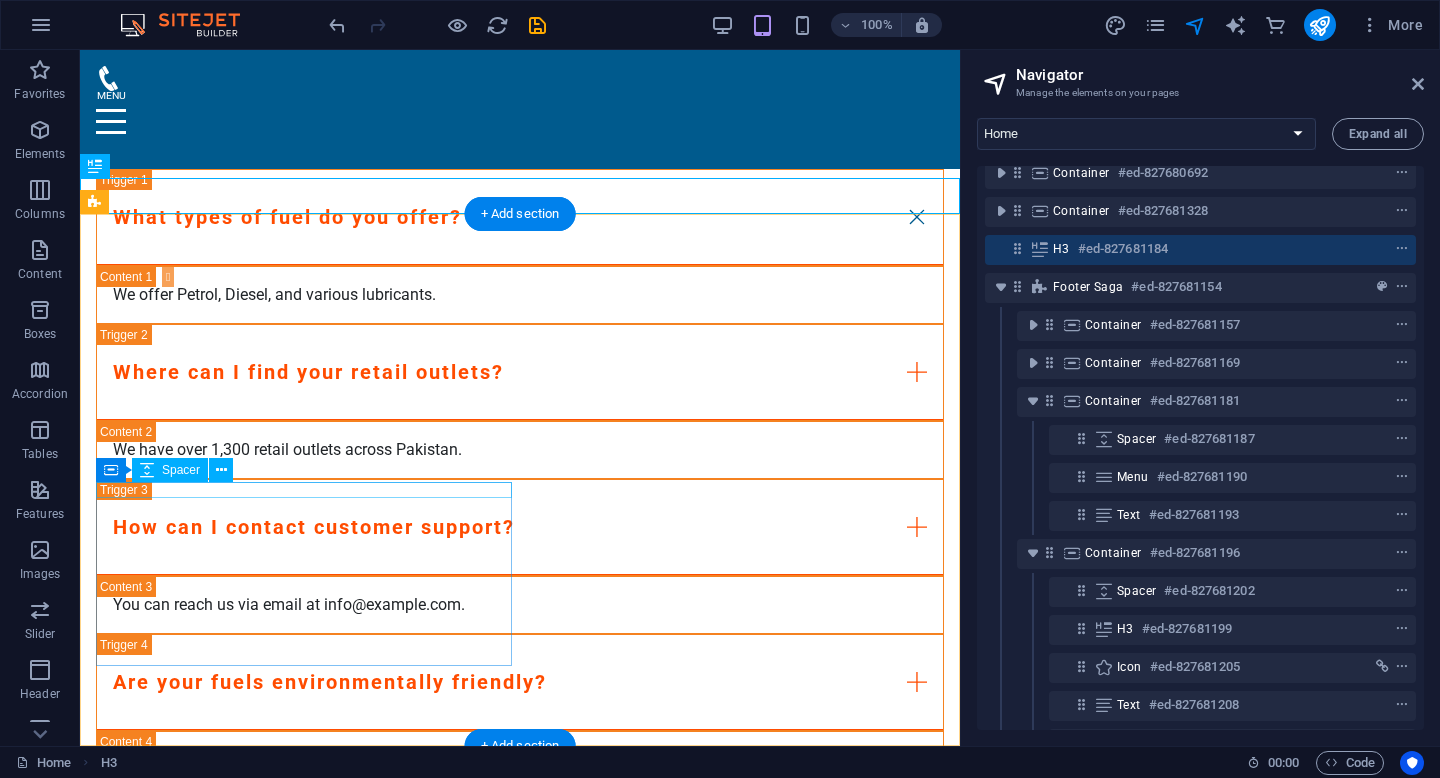 drag, startPoint x: 114, startPoint y: 175, endPoint x: 133, endPoint y: 482, distance: 307.58737 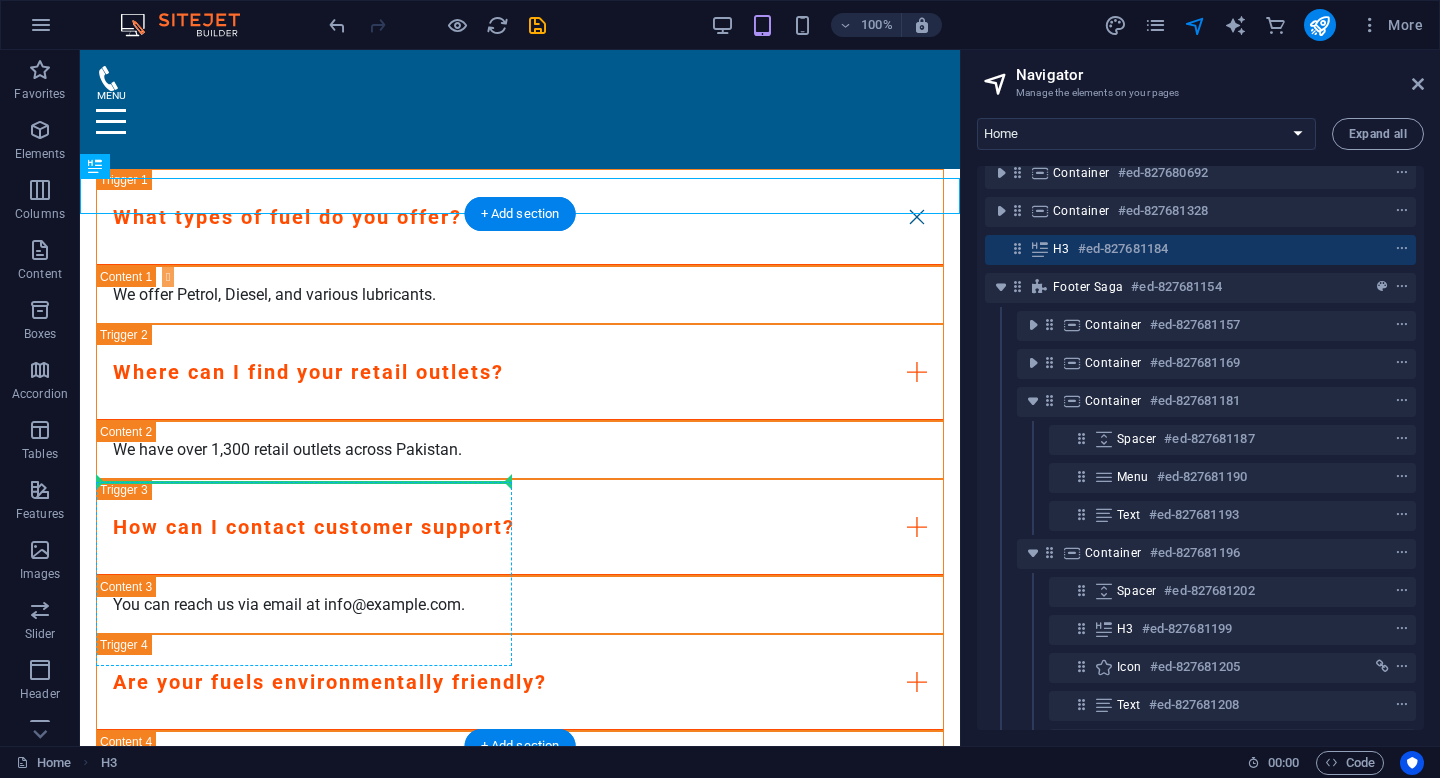 drag, startPoint x: 175, startPoint y: 216, endPoint x: 111, endPoint y: 488, distance: 279.42798 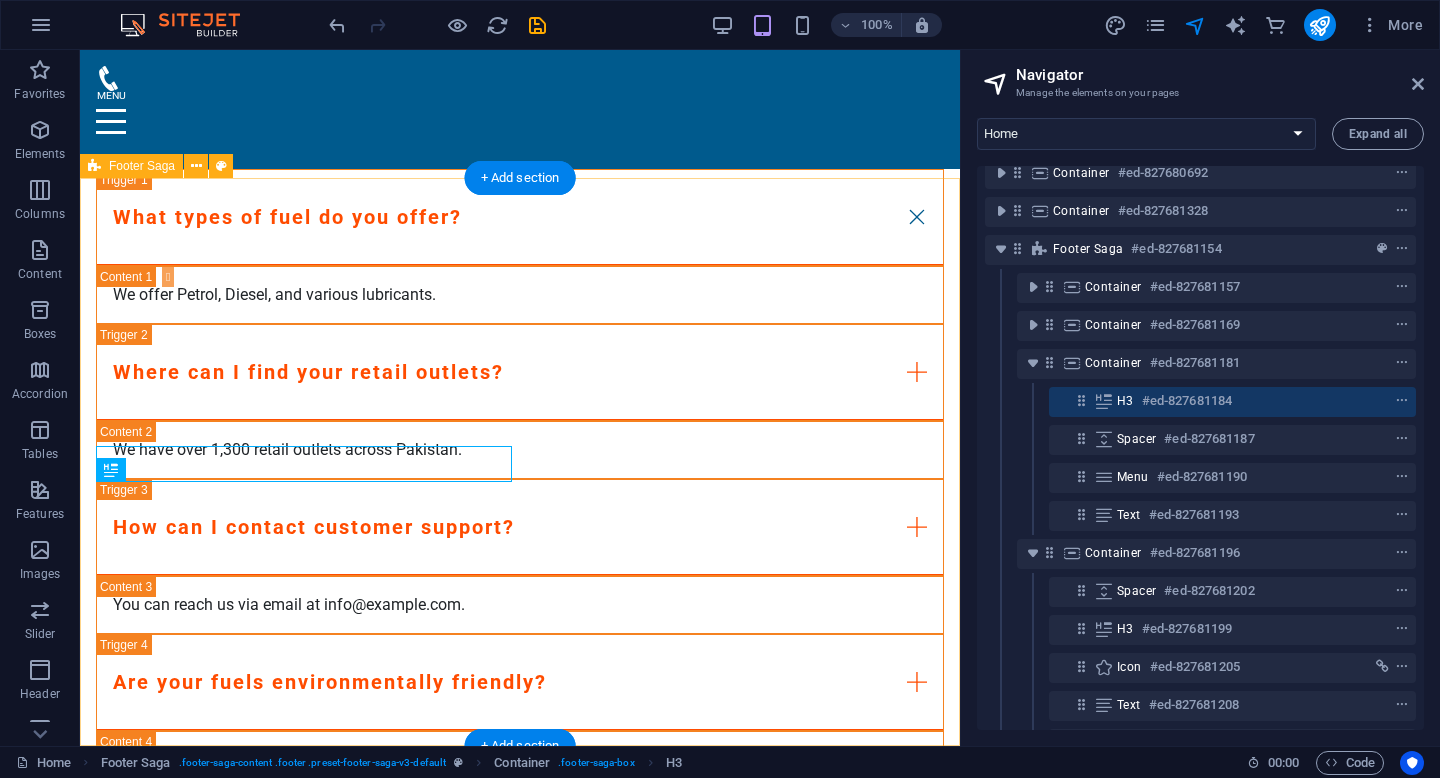 drag, startPoint x: 607, startPoint y: 546, endPoint x: 534, endPoint y: 591, distance: 85.75546 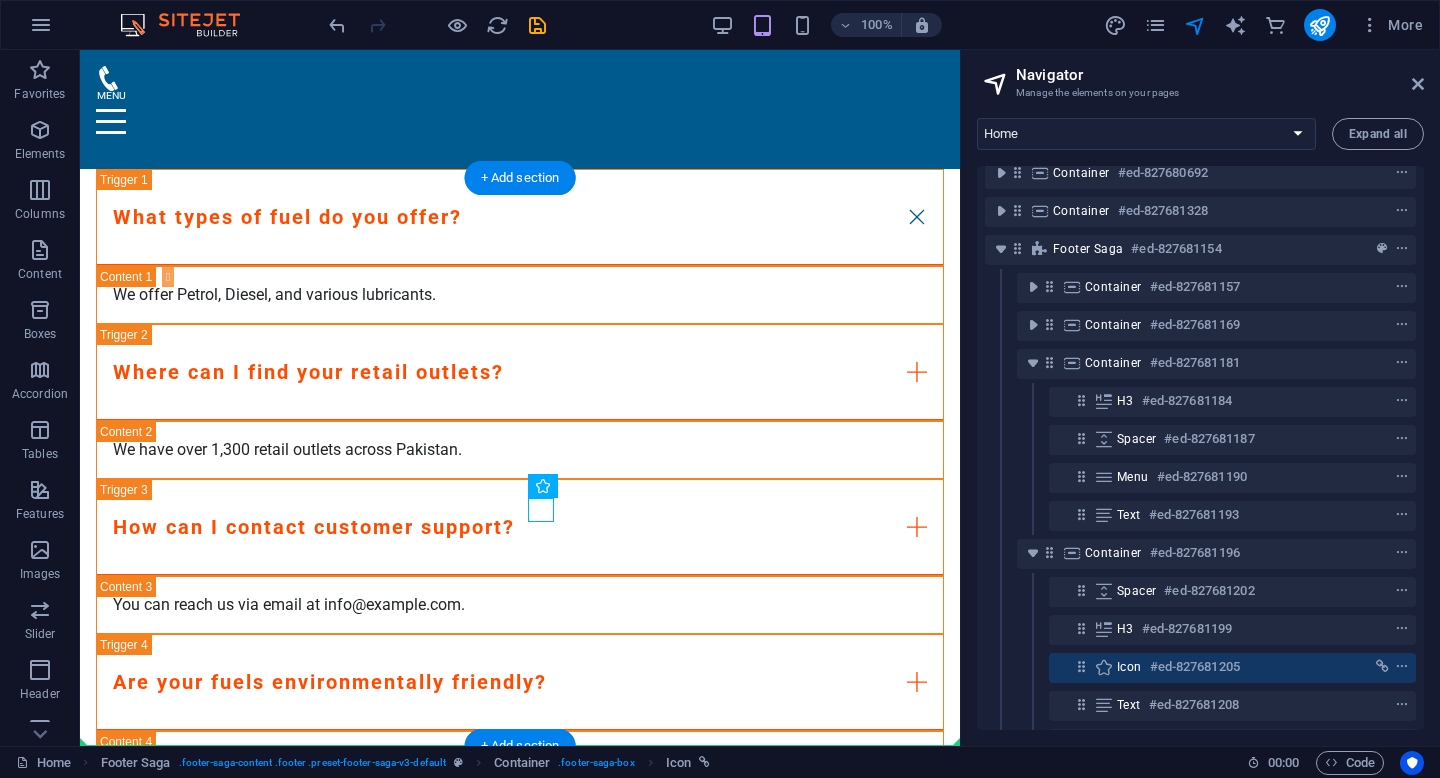 drag, startPoint x: 612, startPoint y: 541, endPoint x: 535, endPoint y: 600, distance: 97.00516 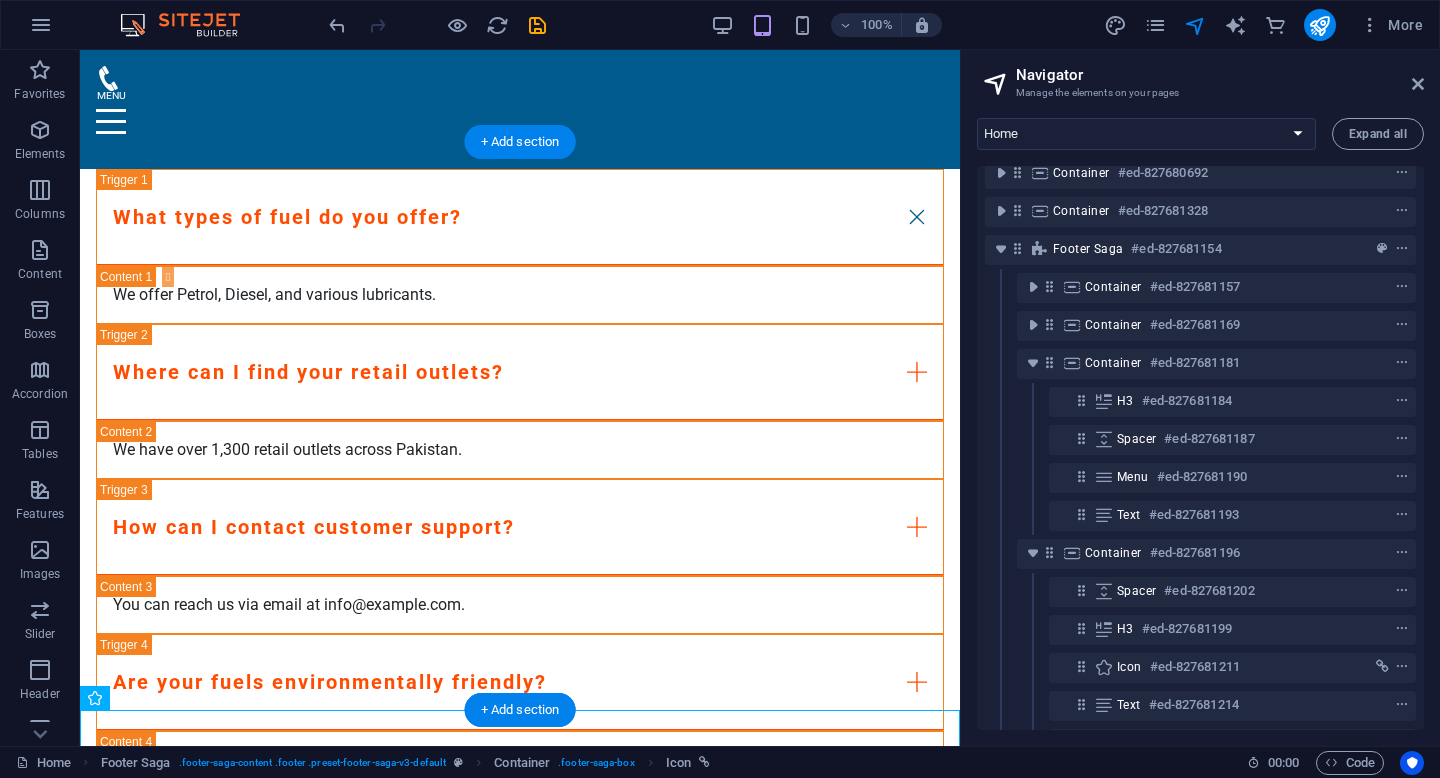 scroll, scrollTop: 6733, scrollLeft: 0, axis: vertical 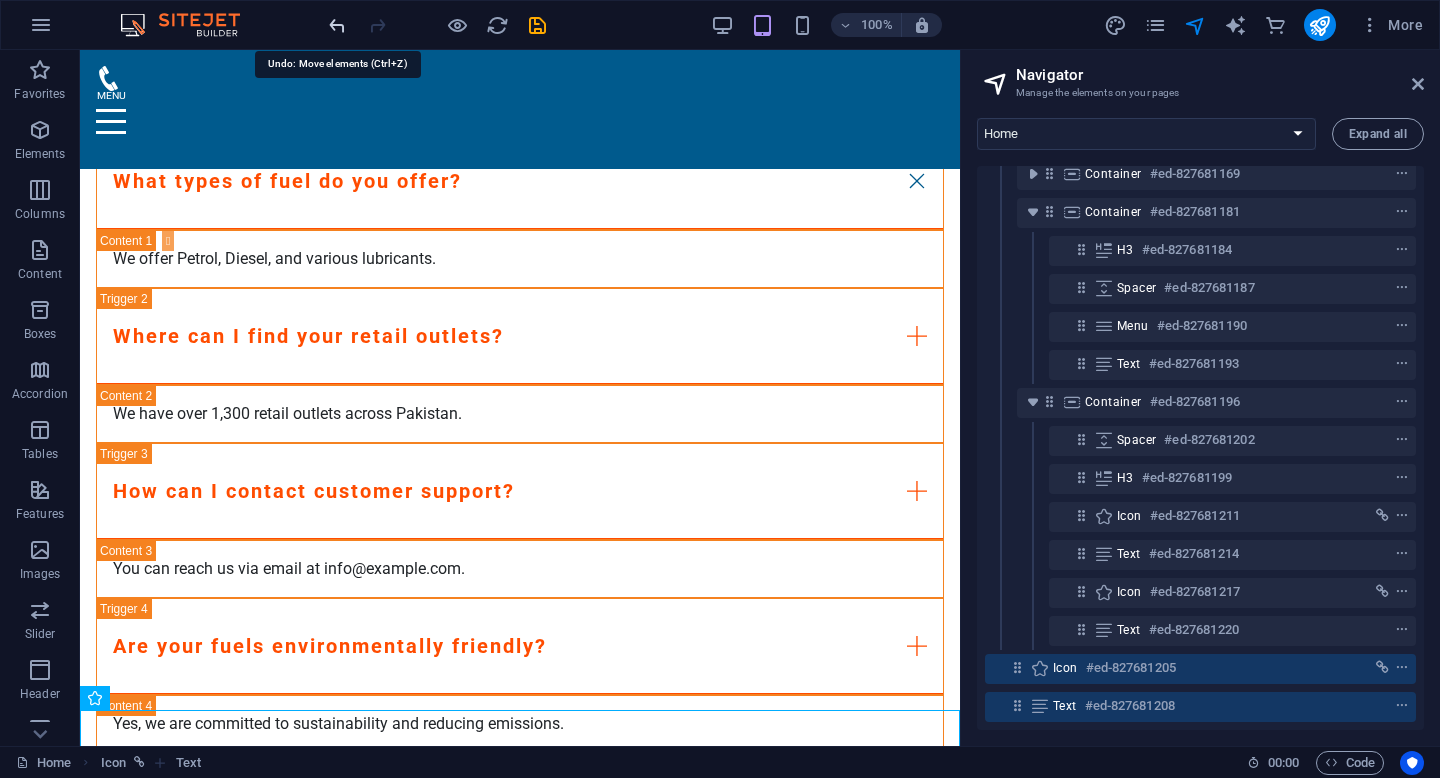 click at bounding box center [337, 25] 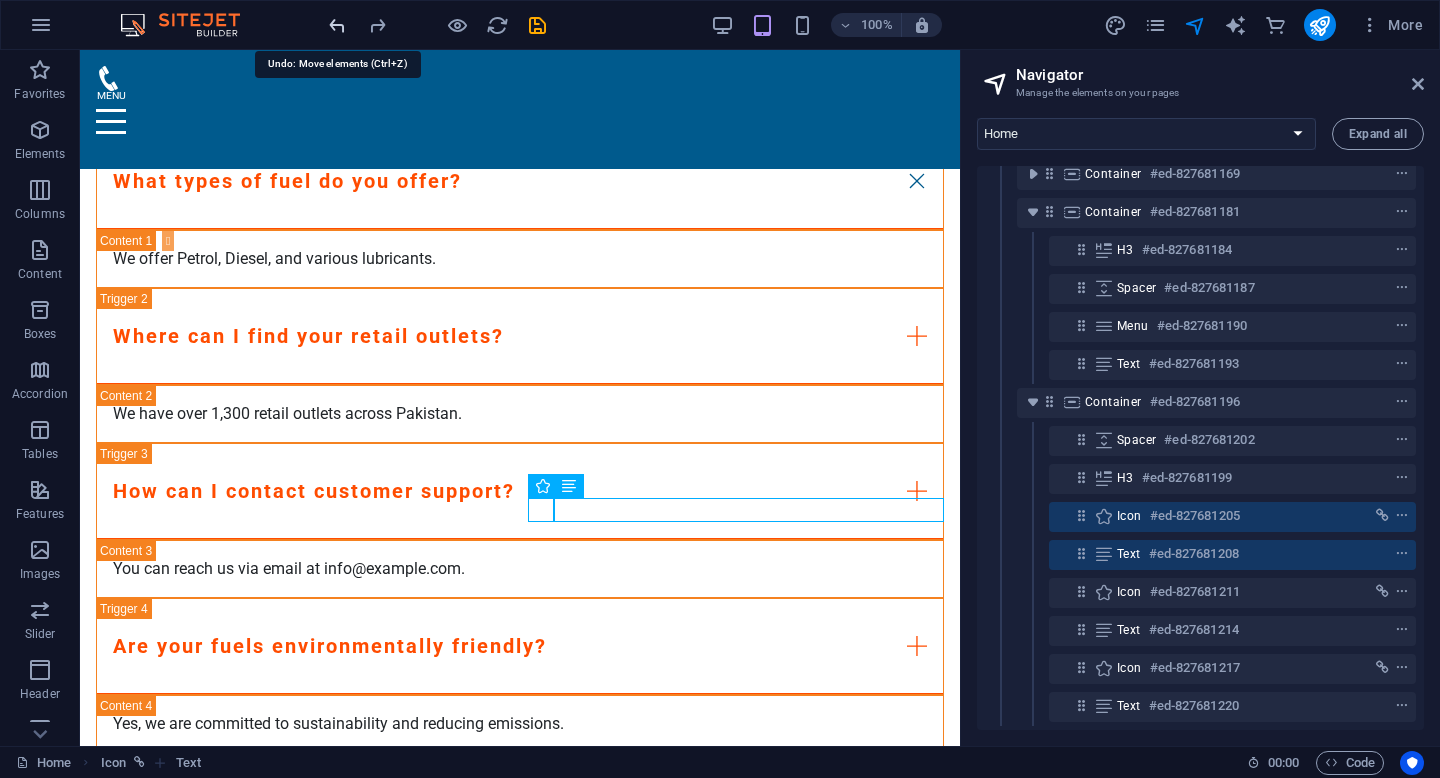scroll, scrollTop: 6697, scrollLeft: 0, axis: vertical 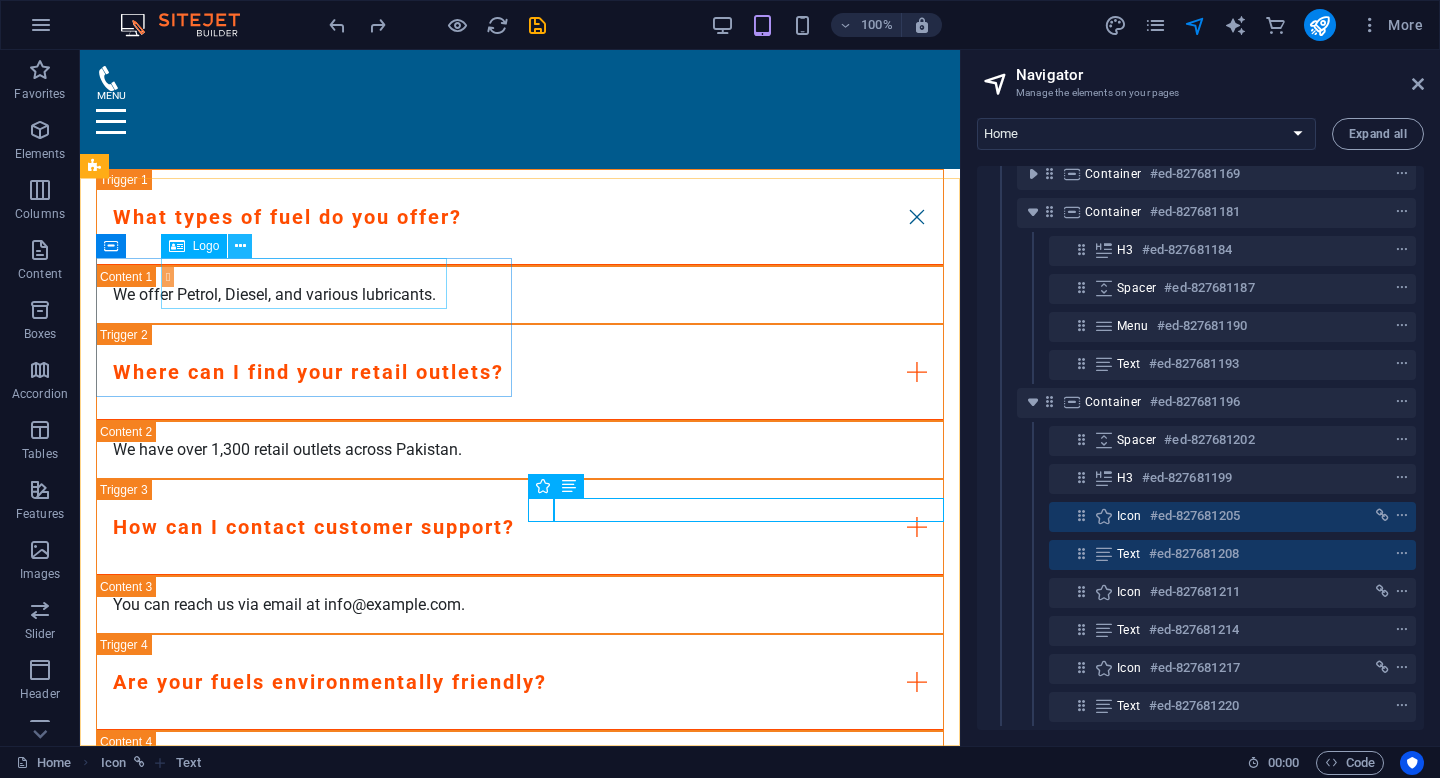 click at bounding box center [240, 246] 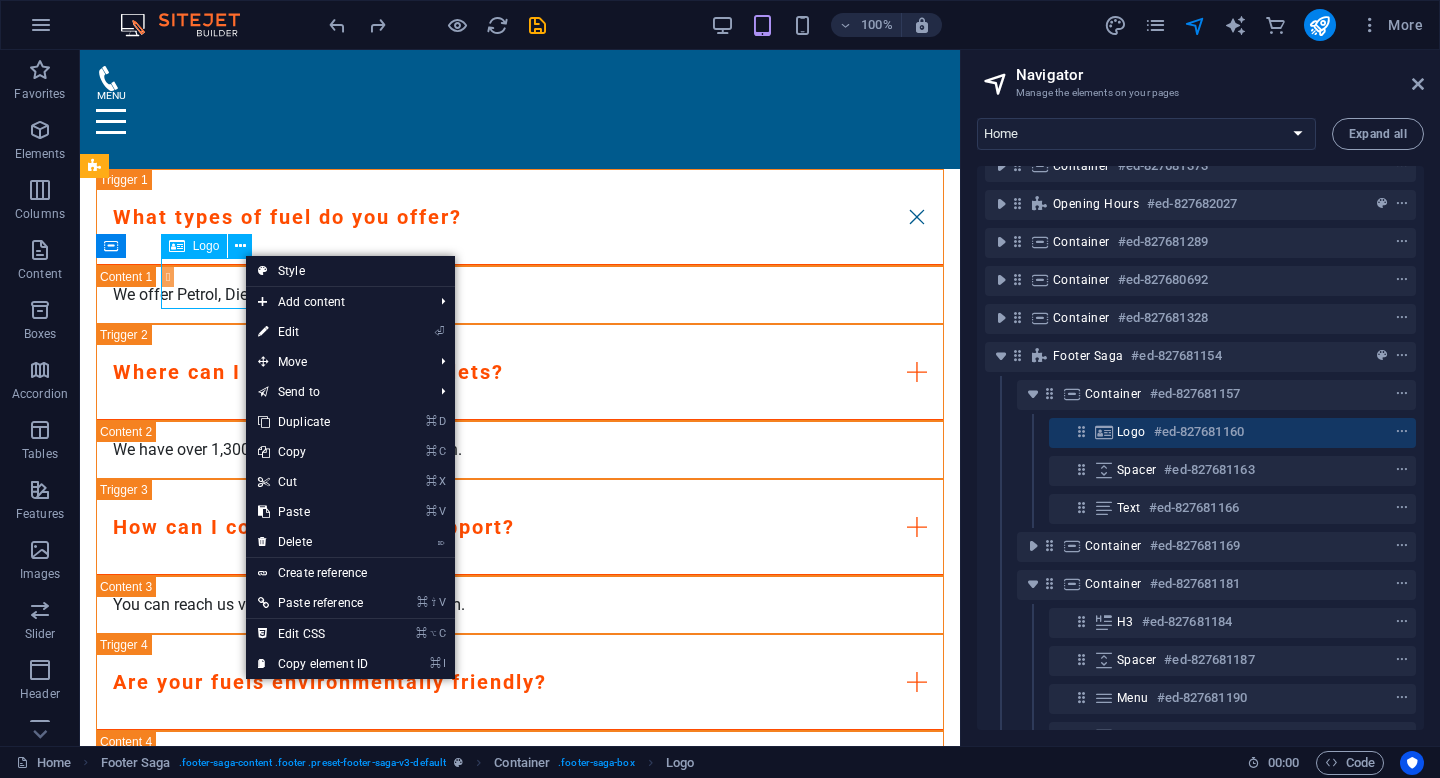 scroll, scrollTop: 509, scrollLeft: 0, axis: vertical 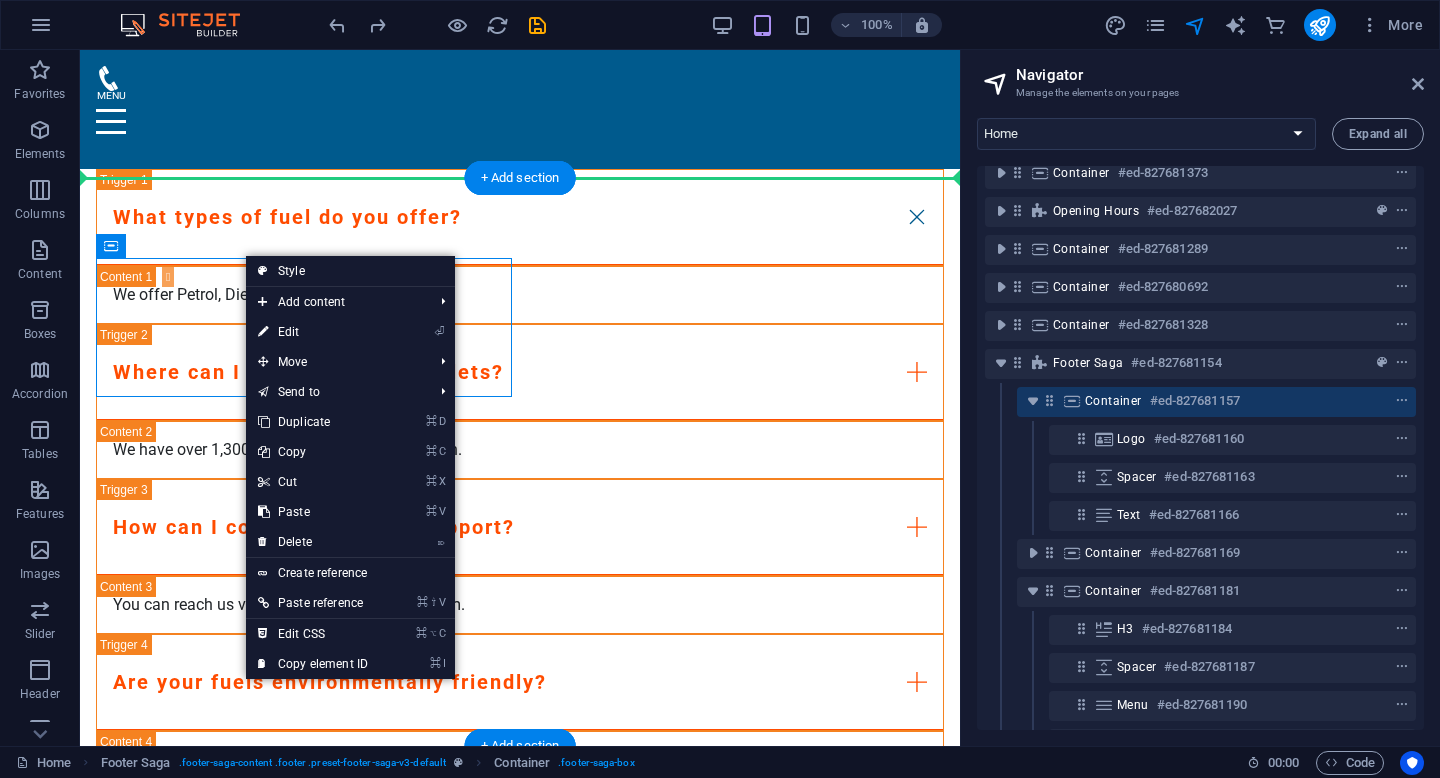 drag, startPoint x: 244, startPoint y: 307, endPoint x: 111, endPoint y: 223, distance: 157.30544 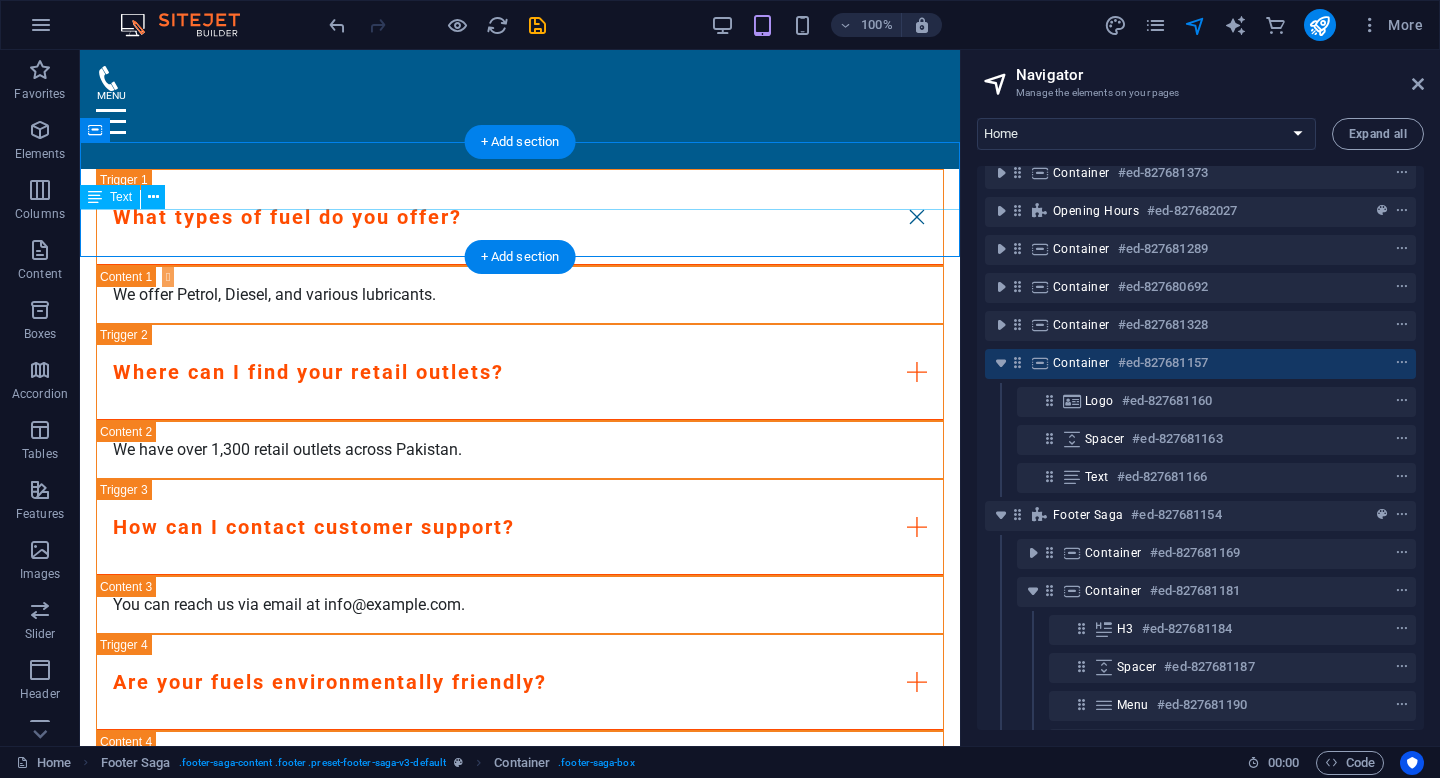 scroll, scrollTop: 6733, scrollLeft: 0, axis: vertical 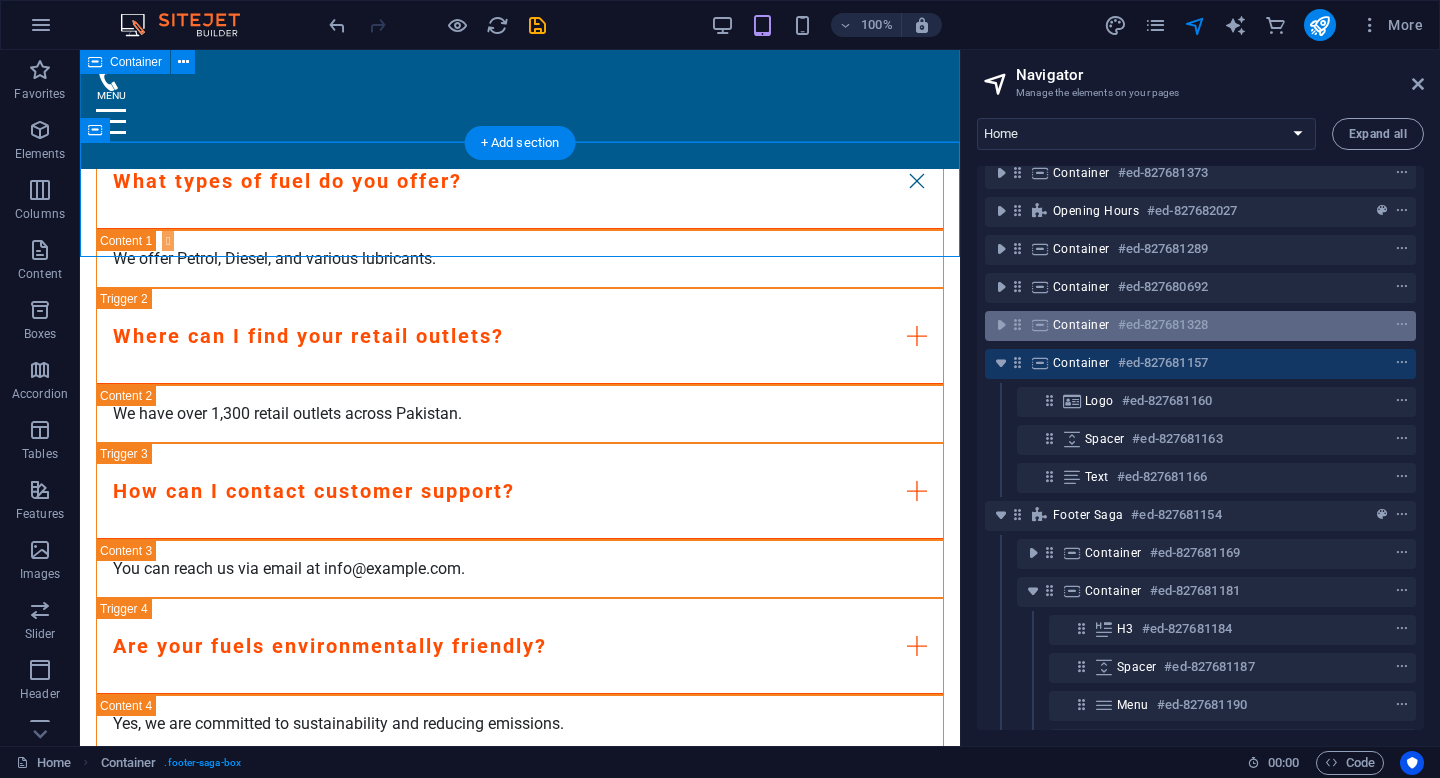 click on "Container" at bounding box center (1081, 325) 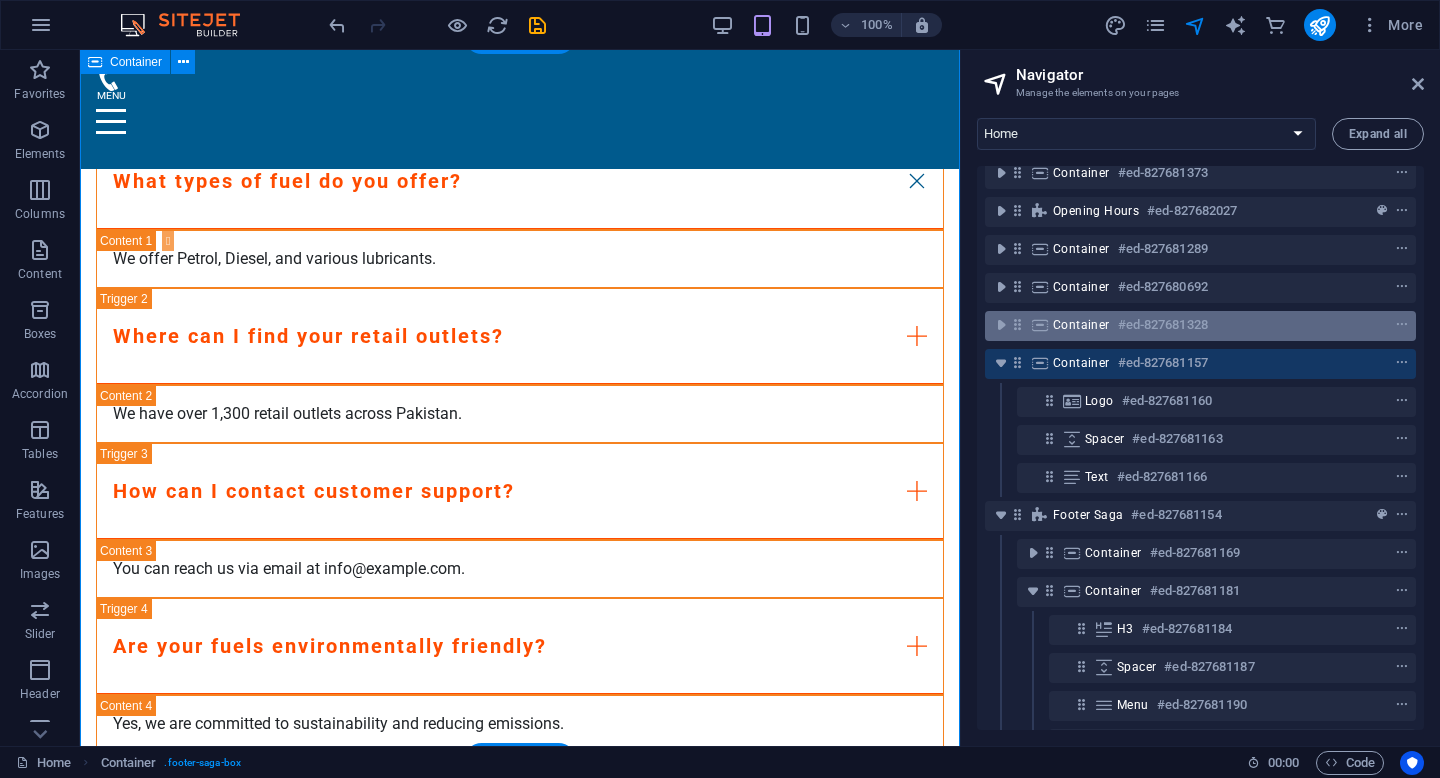 scroll, scrollTop: 6116, scrollLeft: 0, axis: vertical 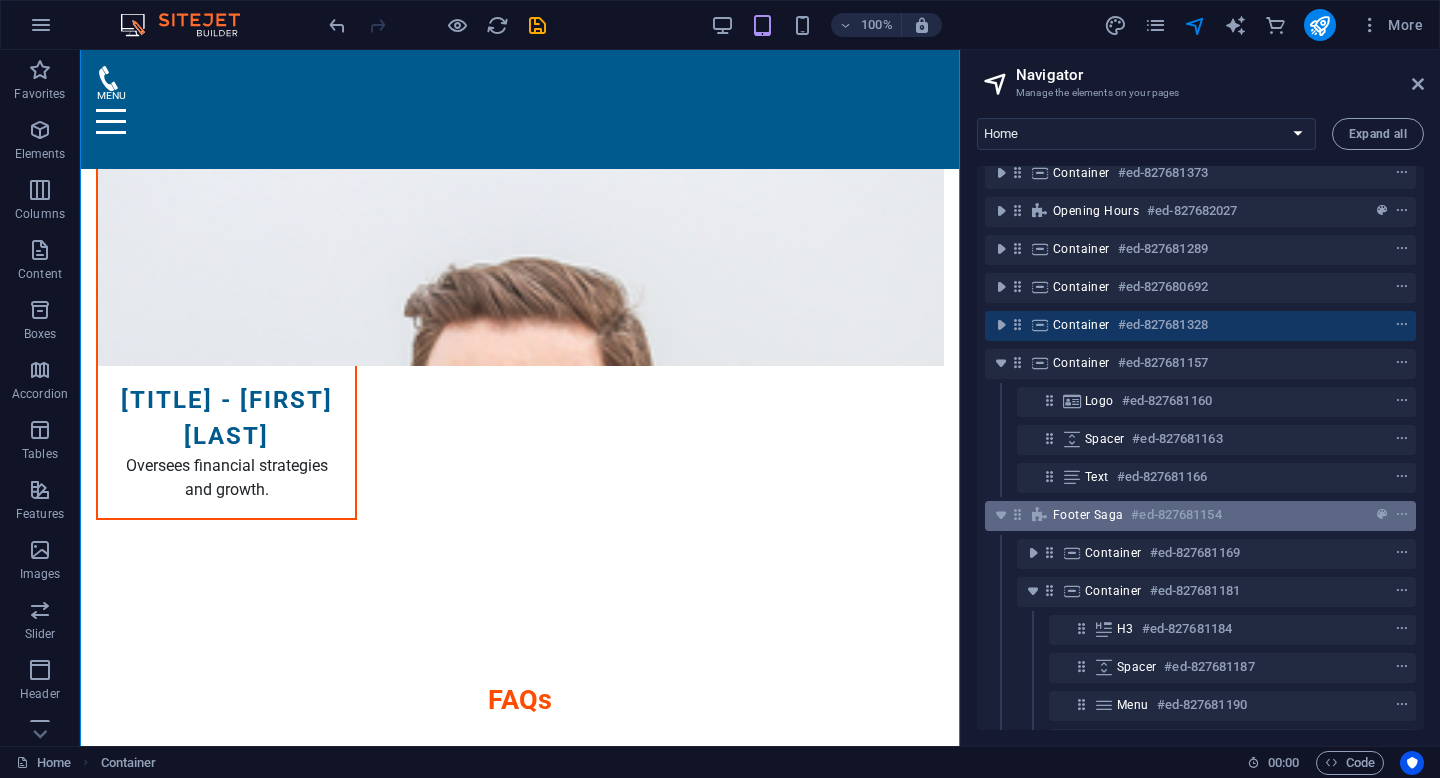 click on "Footer Saga" at bounding box center (1088, 515) 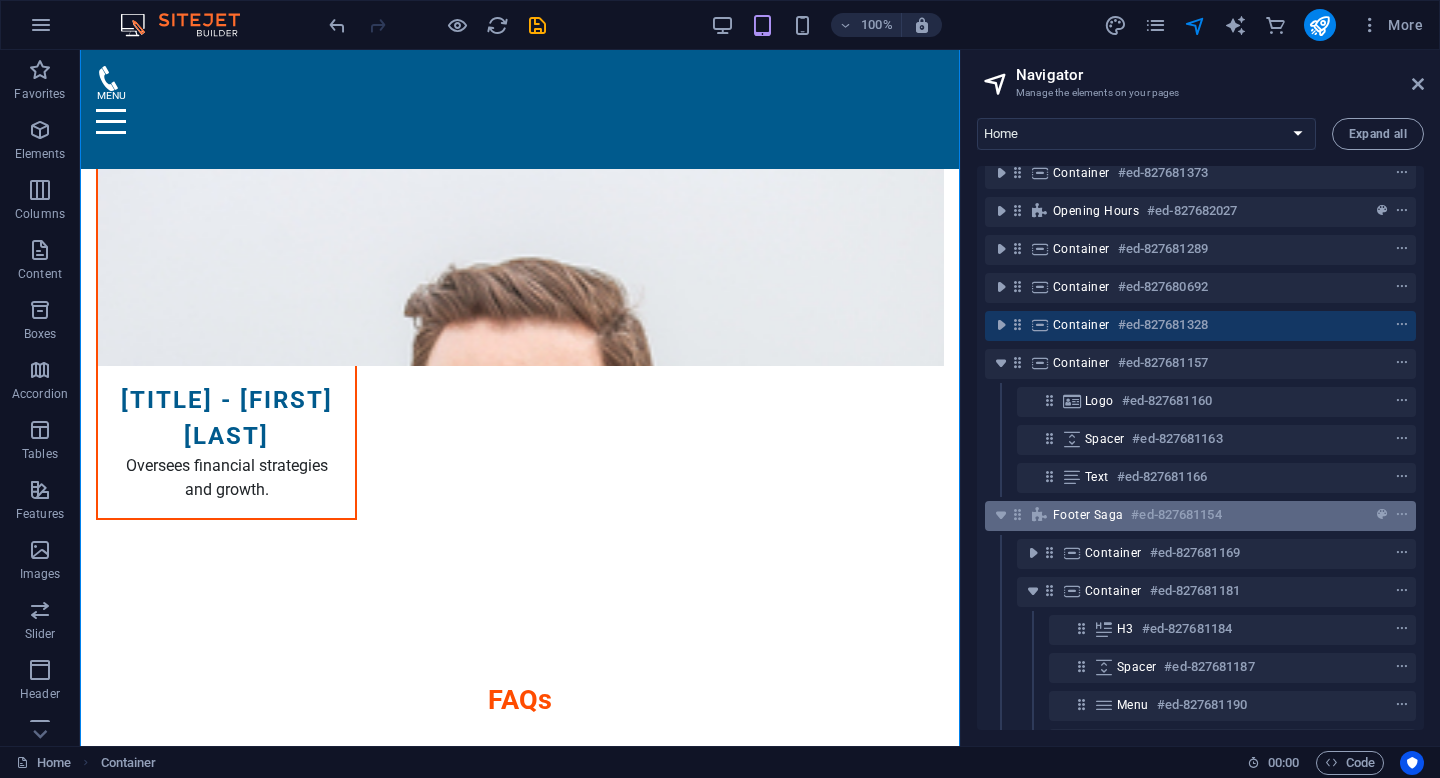 scroll, scrollTop: 6764, scrollLeft: 0, axis: vertical 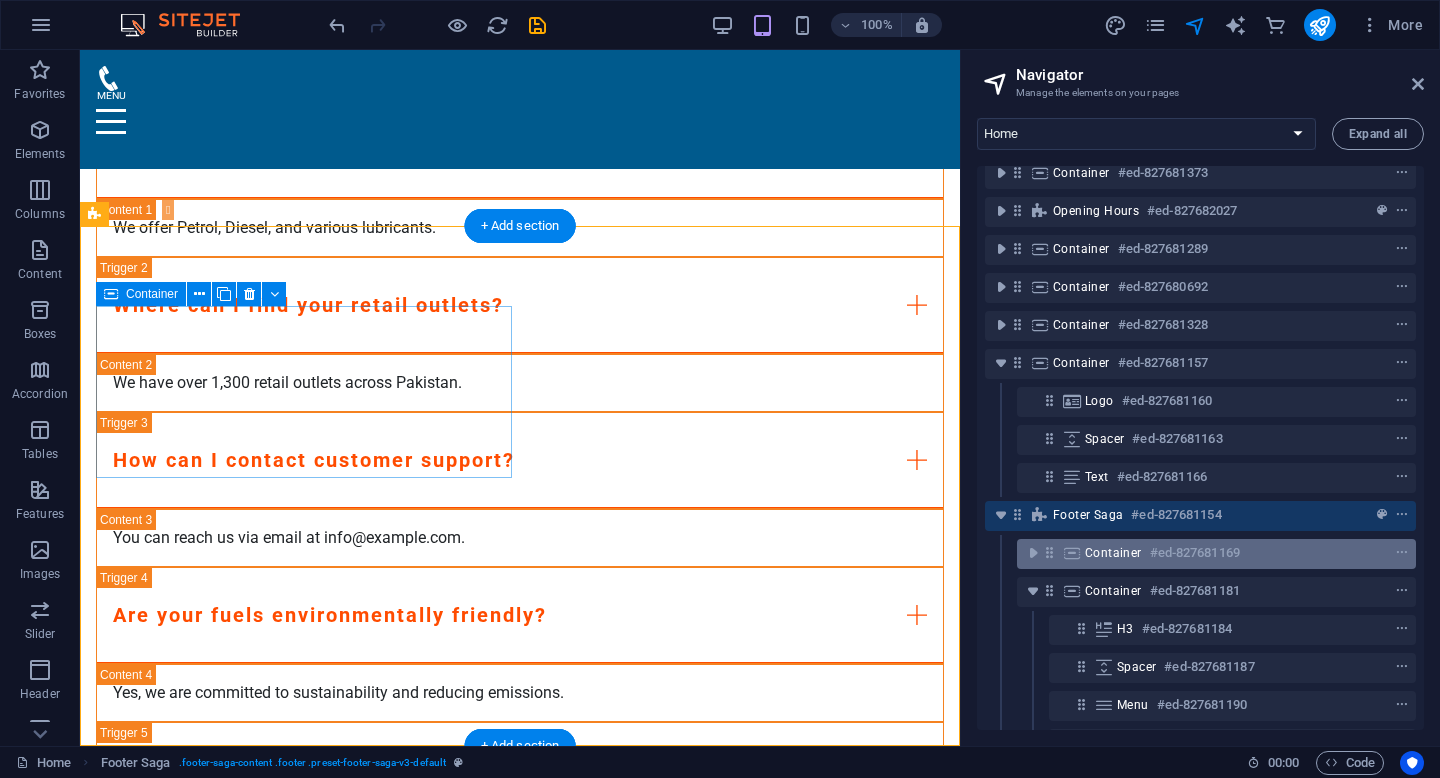 click on "Container" at bounding box center [1113, 553] 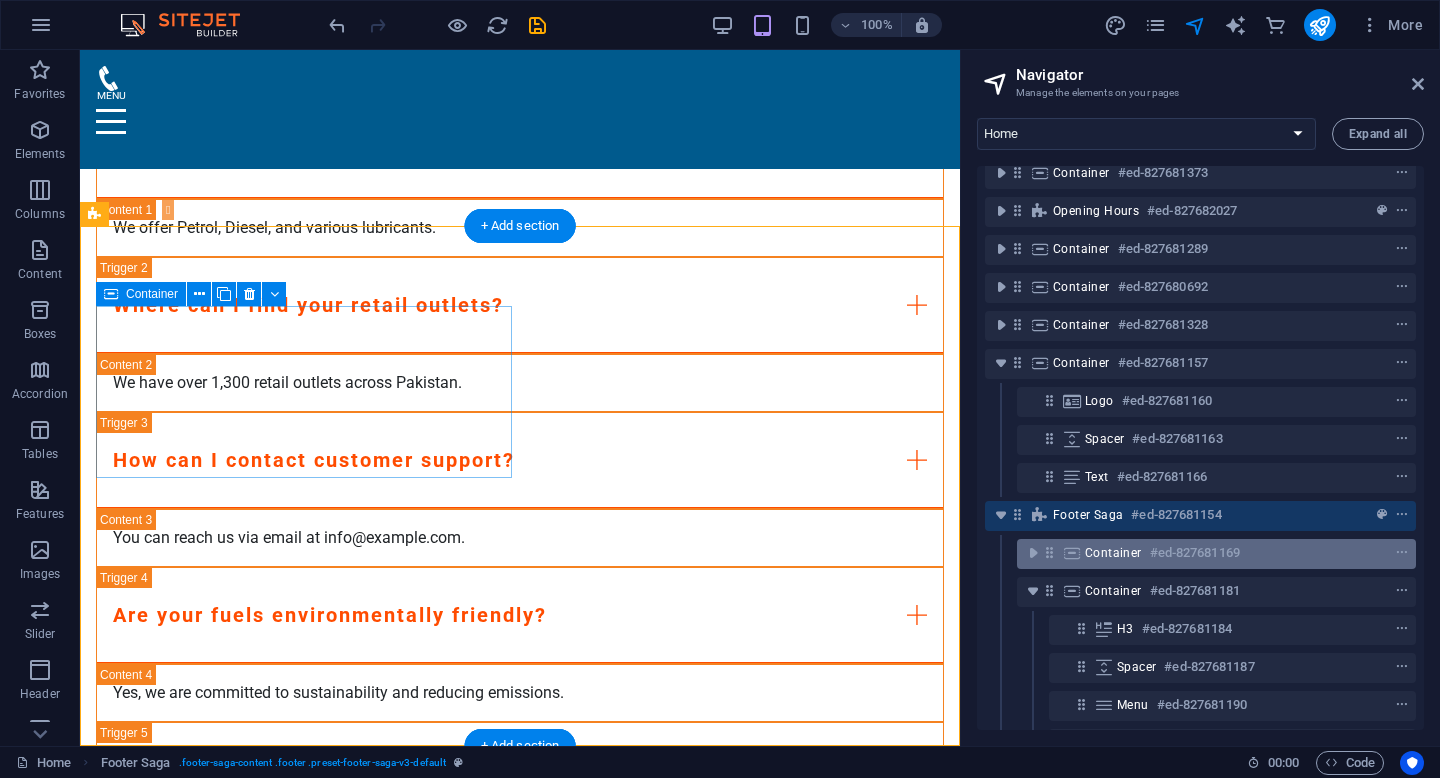 scroll, scrollTop: 6758, scrollLeft: 0, axis: vertical 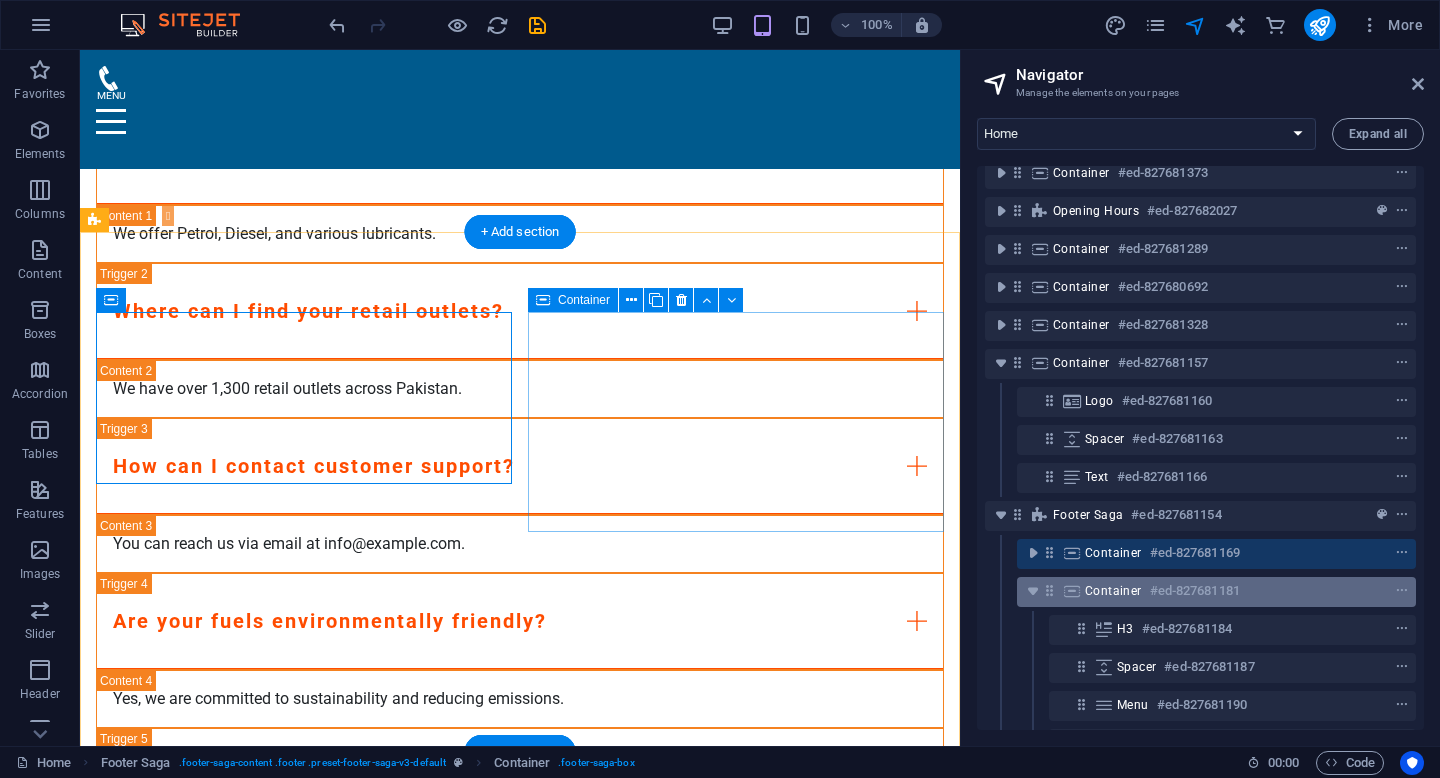 click on "Container" at bounding box center (1113, 591) 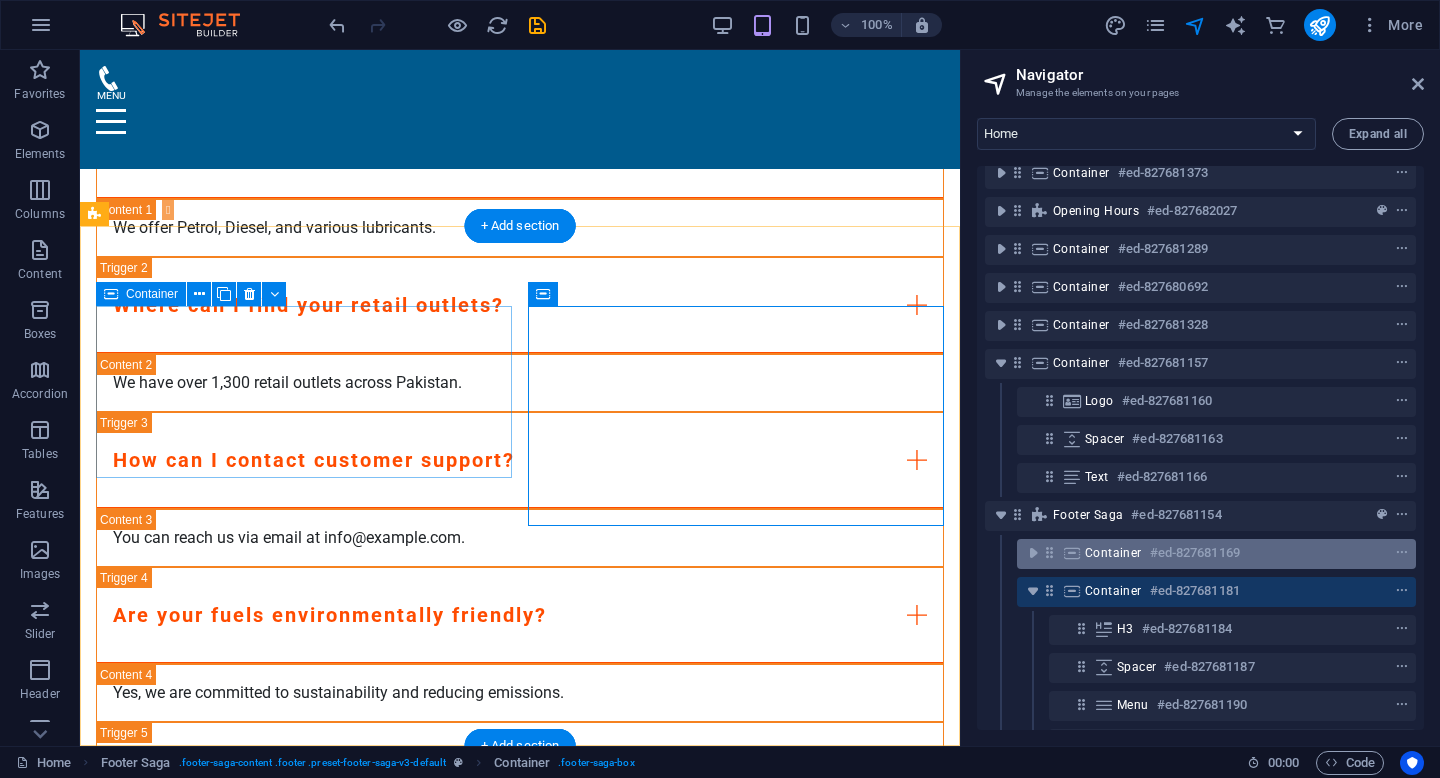 click on "Container" at bounding box center (1113, 553) 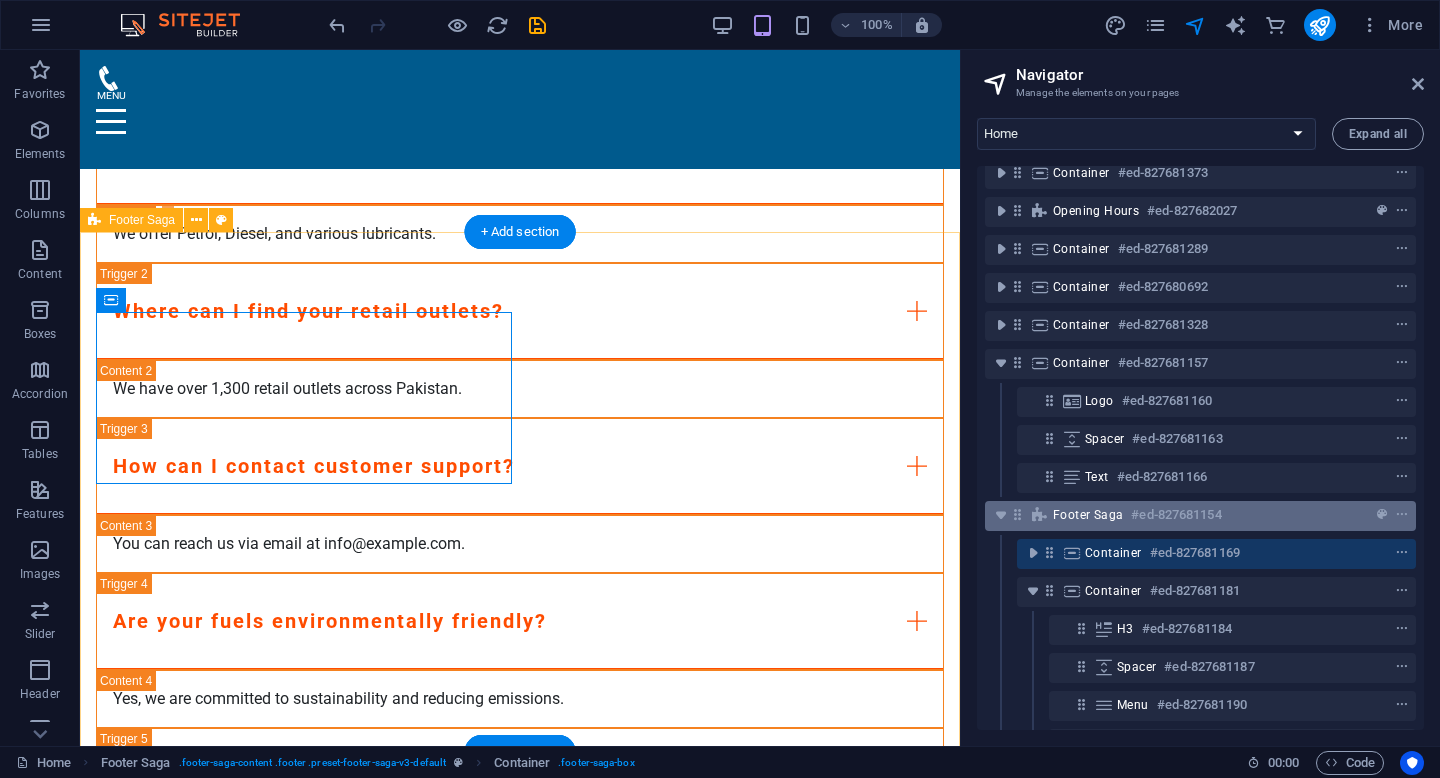 click on "Footer Saga #ed-827681154" at bounding box center (1200, 516) 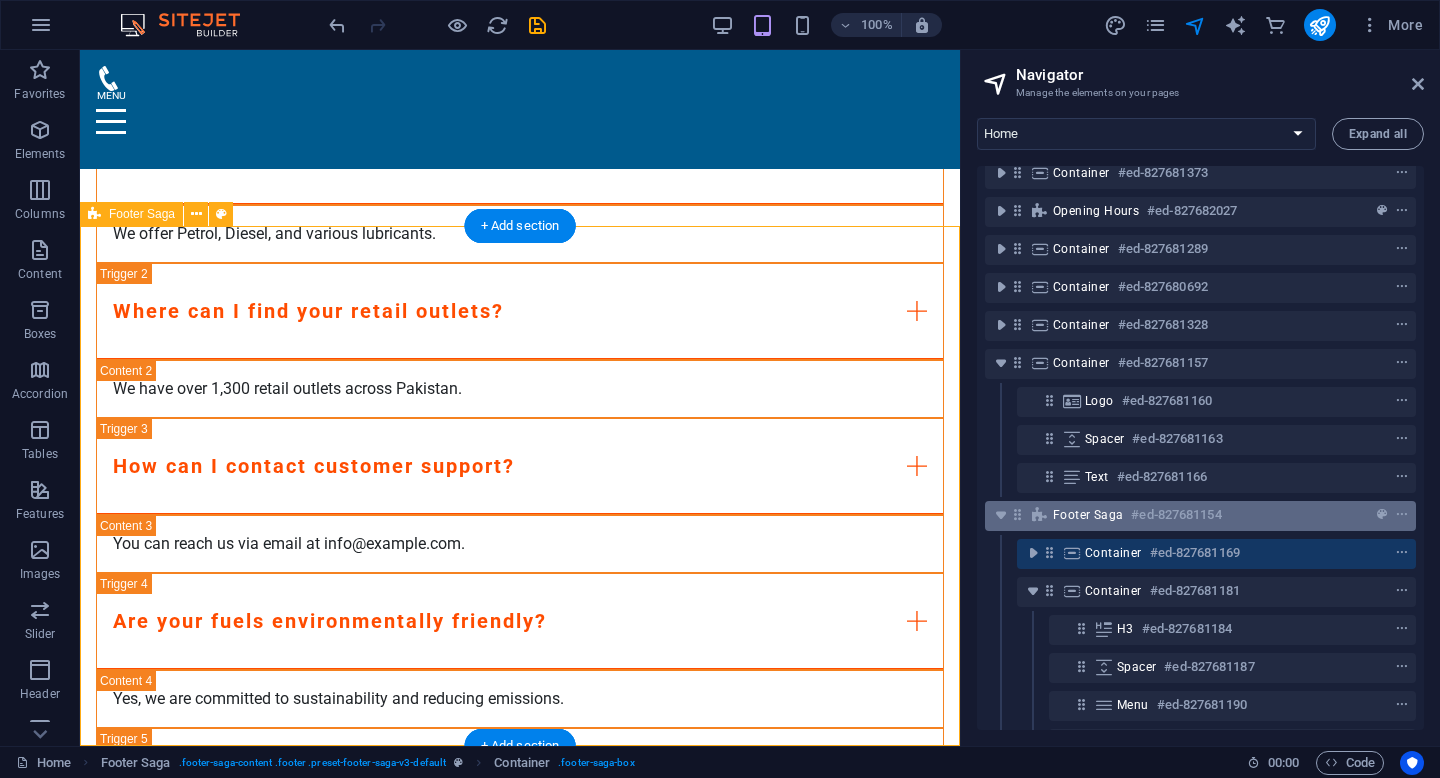 scroll, scrollTop: 6764, scrollLeft: 0, axis: vertical 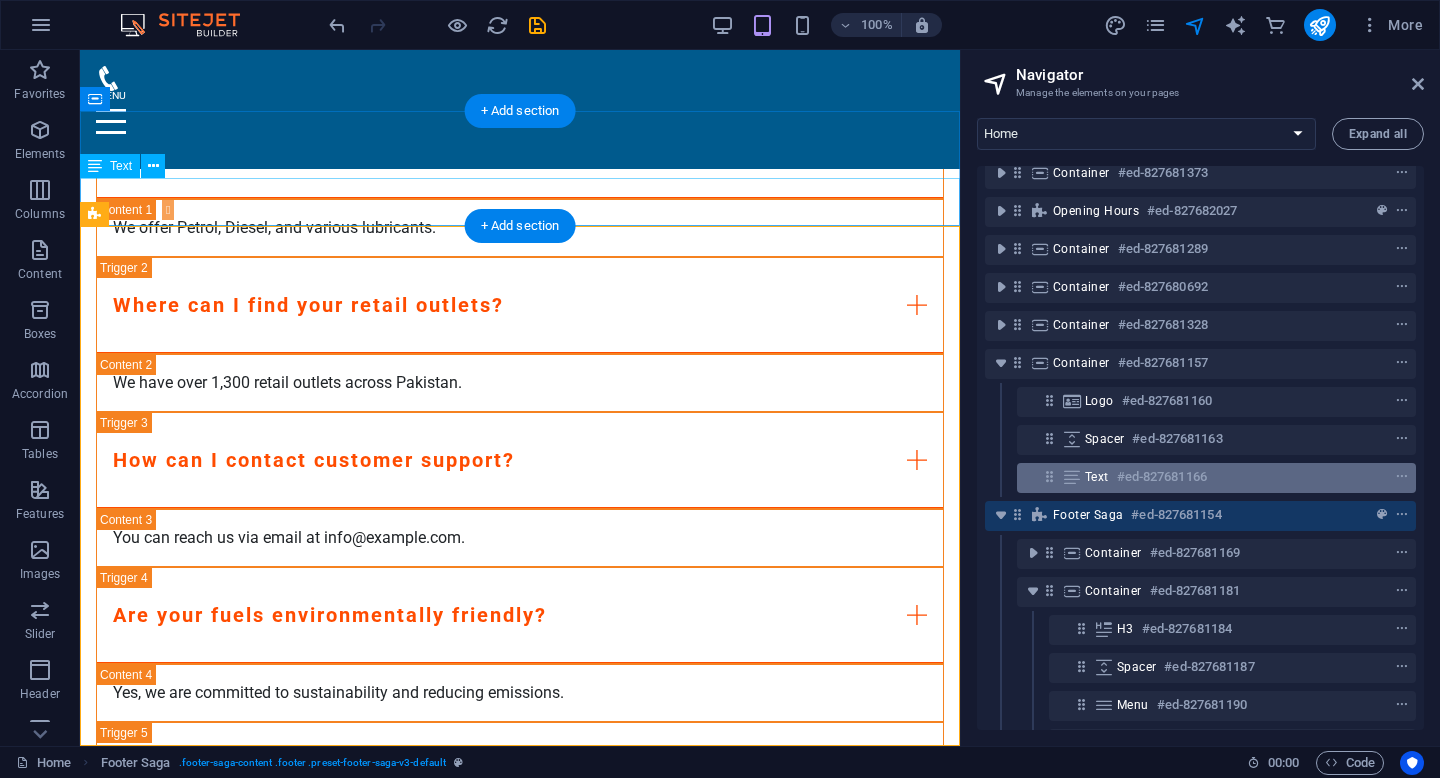 click on "Text #ed-827681166" at bounding box center [1216, 478] 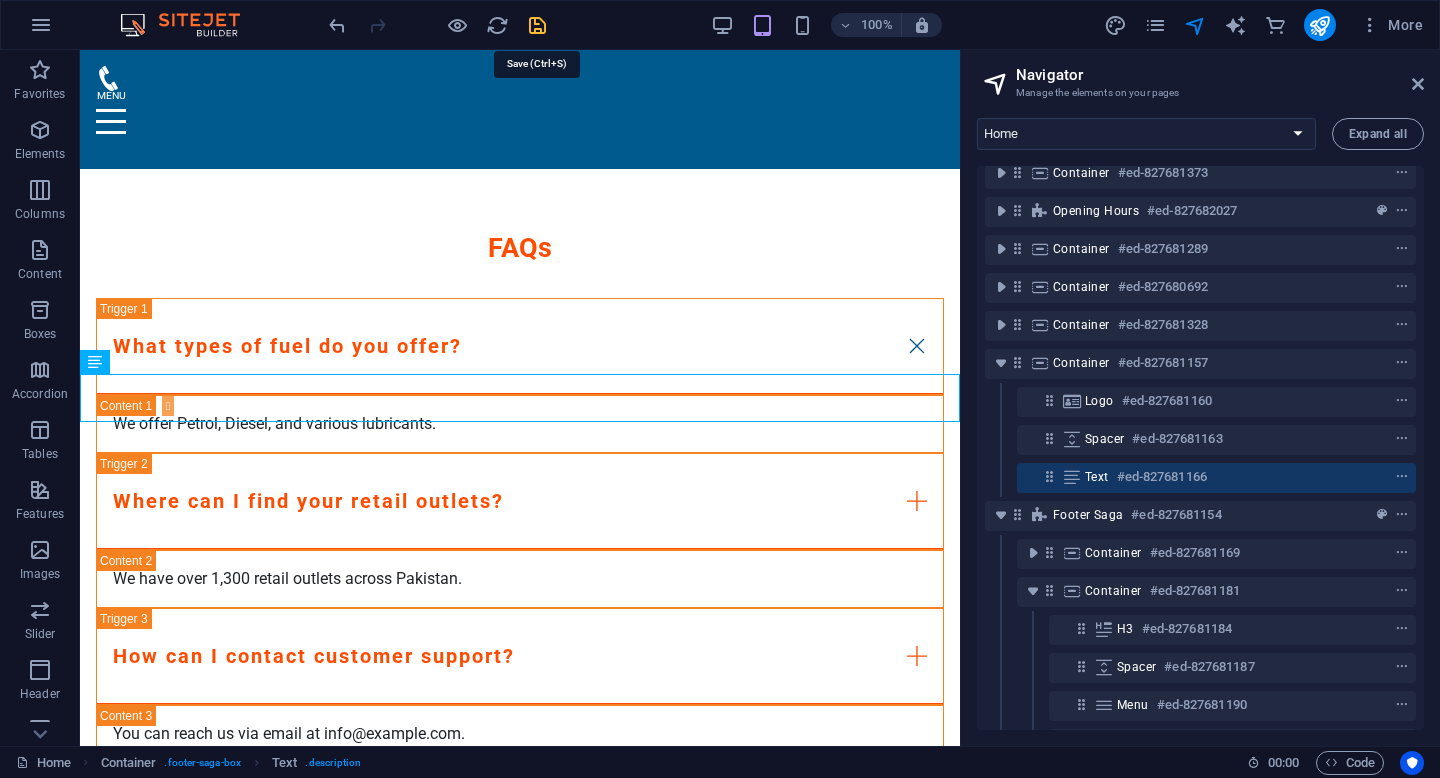 click at bounding box center [537, 25] 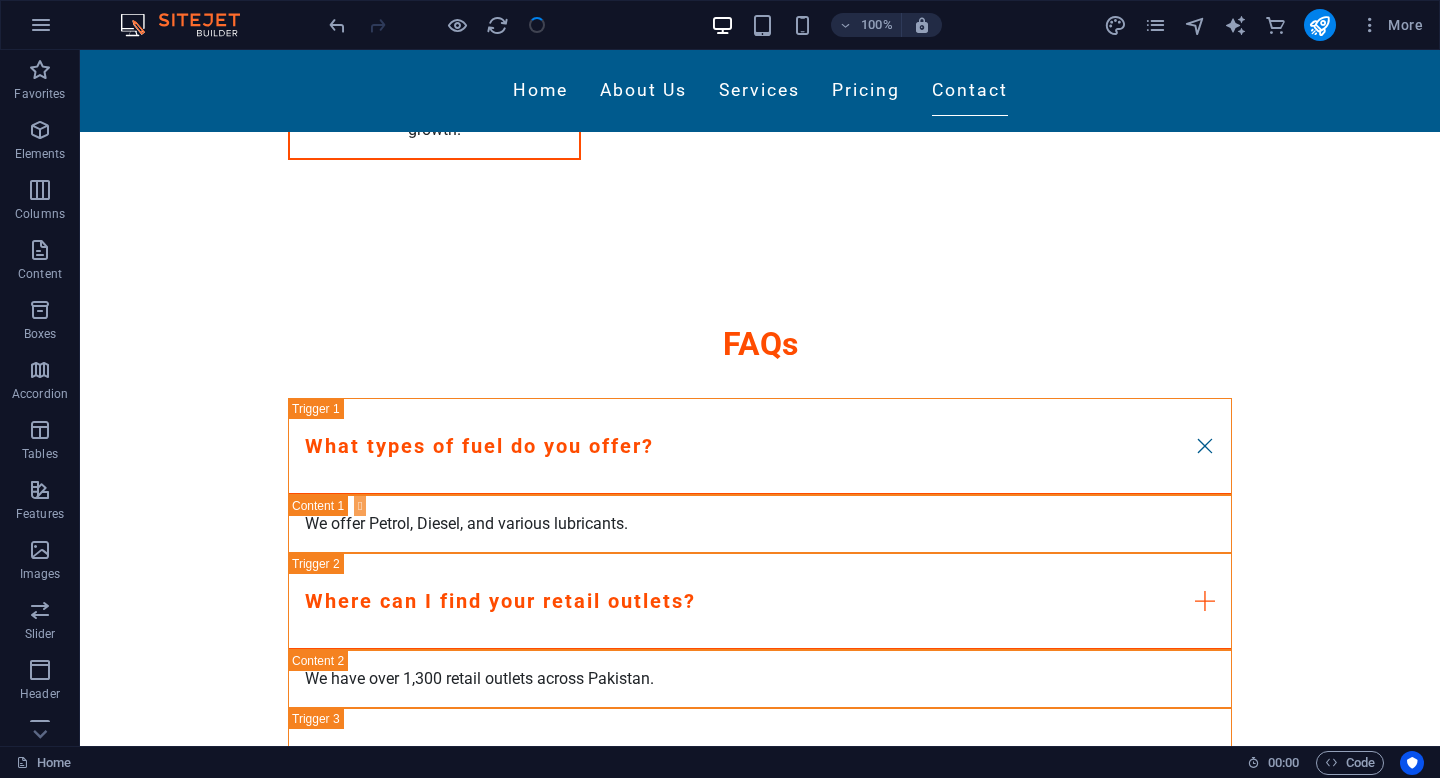 scroll, scrollTop: 6538, scrollLeft: 0, axis: vertical 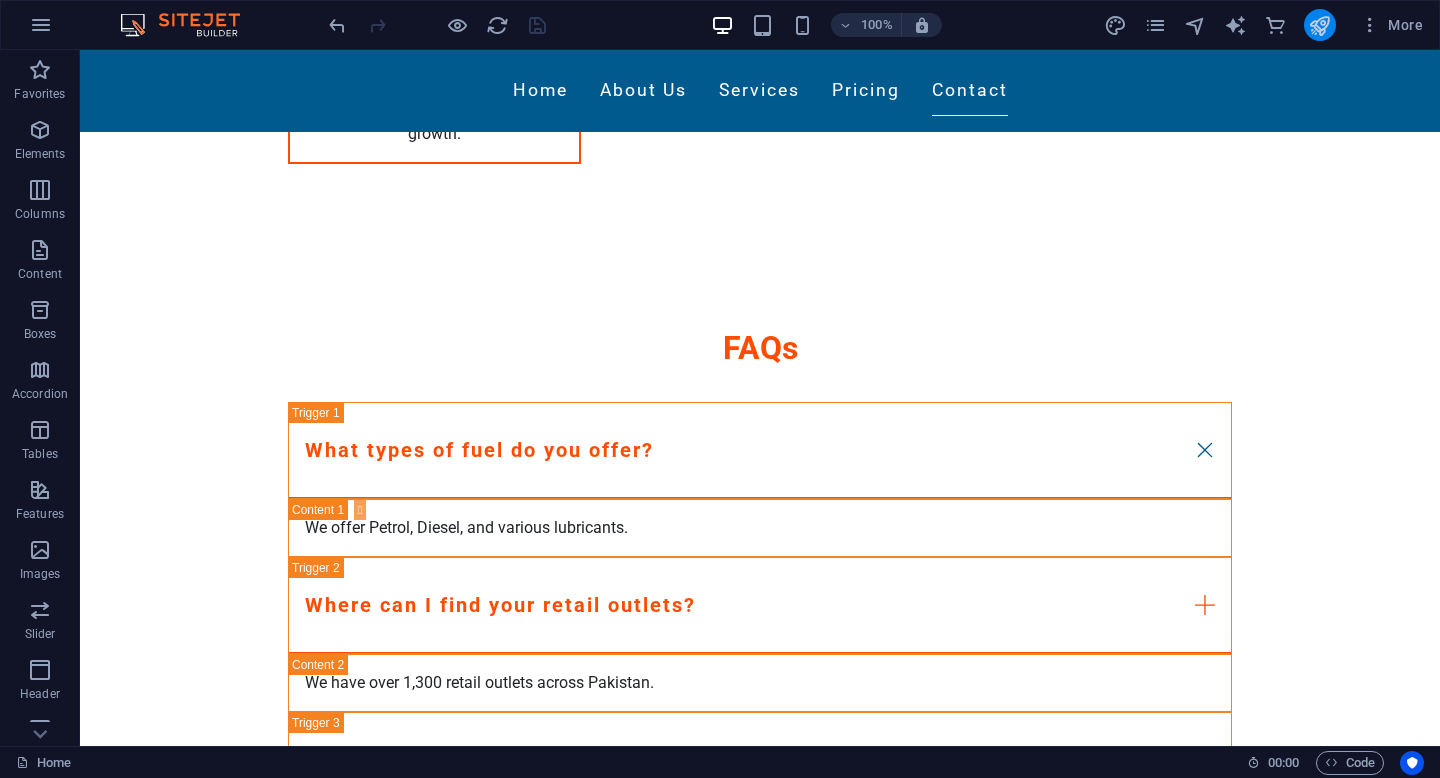click at bounding box center (1320, 25) 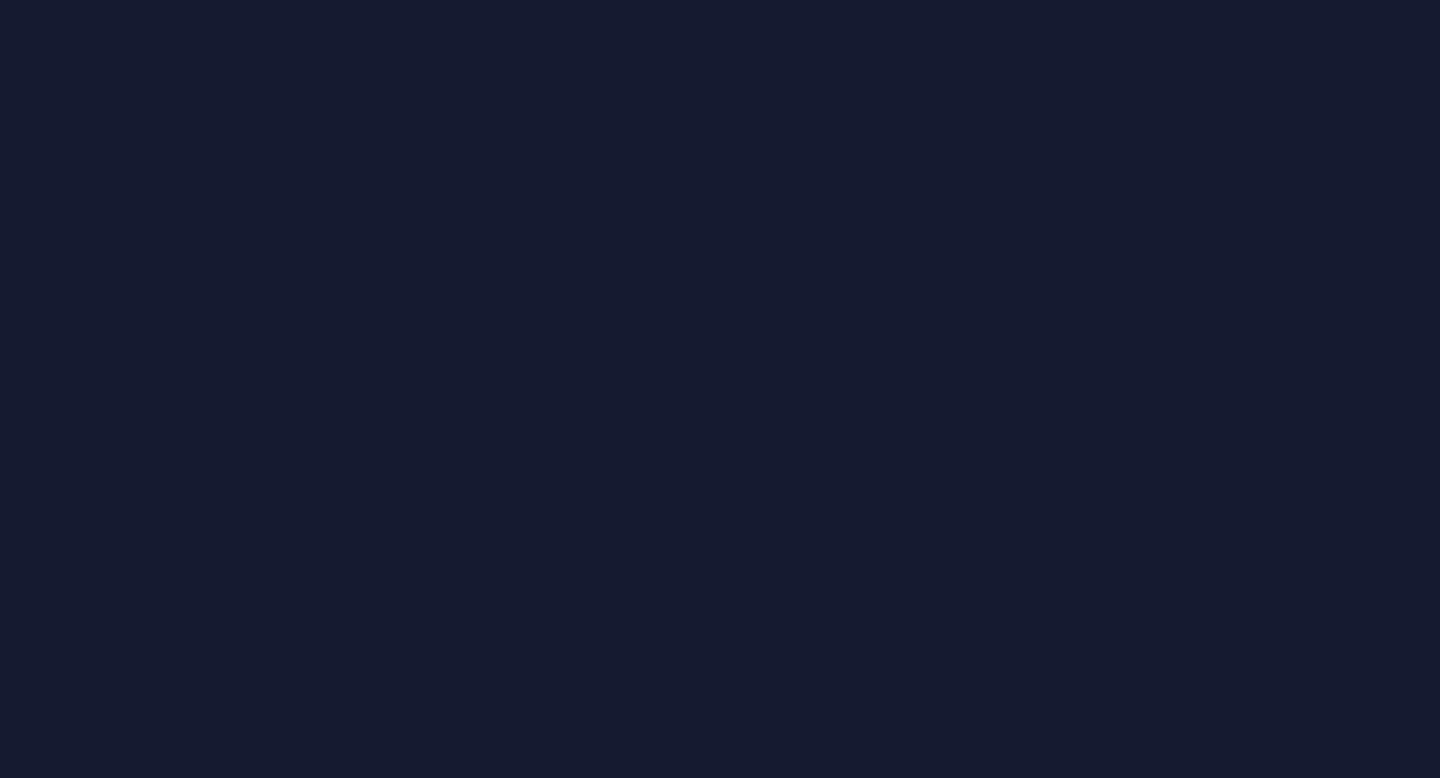 scroll, scrollTop: 0, scrollLeft: 0, axis: both 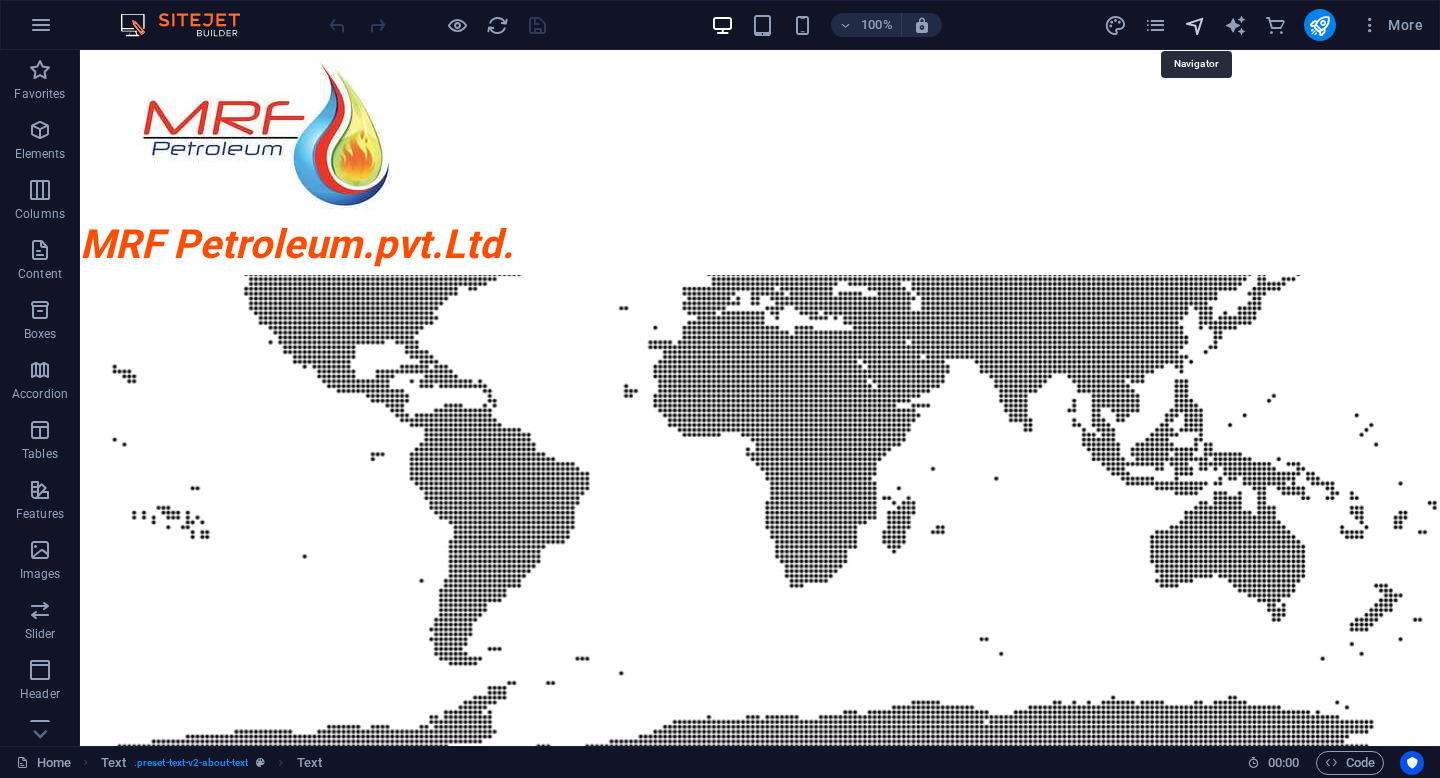 click at bounding box center [1195, 25] 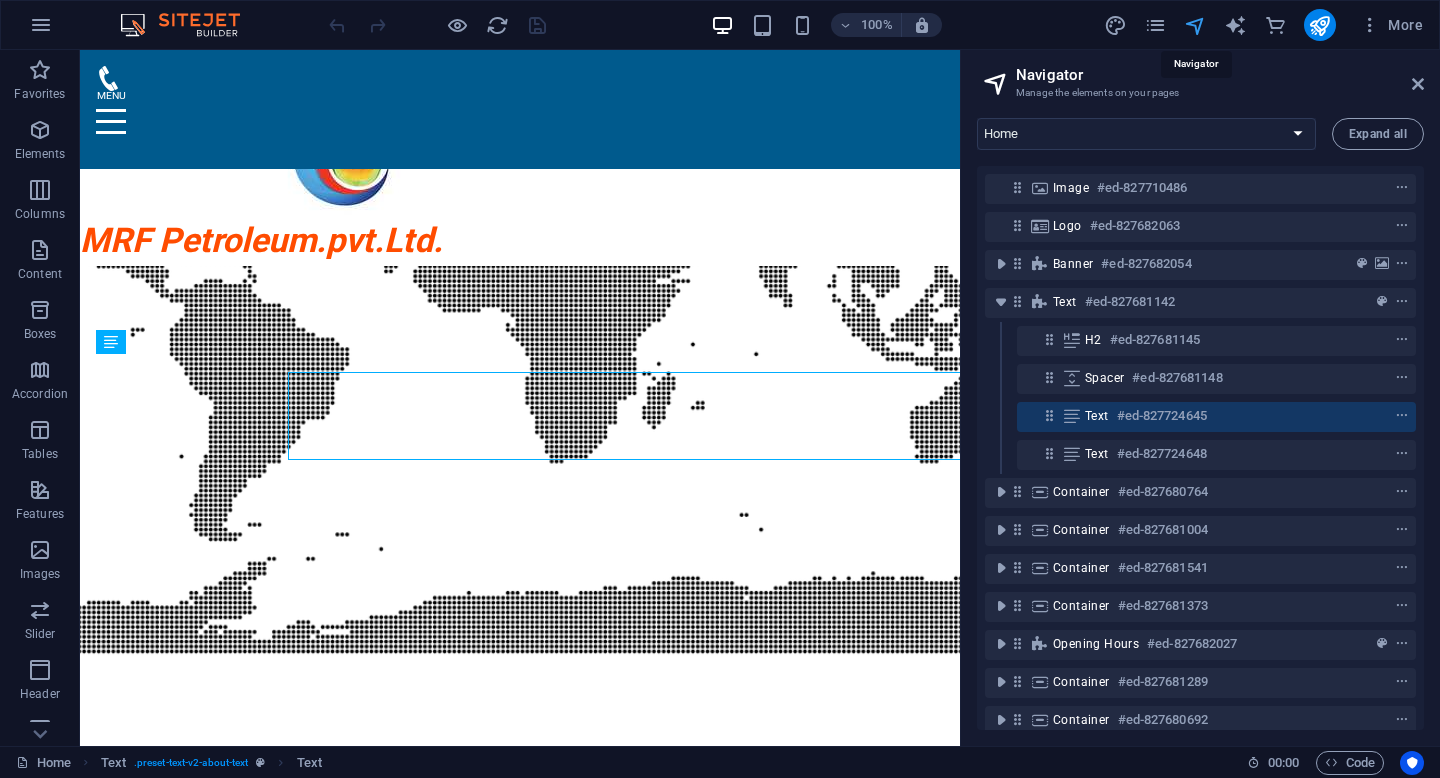 scroll, scrollTop: 489, scrollLeft: 0, axis: vertical 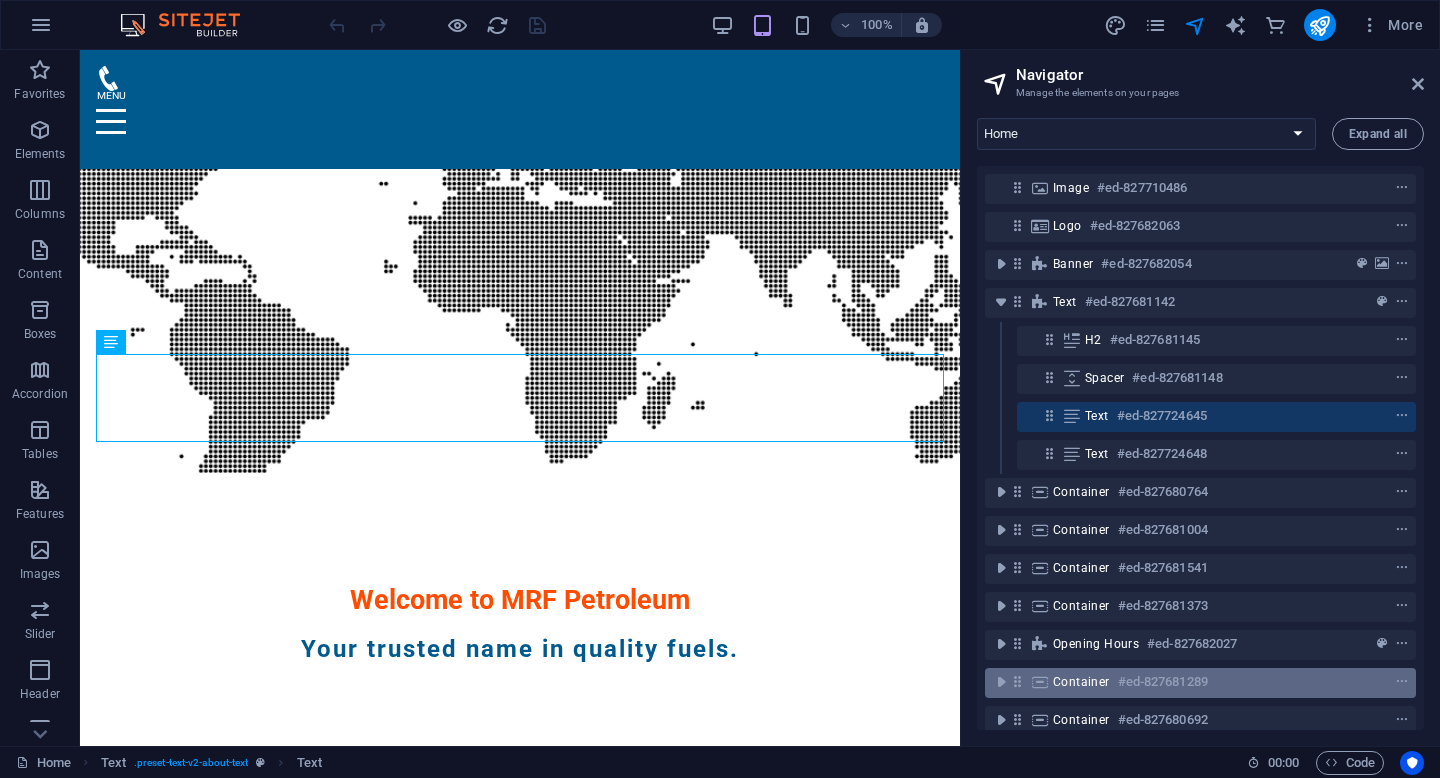 click on "#ed-827681289" at bounding box center [1163, 682] 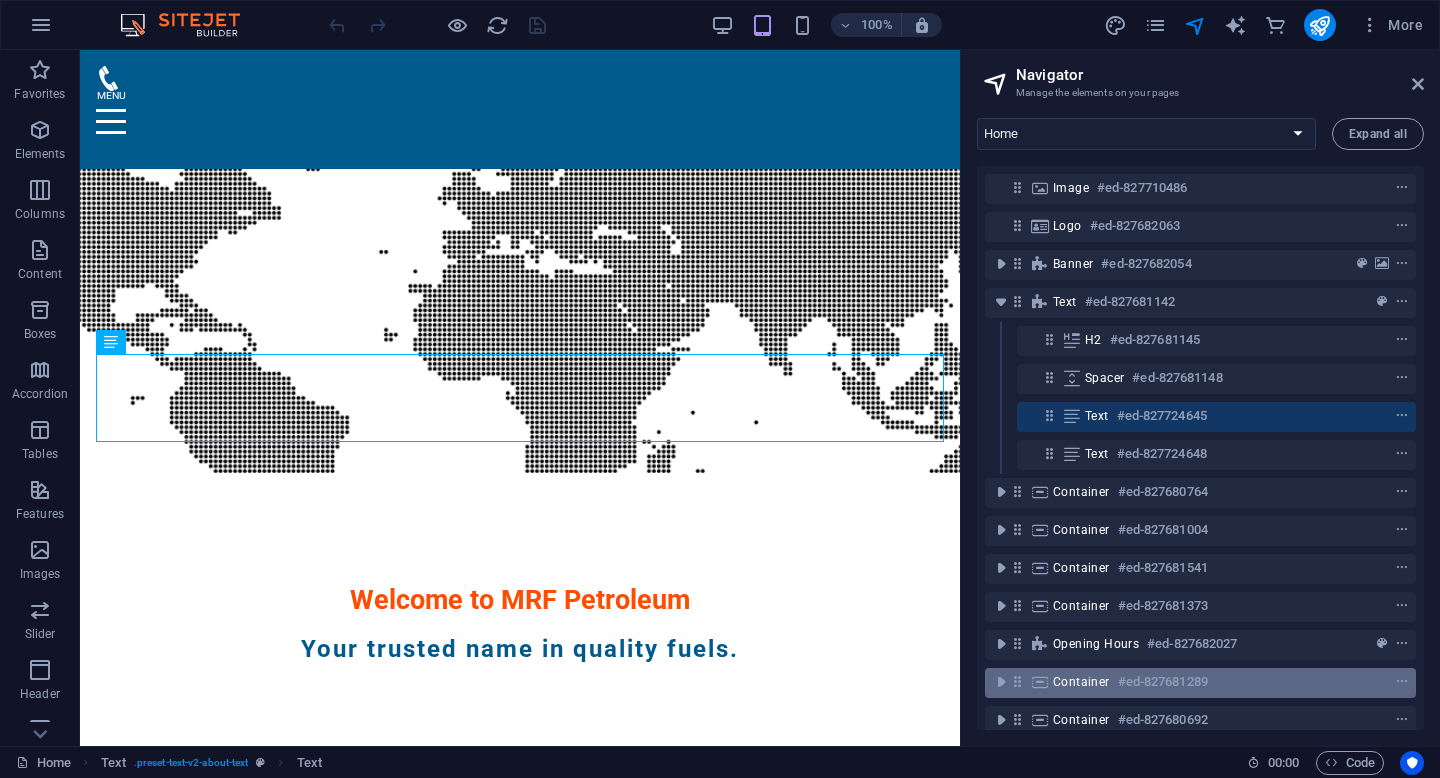 scroll, scrollTop: 4868, scrollLeft: 0, axis: vertical 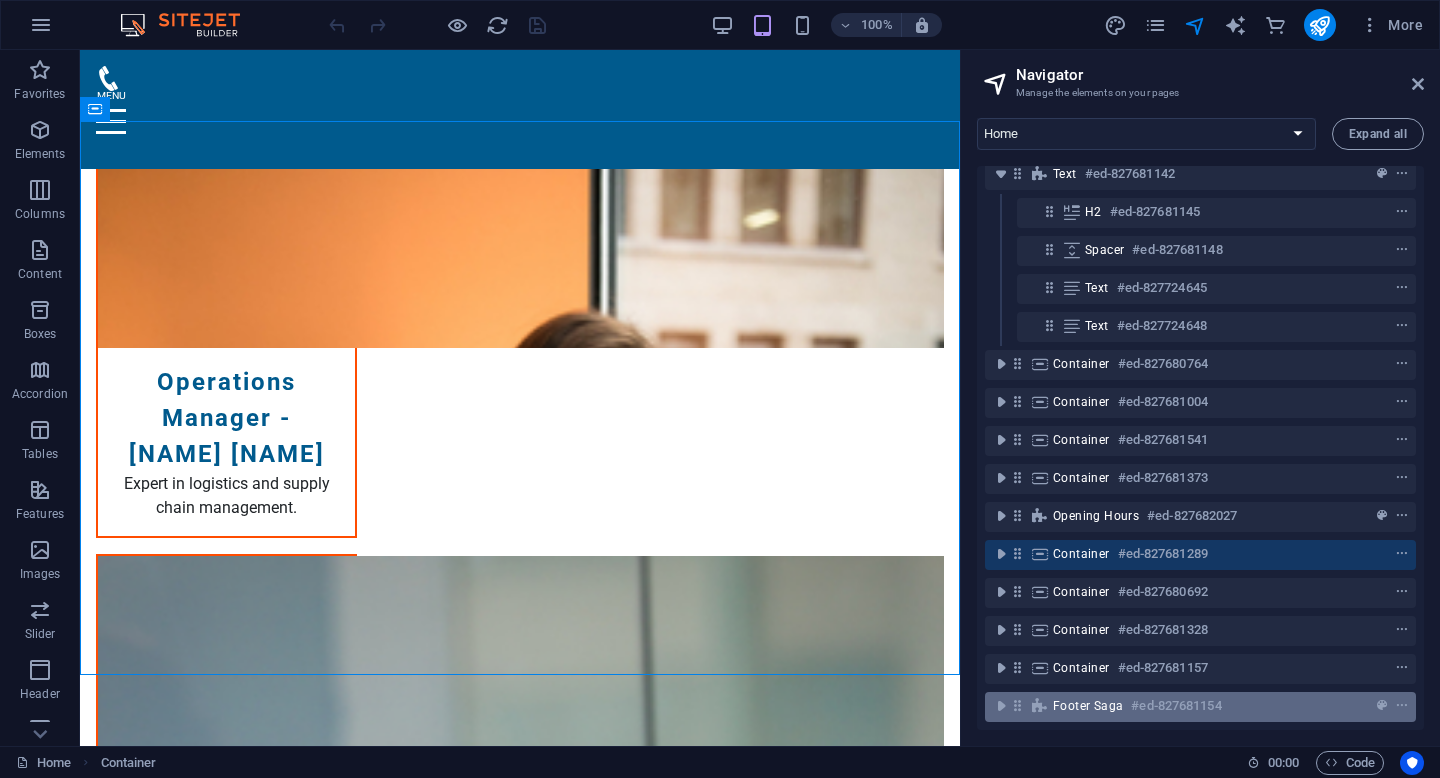 click on "Footer Saga #ed-827681154" at bounding box center (1184, 706) 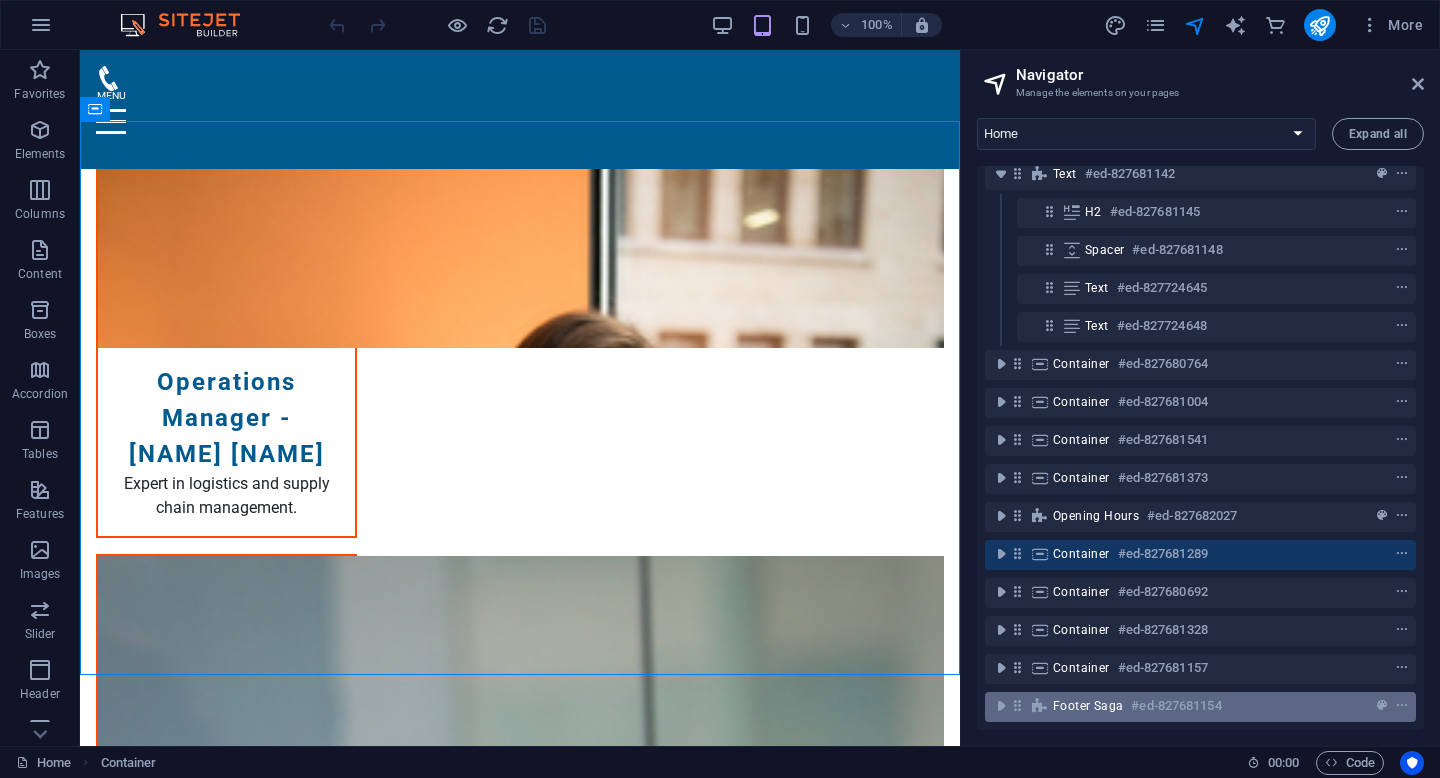 scroll, scrollTop: 6764, scrollLeft: 0, axis: vertical 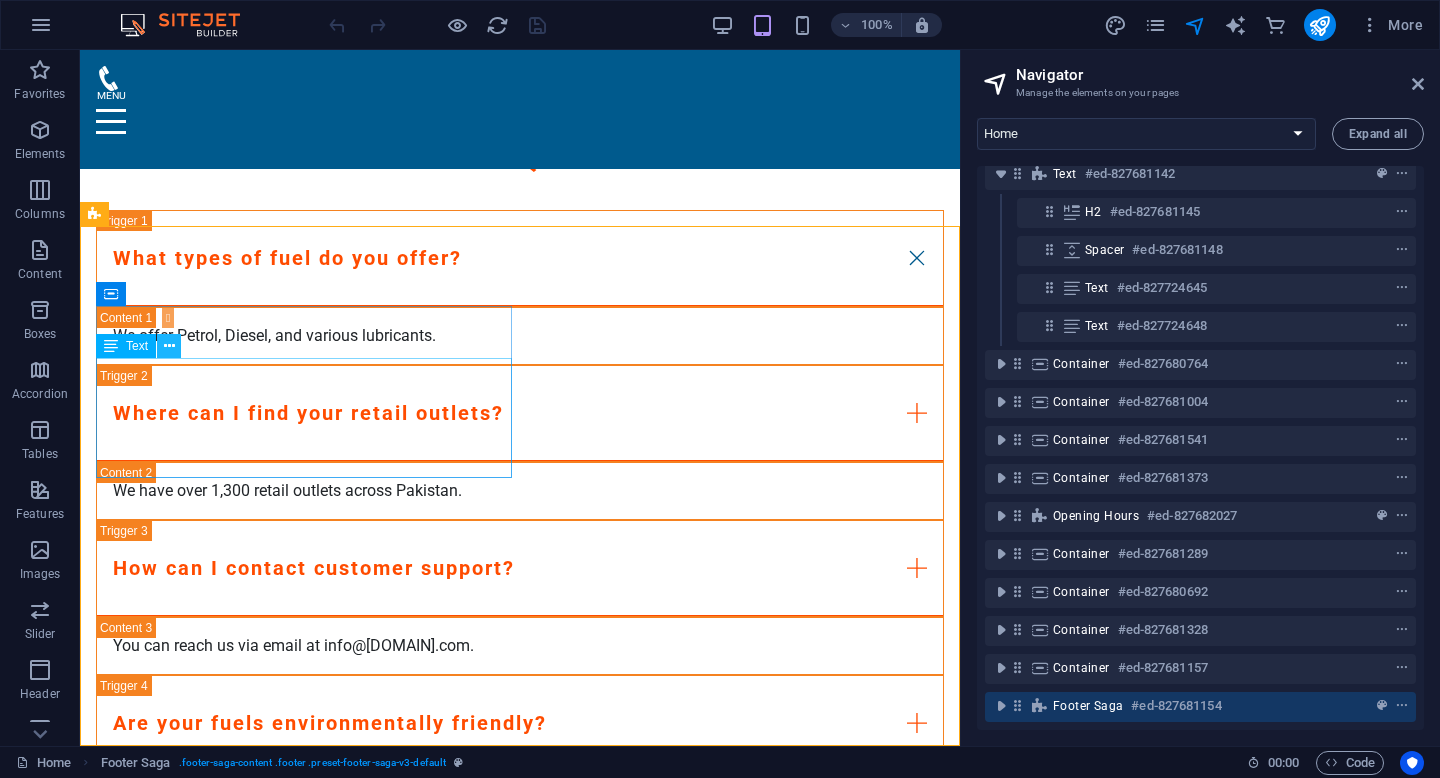 click at bounding box center (169, 346) 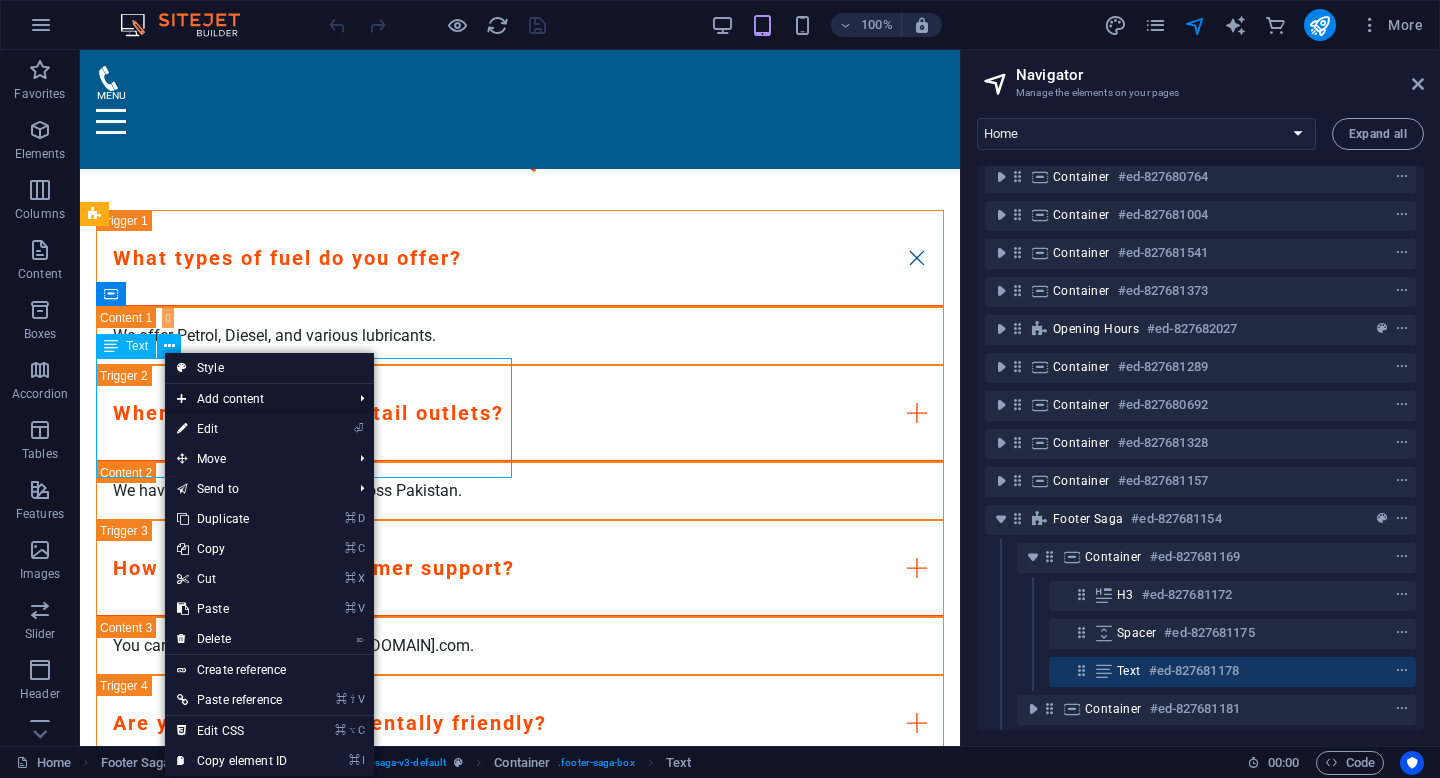 scroll, scrollTop: 372, scrollLeft: 0, axis: vertical 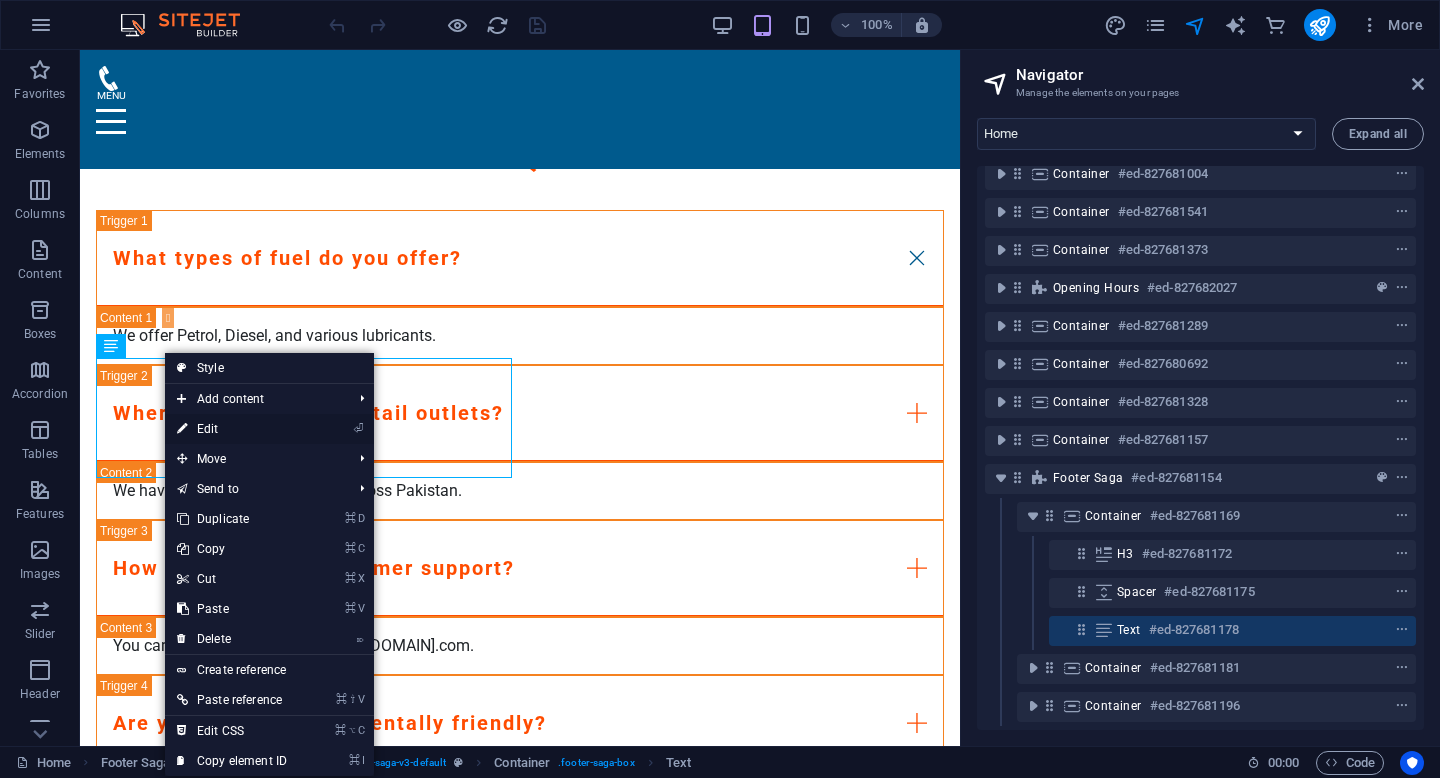 click at bounding box center (182, 429) 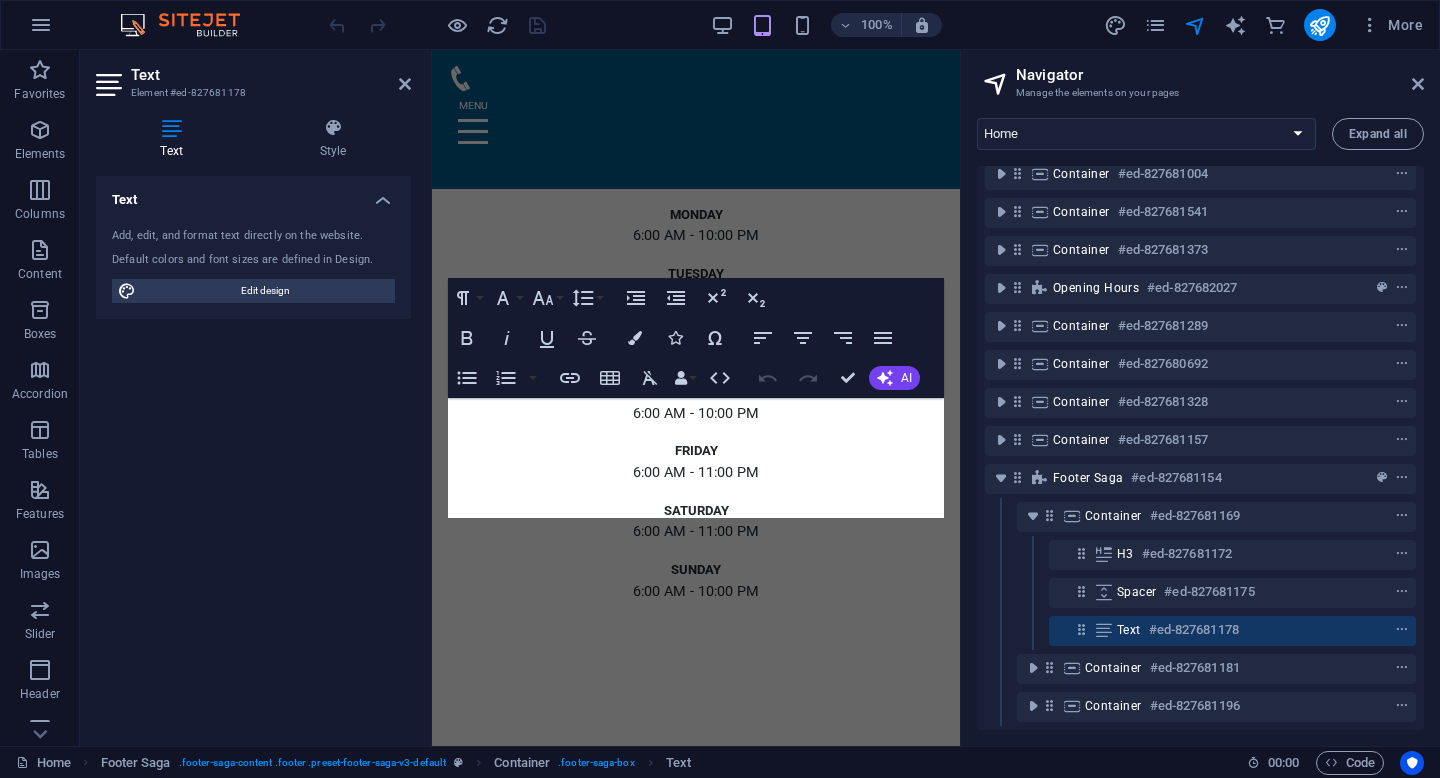 scroll, scrollTop: 8940, scrollLeft: 0, axis: vertical 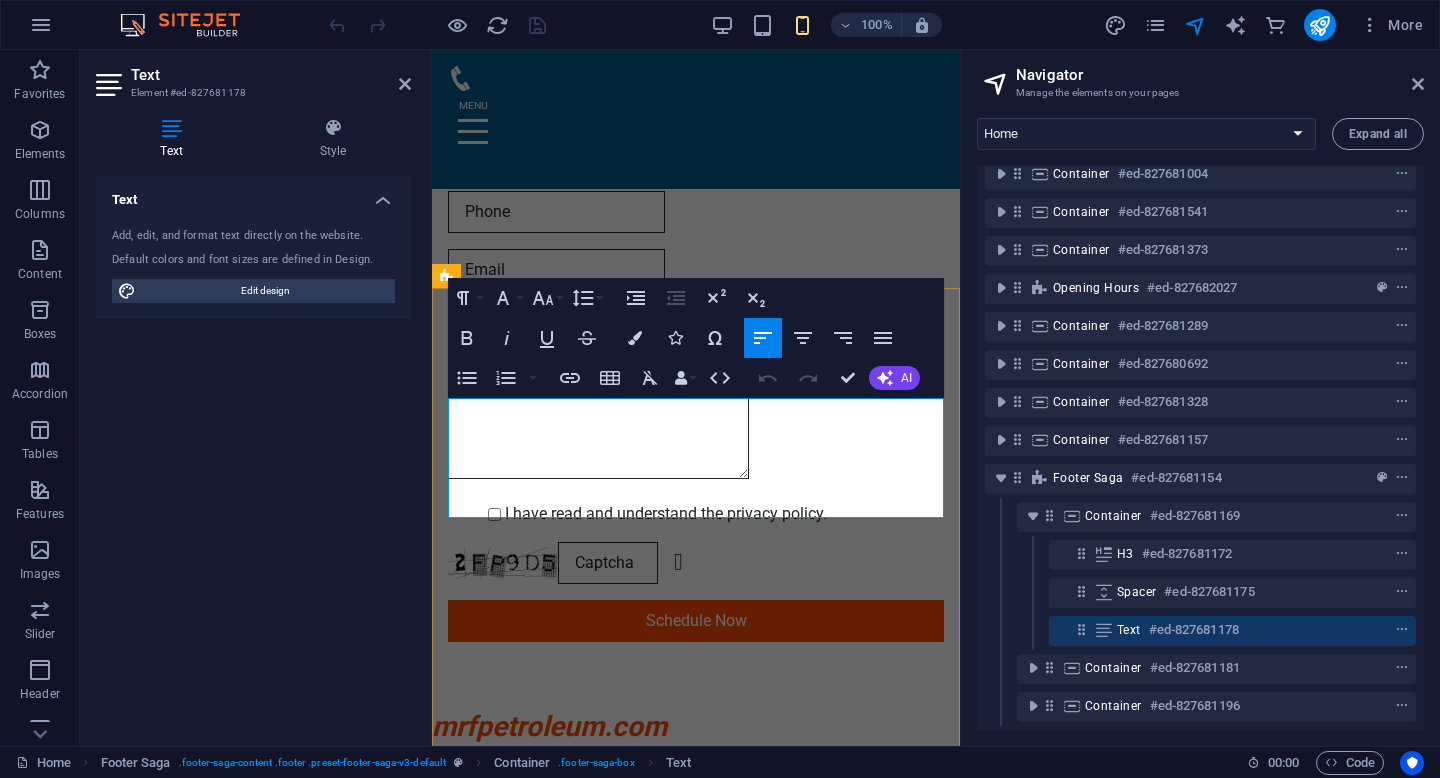 click on "[POSTAL_CODE]   [CITY]" at bounding box center (696, 958) 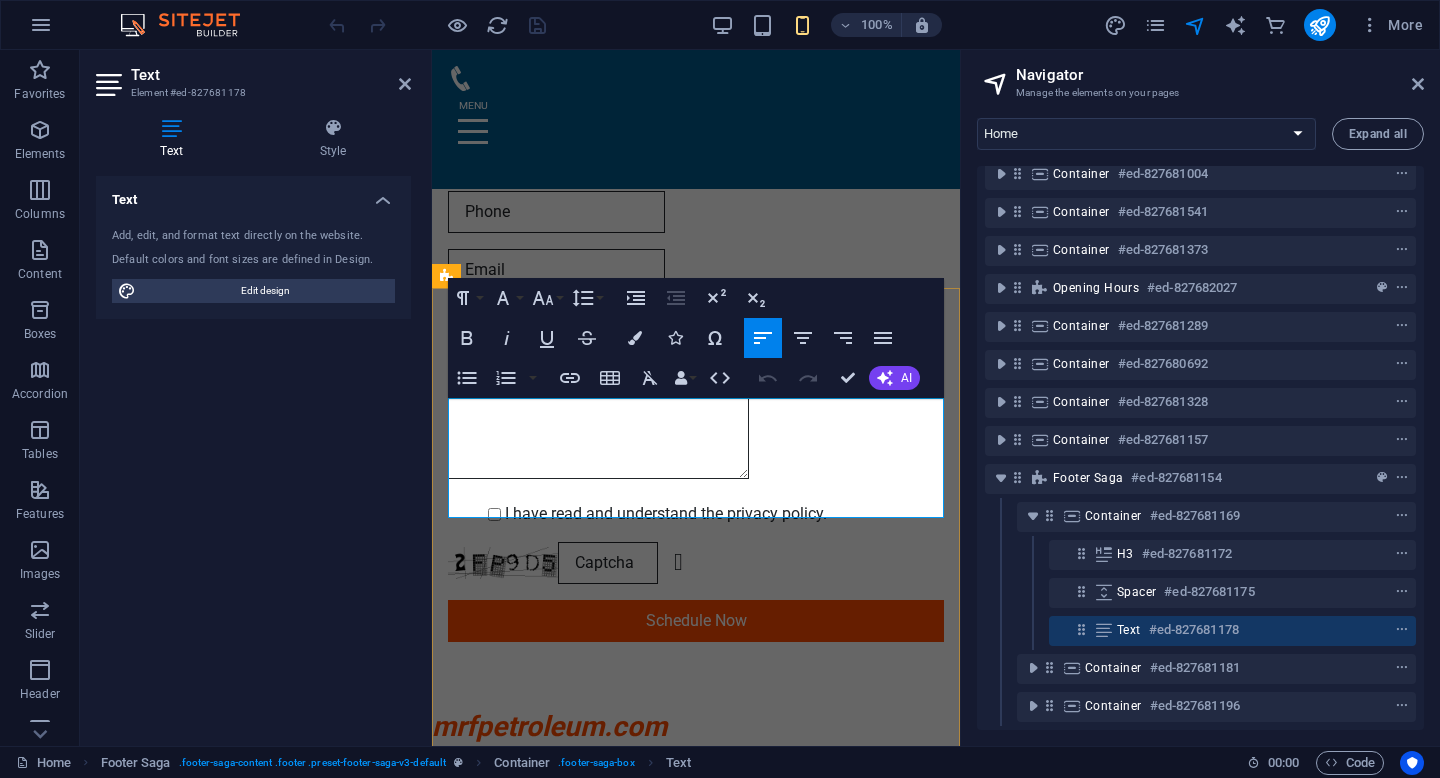 drag, startPoint x: 562, startPoint y: 440, endPoint x: 455, endPoint y: 413, distance: 110.35397 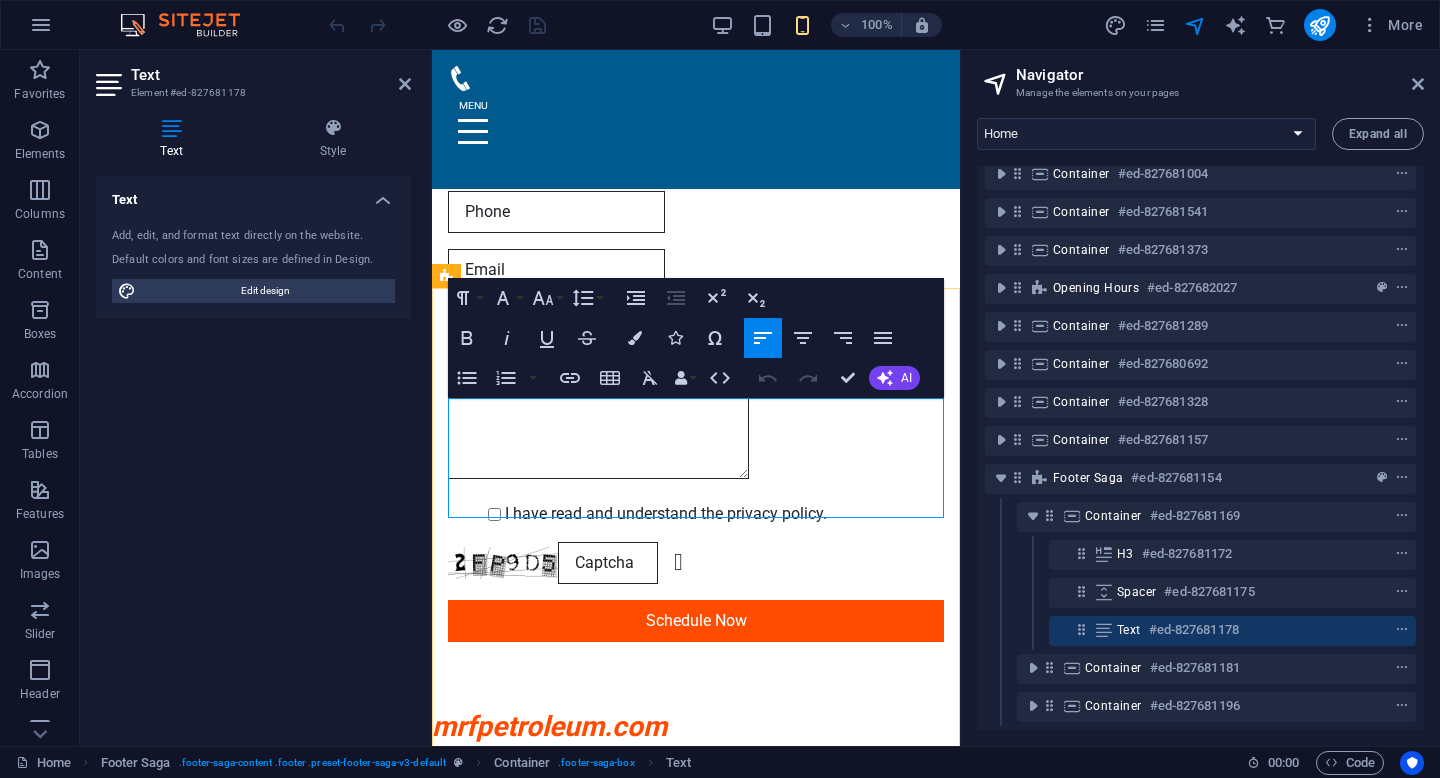 drag, startPoint x: 455, startPoint y: 413, endPoint x: 473, endPoint y: 424, distance: 21.095022 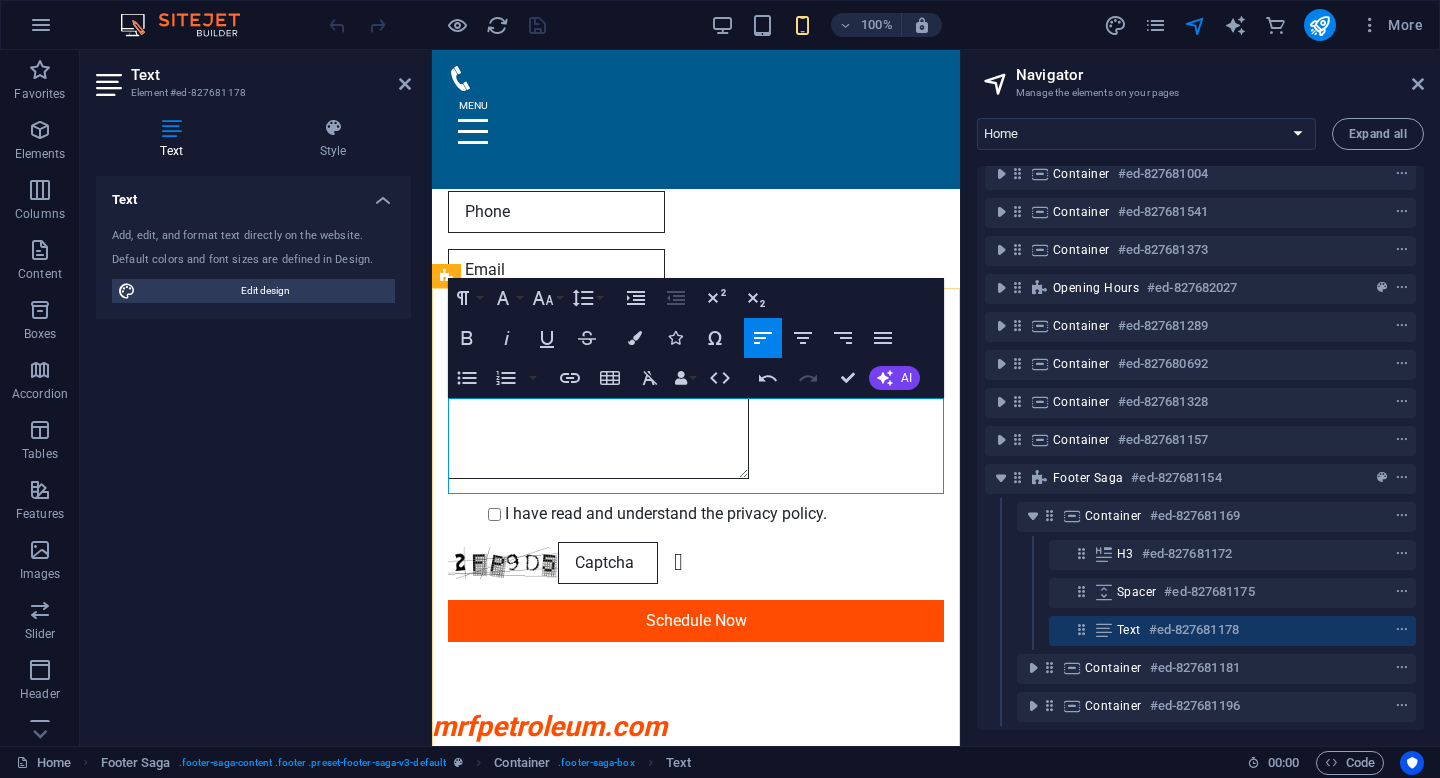drag, startPoint x: 508, startPoint y: 411, endPoint x: 453, endPoint y: 409, distance: 55.03635 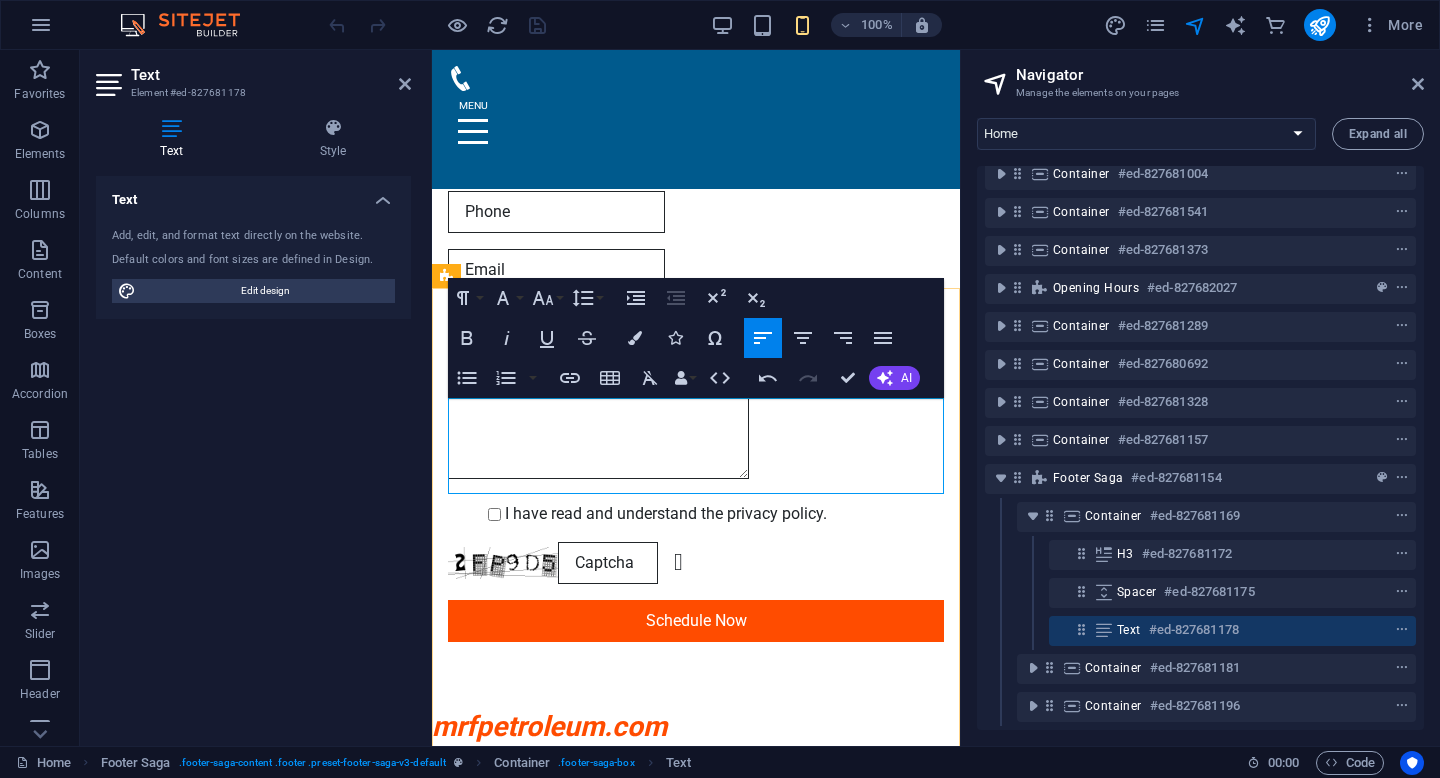 click on "Karachi" at bounding box center [475, 933] 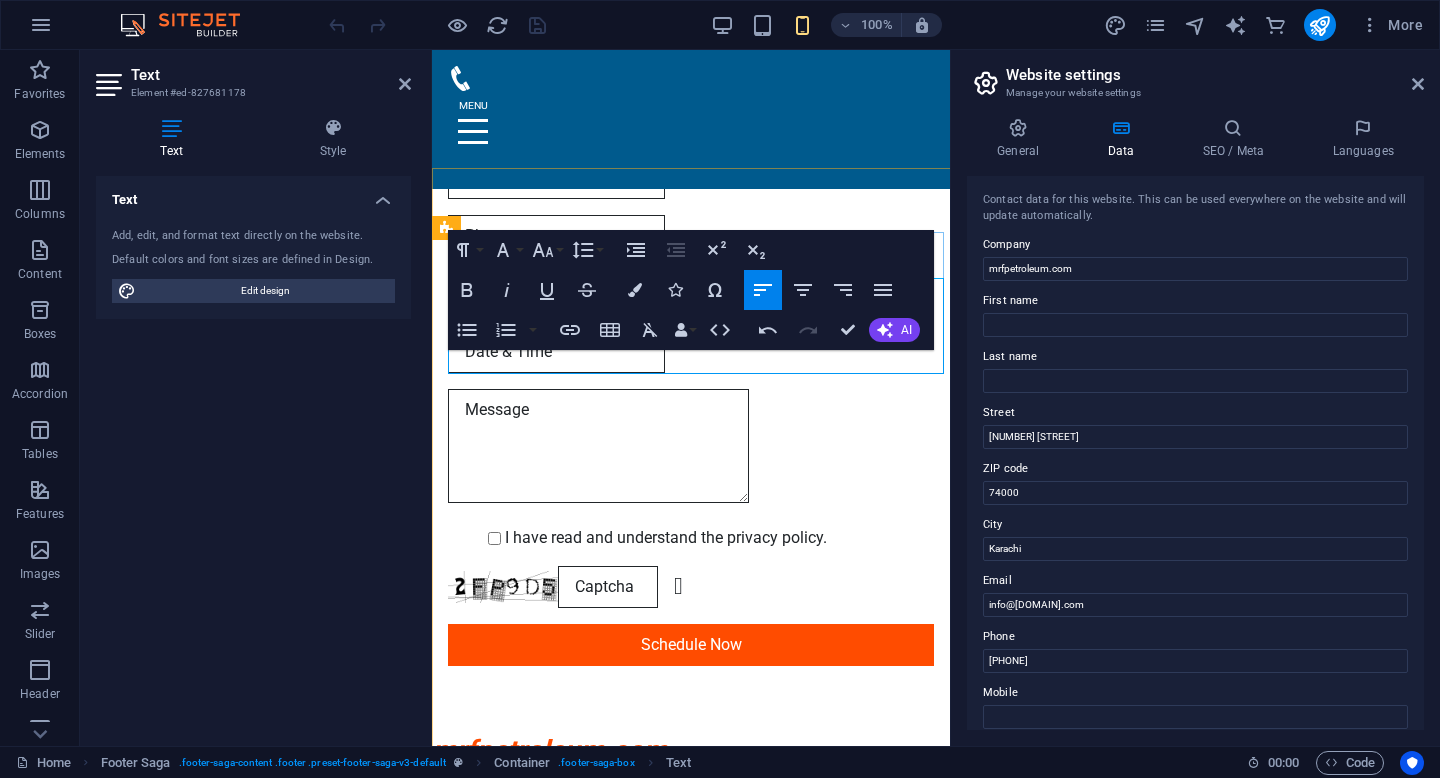 scroll, scrollTop: 9060, scrollLeft: 0, axis: vertical 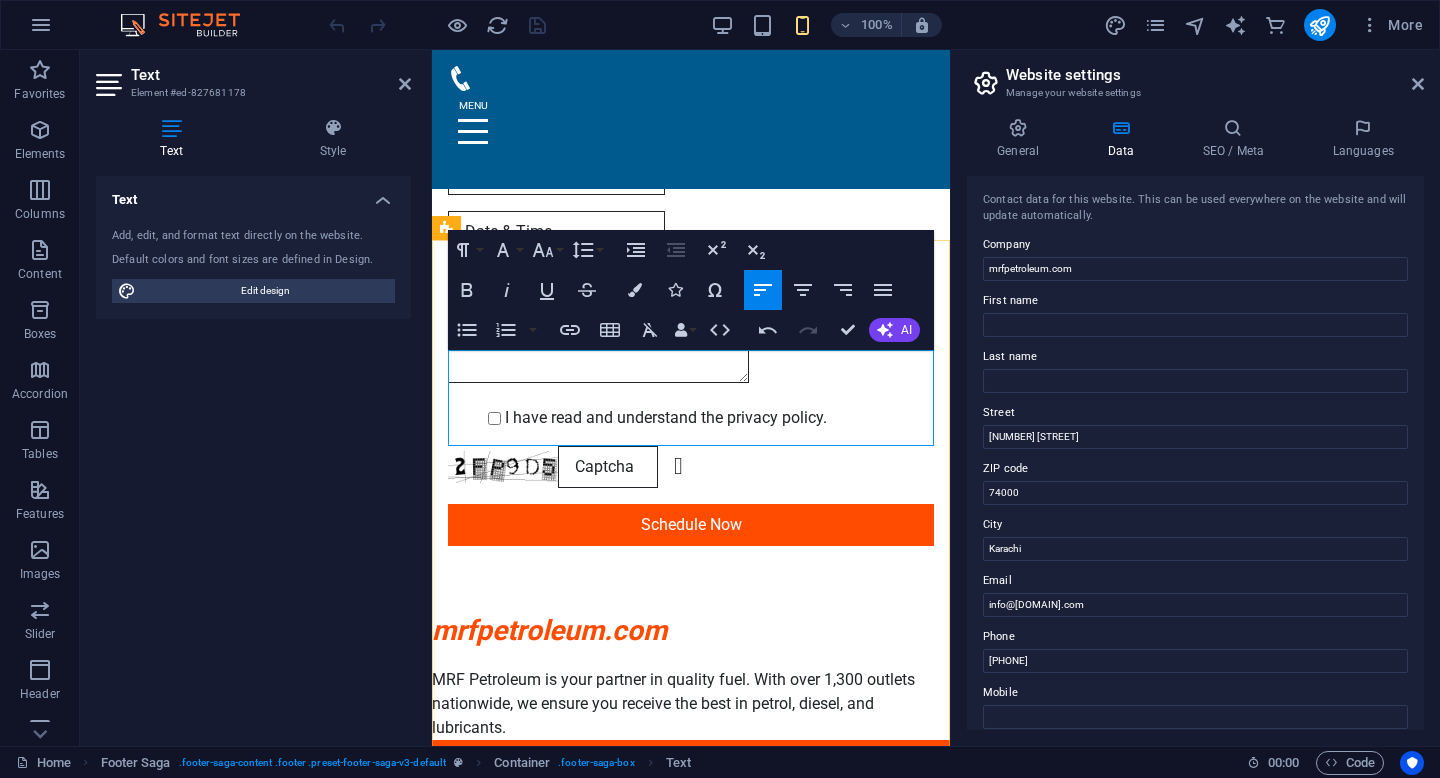 click on "Phone:  [PHONE]" at bounding box center [691, 886] 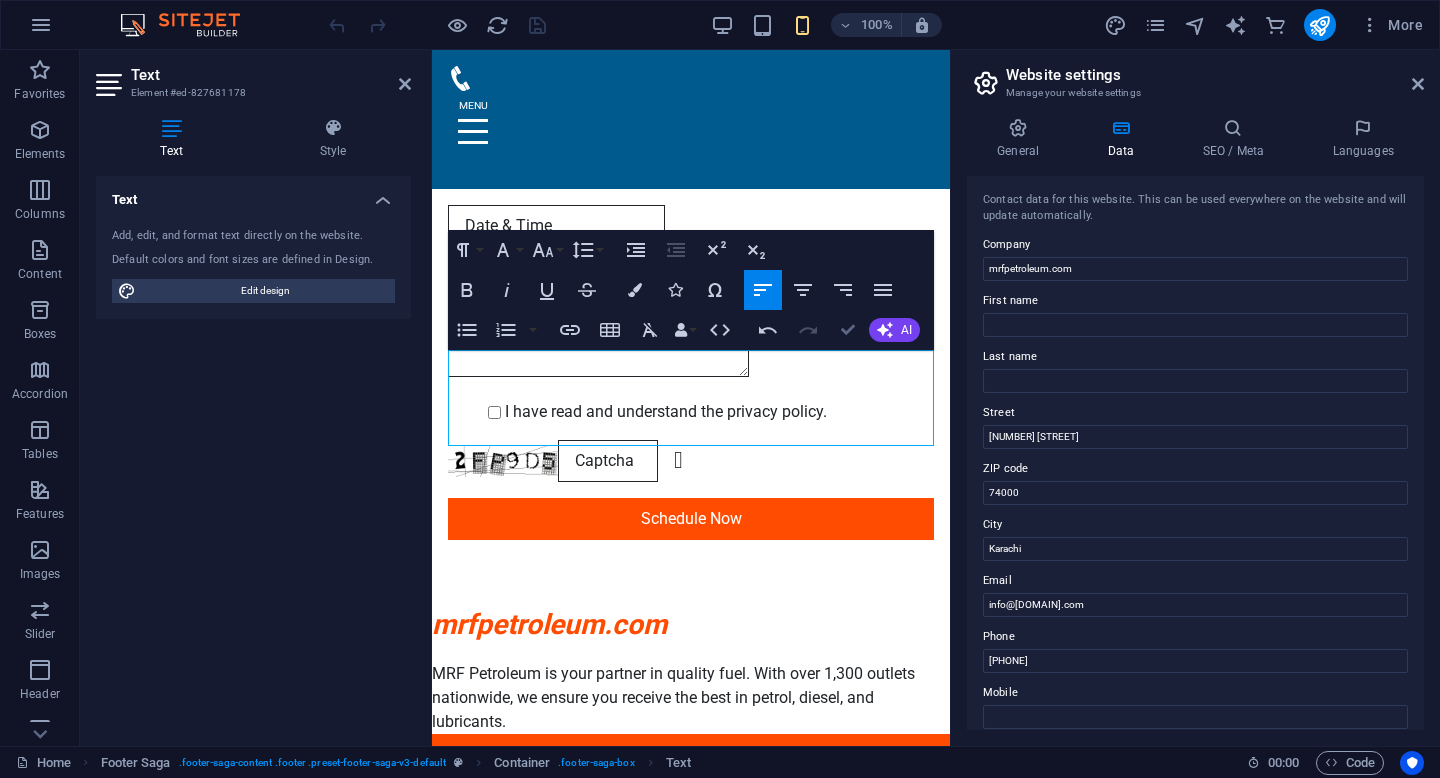 scroll, scrollTop: 6764, scrollLeft: 0, axis: vertical 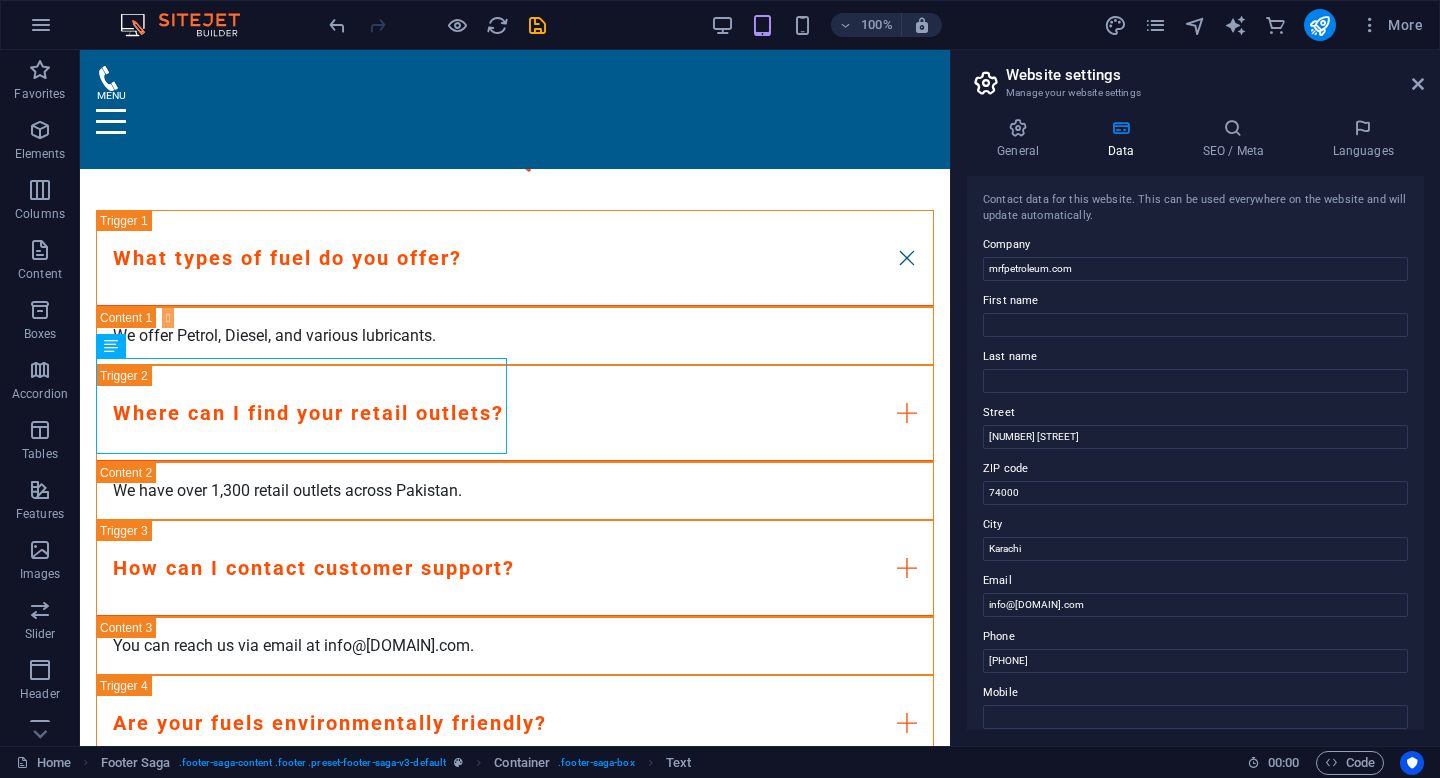 click on "Website settings Manage your website settings  General  Data  SEO / Meta  Languages Website name mrfpetroleum.com Logo Drag files here, click to choose files or select files from Files or our free stock photos & videos Select files from the file manager, stock photos, or upload file(s) Upload Favicon Set the favicon of your website here. A favicon is a small icon shown in the browser tab next to your website title. It helps visitors identify your website. Drag files here, click to choose files or select files from Files or our free stock photos & videos Select files from the file manager, stock photos, or upload file(s) Upload Preview Image (Open Graph) This image will be shown when the website is shared on social networks Drag files here, click to choose files or select files from Files or our free stock photos & videos Select files from the file manager, stock photos, or upload file(s) Upload Contact data for this website. This can be used everywhere on the website and will update automatically. Company Fax" at bounding box center (1195, 398) 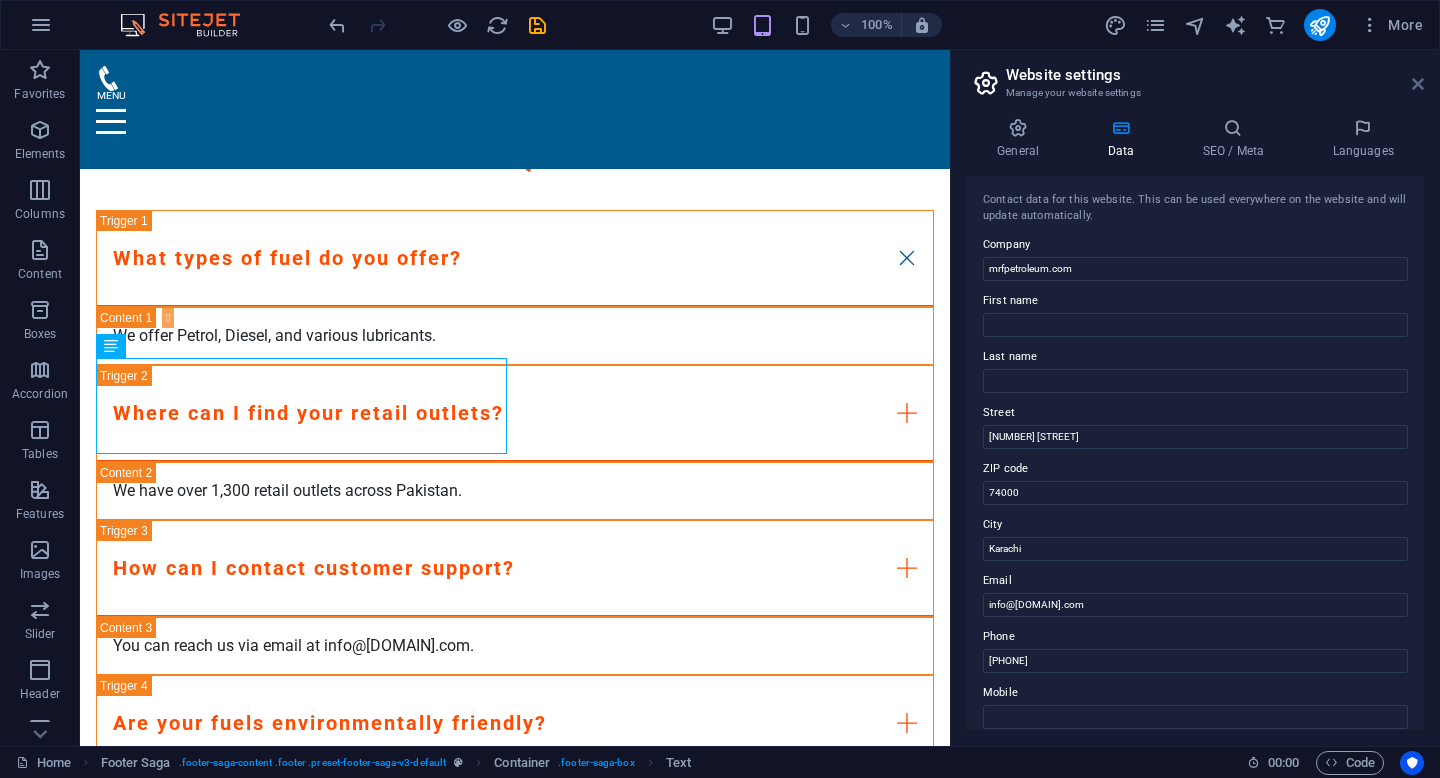 click at bounding box center [1418, 84] 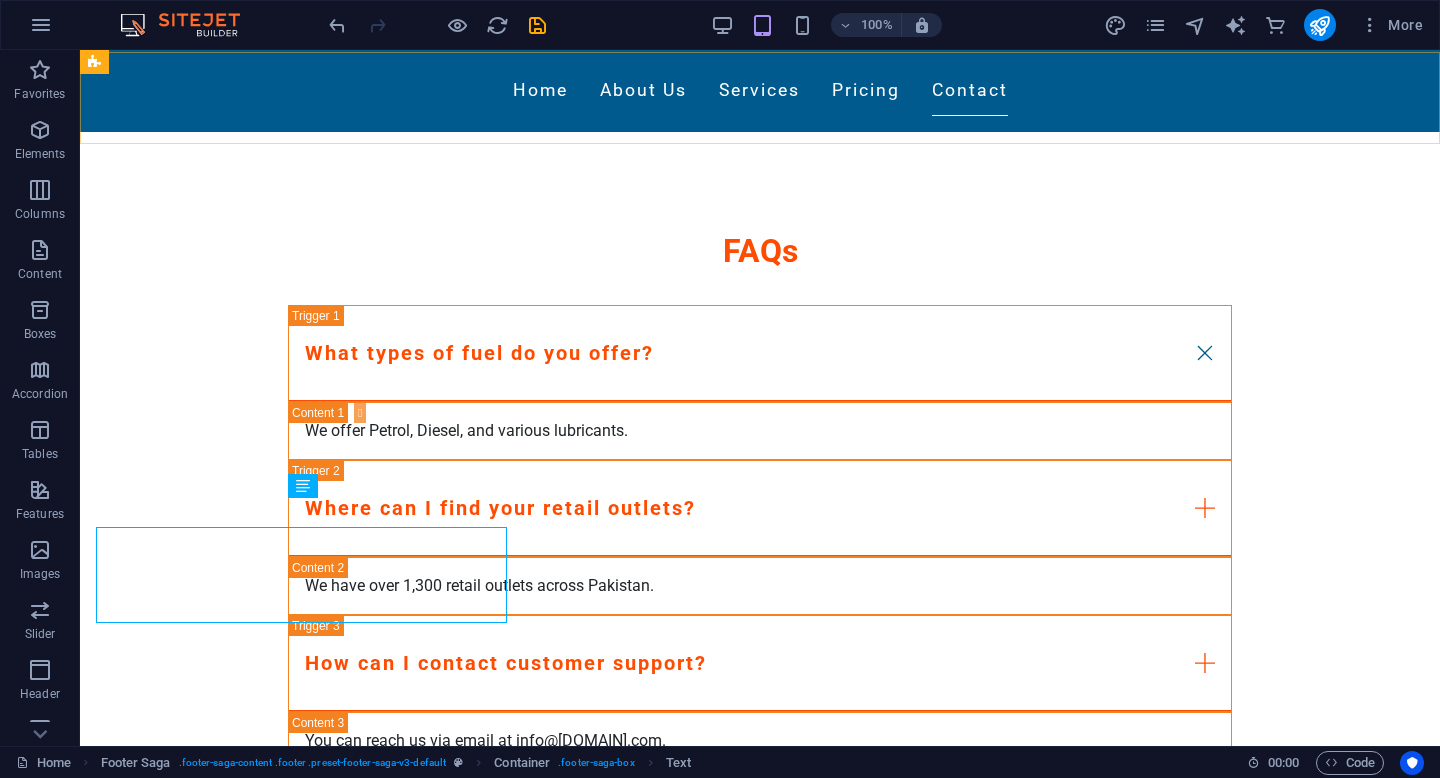 scroll, scrollTop: 6585, scrollLeft: 0, axis: vertical 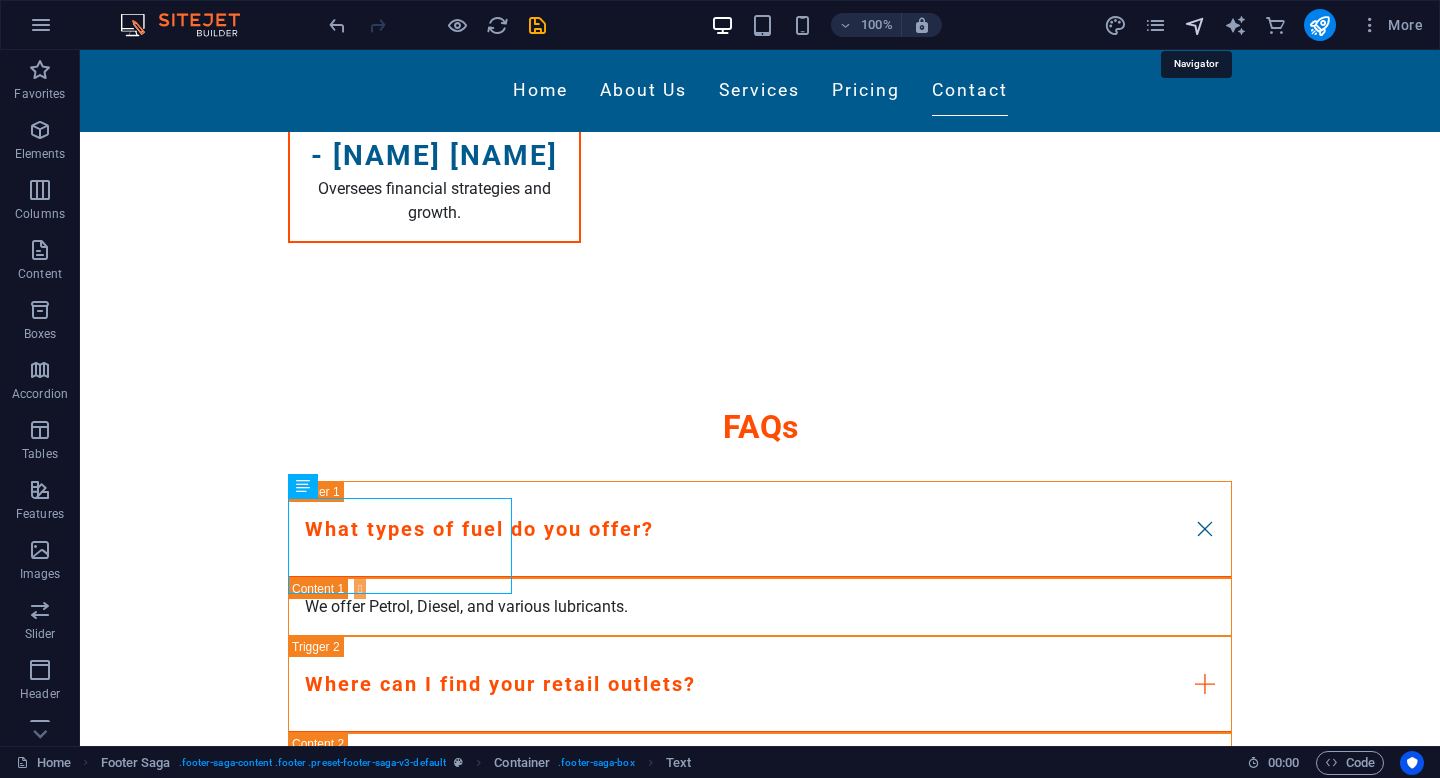 click at bounding box center [1195, 25] 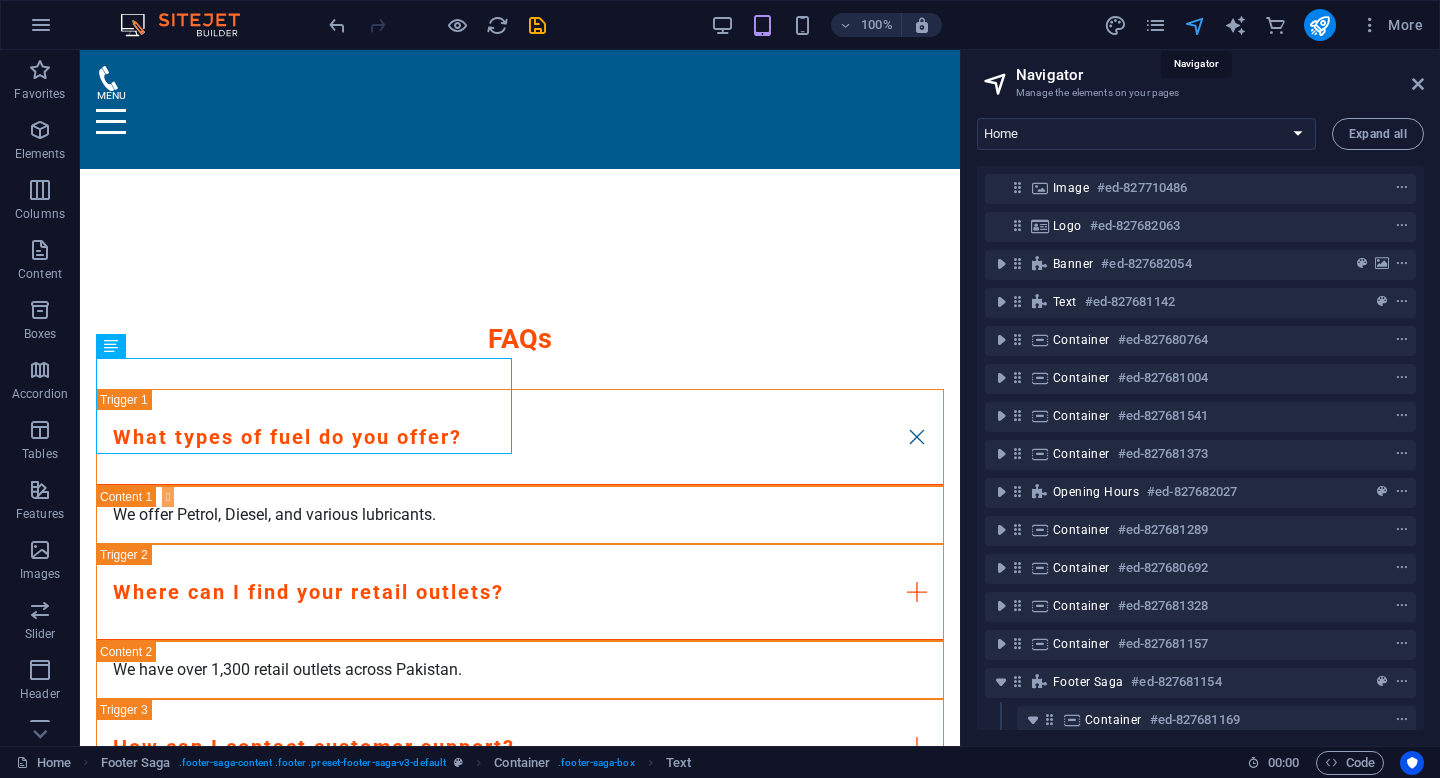 scroll, scrollTop: 6764, scrollLeft: 0, axis: vertical 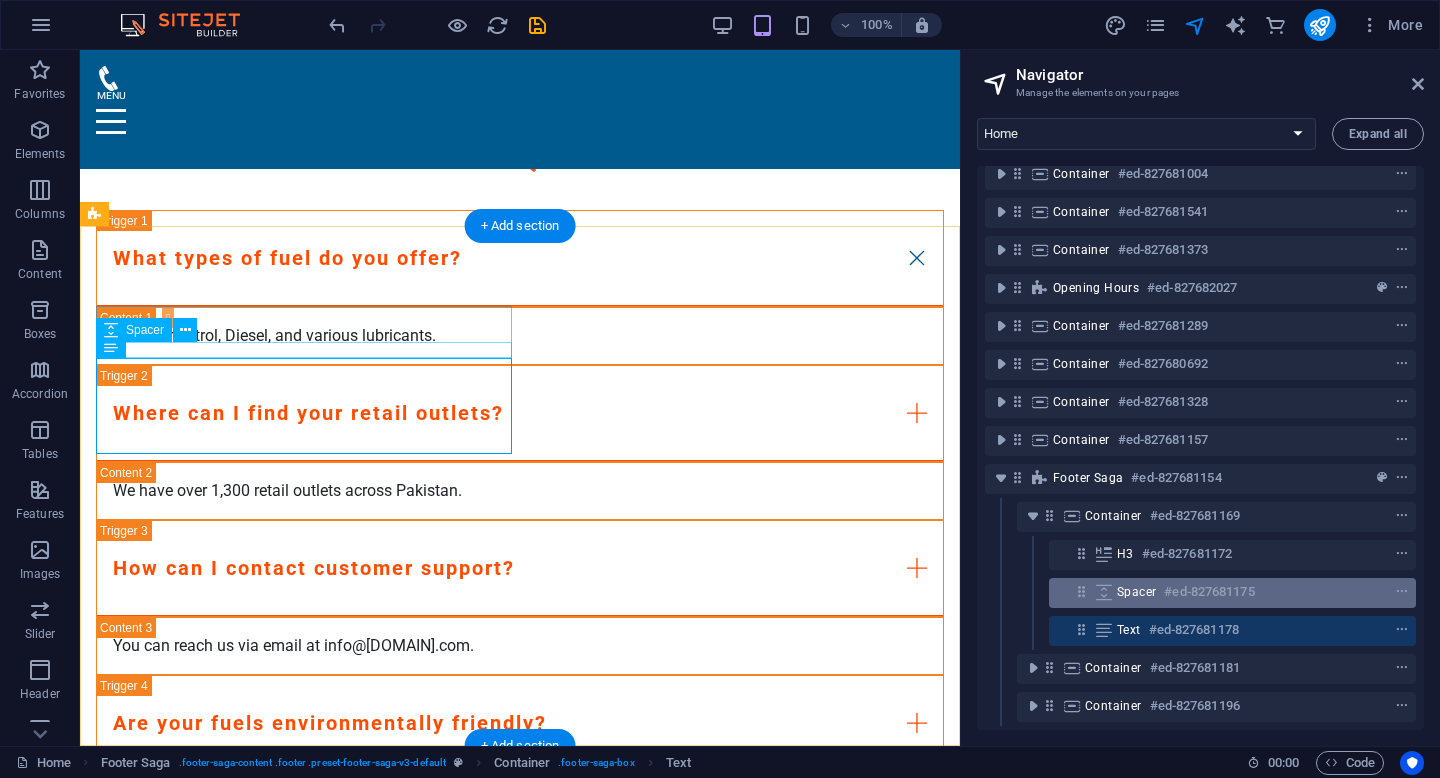 click on "Spacer #ed-827681175" at bounding box center (1232, 593) 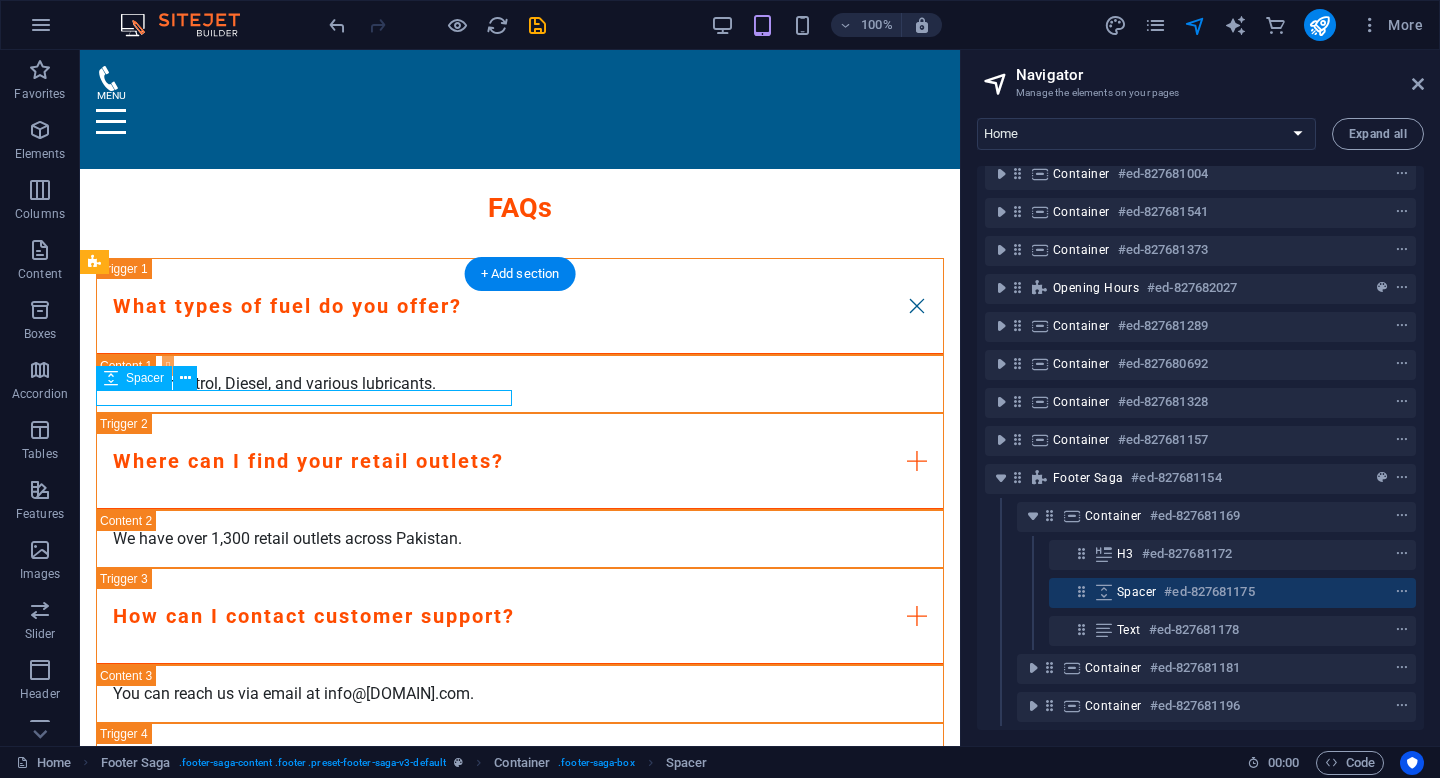 click on "Spacer #ed-827681175" at bounding box center [1232, 593] 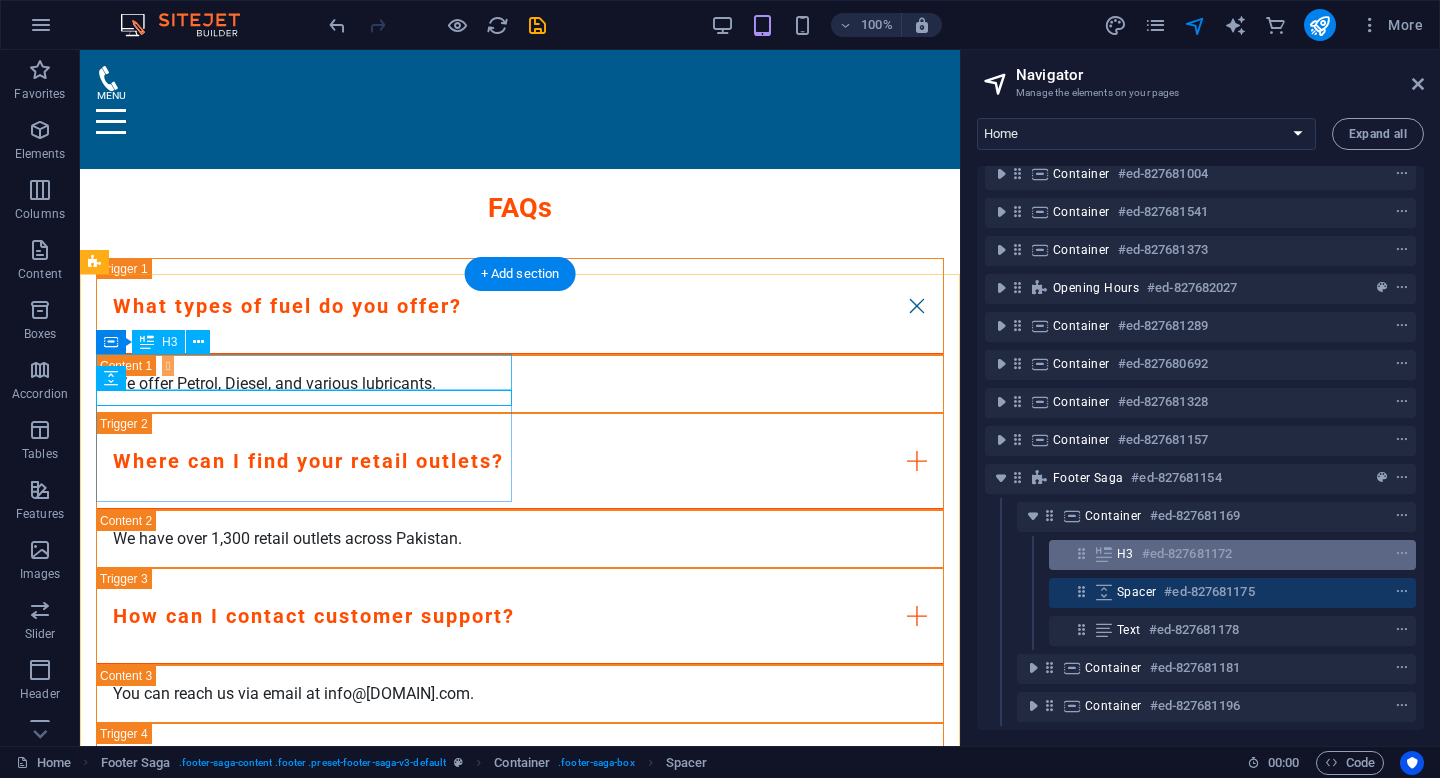 click on "H3 #ed-827681172" at bounding box center (1232, 555) 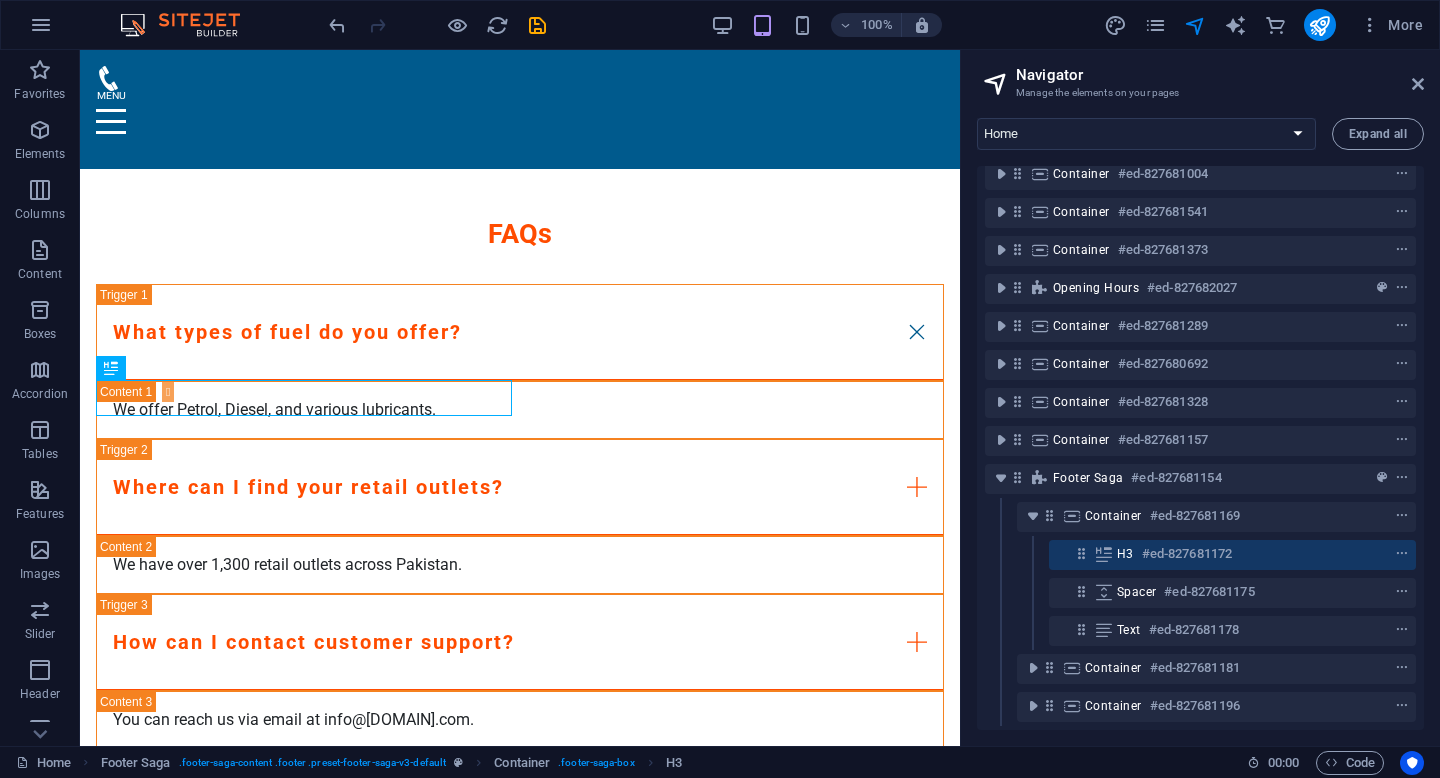 click on "H3 #ed-827681172" at bounding box center (1200, 555) 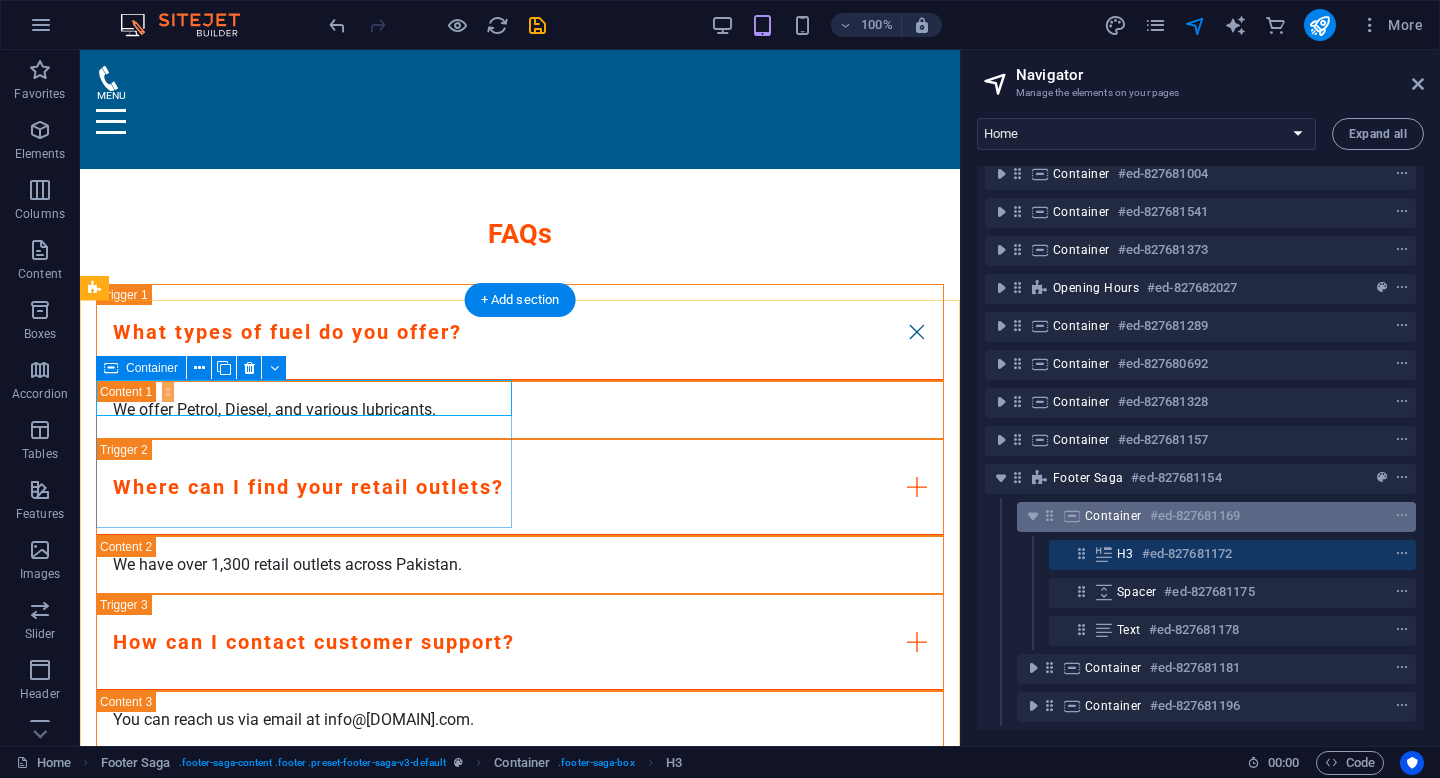 click on "Container #ed-827681169" at bounding box center [1200, 516] 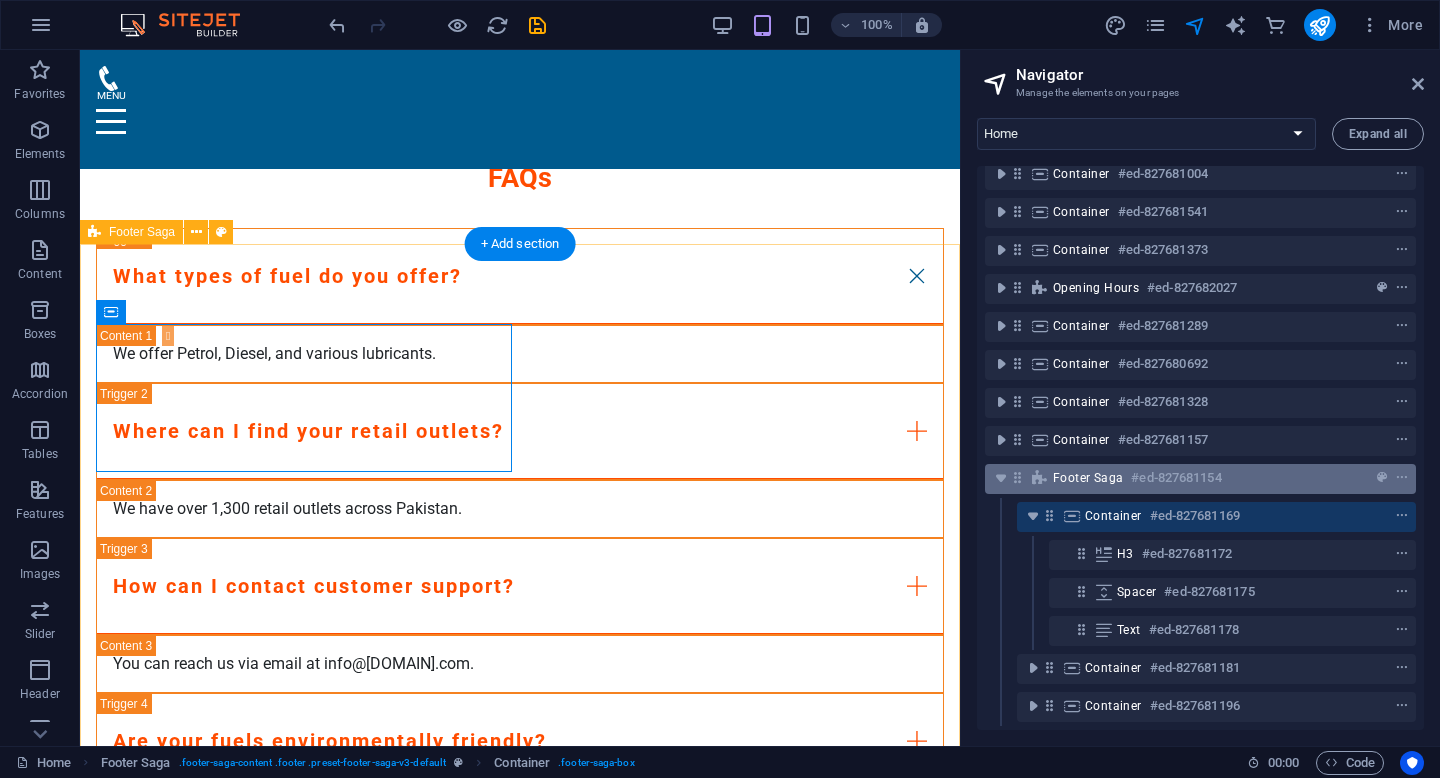 click on "#ed-827681154" at bounding box center (1176, 478) 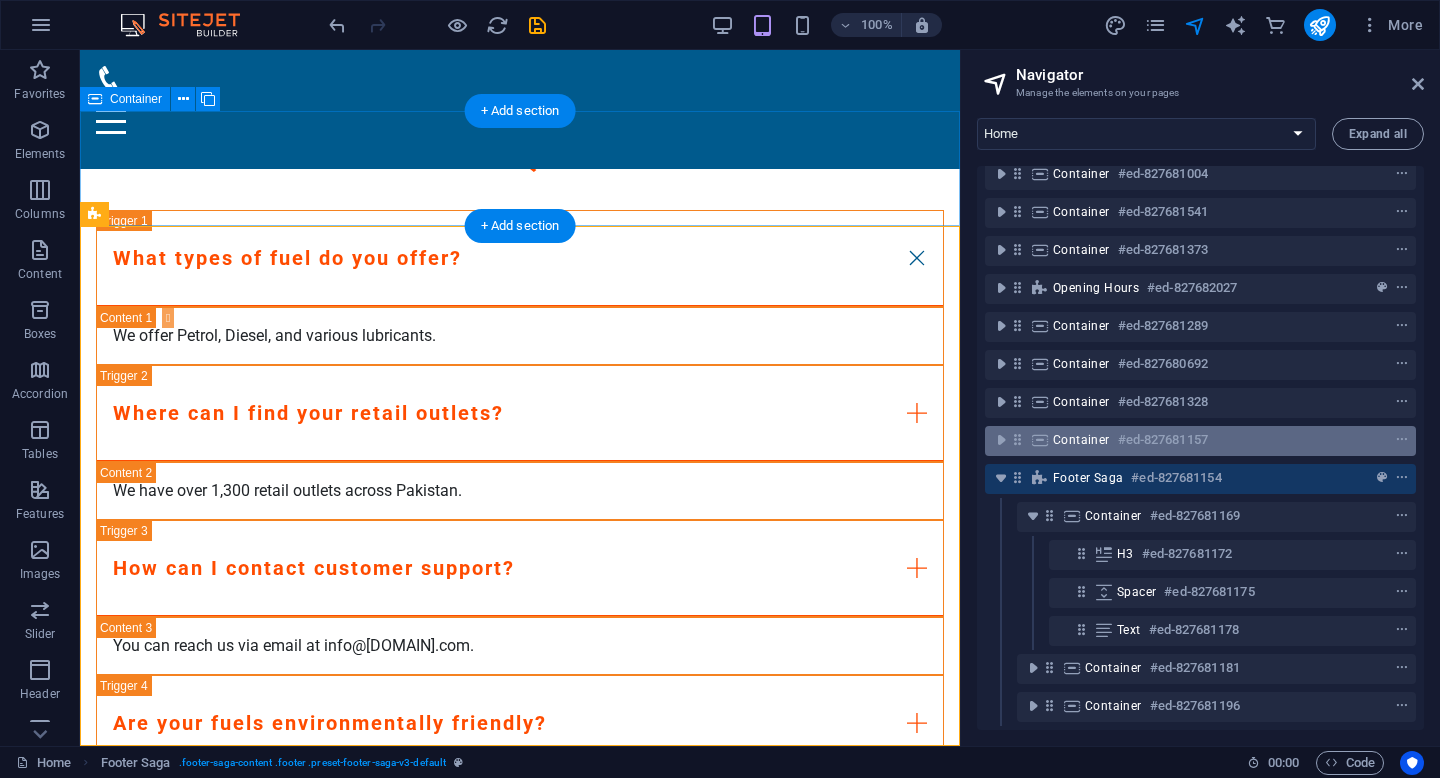 click on "#ed-827681157" at bounding box center (1163, 440) 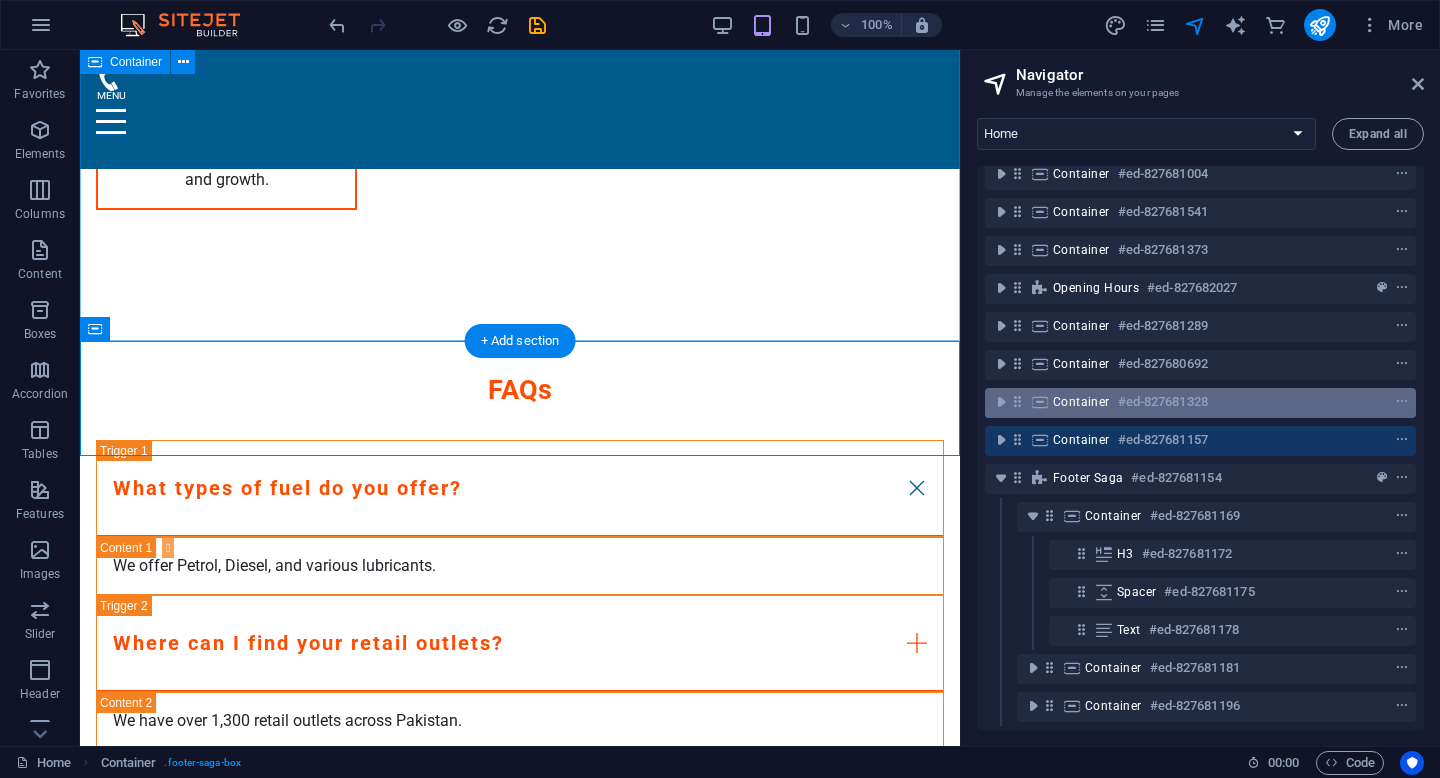 click on "#ed-827681328" at bounding box center (1163, 402) 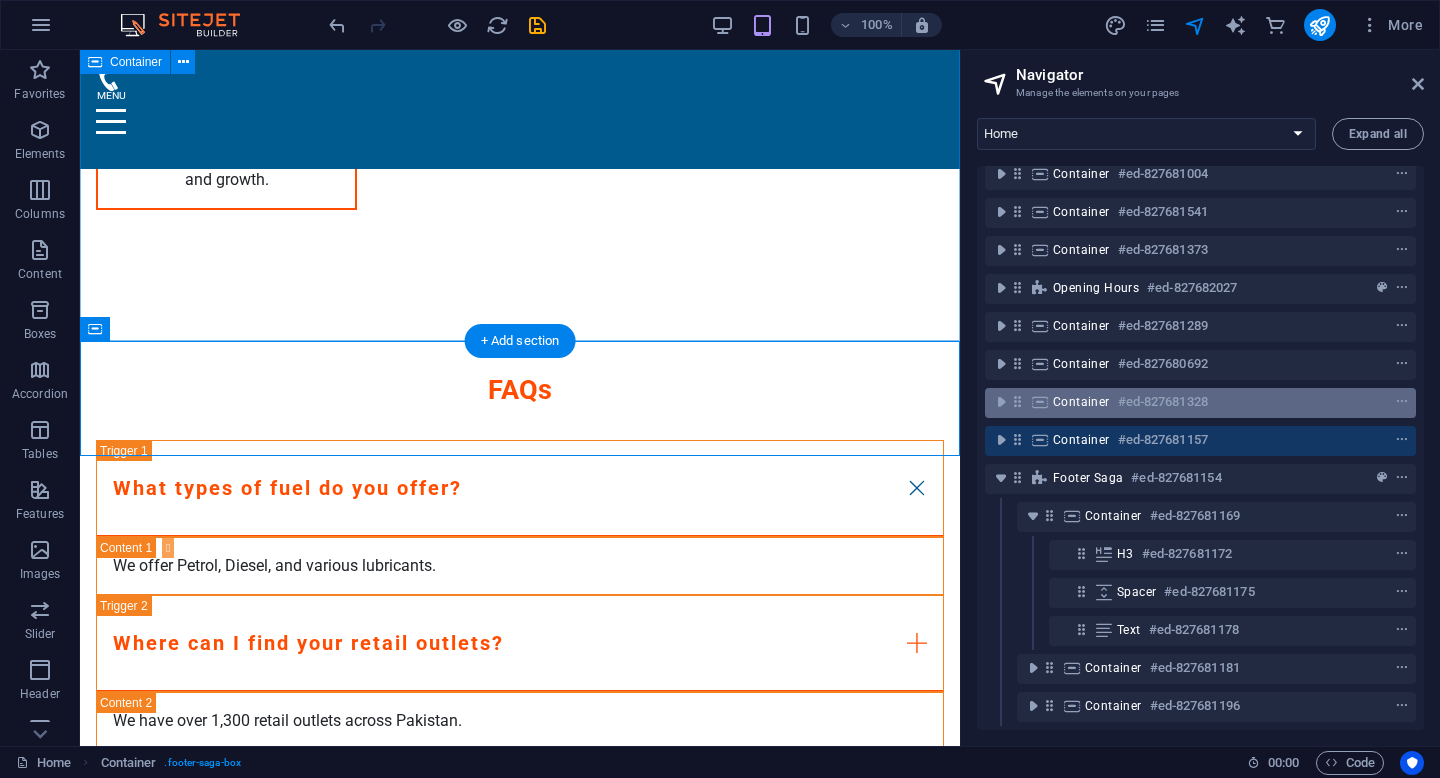 scroll, scrollTop: 6116, scrollLeft: 0, axis: vertical 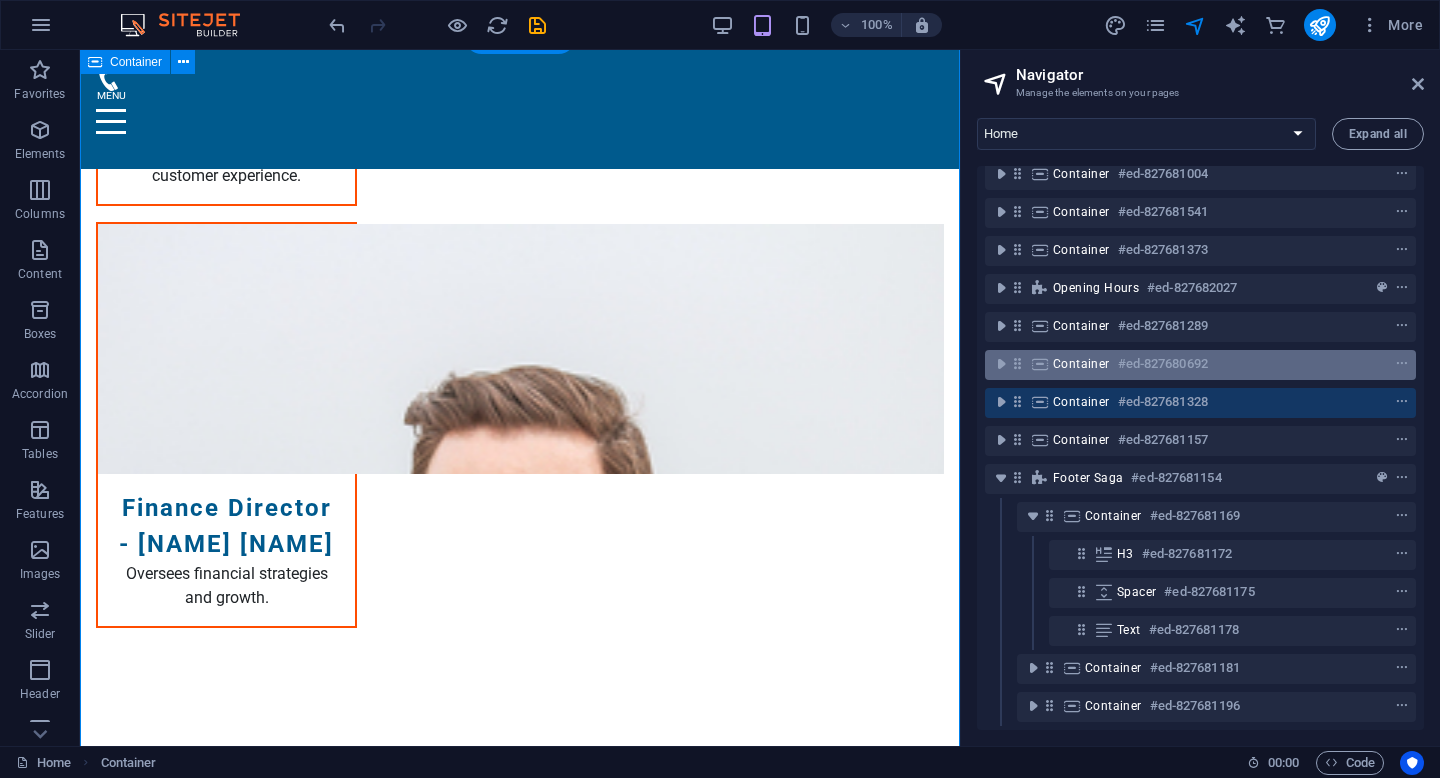 click on "Container" at bounding box center (1081, 364) 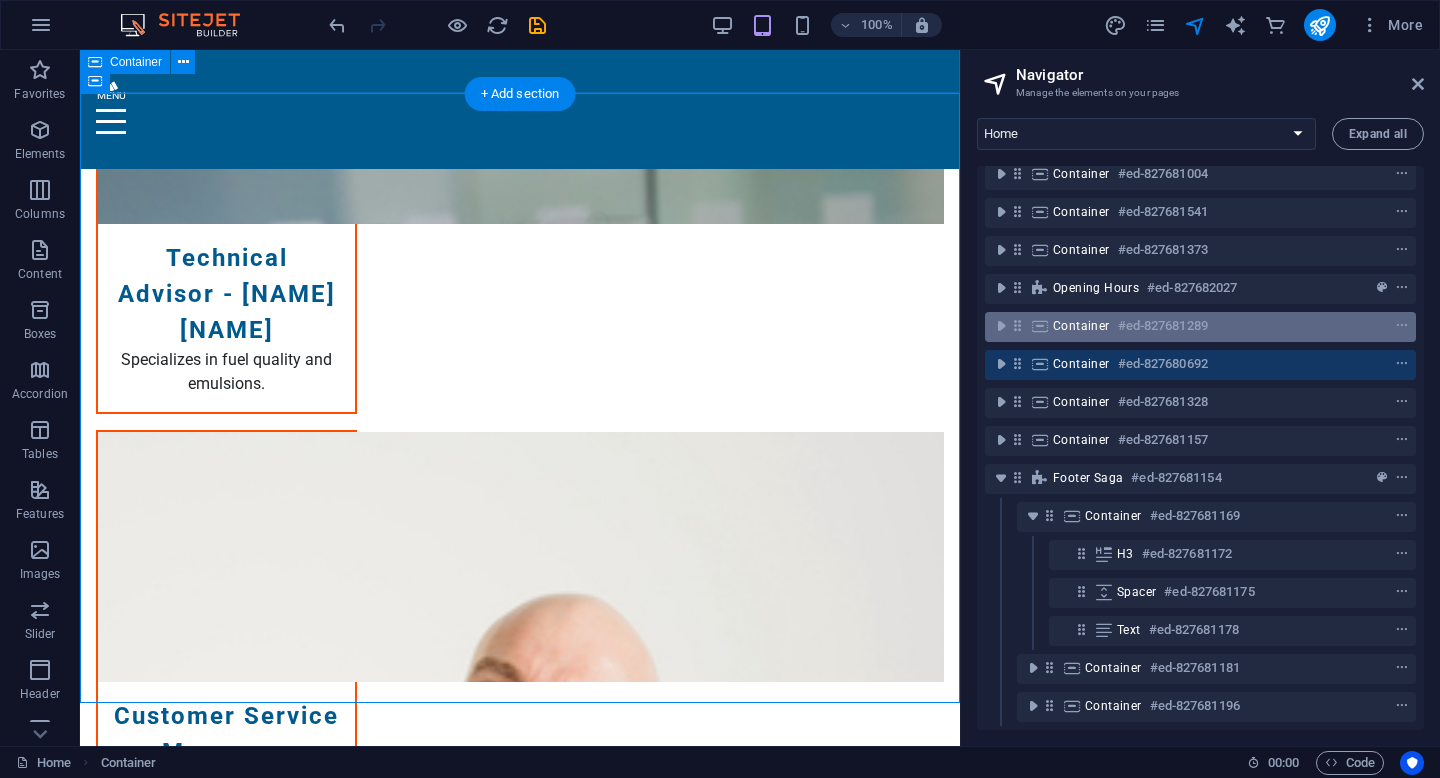click on "Container" at bounding box center (1081, 326) 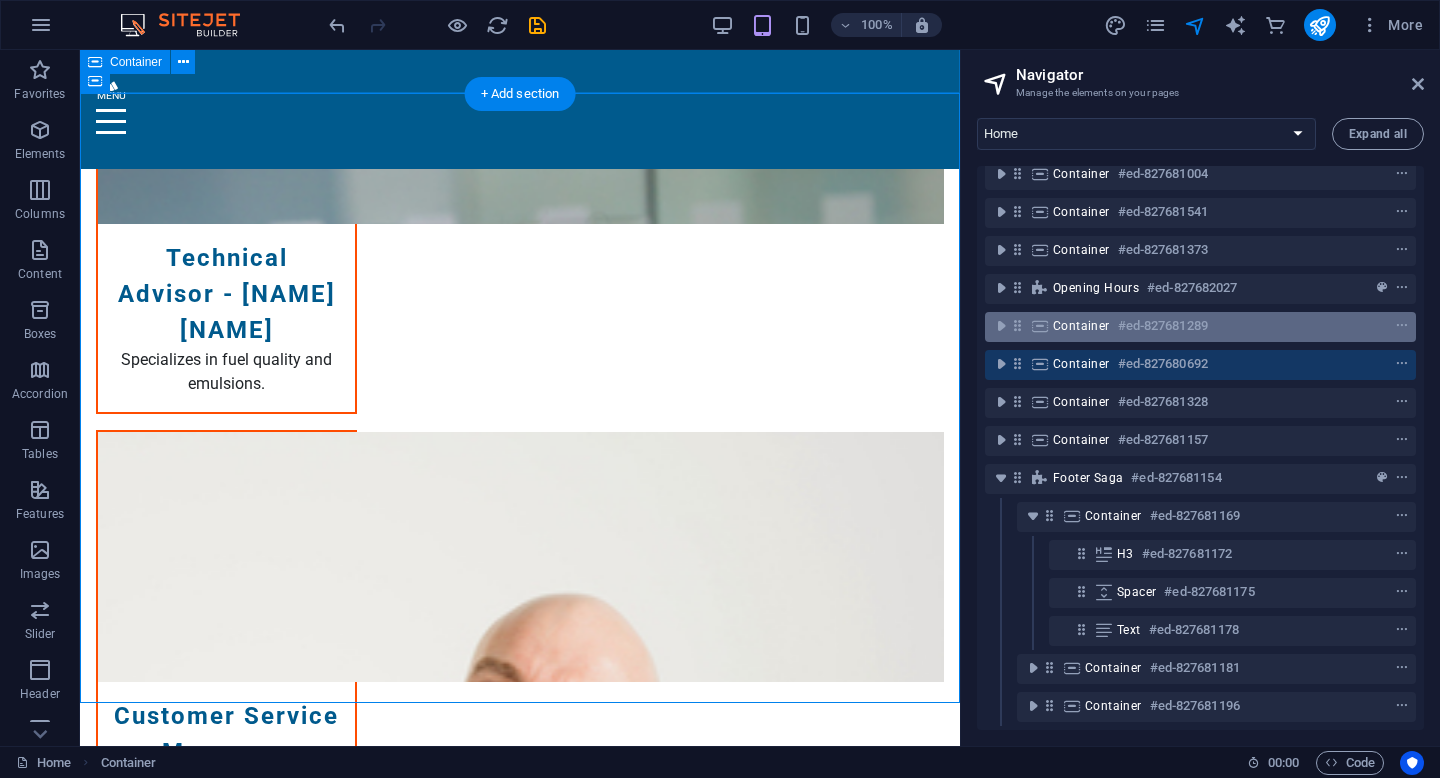 scroll, scrollTop: 4868, scrollLeft: 0, axis: vertical 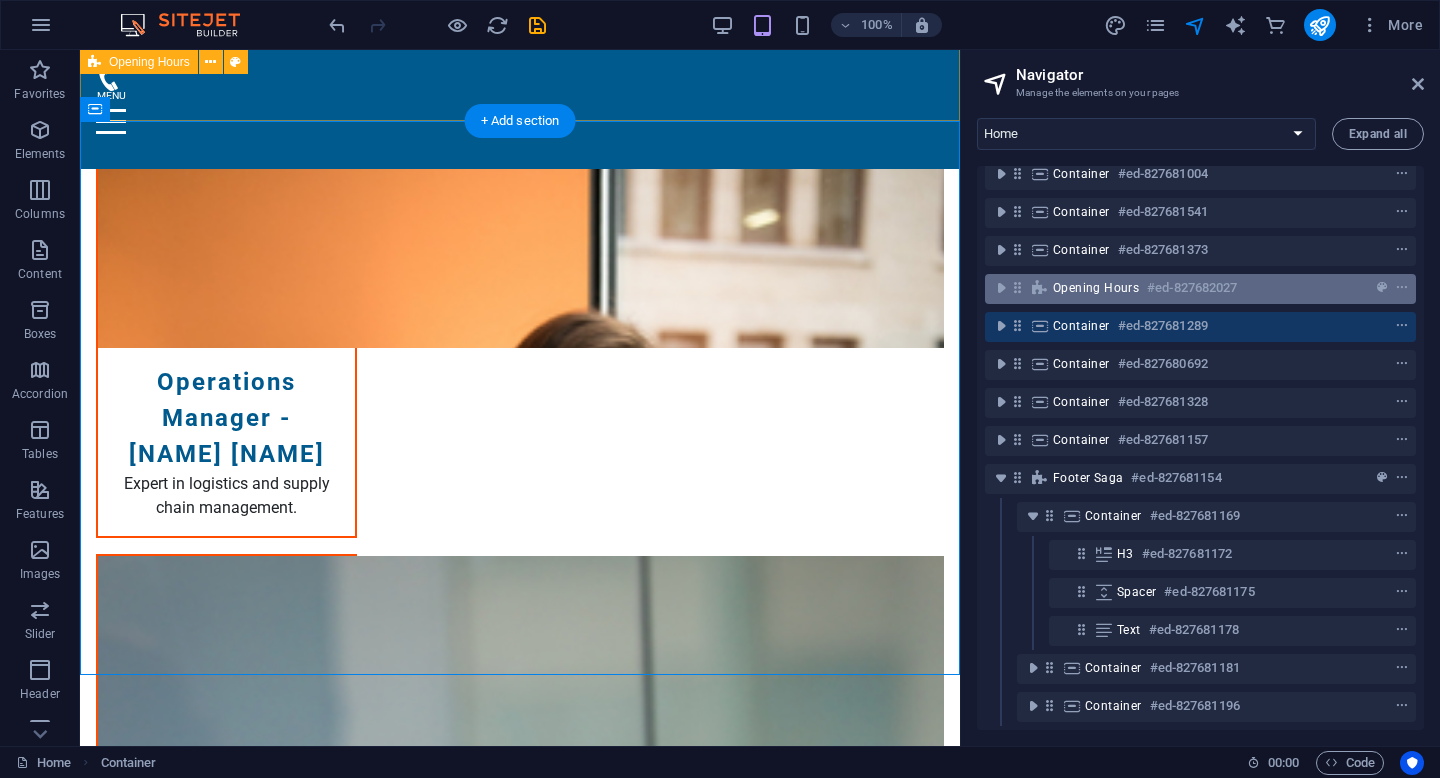 click on "Opening Hours" at bounding box center [1096, 288] 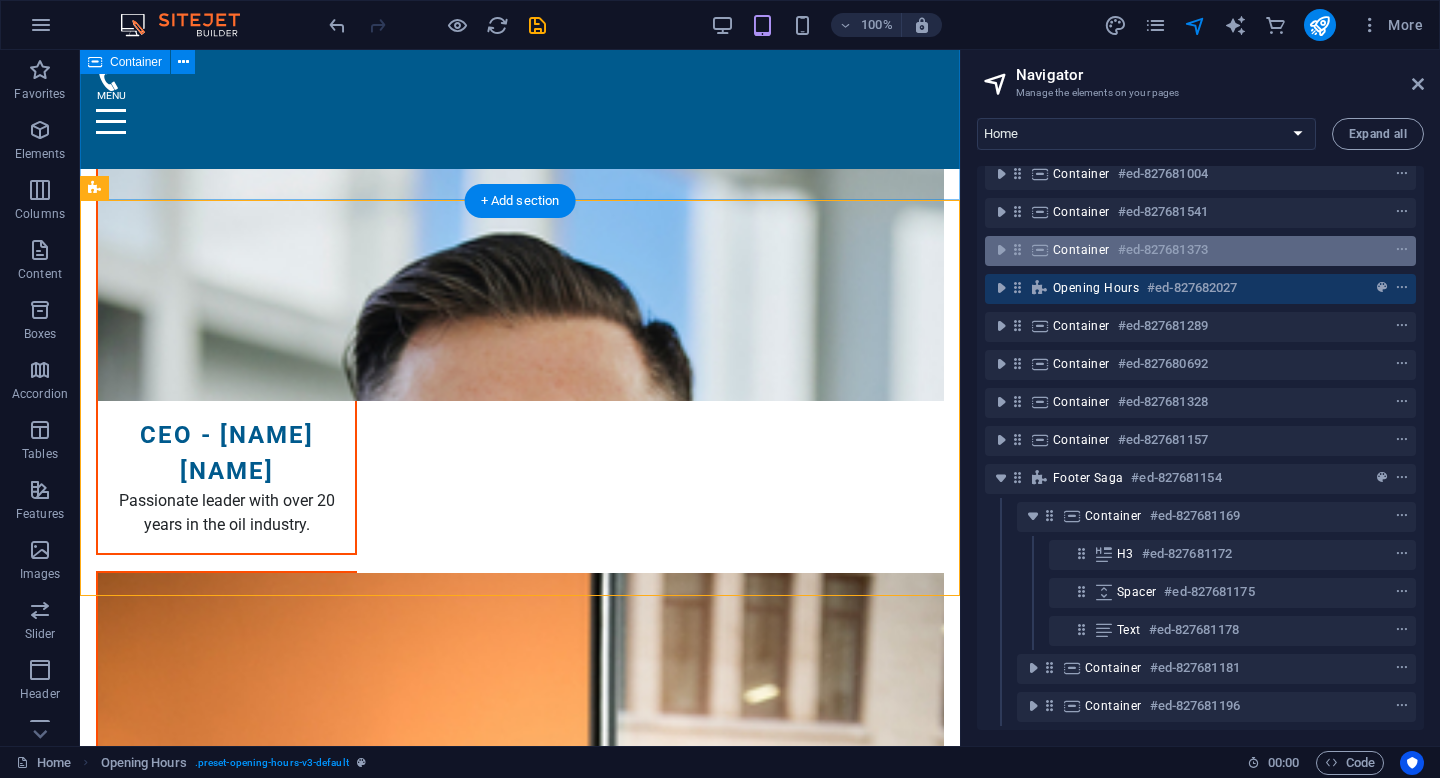 click on "Container" at bounding box center [1081, 250] 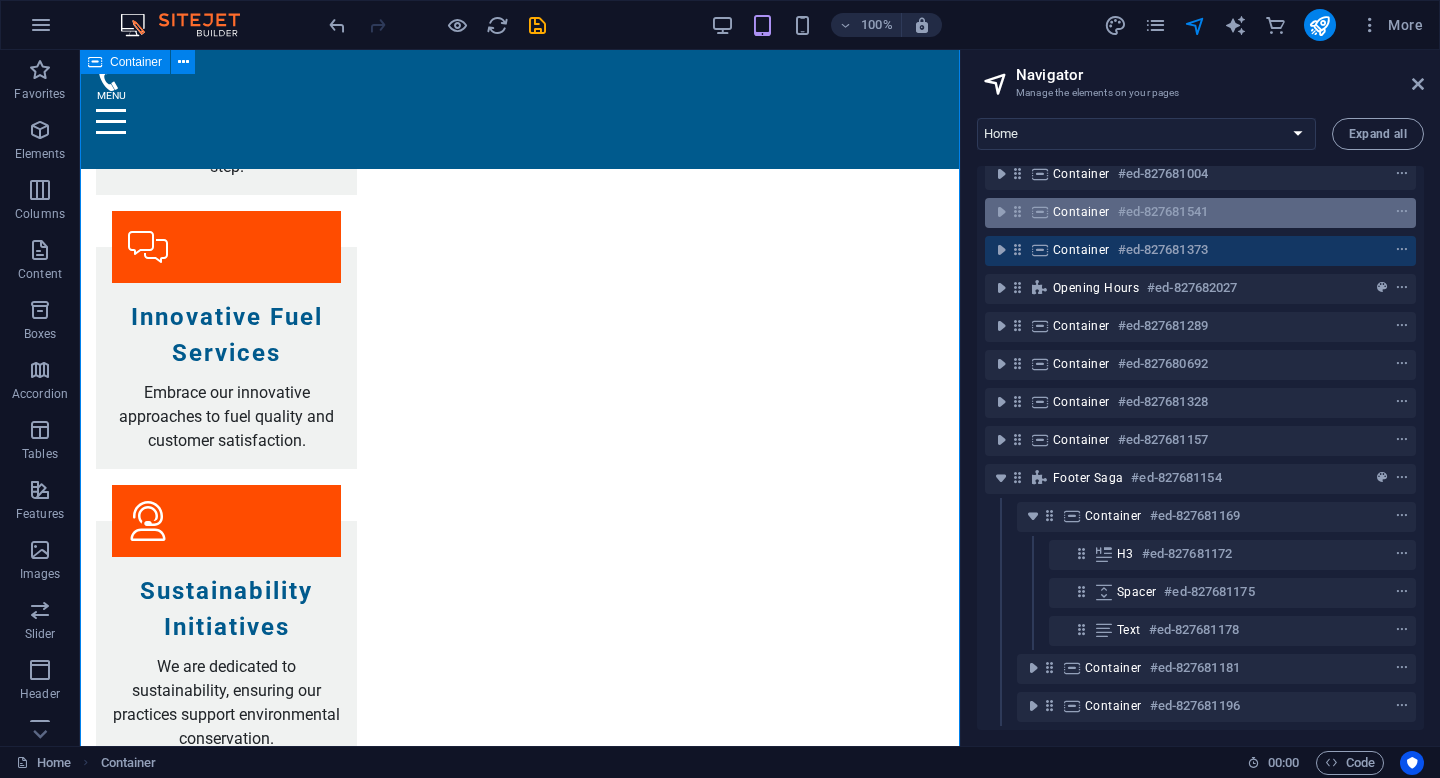 click on "Container #ed-827681541" at bounding box center [1200, 213] 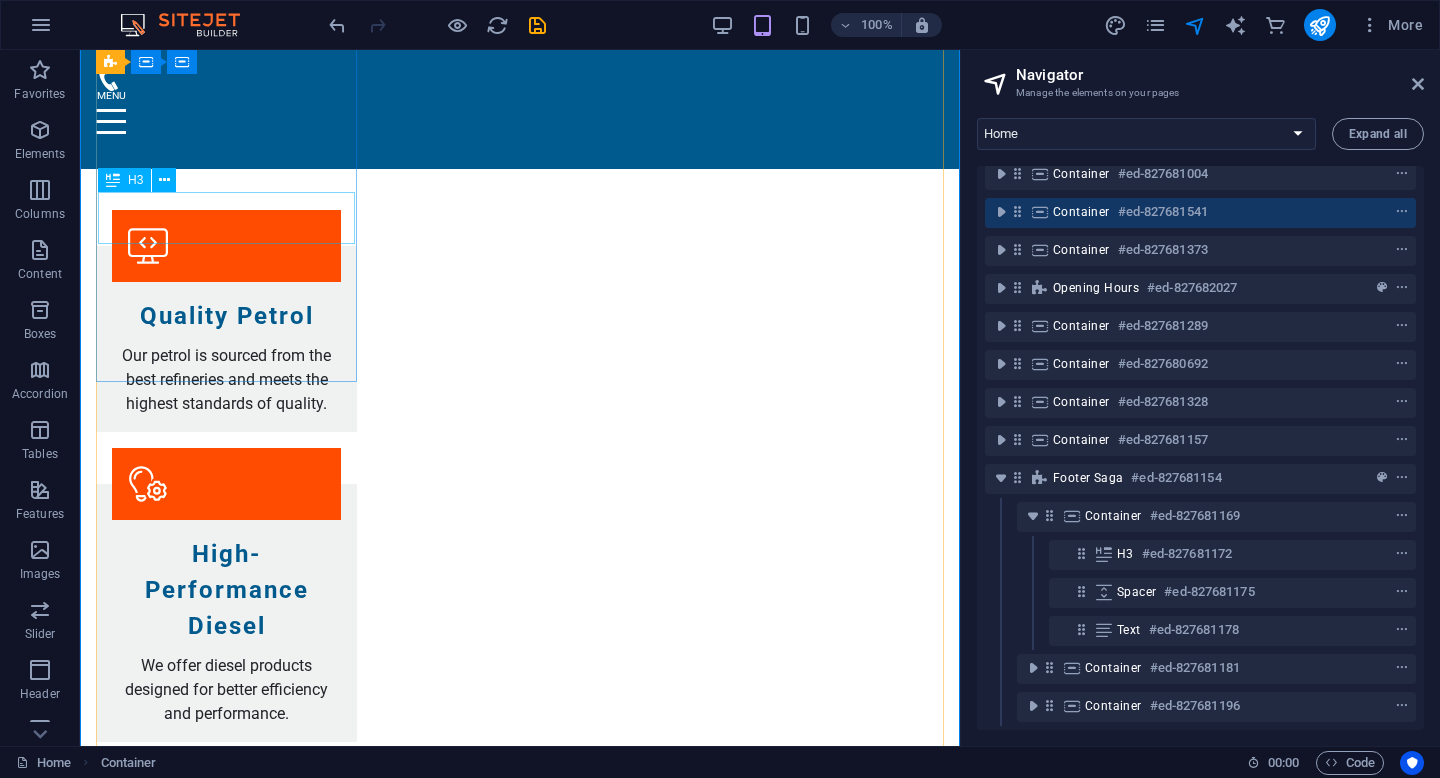 click on "CEO - [NAME] [NAME]" at bounding box center (226, 2342) 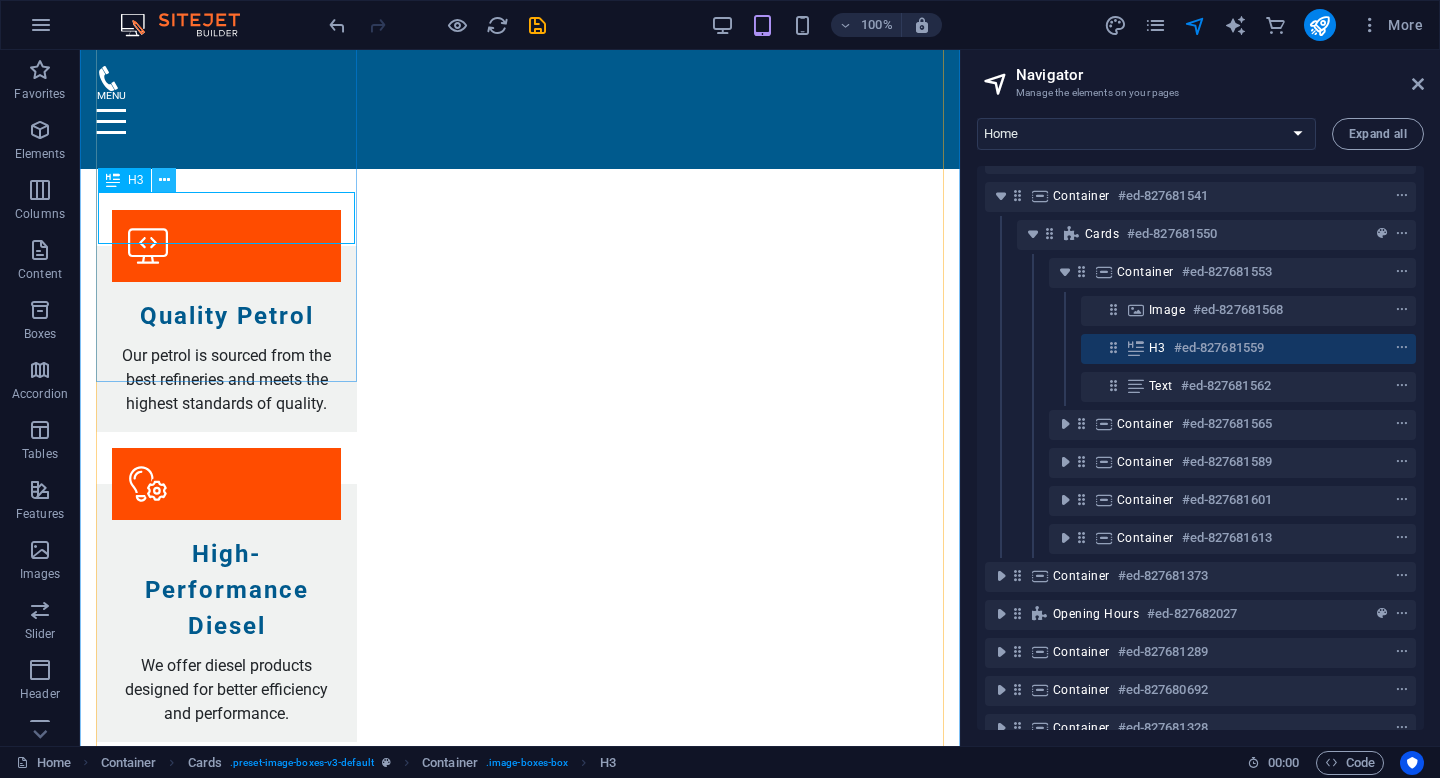 click at bounding box center [164, 180] 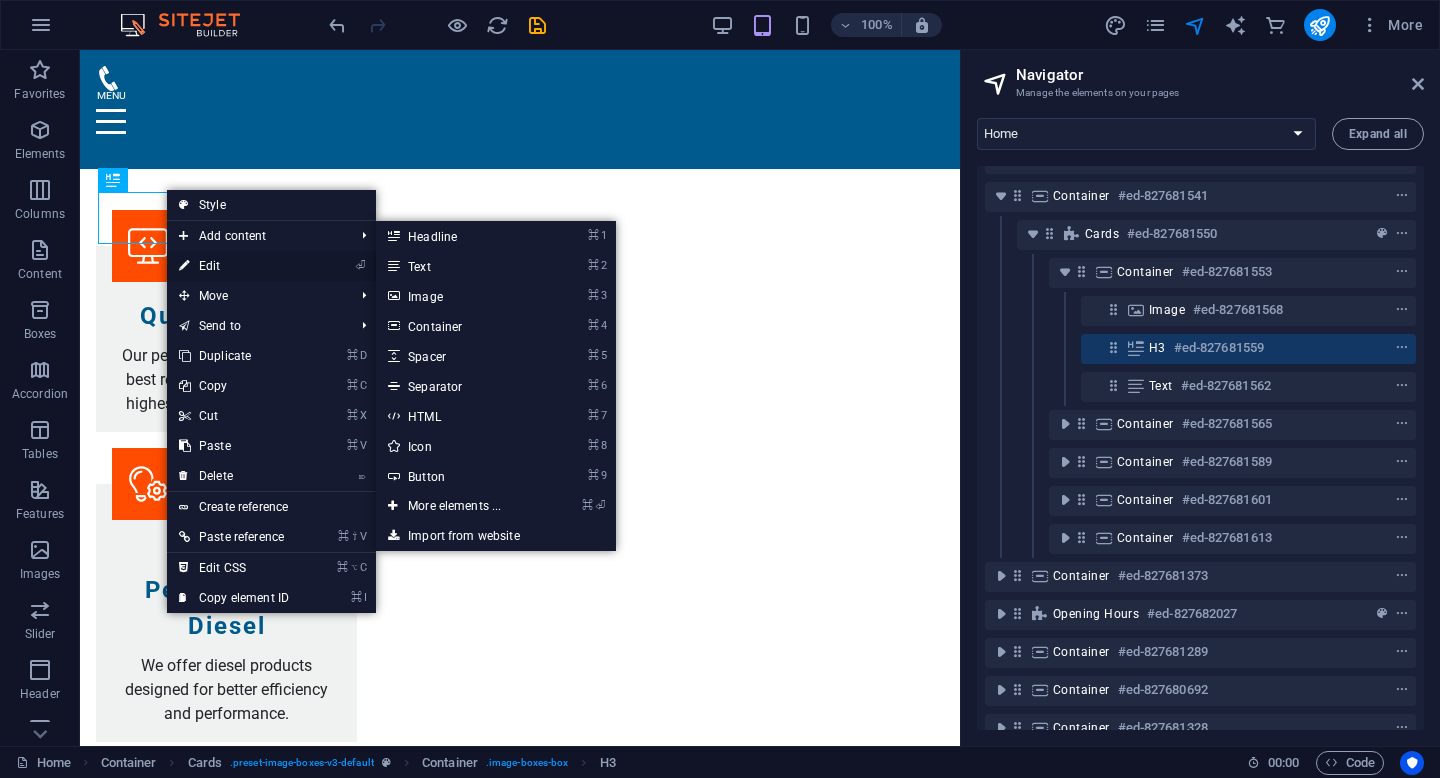 click on "⏎  Edit" at bounding box center [234, 266] 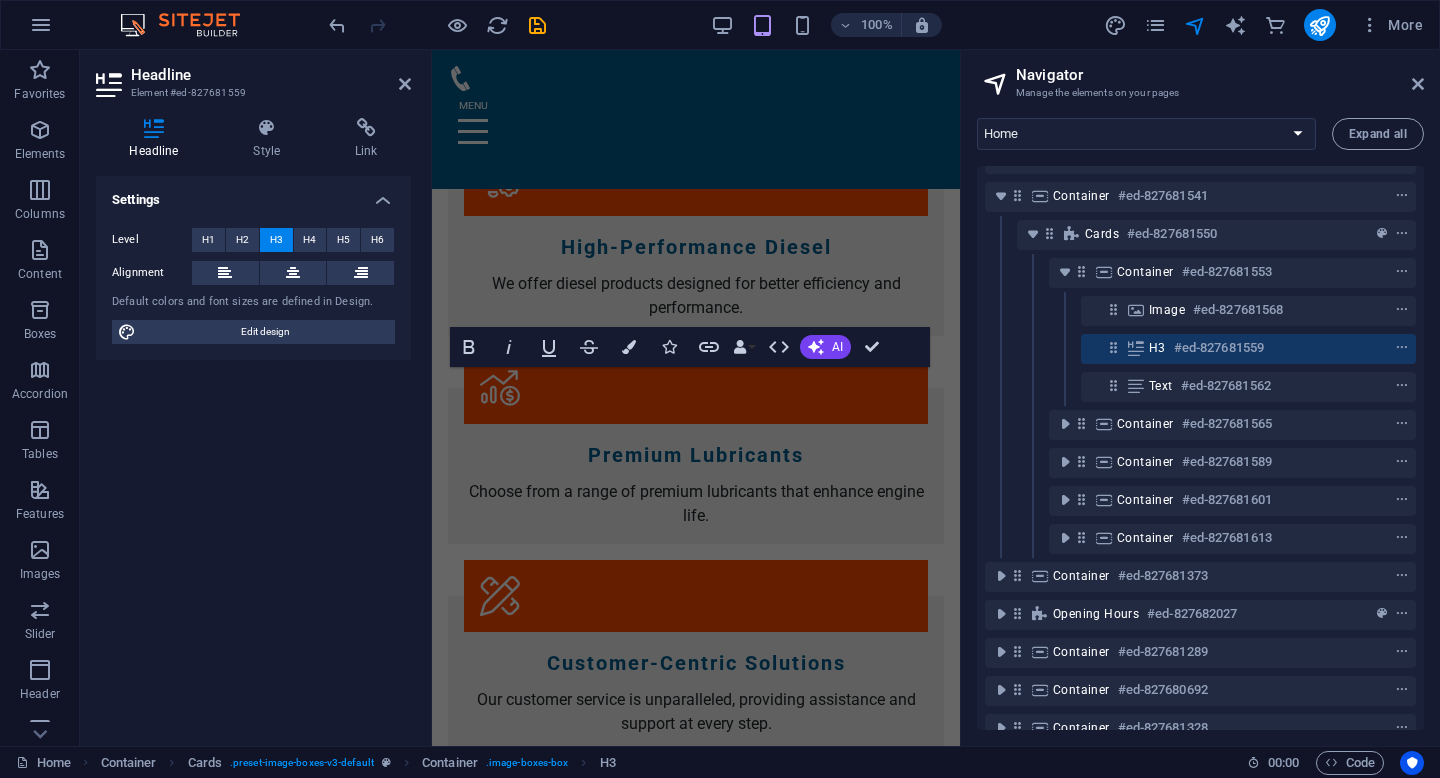 scroll, scrollTop: 3173, scrollLeft: 0, axis: vertical 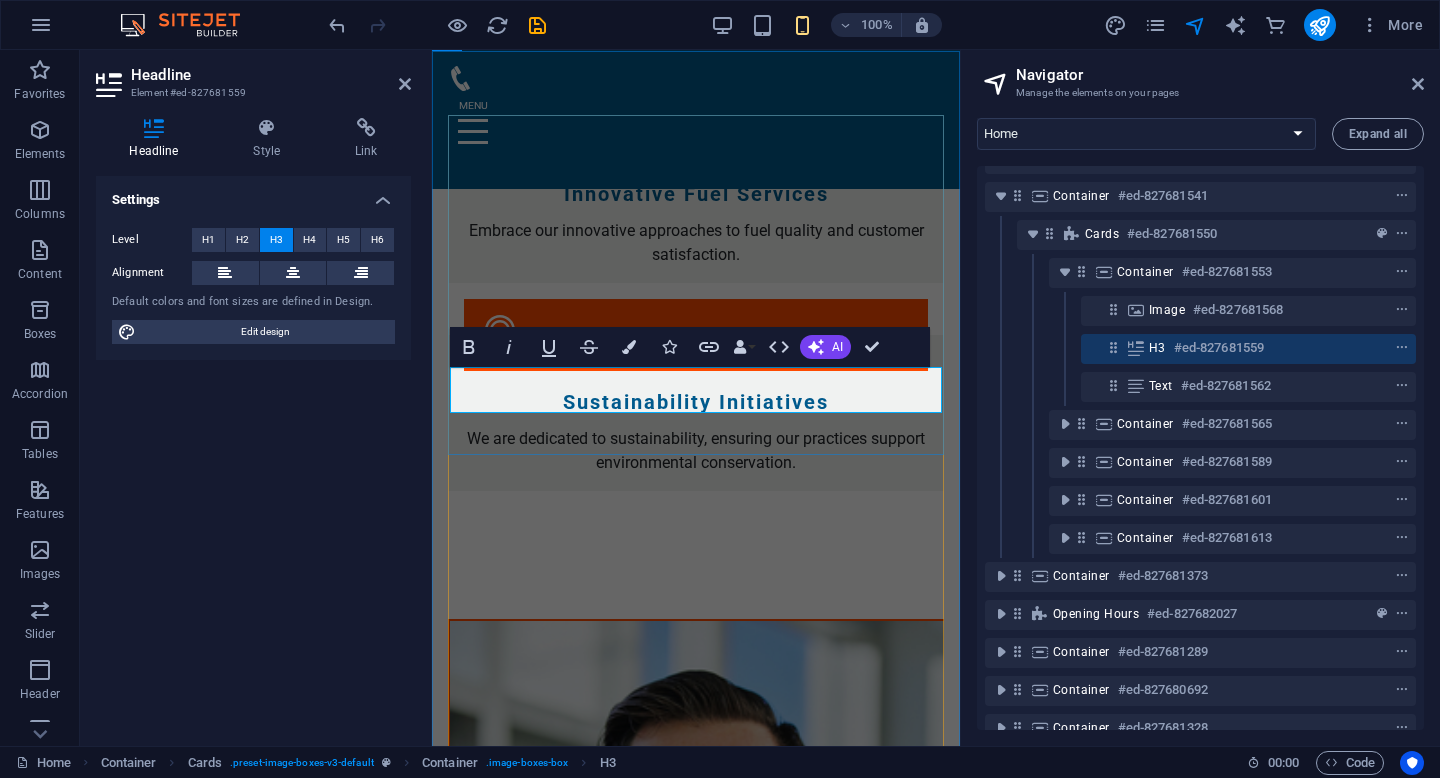 click on "CEO - [NAME] [NAME]" at bounding box center [696, 902] 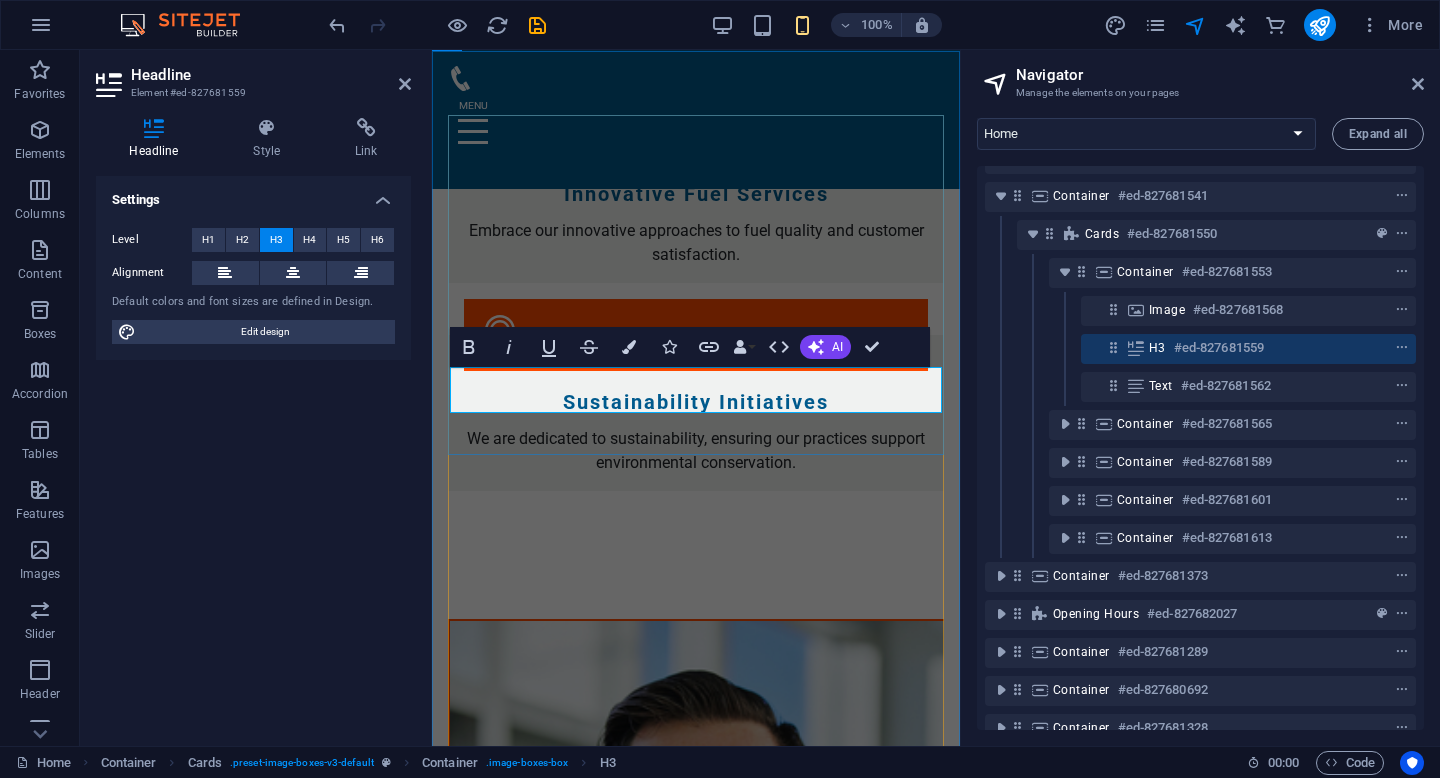 type 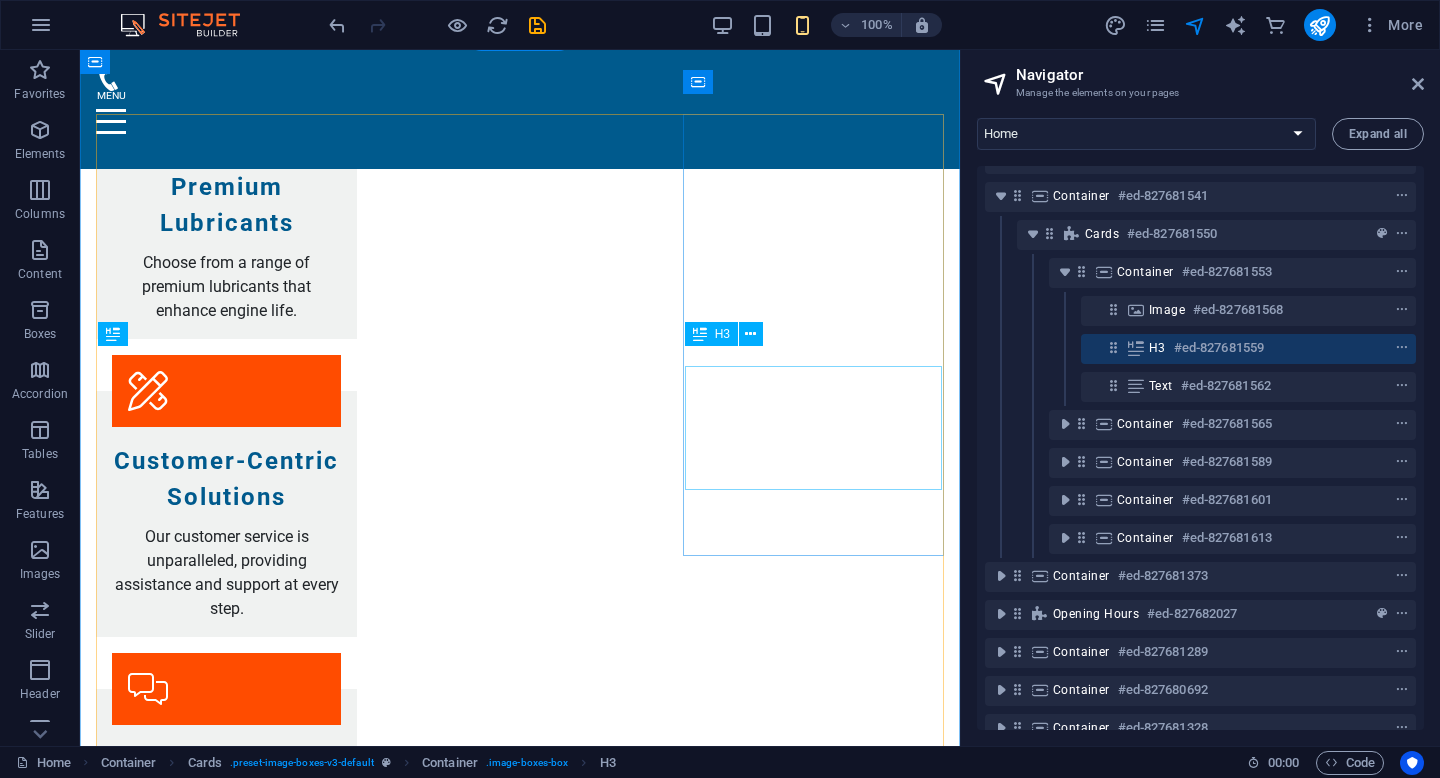 scroll, scrollTop: 2342, scrollLeft: 0, axis: vertical 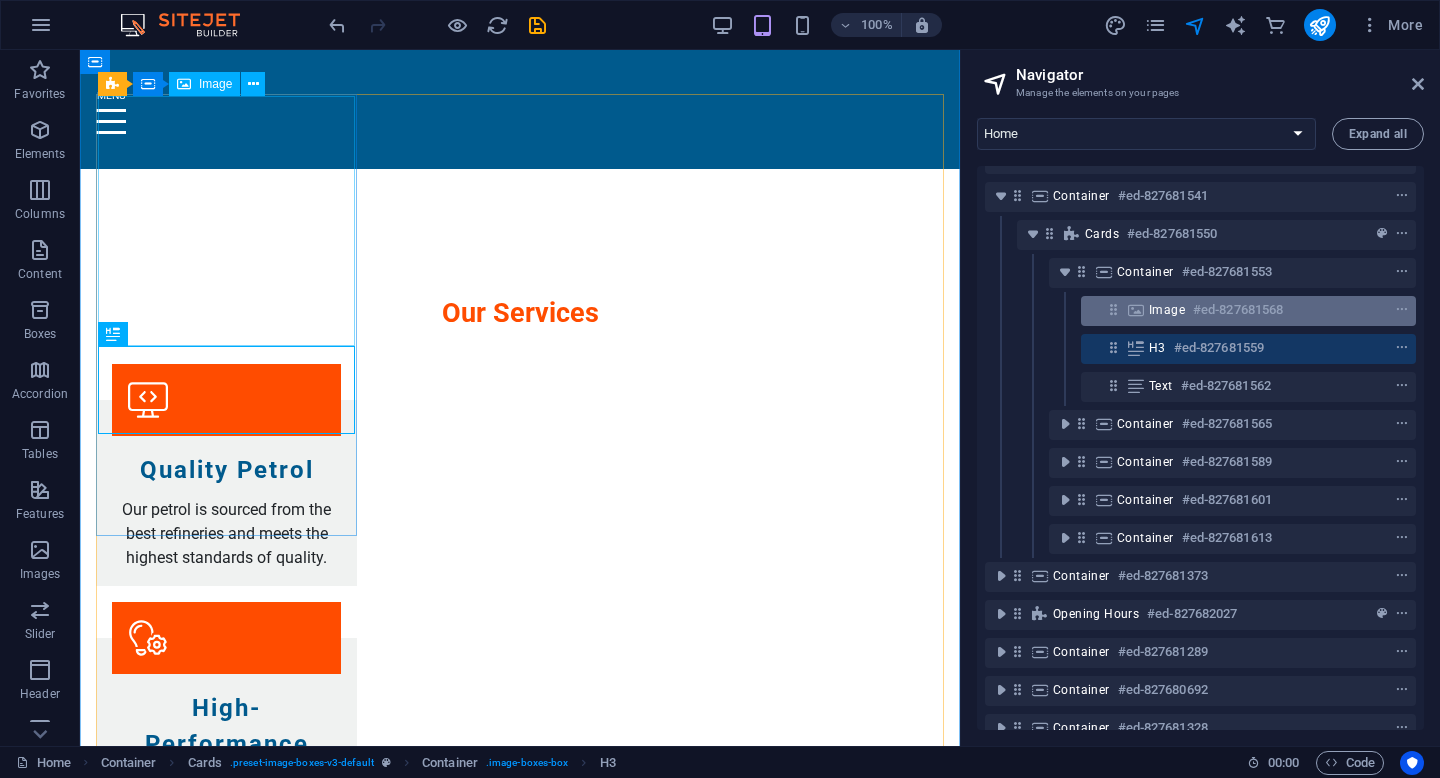 click at bounding box center (1136, 310) 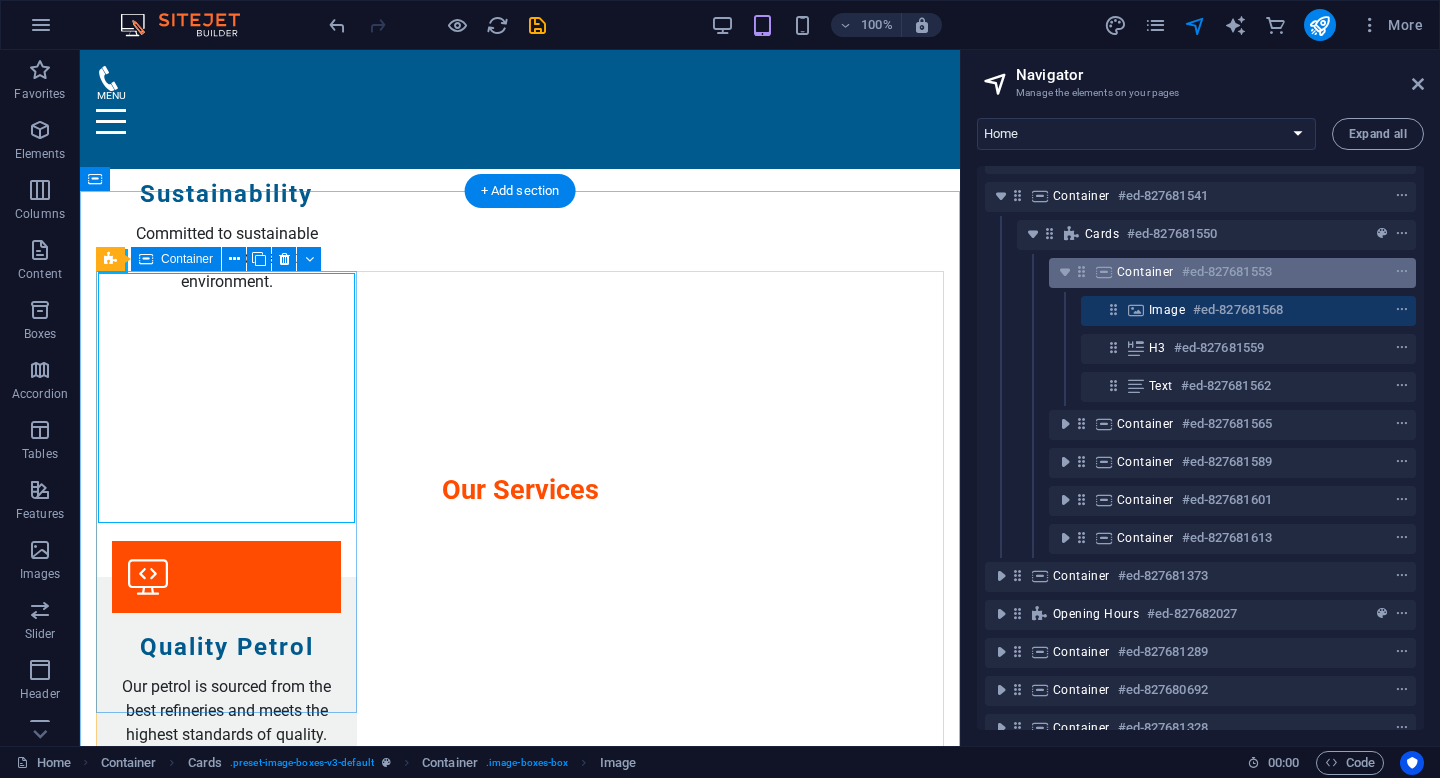 click on "Container" at bounding box center [1145, 272] 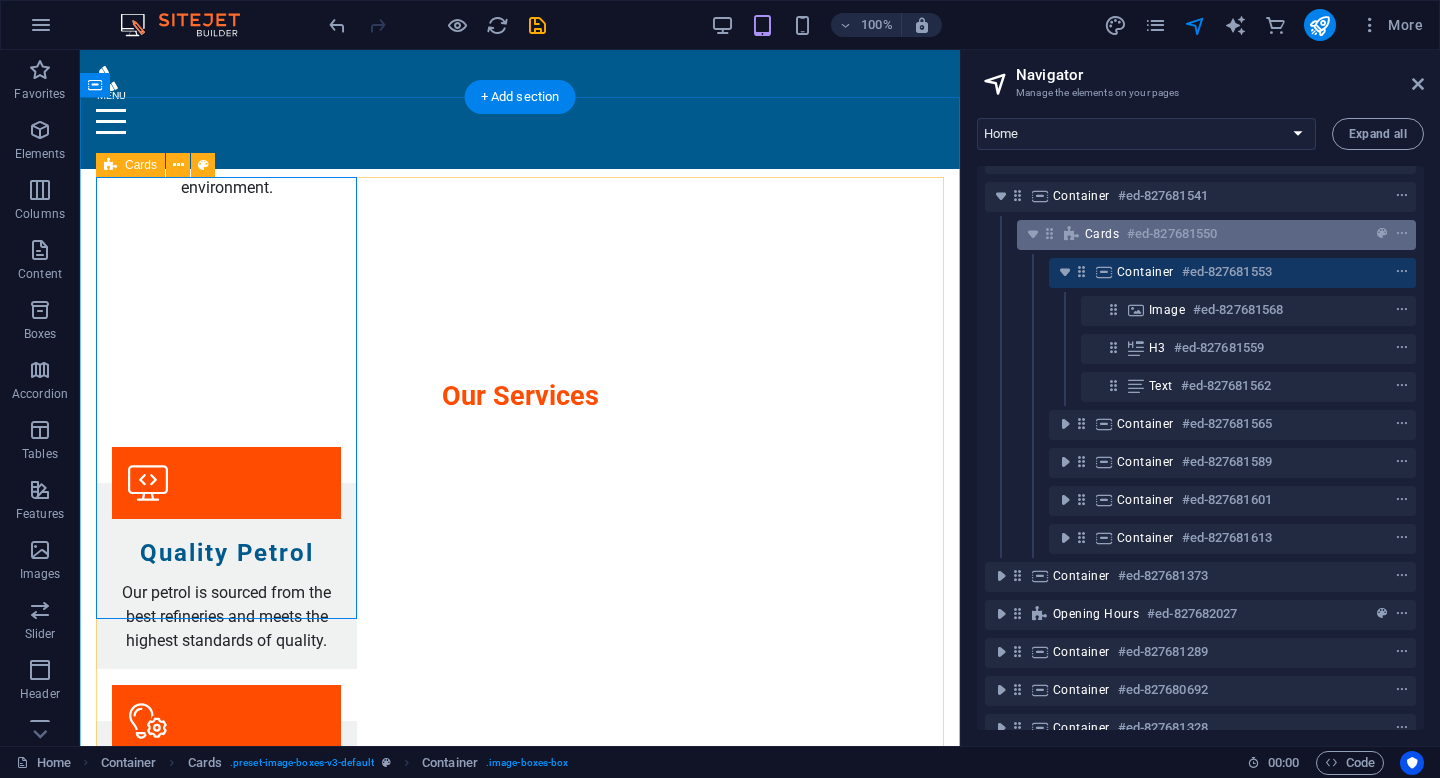 click on "Cards #ed-827681550" at bounding box center [1200, 234] 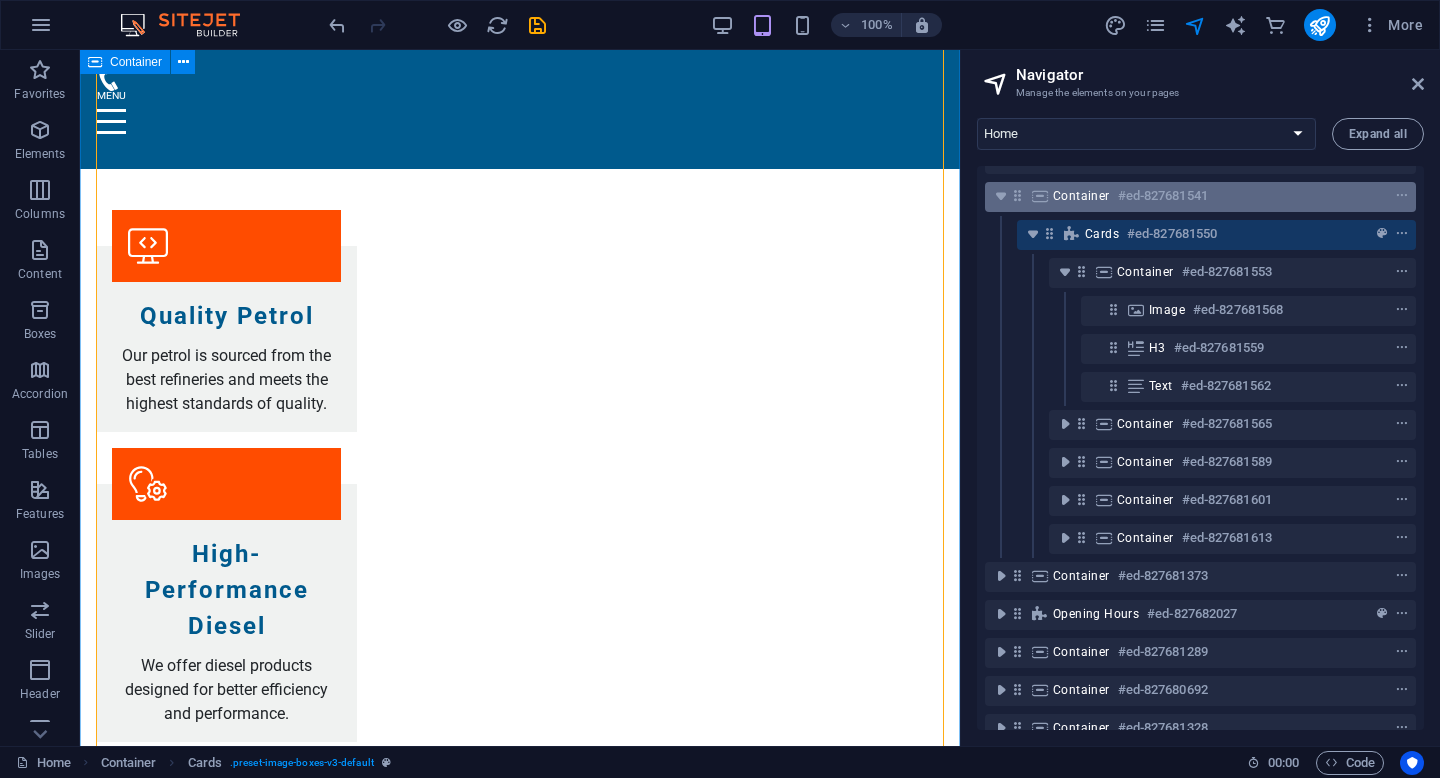 click on "Container" at bounding box center (1081, 196) 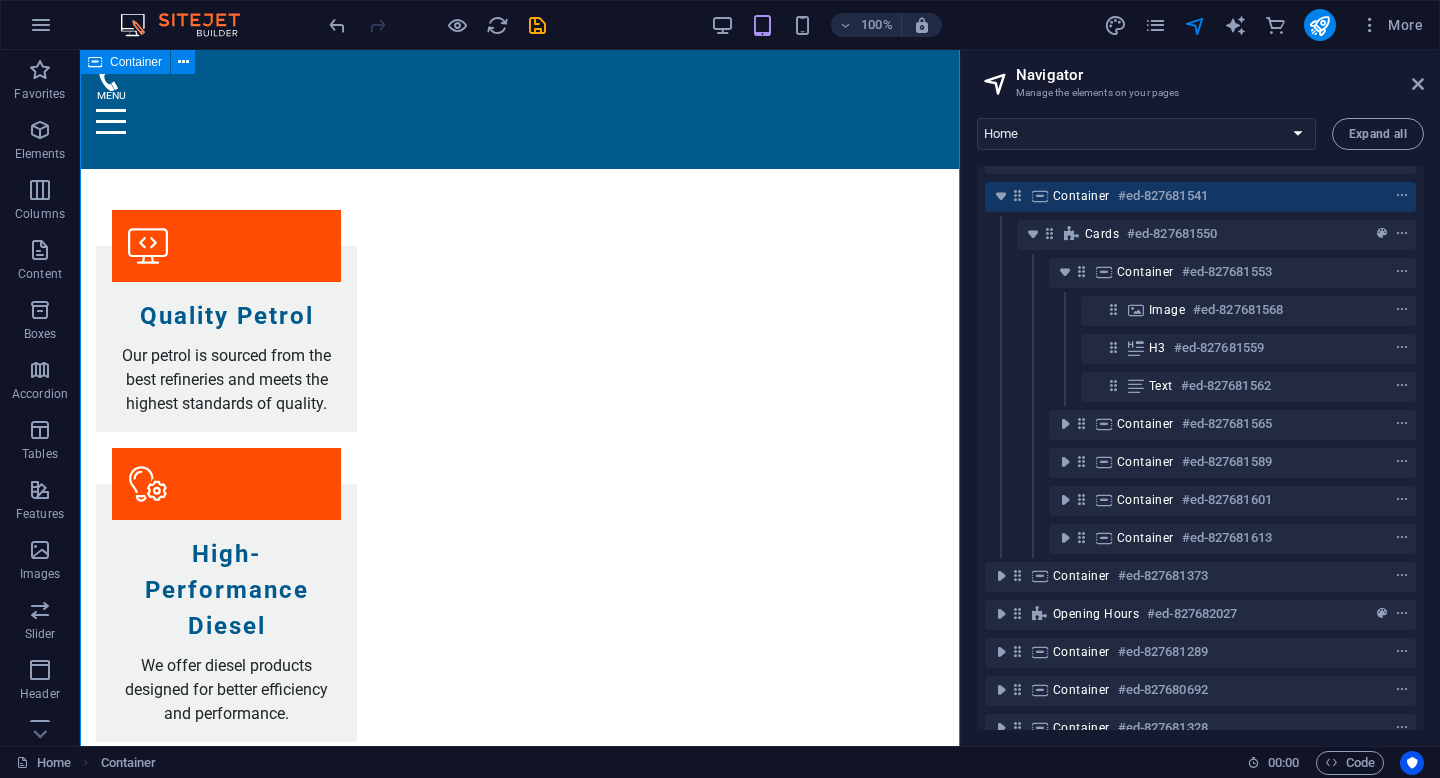 click on "Container" at bounding box center (1081, 196) 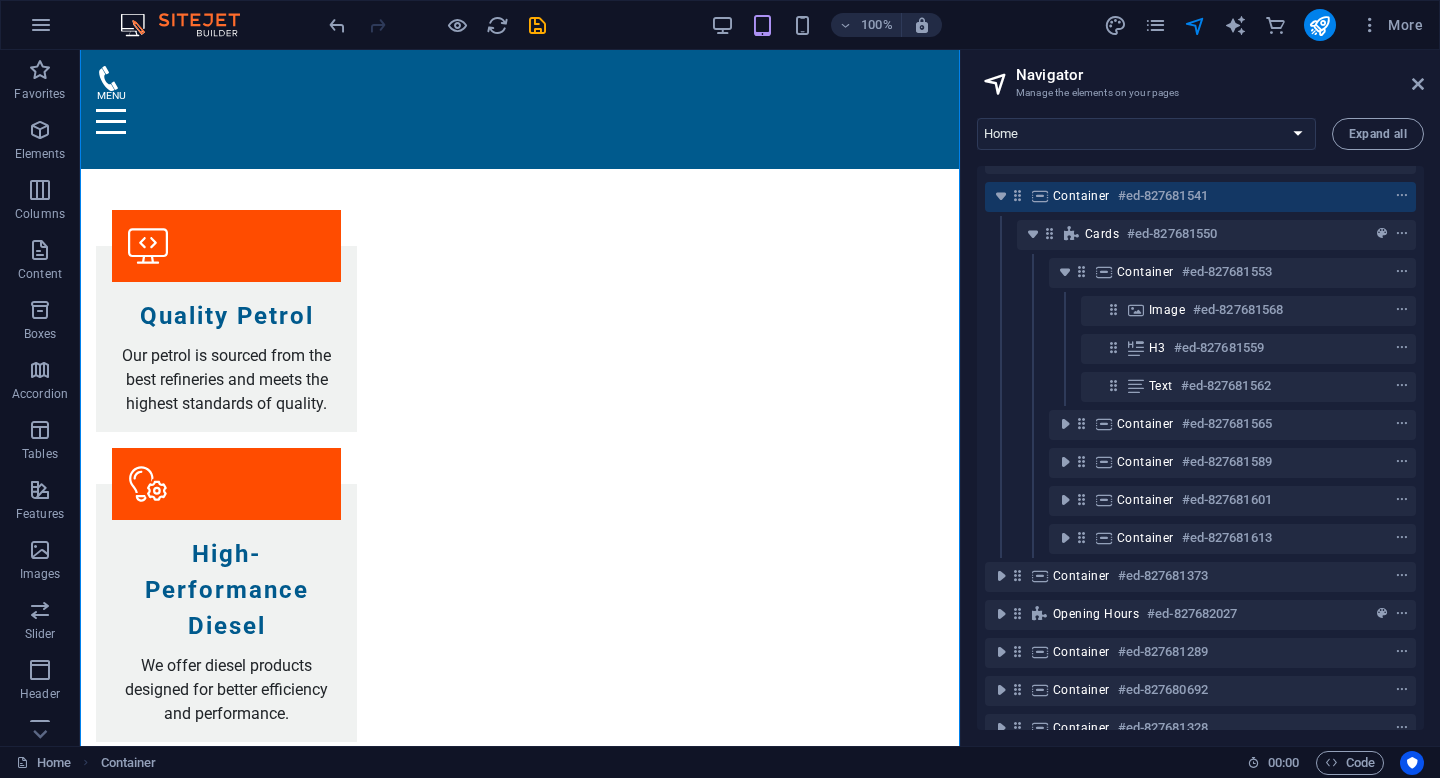 drag, startPoint x: 1426, startPoint y: 372, endPoint x: 1433, endPoint y: 340, distance: 32.75668 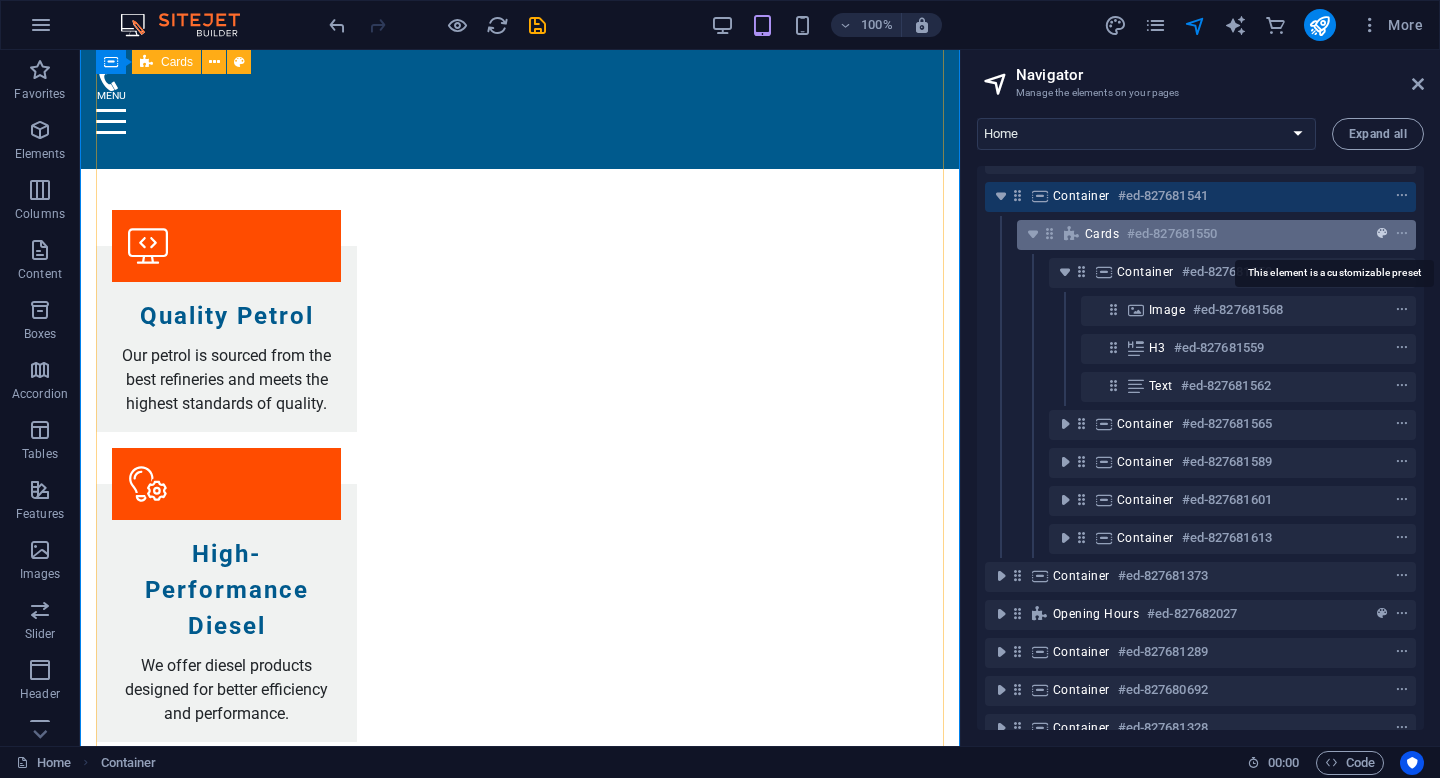 click at bounding box center [1382, 234] 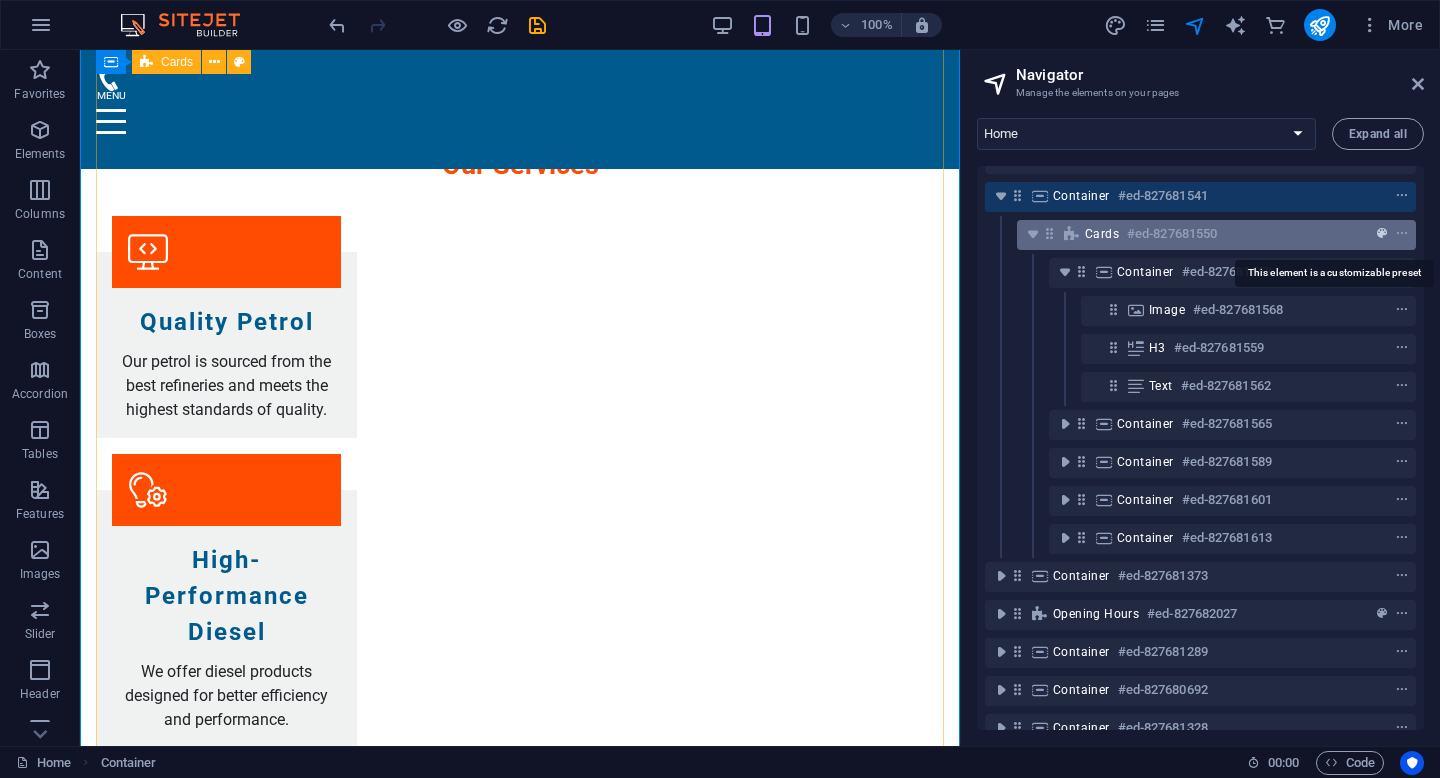 select on "rem" 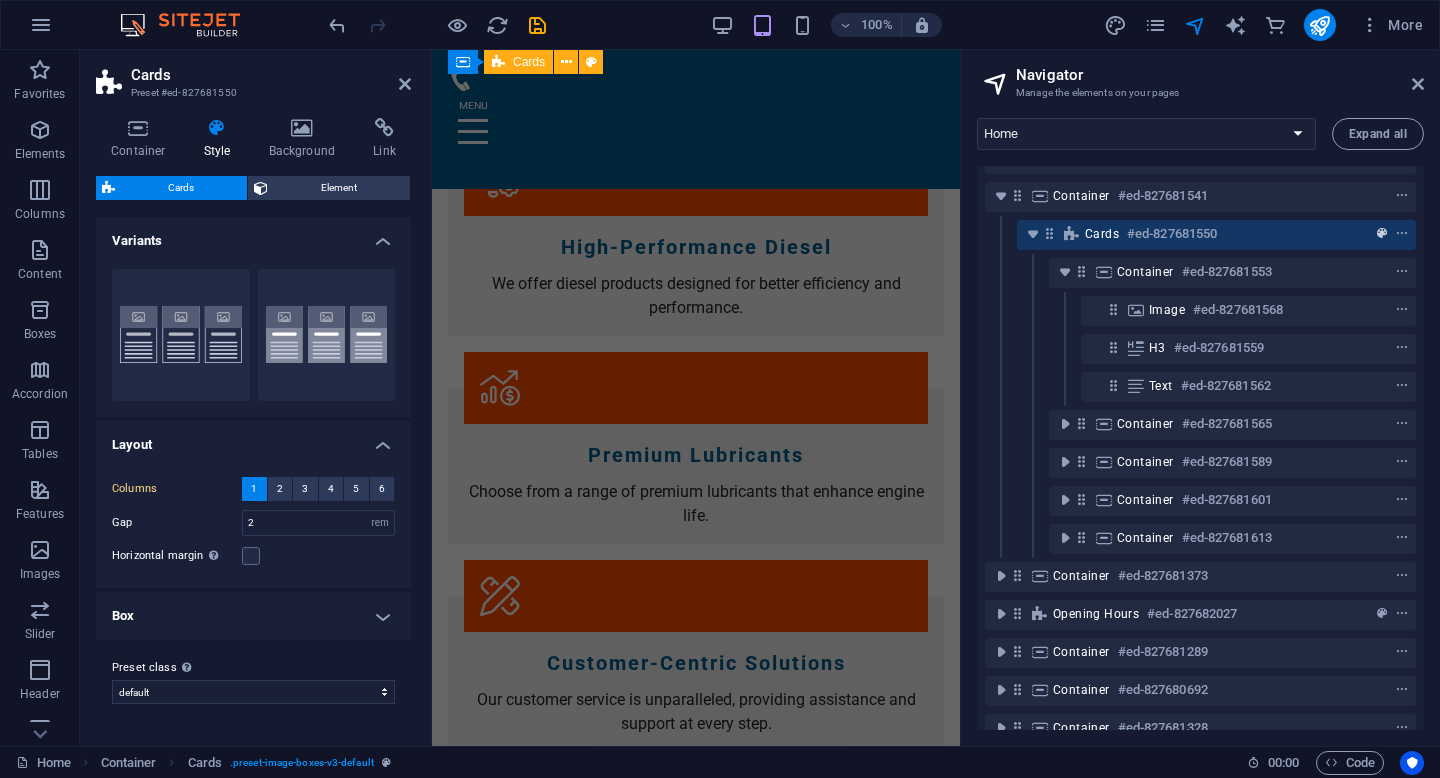 scroll, scrollTop: 3804, scrollLeft: 0, axis: vertical 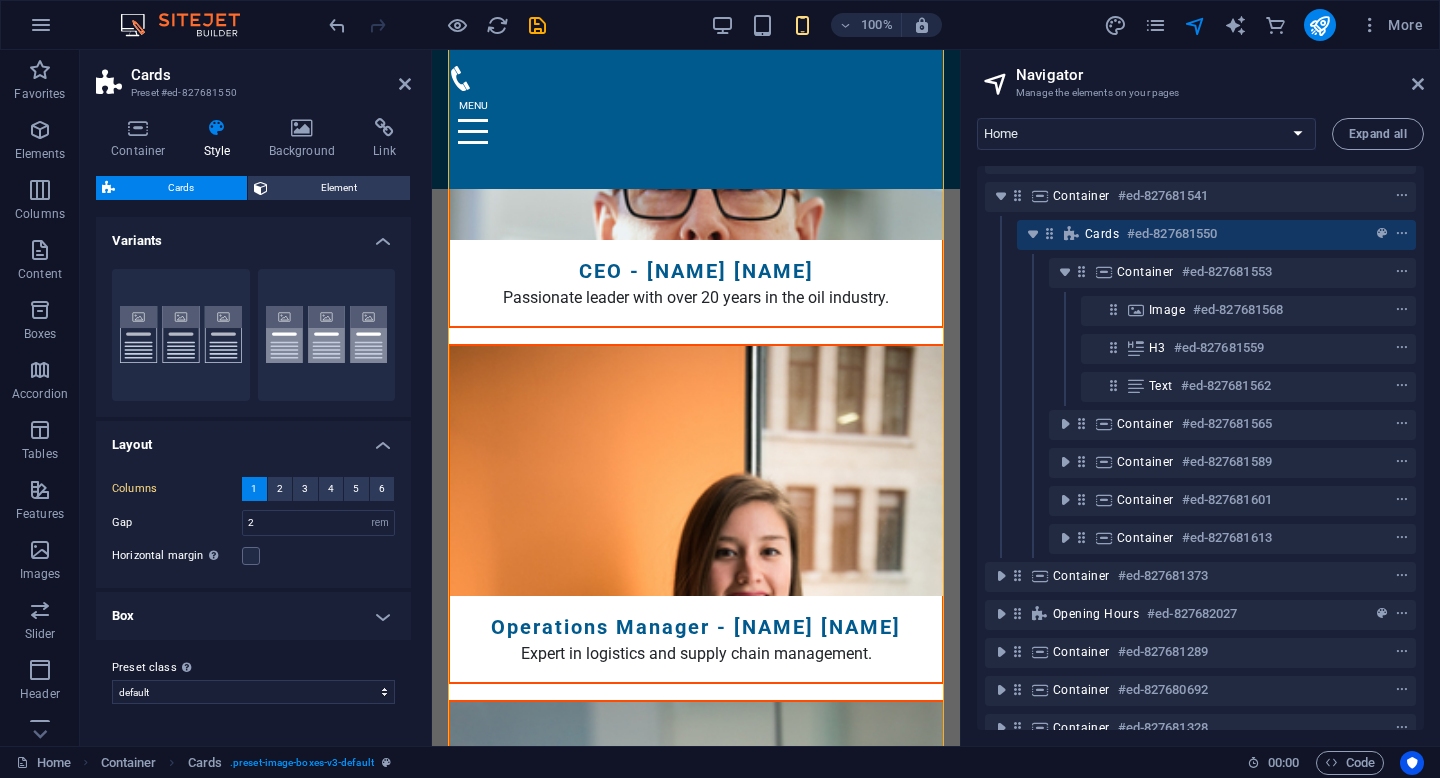 click on "Variants Border Default Layout Columns 1 2 3 4 5 6 Fill space Gap 2 px rem % vw vh Horizontal margin Only if the containers "Content width" is not set to "Default" Box Background Padding 1 px rem % vw vh Border style None              - Width 2 px rem vh vw Custom Custom 2 px rem vh vw 2 px rem vh vw 2 px rem vh vw 2 px rem vh vw  - Color Round corners 0 px rem % vh vw Custom Custom 0 px rem % vh vw 0 px rem % vh vw 0 px rem % vh vw 0 px rem % vh vw Shadows None Outside Inside Color X offset 0 px rem vh vw Y offset 0 px rem vh vw Blur 0 px rem % vh vw Spread 0 px rem vh vw Preset class Above chosen variant and settings affect all elements which carry this preset class. default Add preset class" at bounding box center [253, 473] 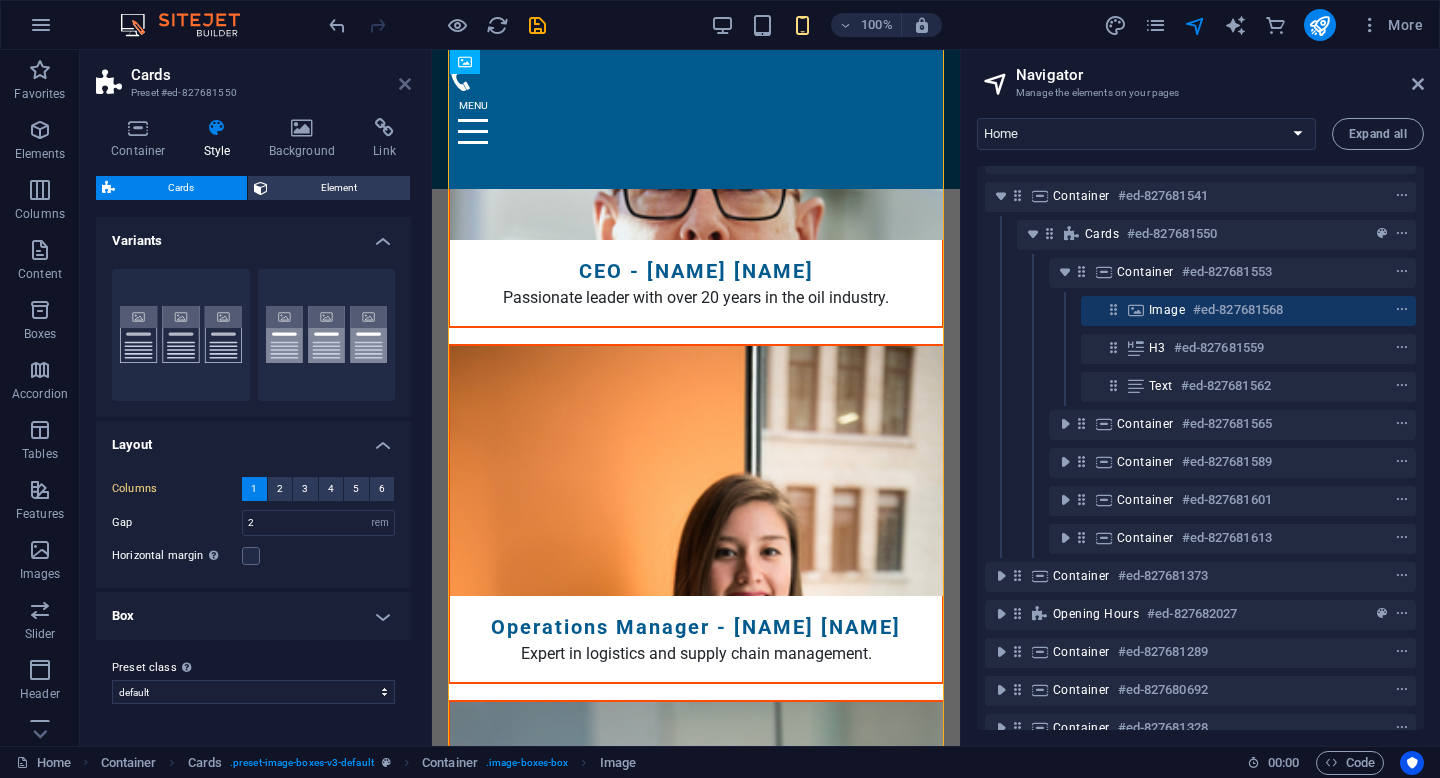 click at bounding box center (405, 84) 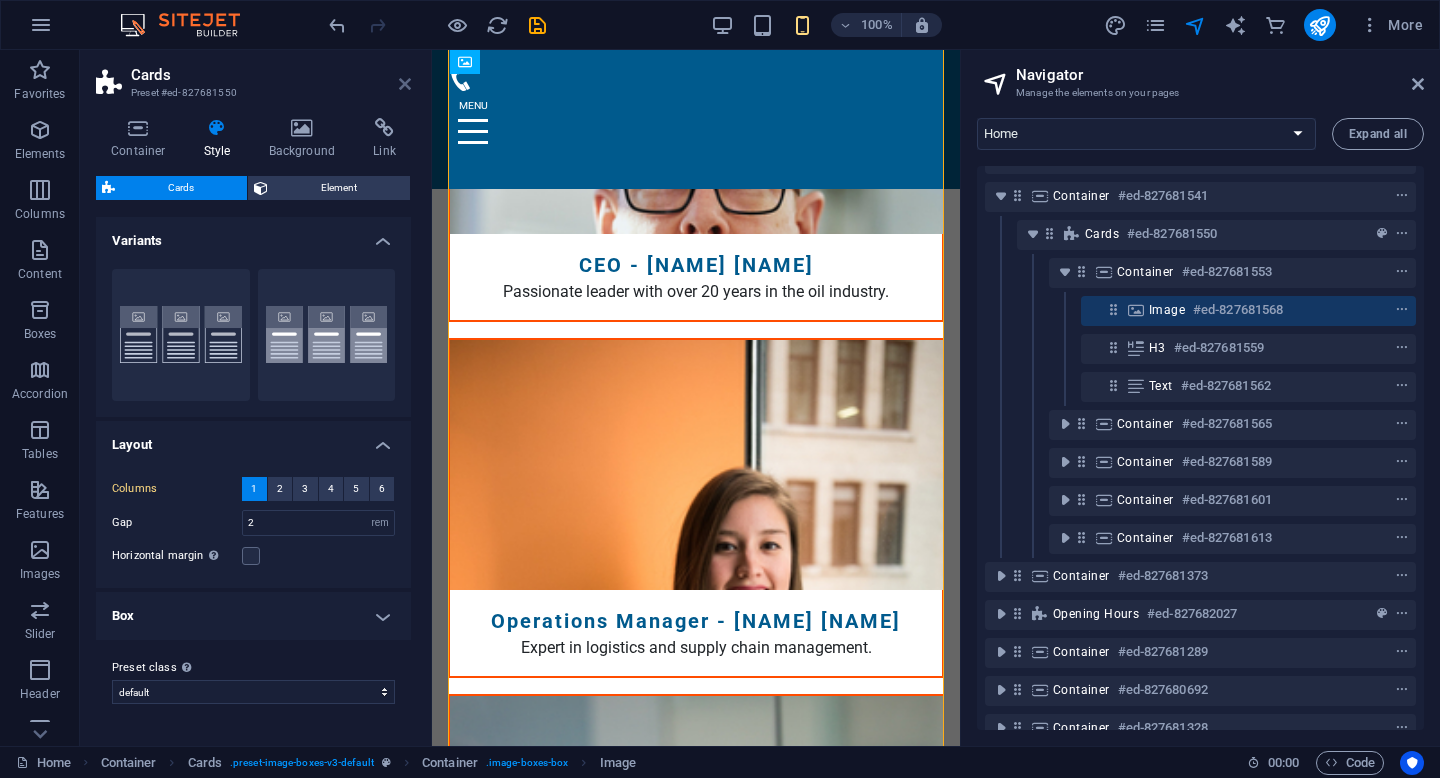 scroll, scrollTop: 2165, scrollLeft: 0, axis: vertical 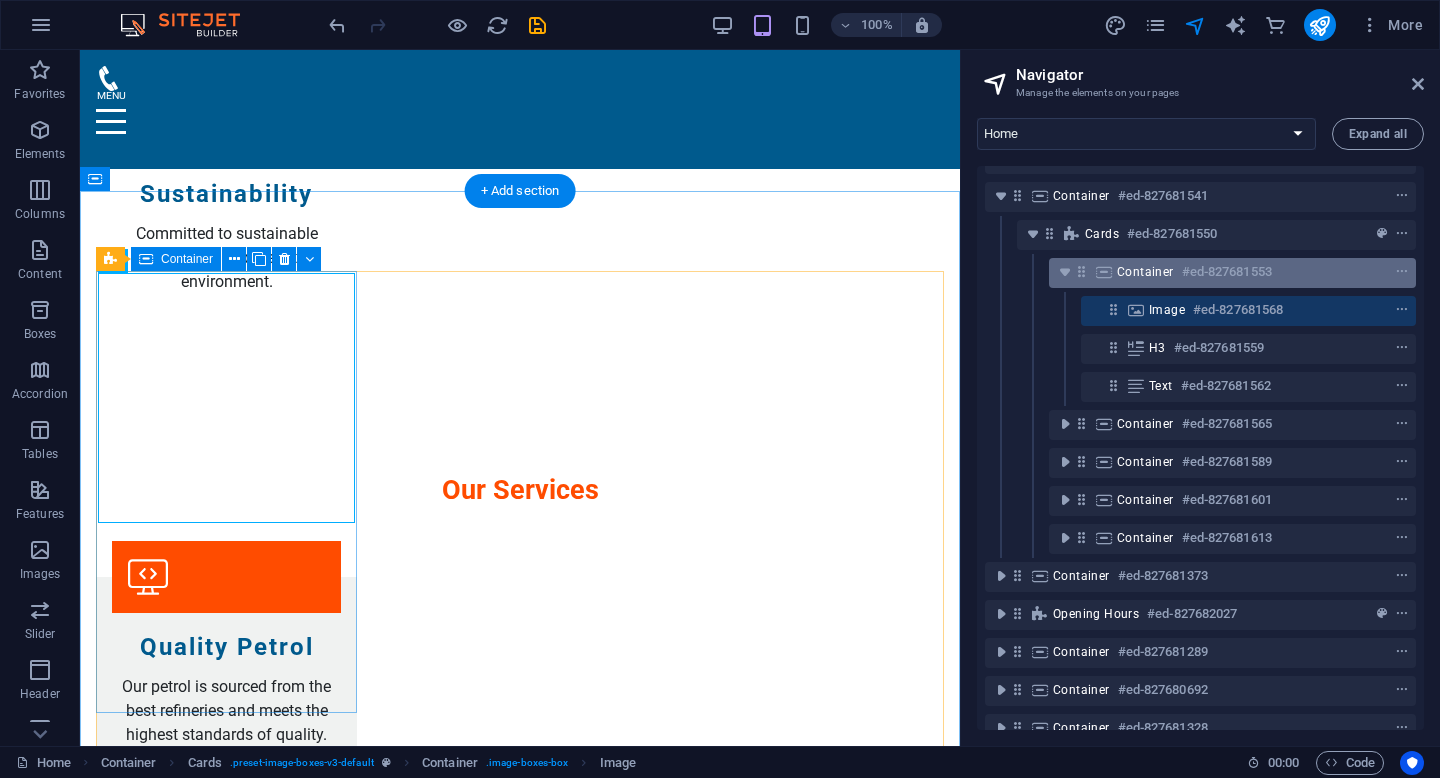 click on "Container #ed-827681553" at bounding box center [1232, 273] 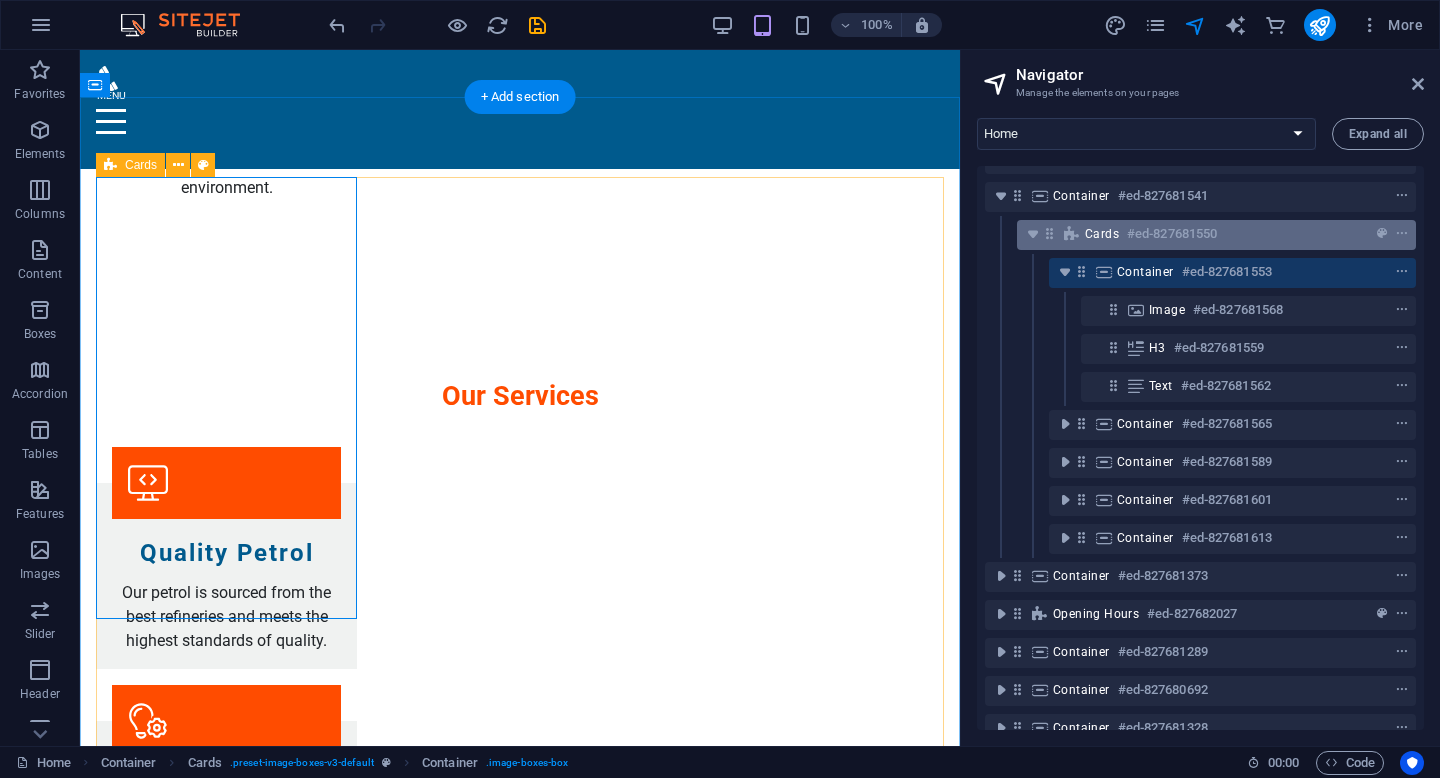 click on "Cards" at bounding box center [1102, 234] 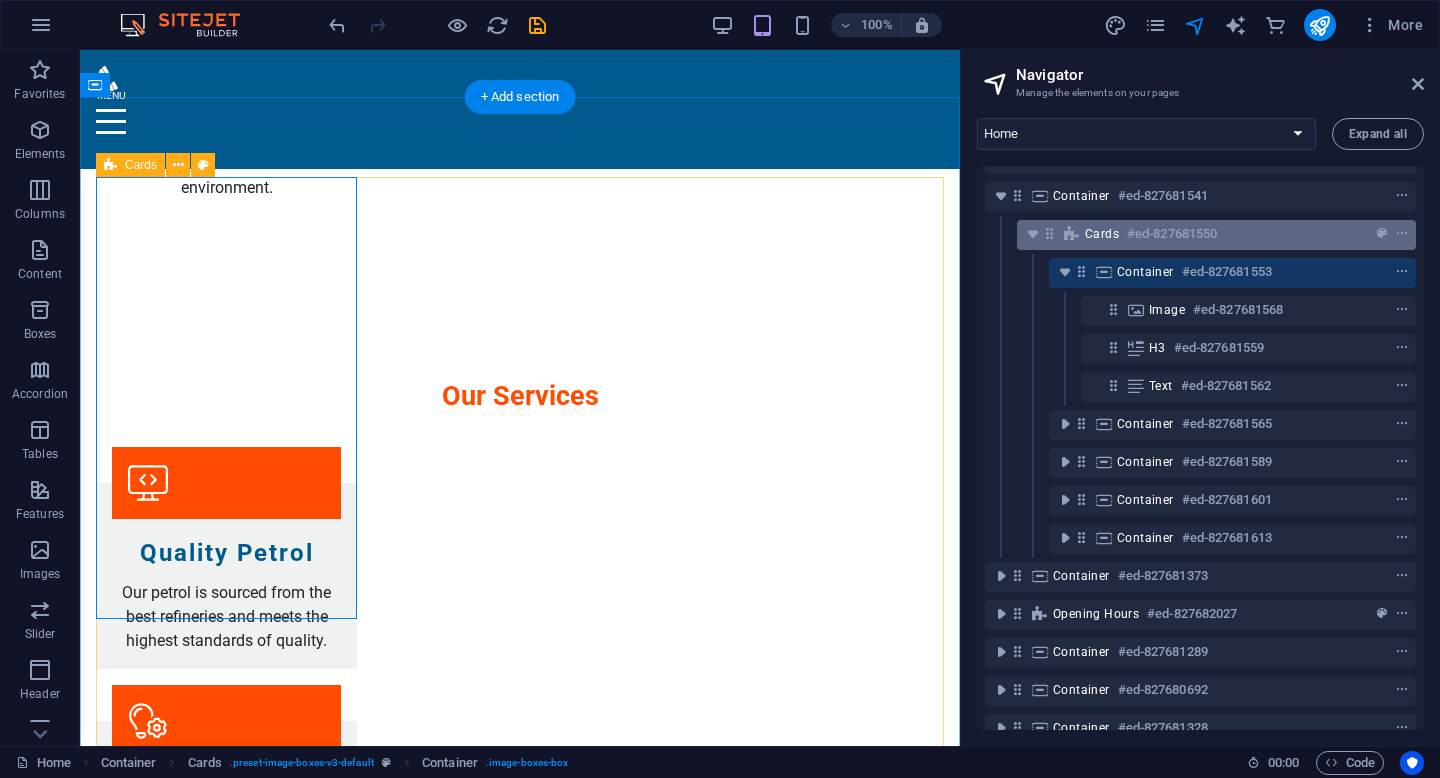scroll, scrollTop: 2496, scrollLeft: 0, axis: vertical 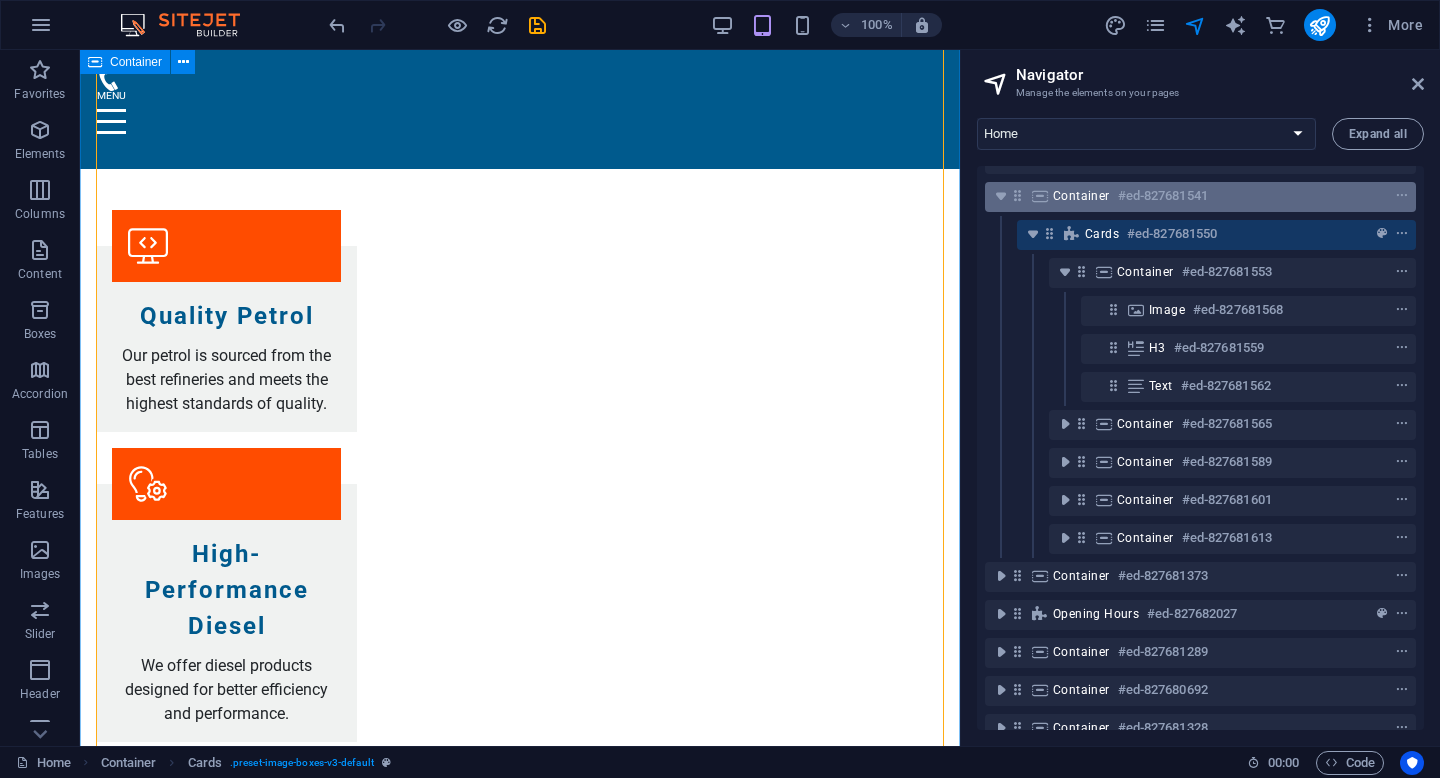 click on "Container #ed-827681541" at bounding box center [1200, 197] 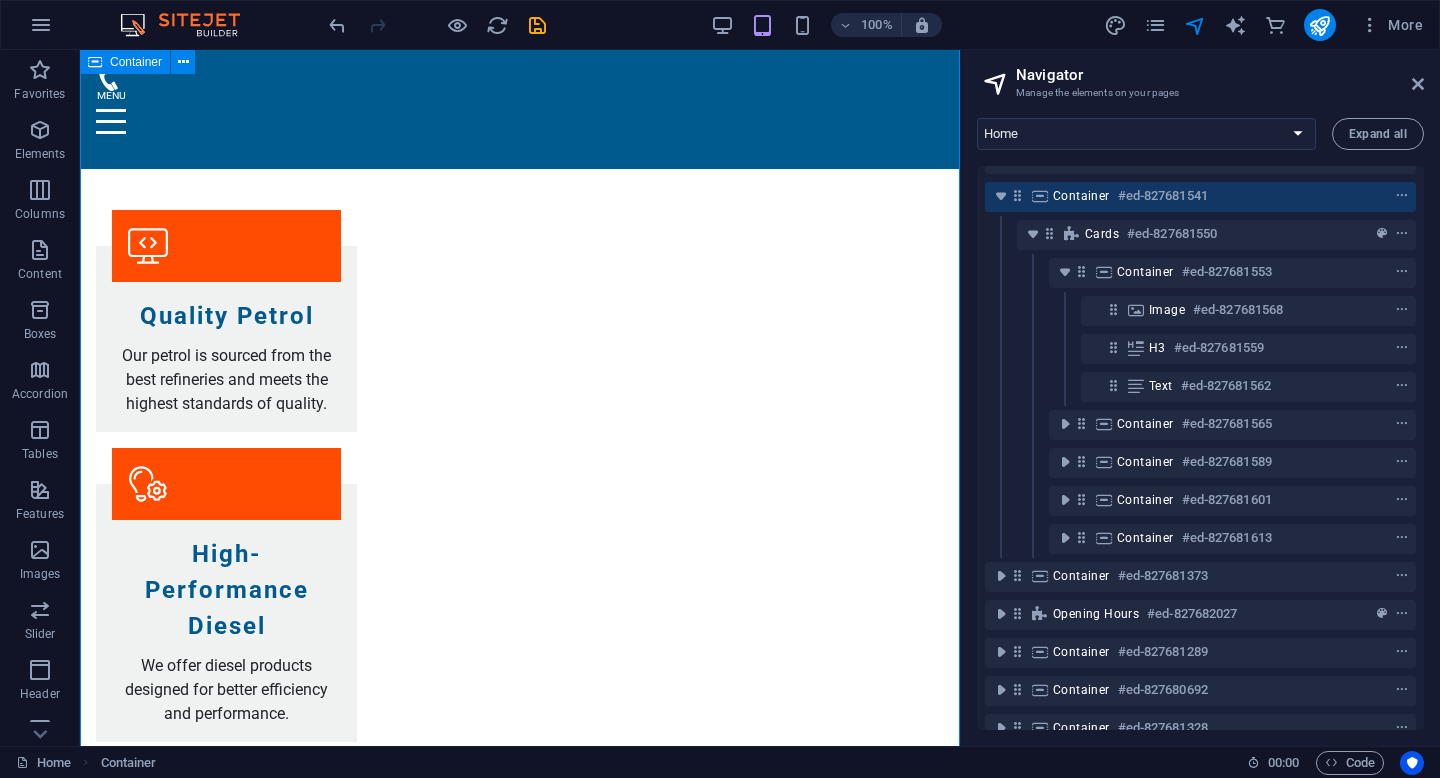 drag, startPoint x: 1018, startPoint y: 191, endPoint x: 1166, endPoint y: 197, distance: 148.12157 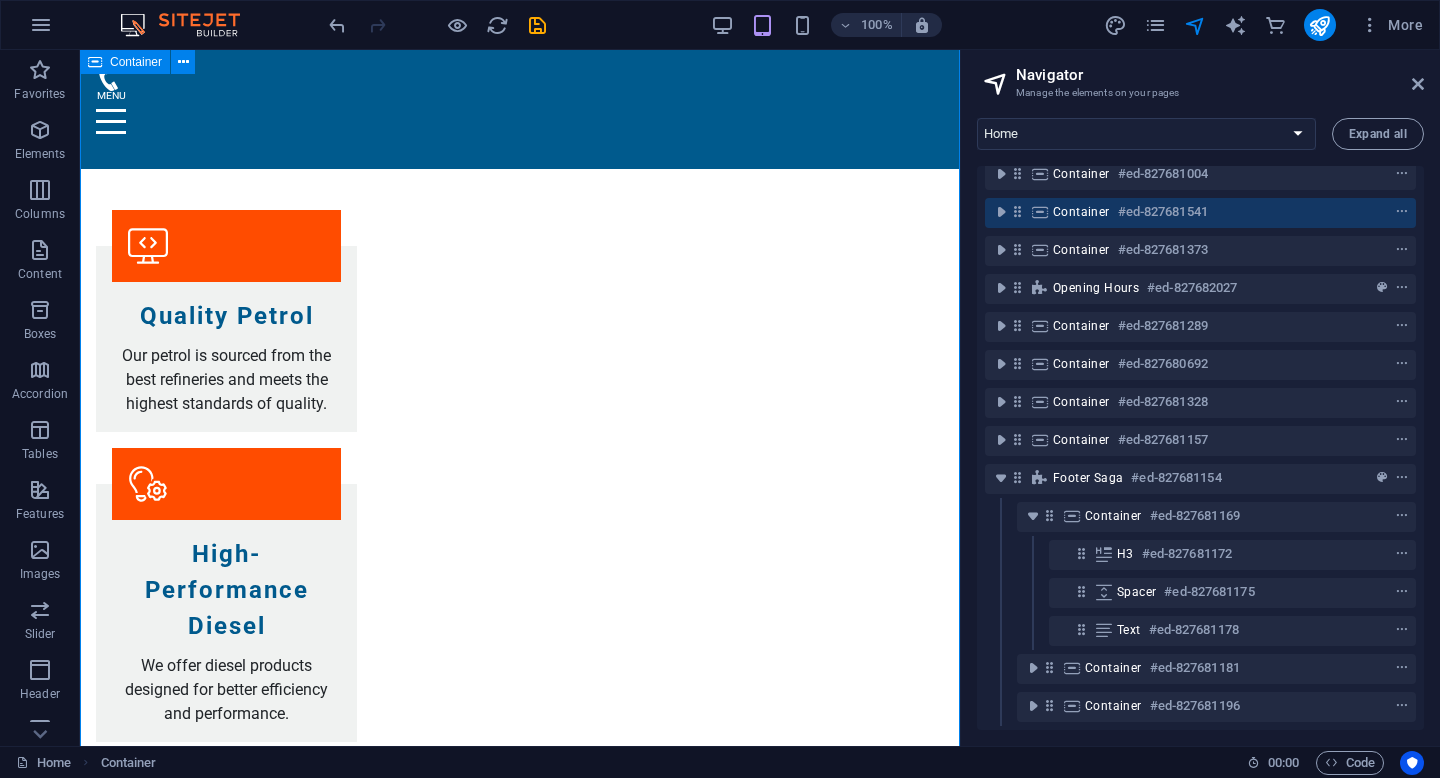 scroll, scrollTop: 219, scrollLeft: 0, axis: vertical 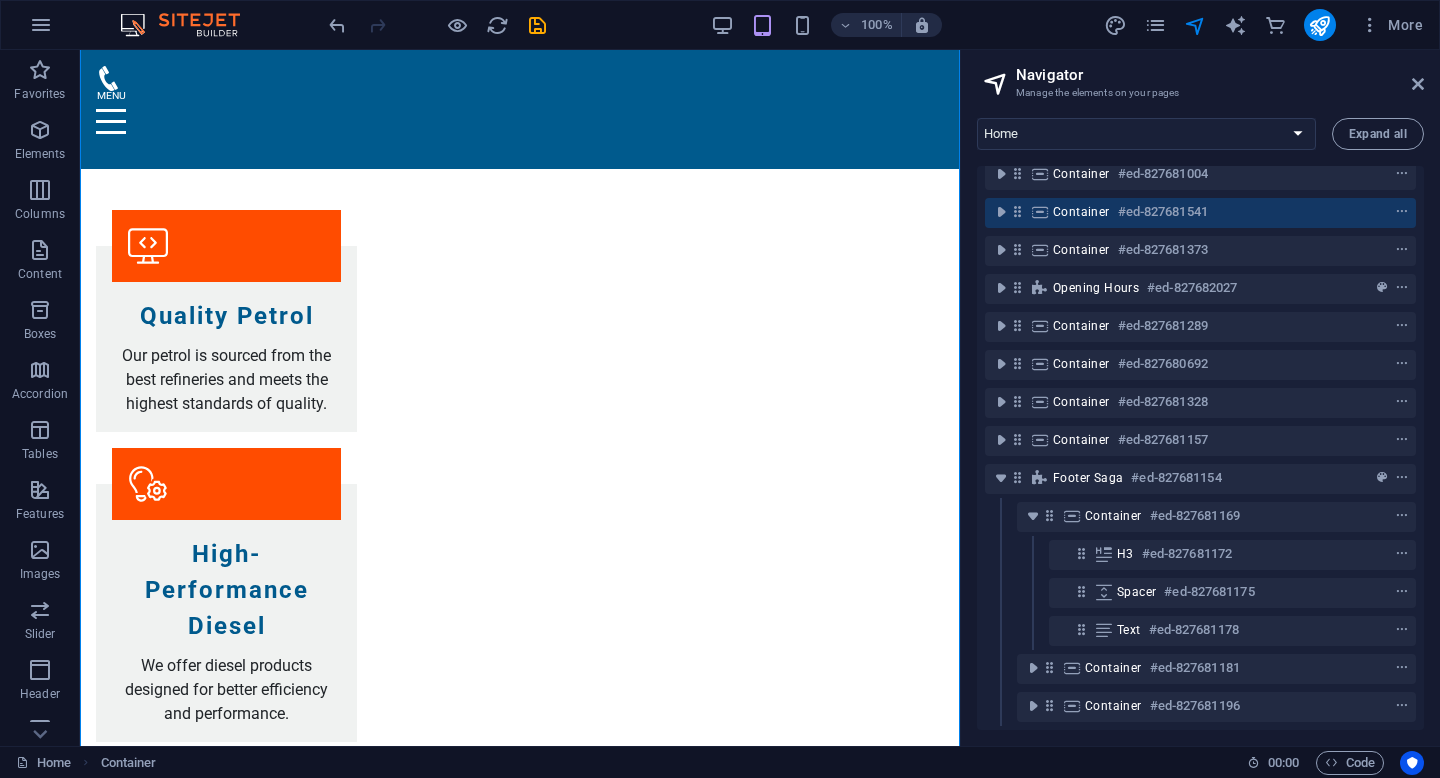 drag, startPoint x: 1428, startPoint y: 325, endPoint x: 1422, endPoint y: 305, distance: 20.880613 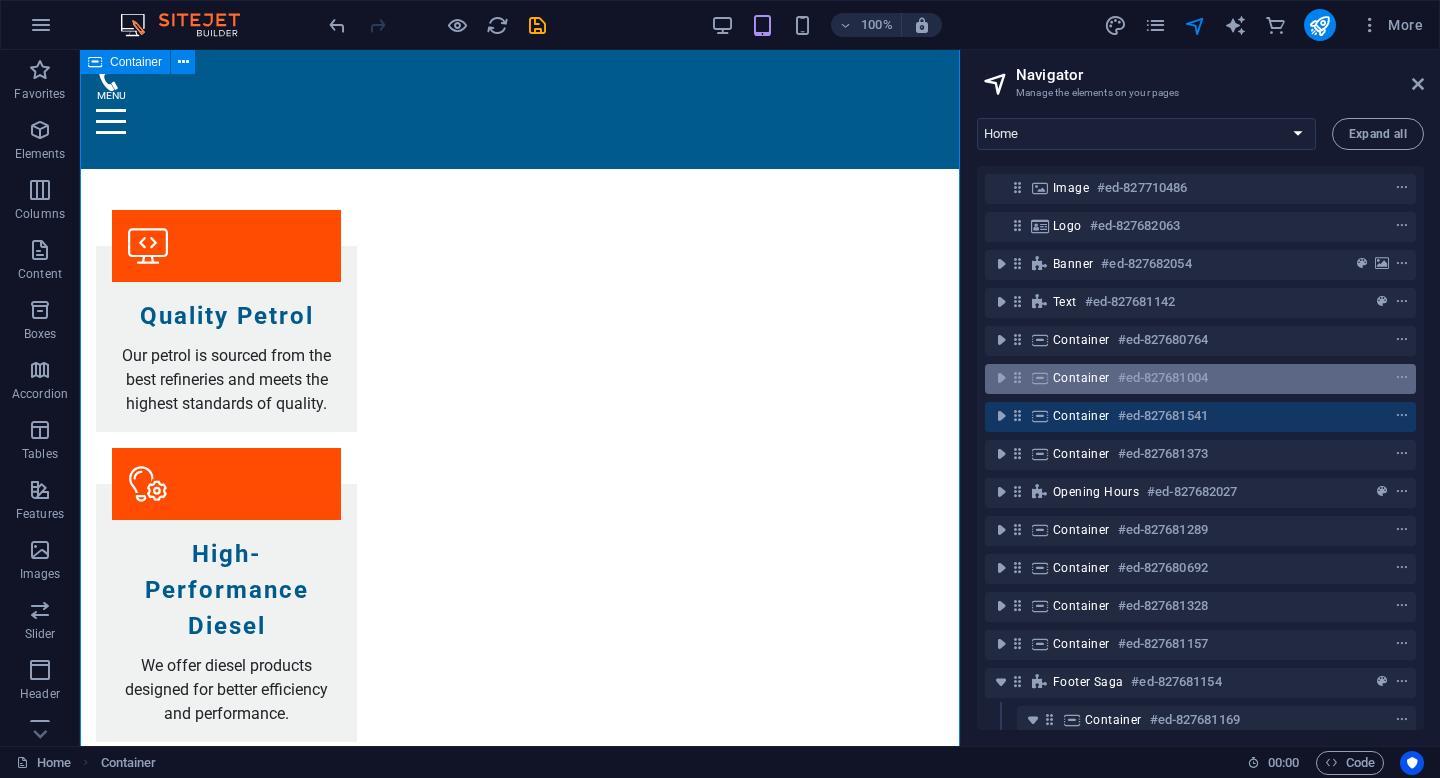 click on "Container #ed-827681004" at bounding box center [1200, 379] 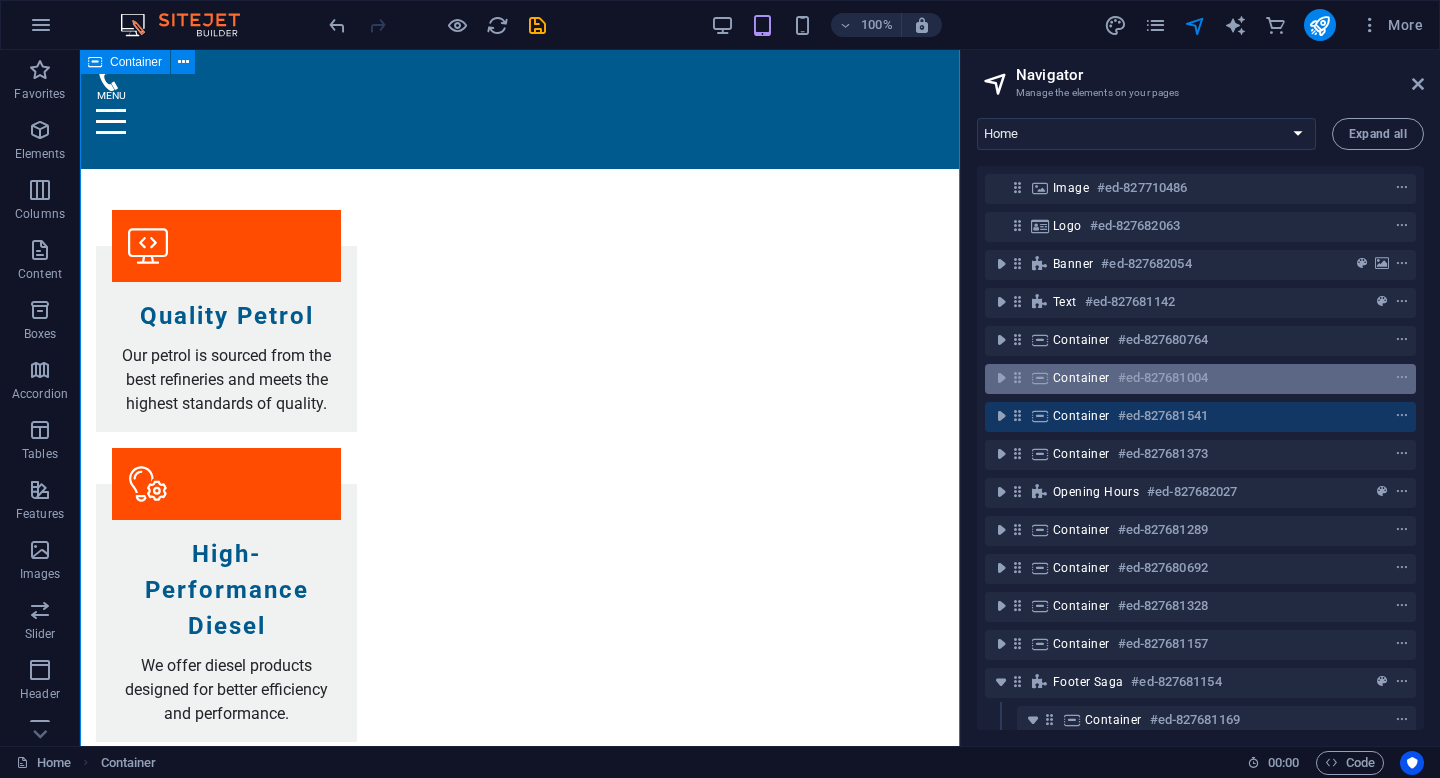 scroll, scrollTop: 1539, scrollLeft: 0, axis: vertical 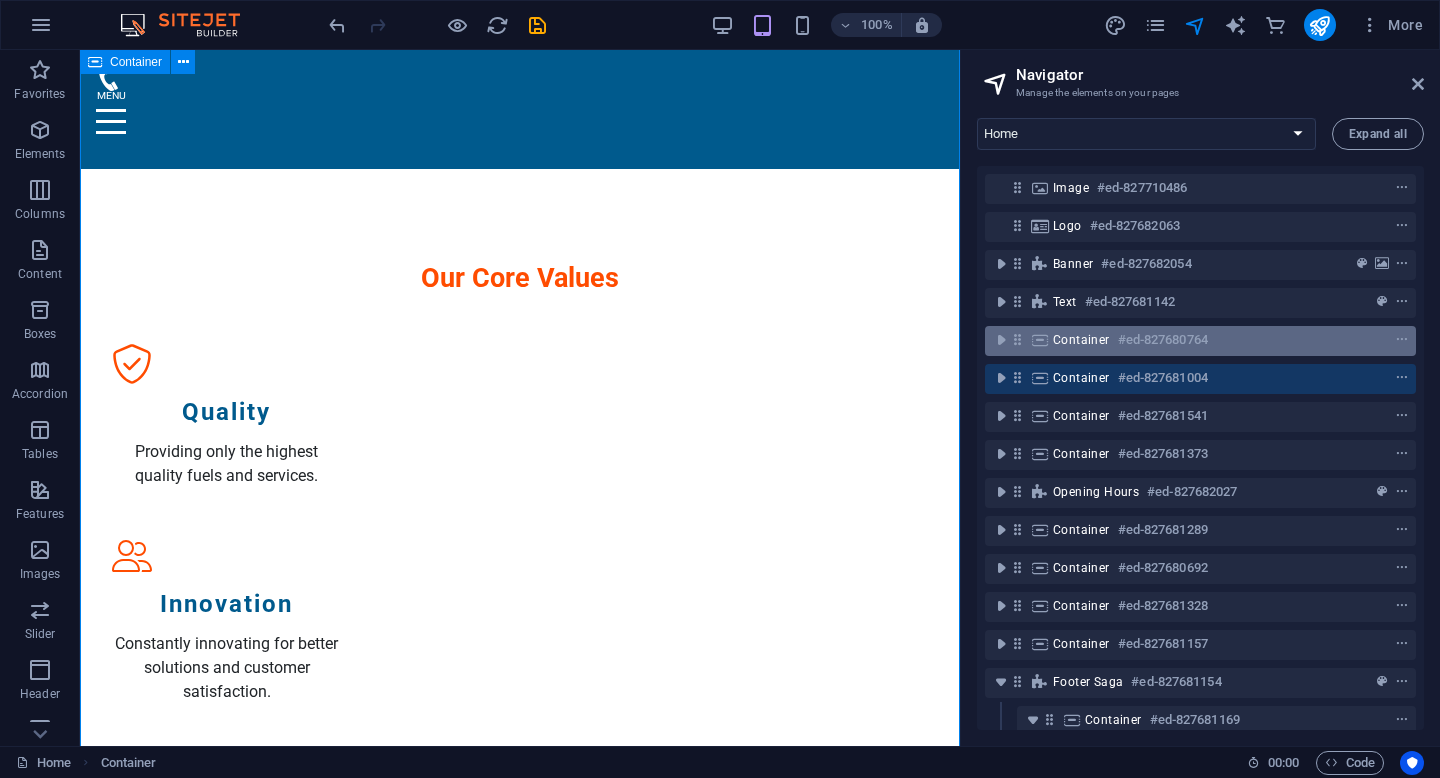 click on "#ed-827680764" at bounding box center [1163, 340] 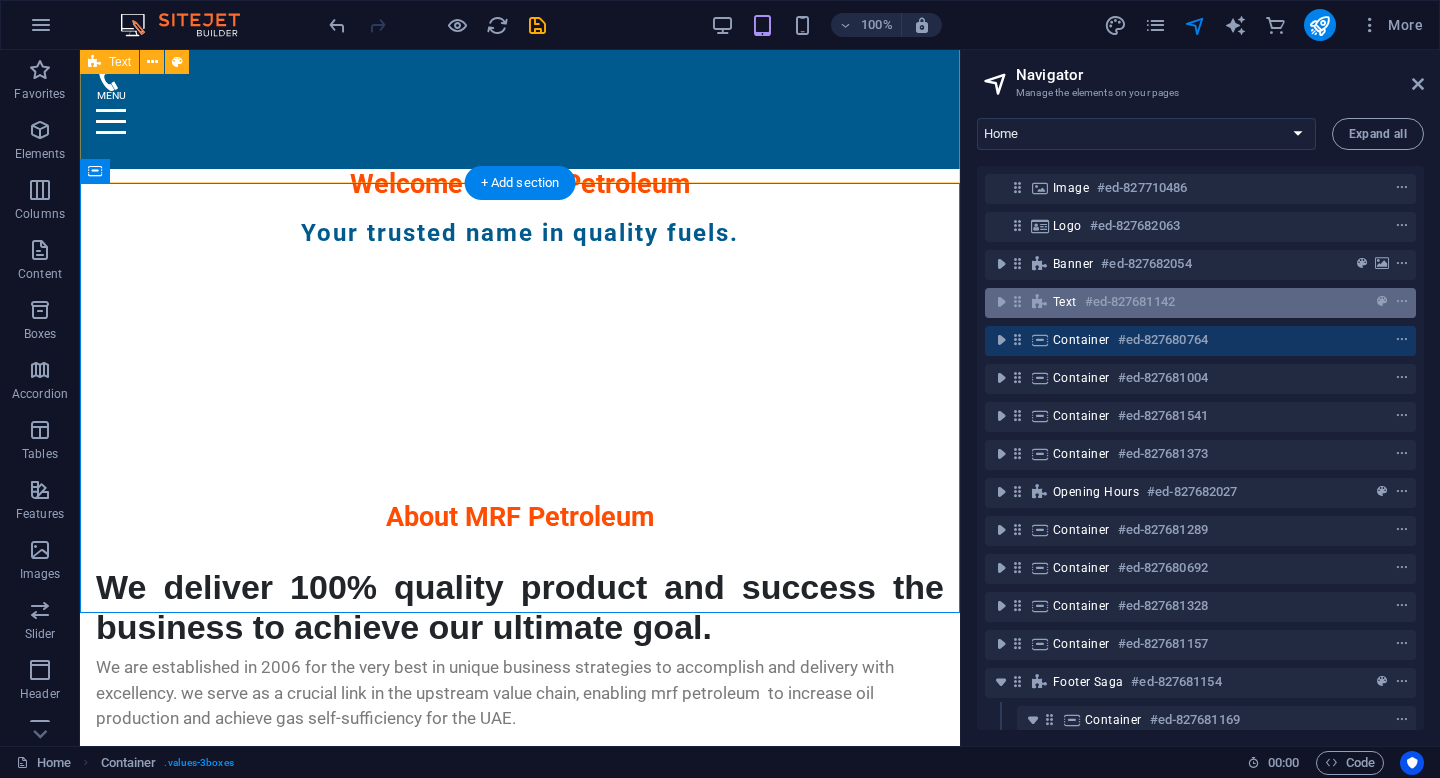 click on "#ed-827681142" at bounding box center (1130, 302) 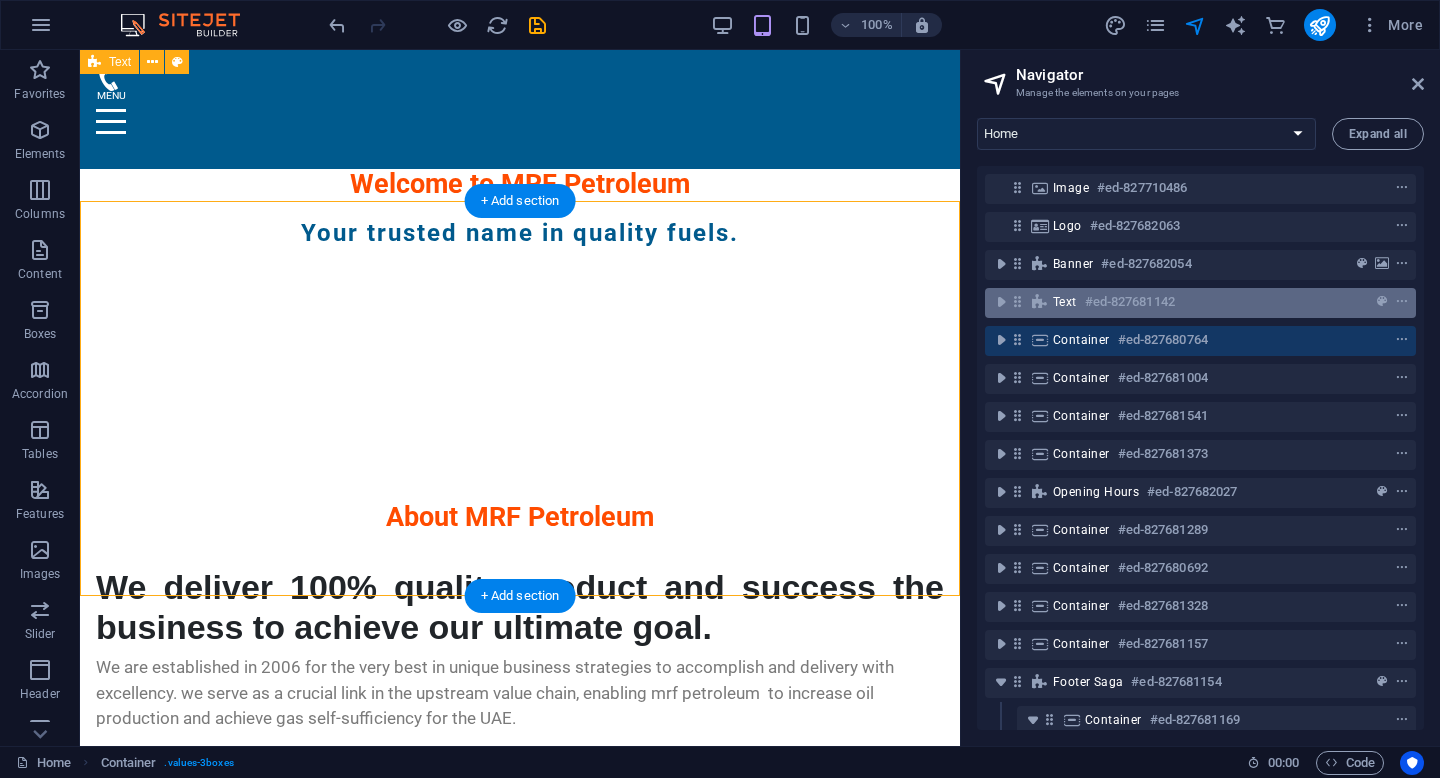 scroll, scrollTop: 492, scrollLeft: 0, axis: vertical 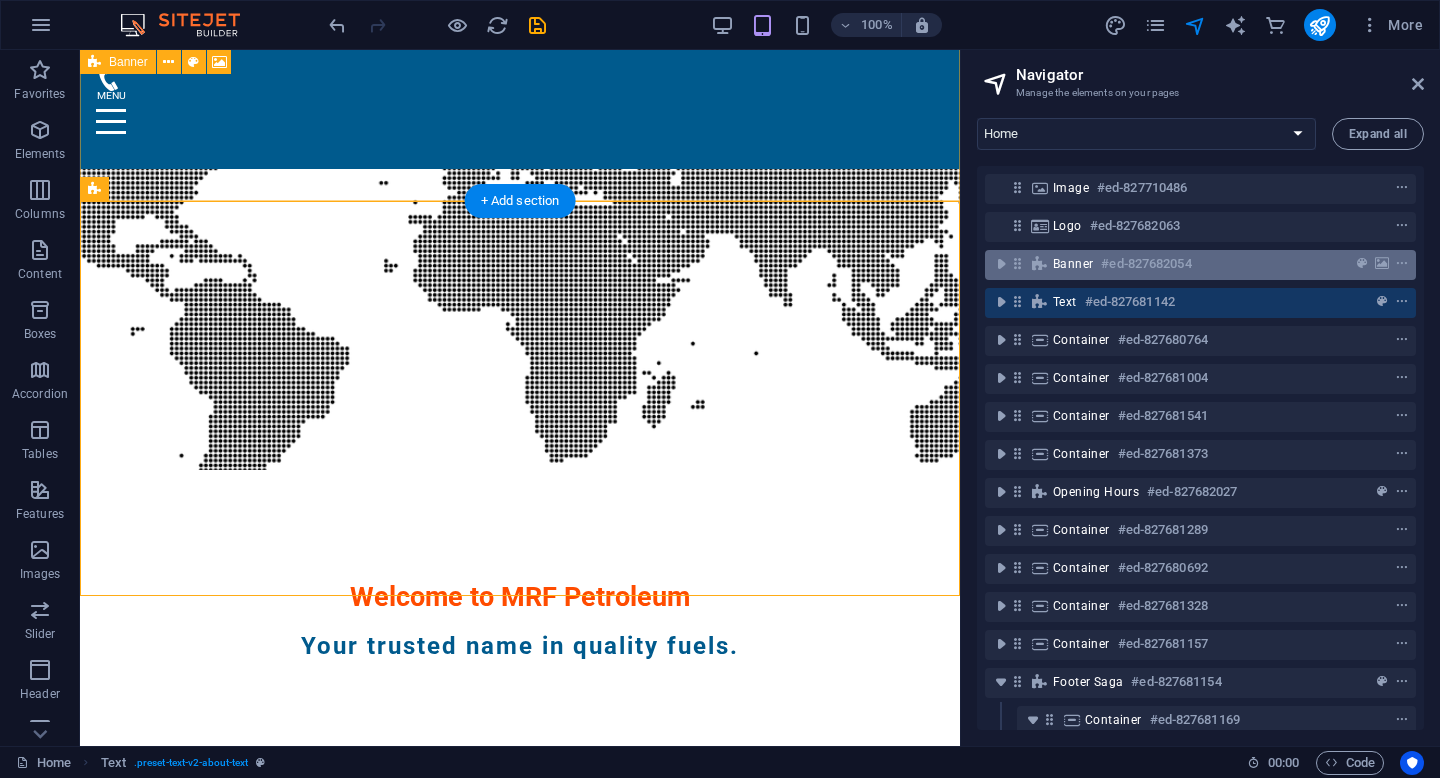 click on "Banner #ed-827682054" at bounding box center [1200, 265] 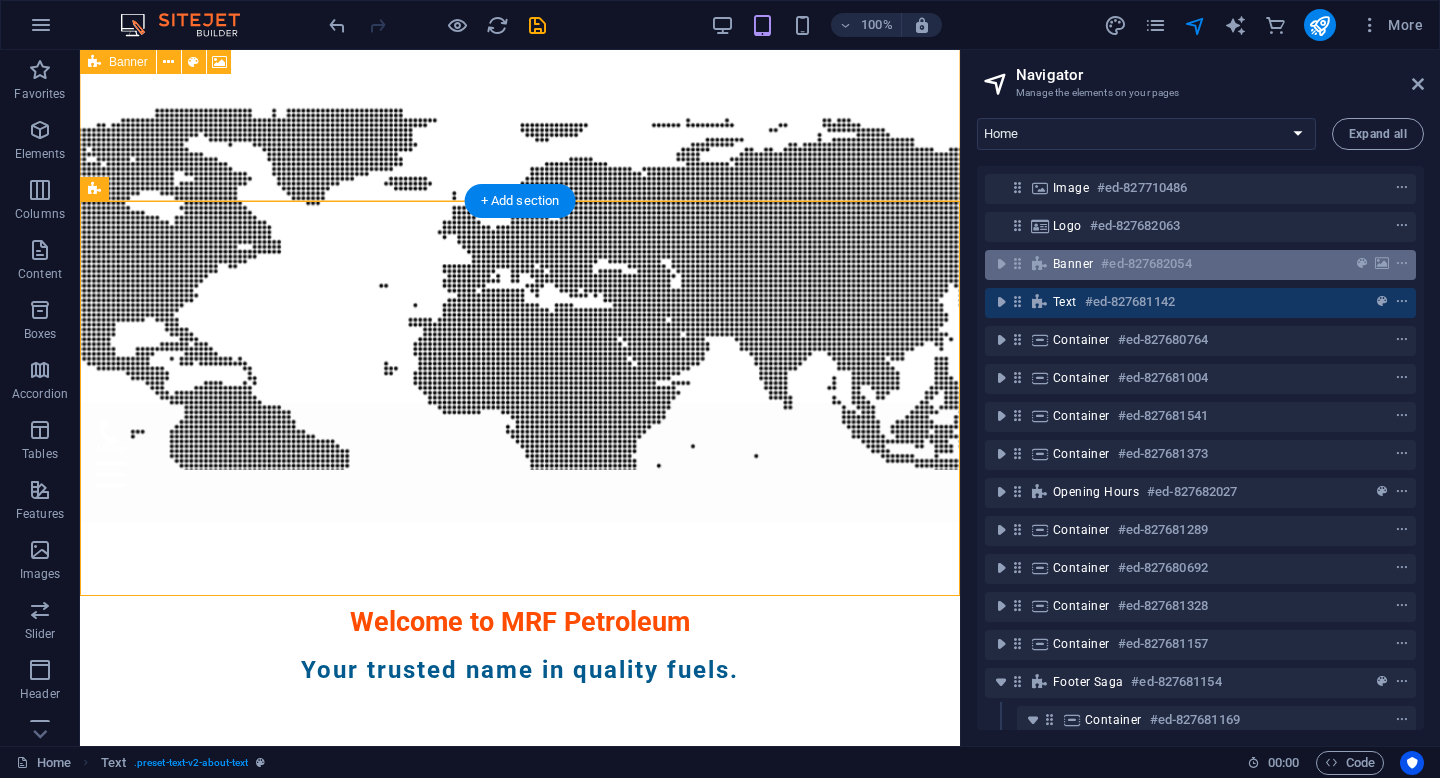 scroll, scrollTop: 81, scrollLeft: 0, axis: vertical 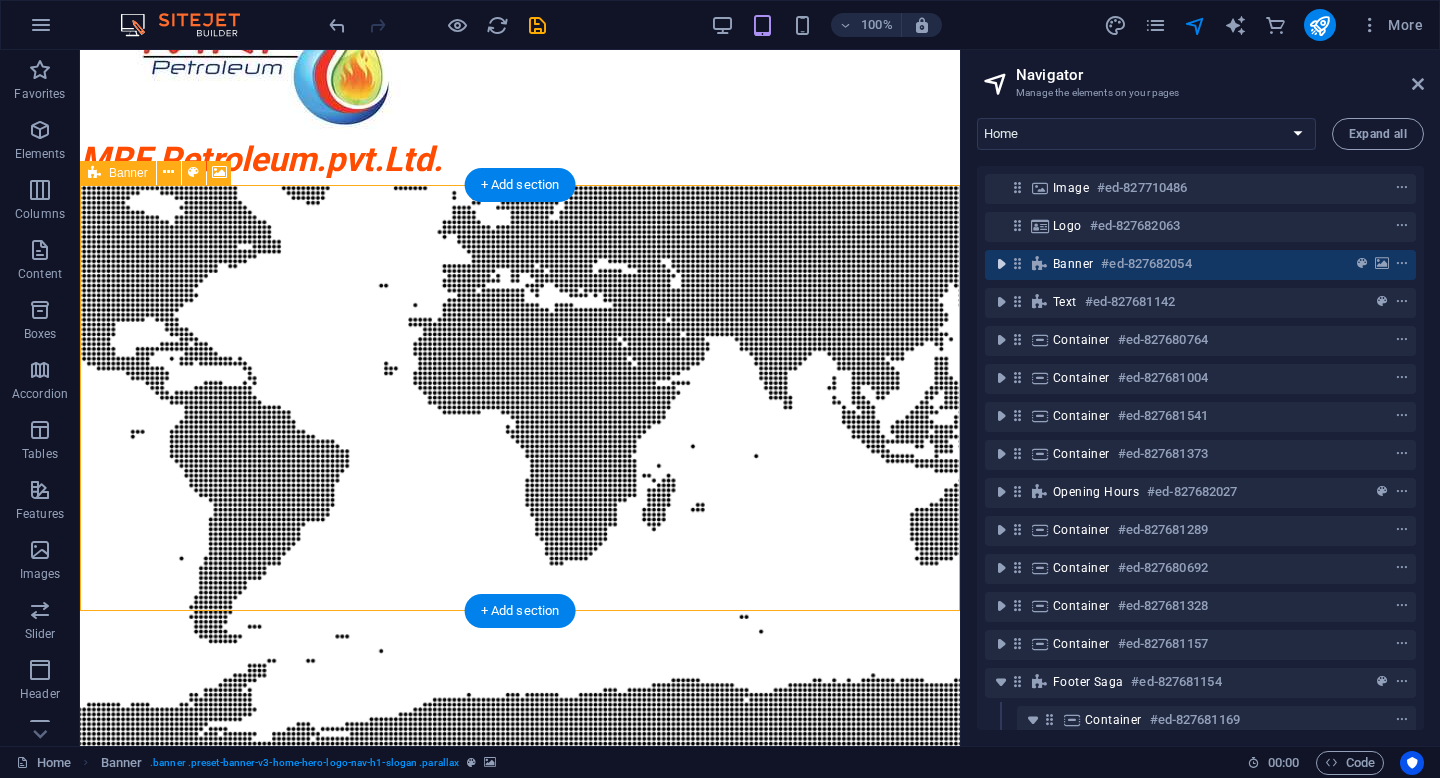 click at bounding box center [1001, 264] 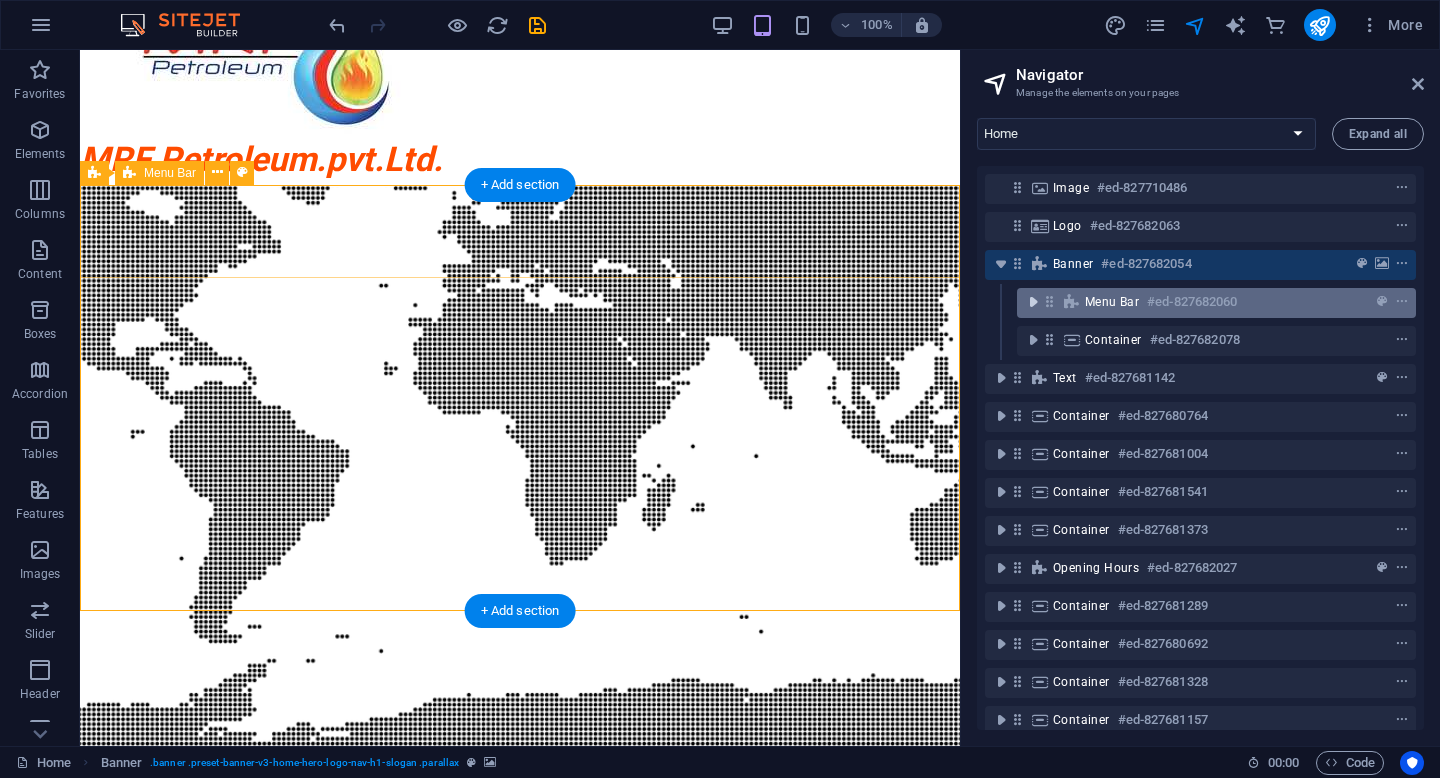 click at bounding box center (1033, 302) 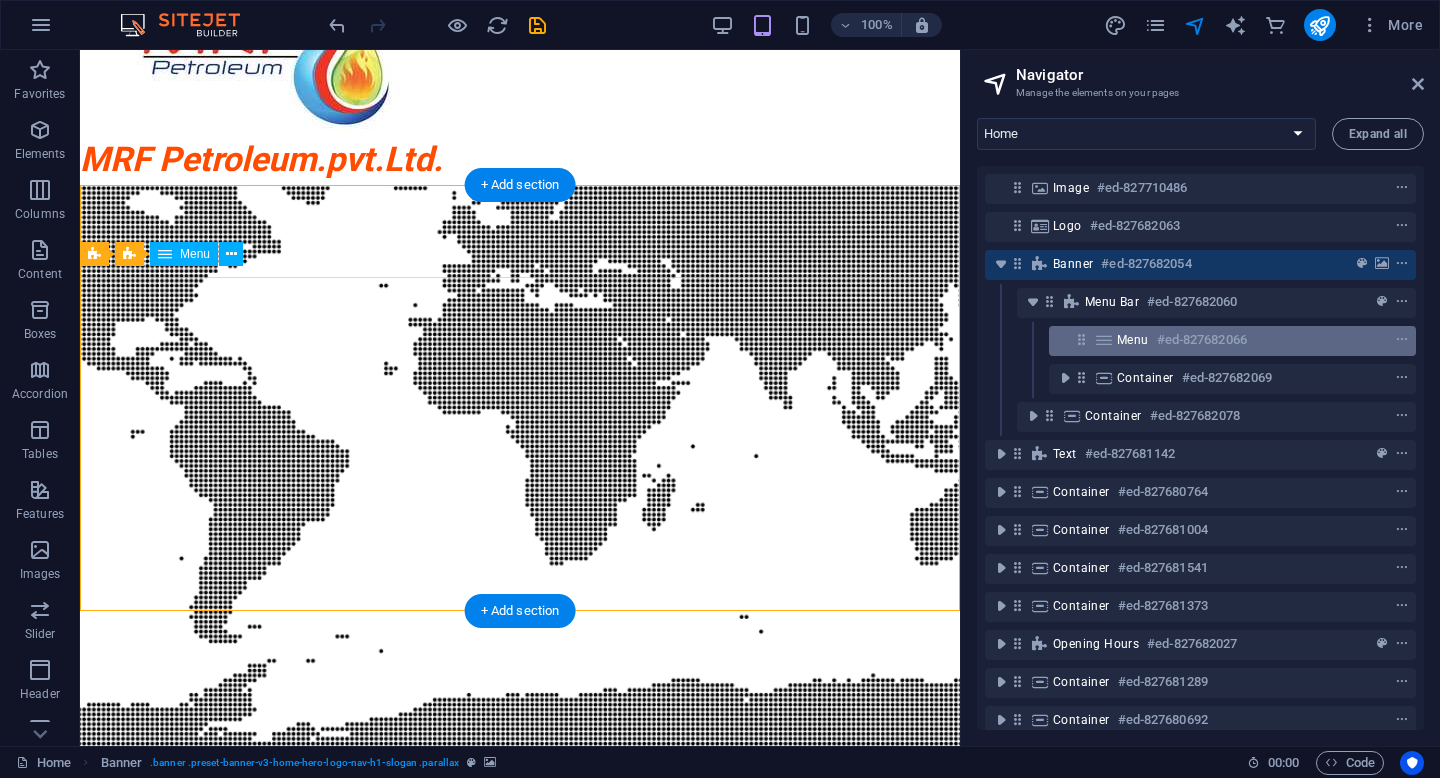 click at bounding box center (1081, 339) 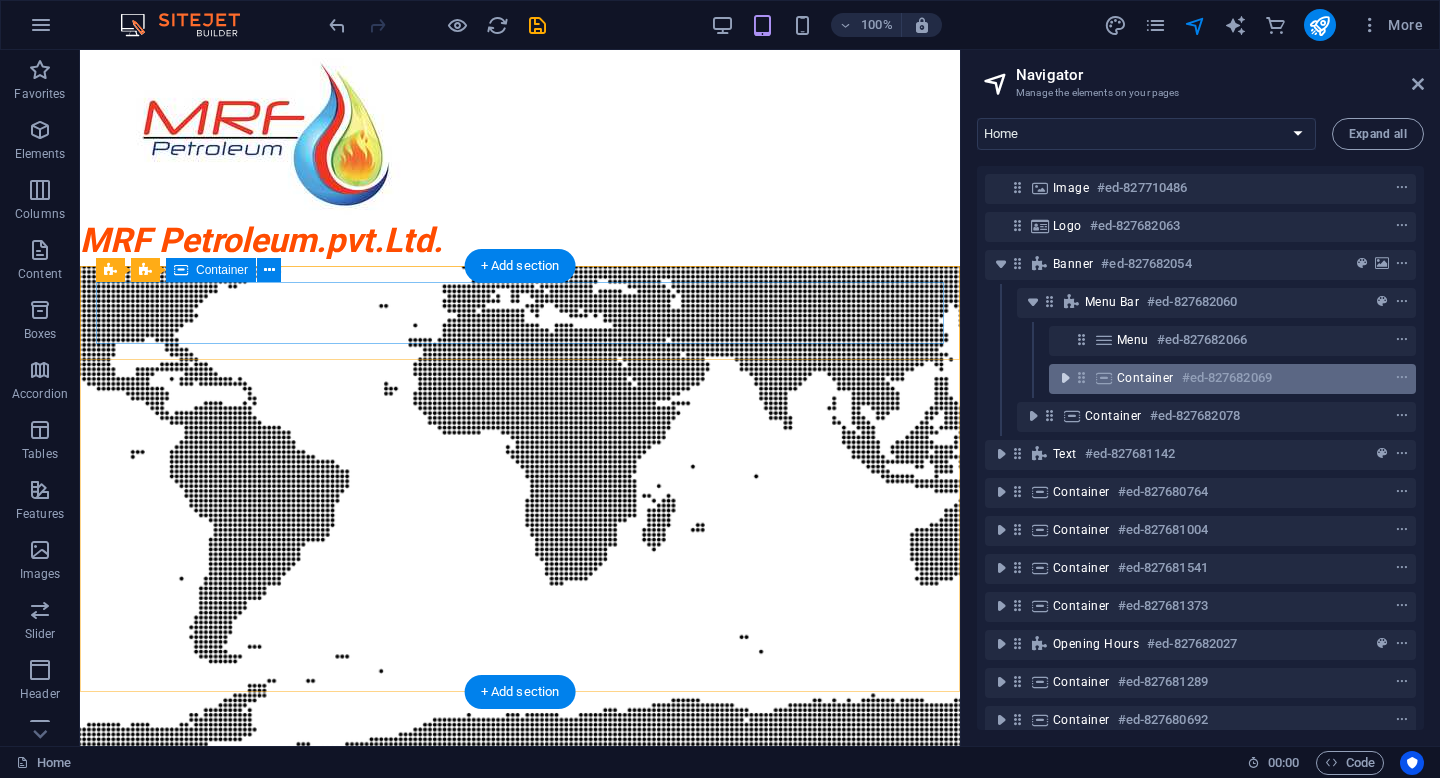 click at bounding box center (1065, 378) 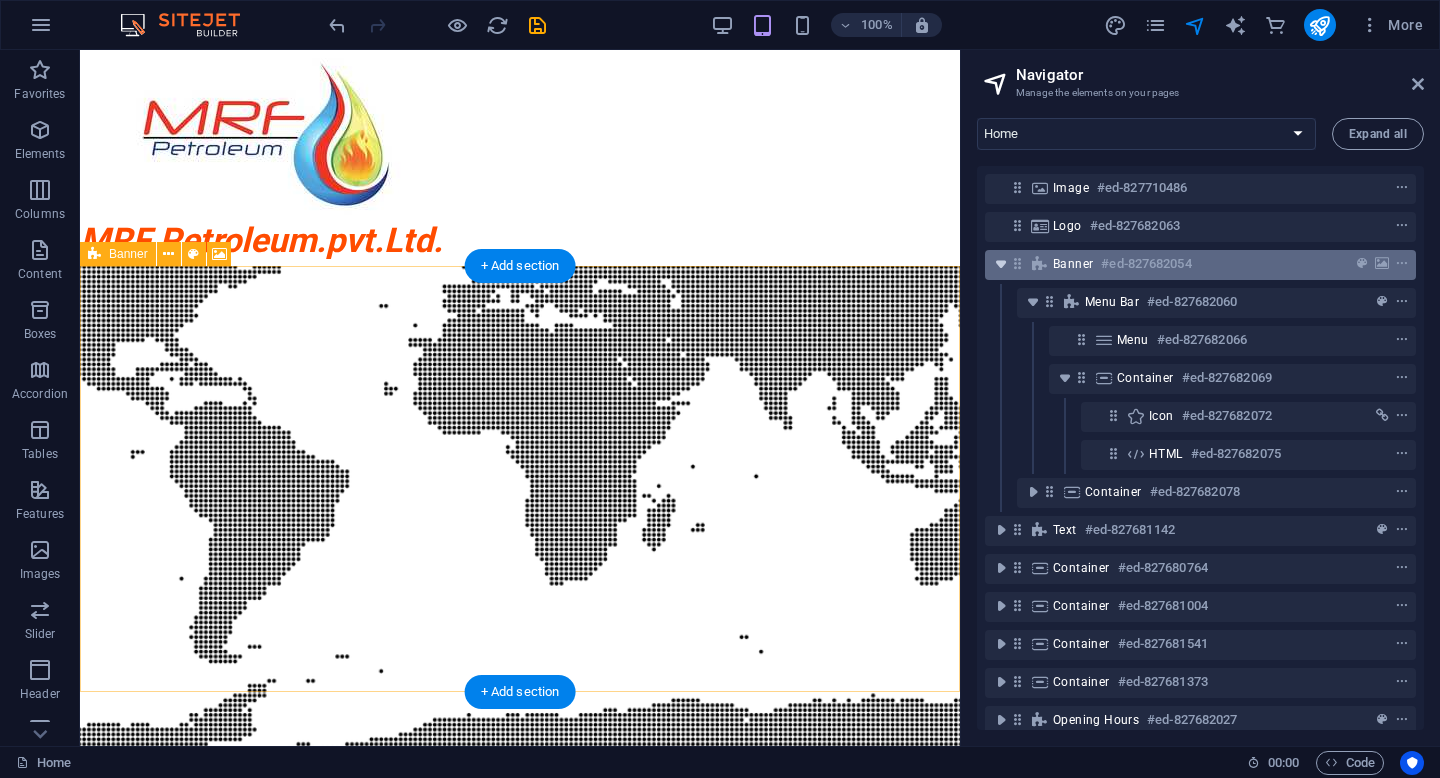 click at bounding box center (1001, 264) 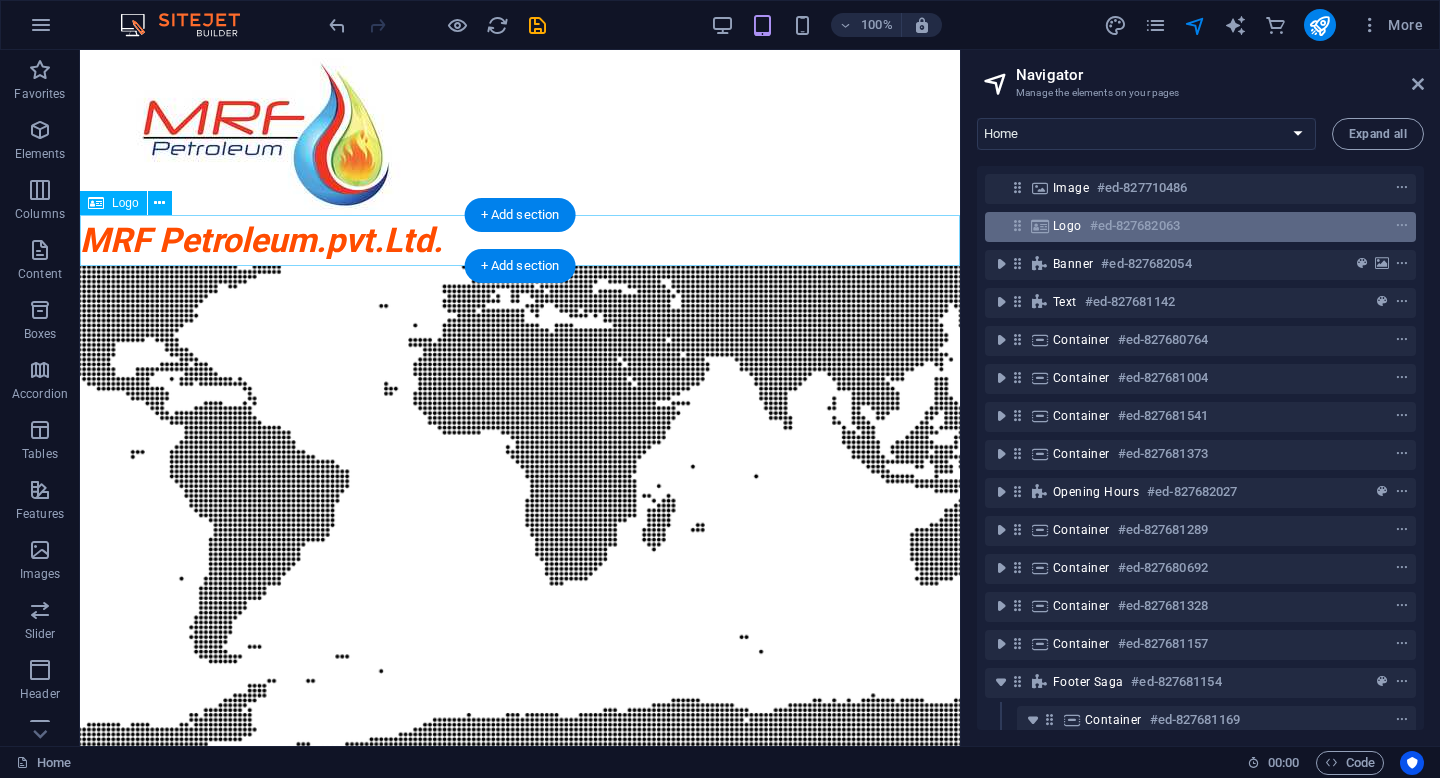 click at bounding box center (1040, 226) 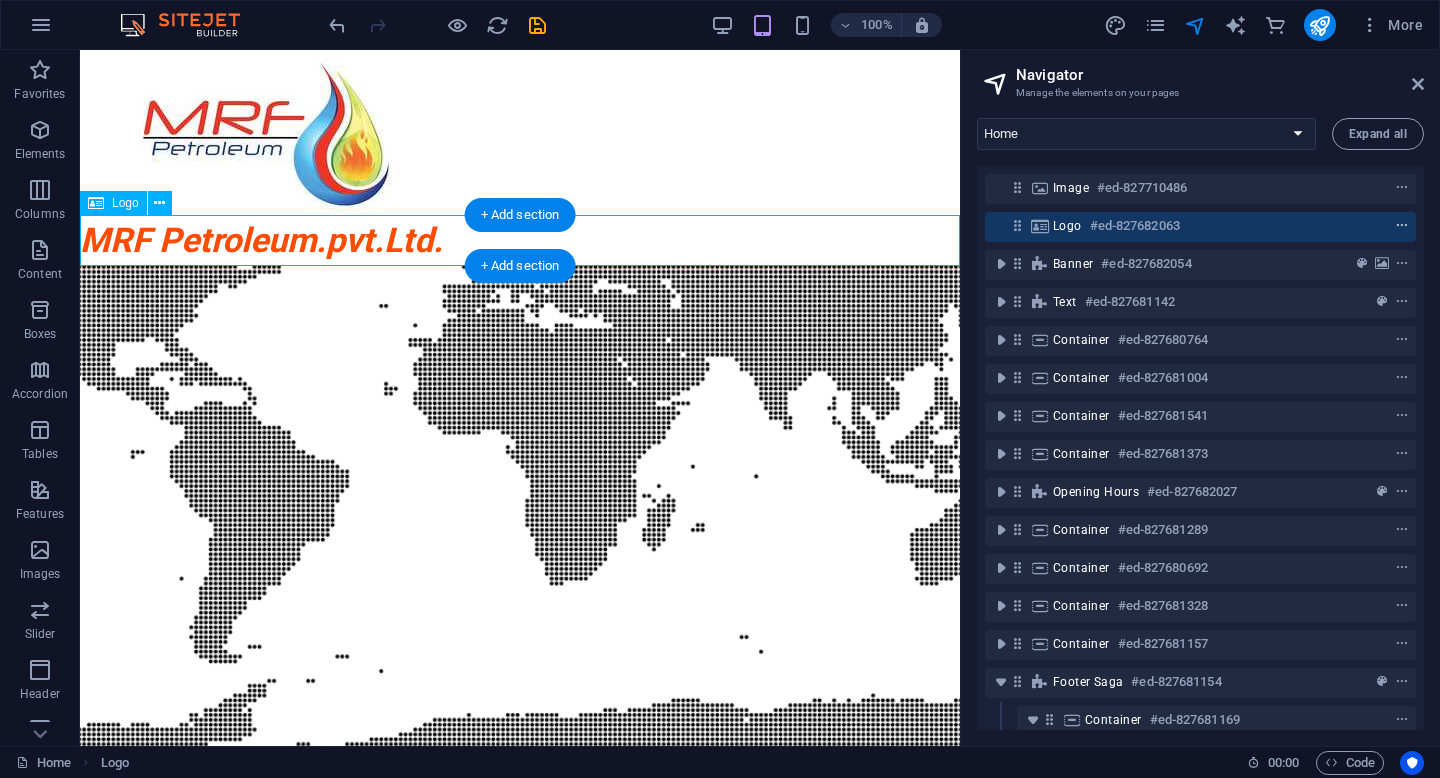 click at bounding box center (1402, 226) 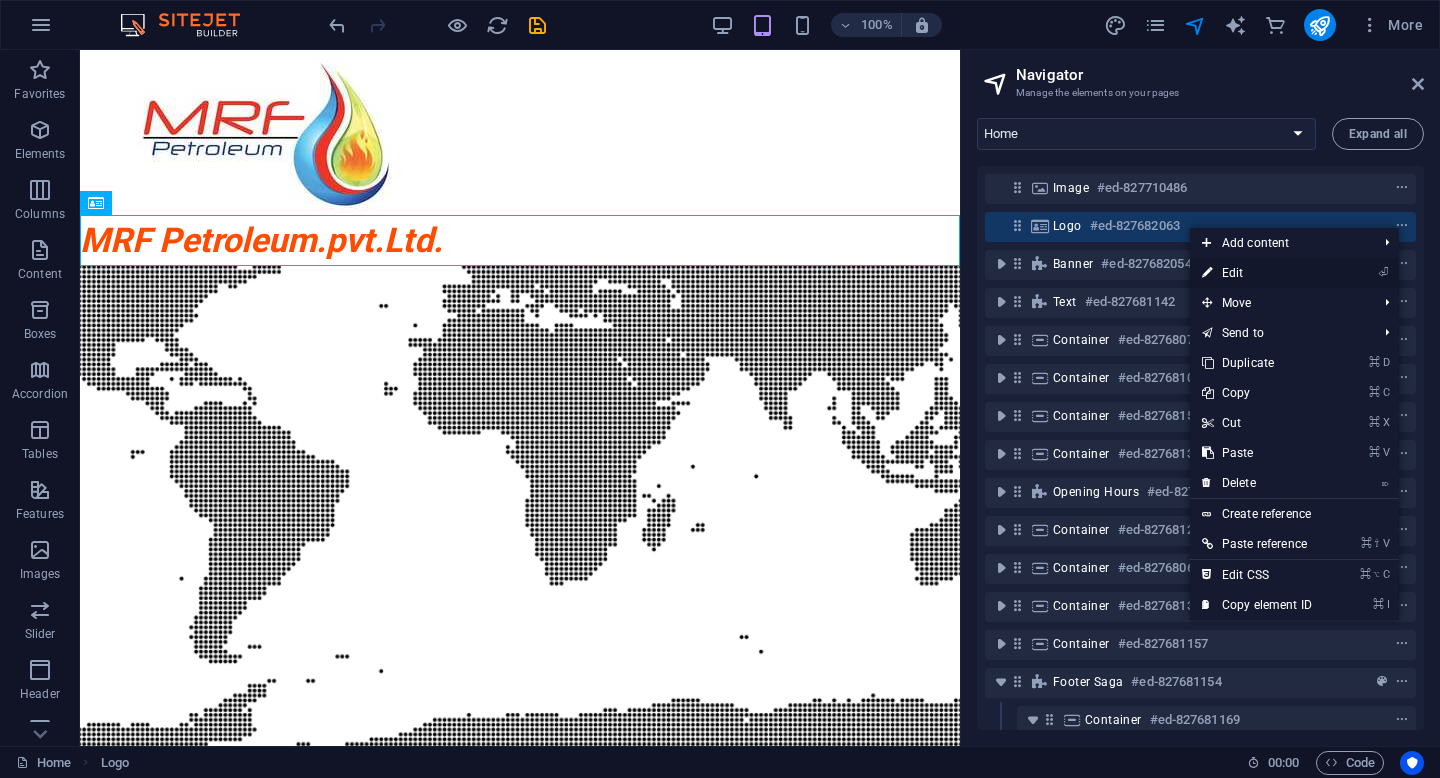 click on "⏎  Edit" at bounding box center [1257, 273] 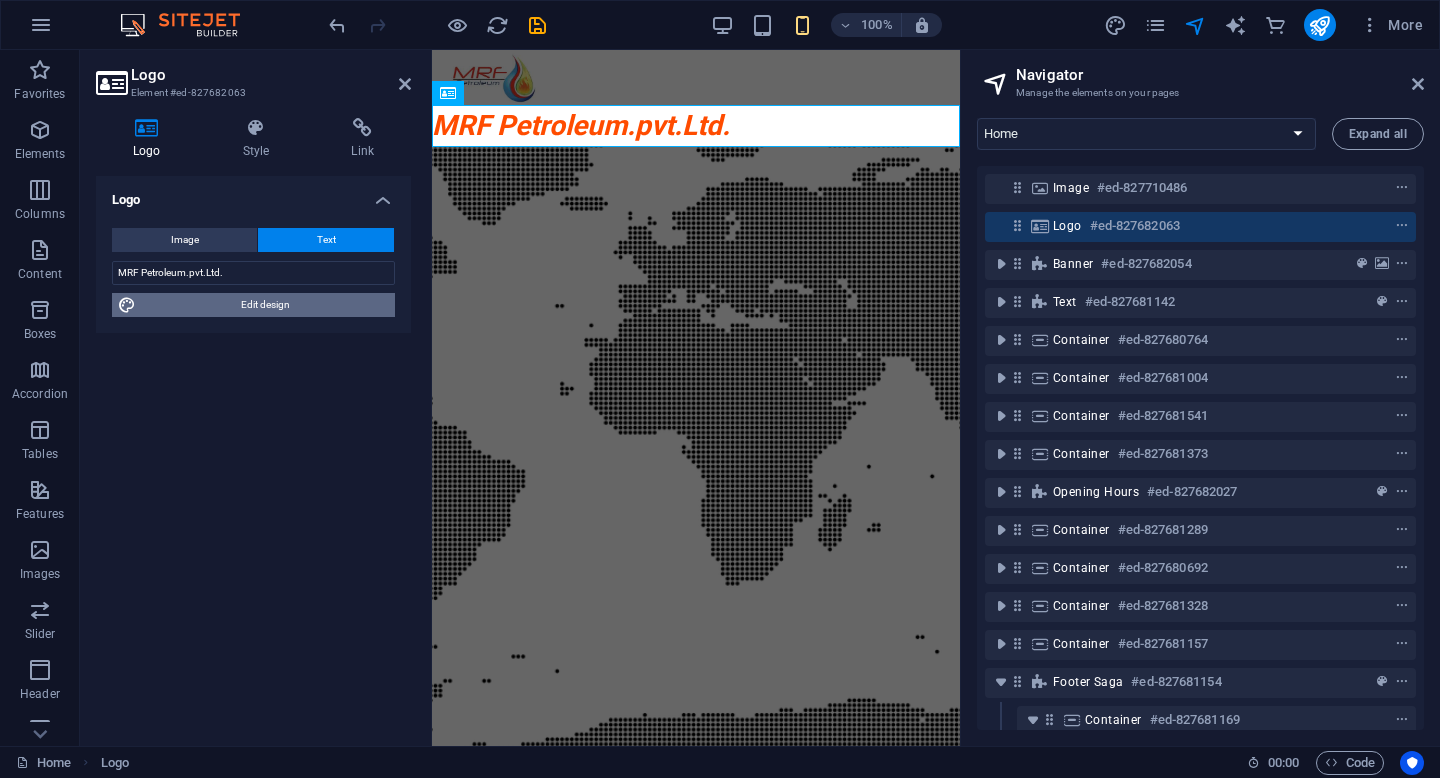 drag, startPoint x: 276, startPoint y: 304, endPoint x: 326, endPoint y: 230, distance: 89.30846 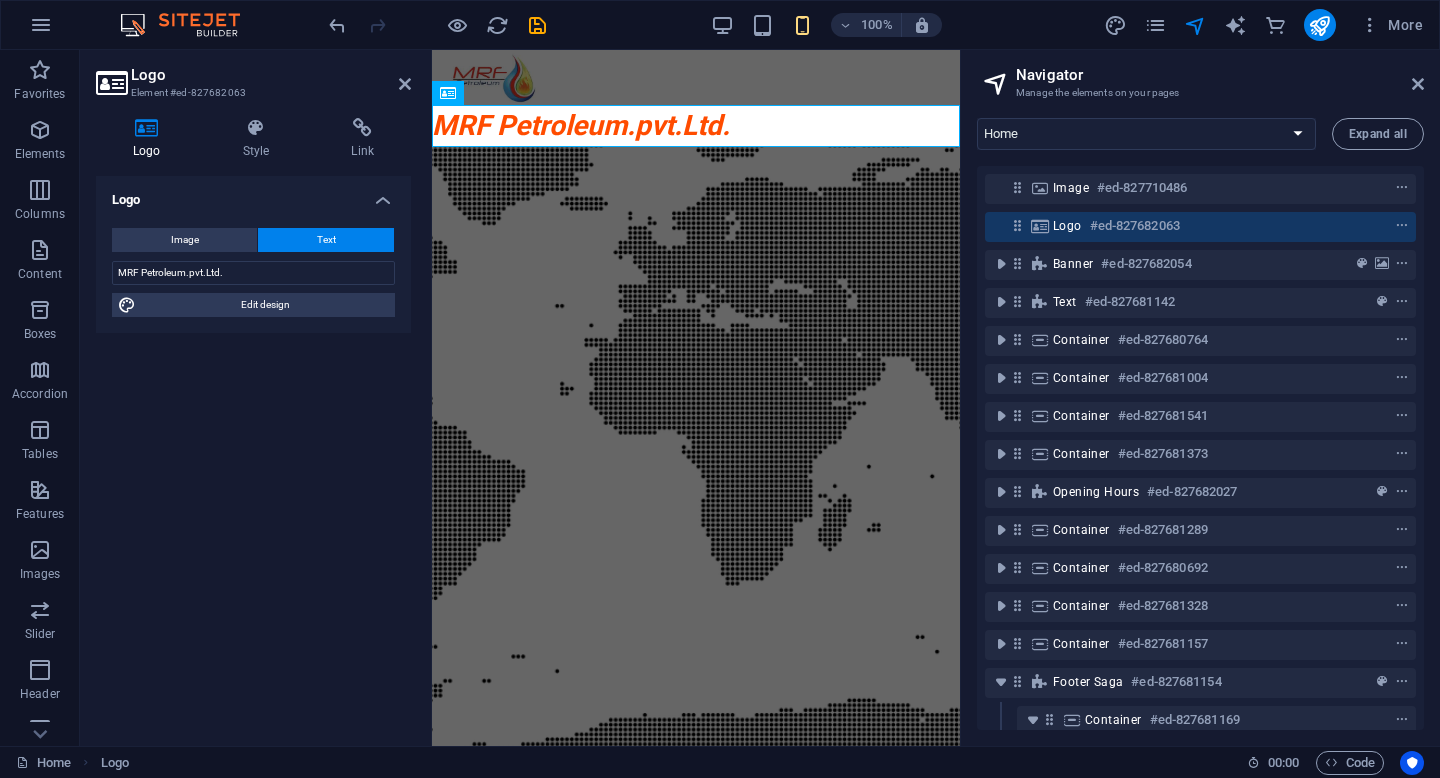 select on "px" 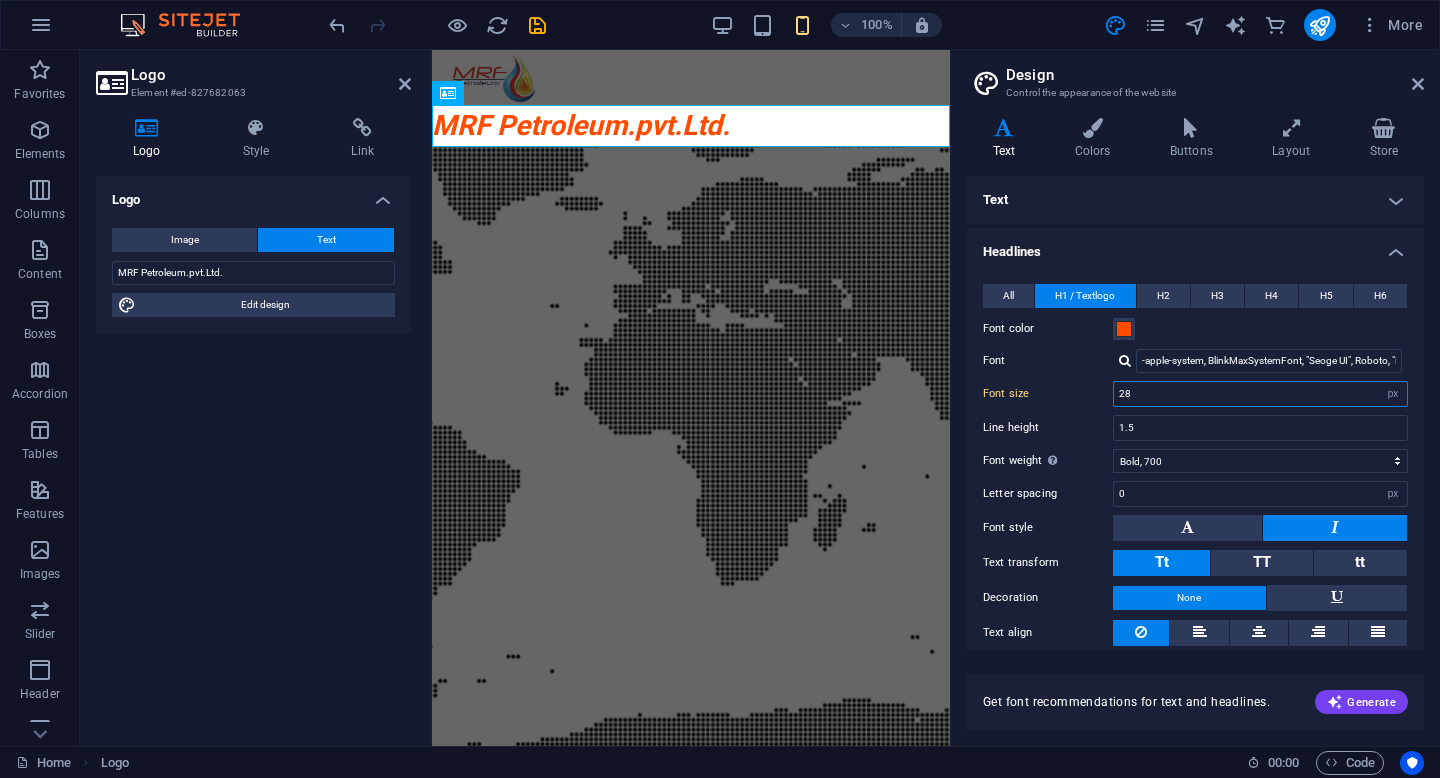 click on "28" at bounding box center [1260, 394] 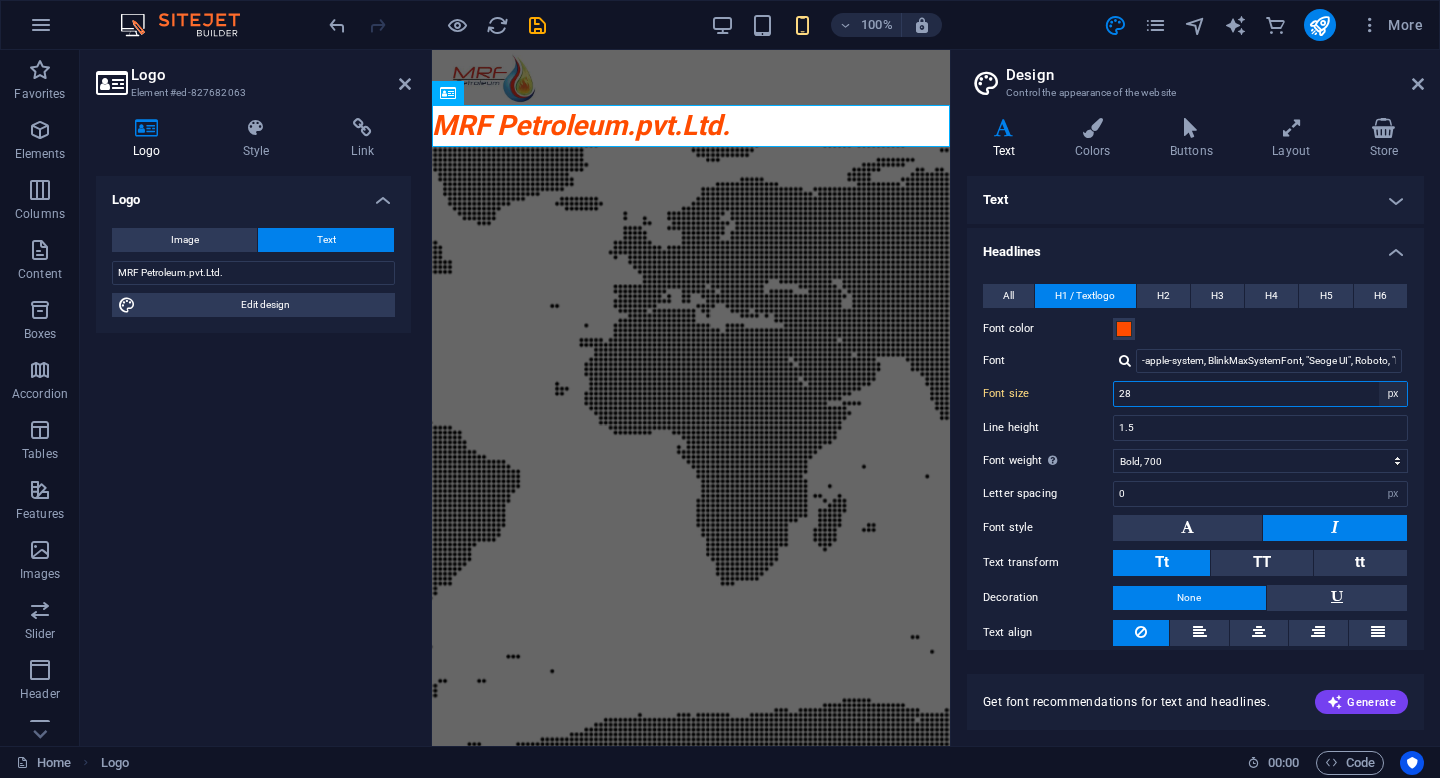 click on "rem px em %" at bounding box center (1393, 394) 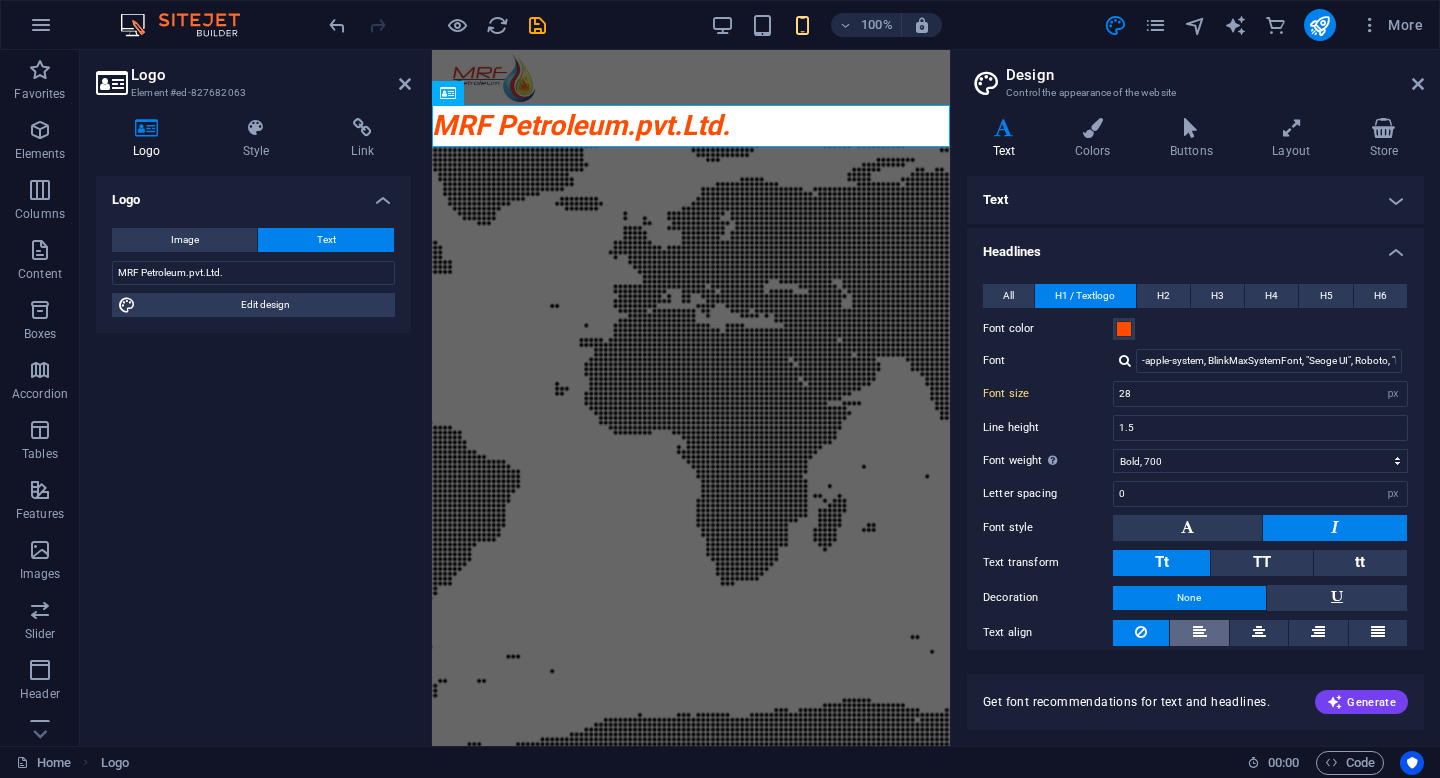 click at bounding box center (1199, 633) 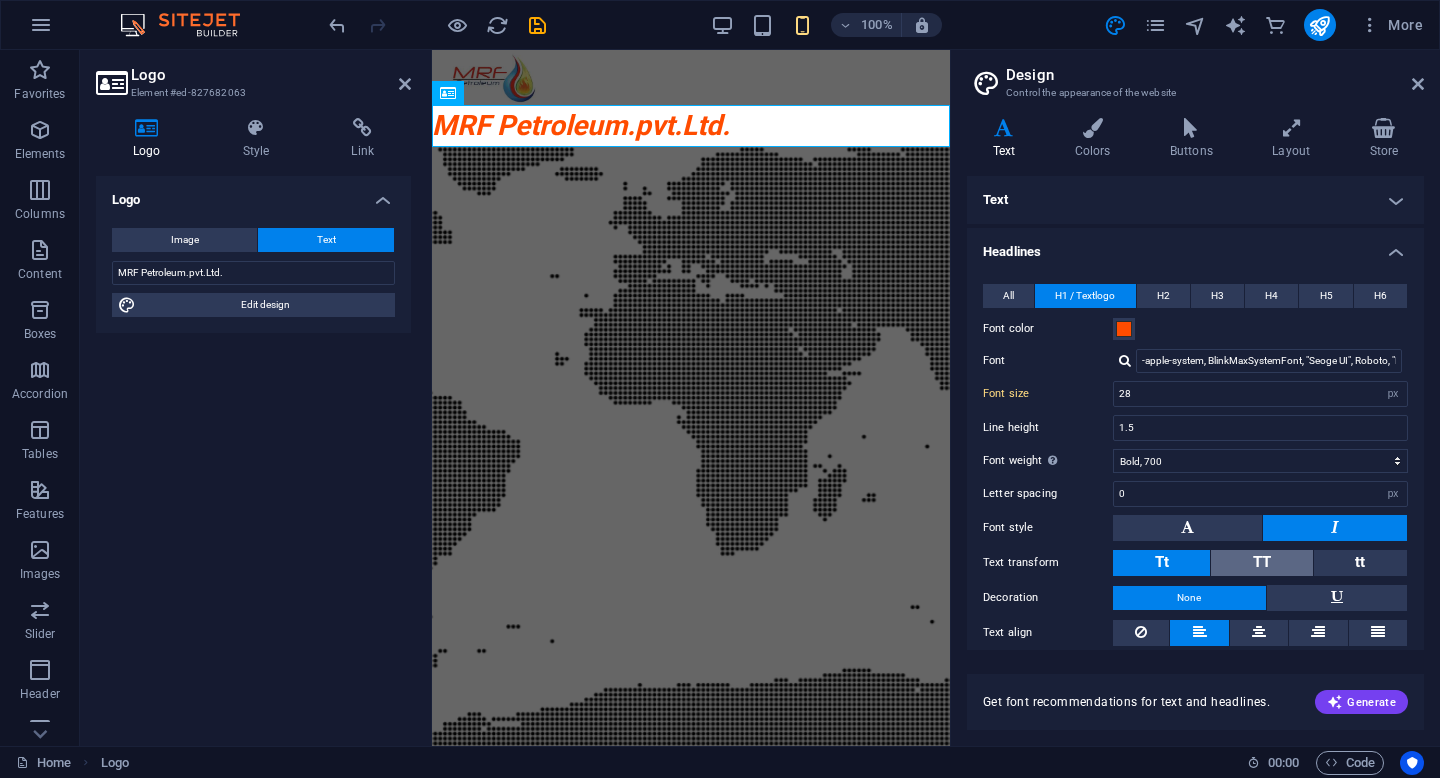 click on "TT" at bounding box center [1262, 563] 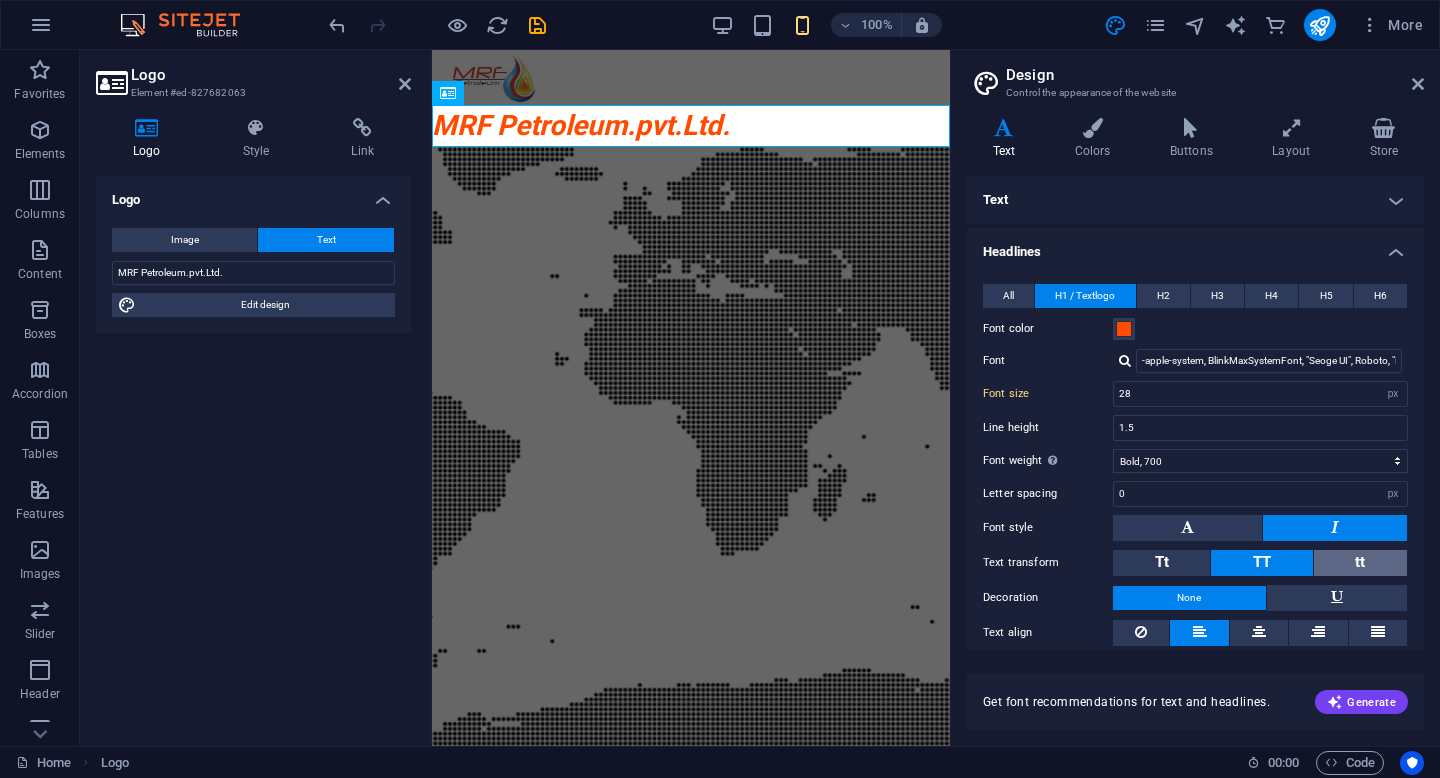 click on "tt" at bounding box center (1360, 563) 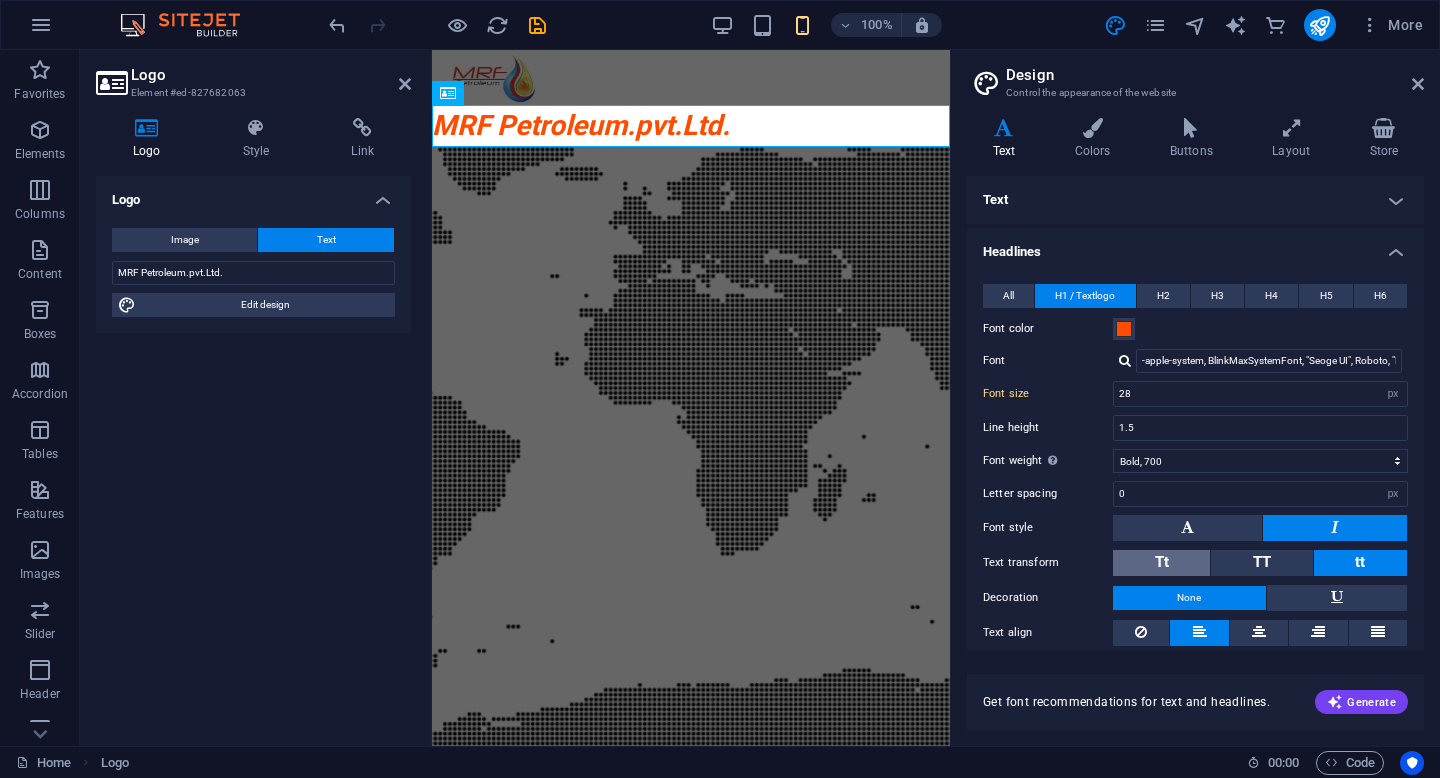 click on "Tt" at bounding box center (1161, 563) 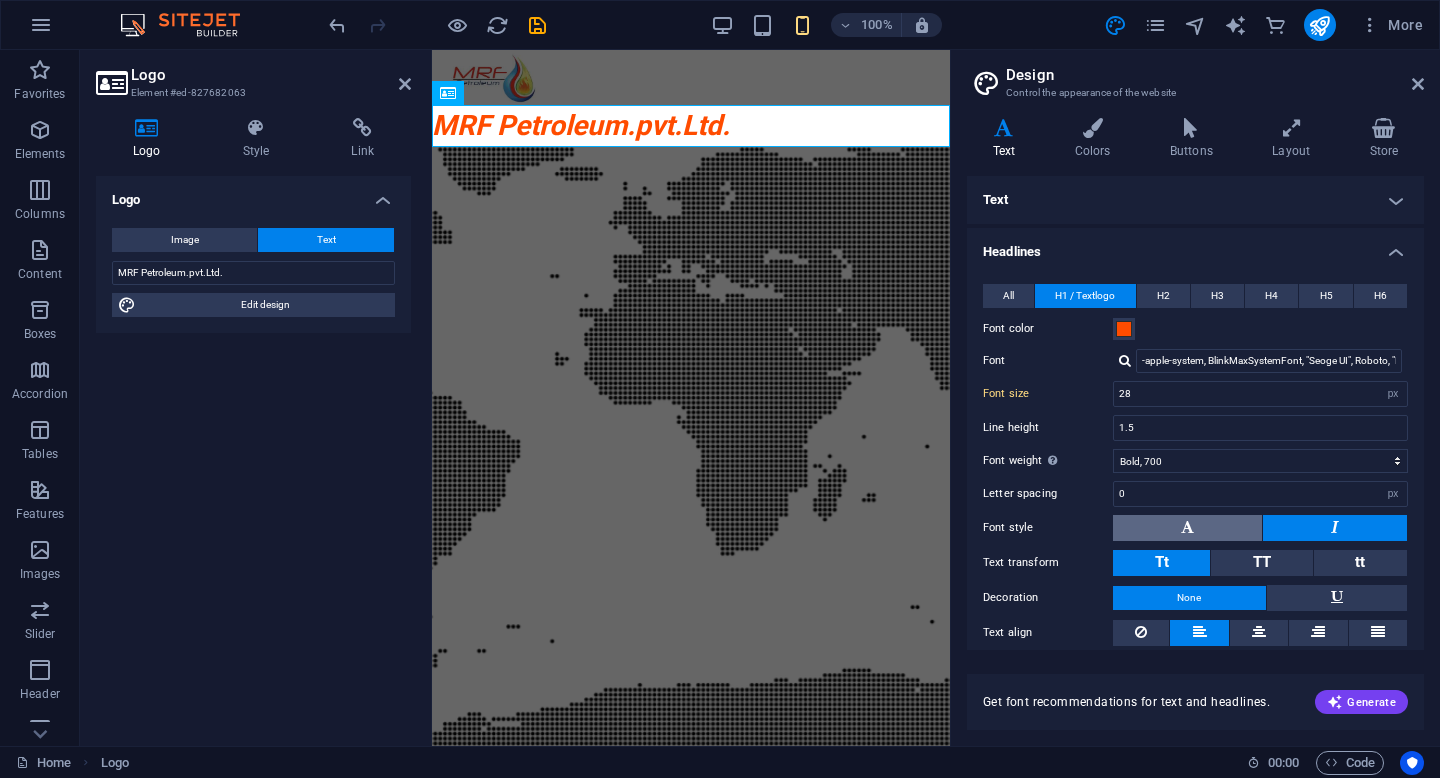click at bounding box center (1187, 528) 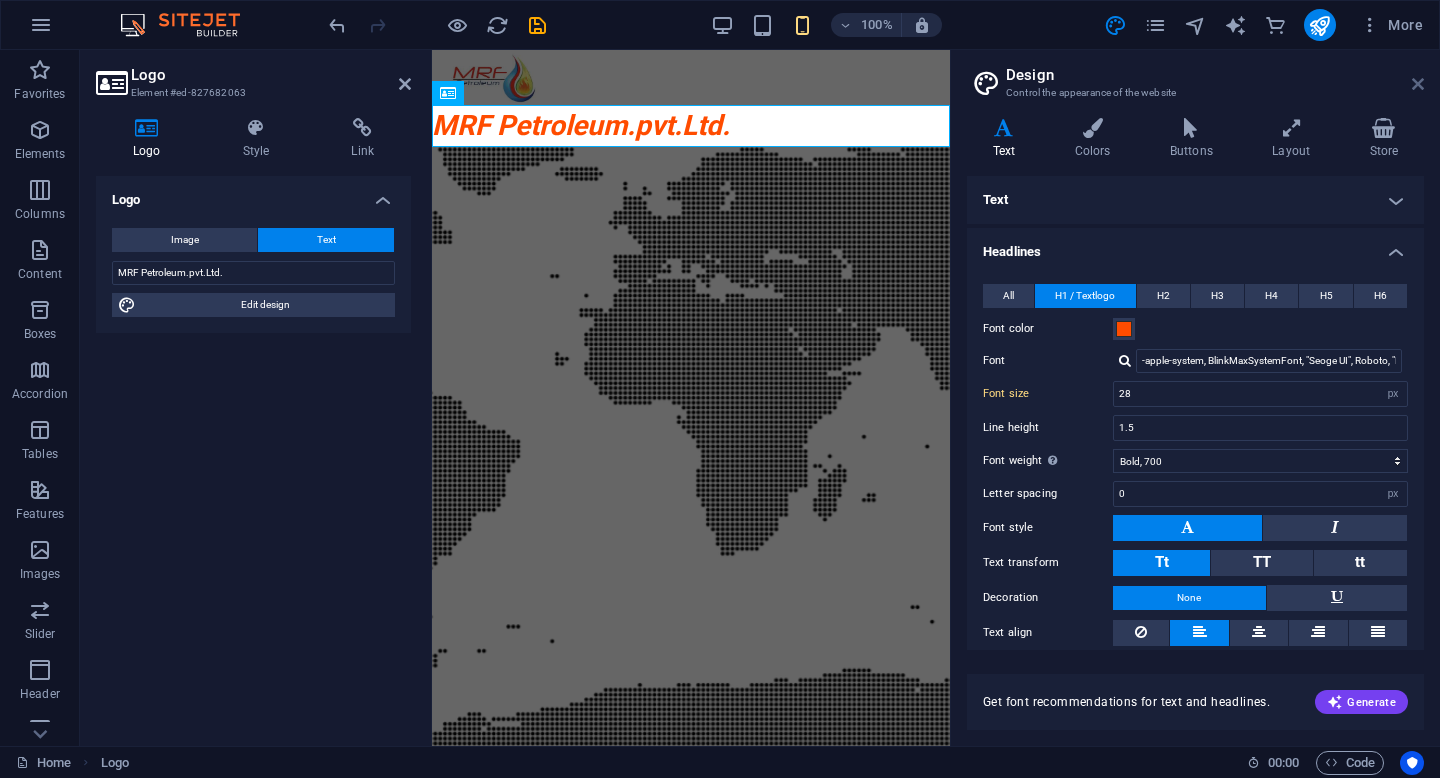 click at bounding box center [1418, 84] 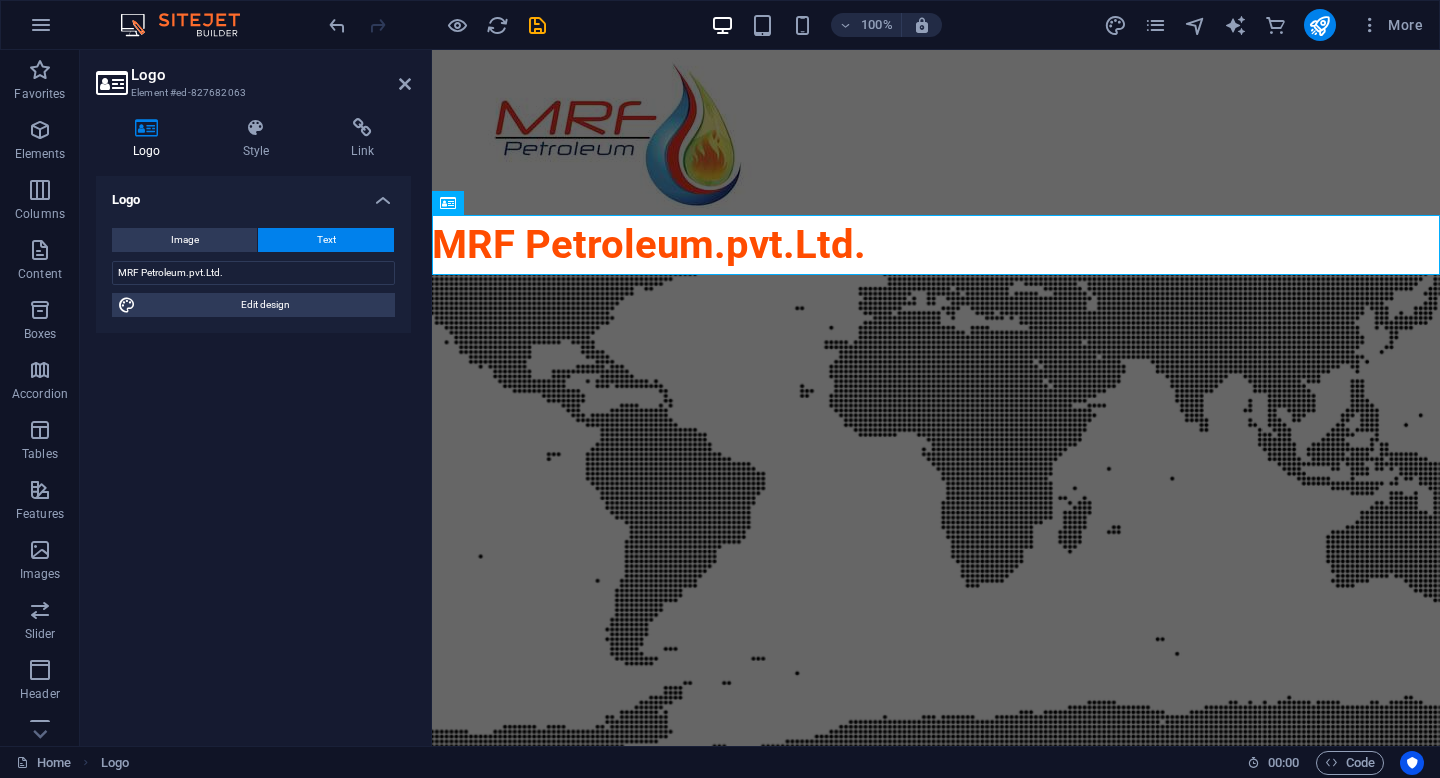 click on "Image Text Drag files here, click to choose files or select files from Files or our free stock photos & videos Select files from the file manager, stock photos, or upload file(s) Upload Width 200 Default auto px rem % em vh vw Fit image Automatically fit image to a fixed width and height Height Default auto px Alignment Lazyload Loading images after the page loads improves page speed. Responsive Automatically load retina image and smartphone optimized sizes. Lightbox Use as headline The image will be wrapped in an H1 headline tag. Useful for giving alternative text the weight of an H1 headline, e.g. for the logo. Leave unchecked if uncertain. Optimized Images are compressed to improve page speed. Position Direction Custom X offset 50 px rem % vh vw Y offset 50 px rem % vh vw MRF Petroleum.pvt.Ltd. Edit design" at bounding box center [253, 272] 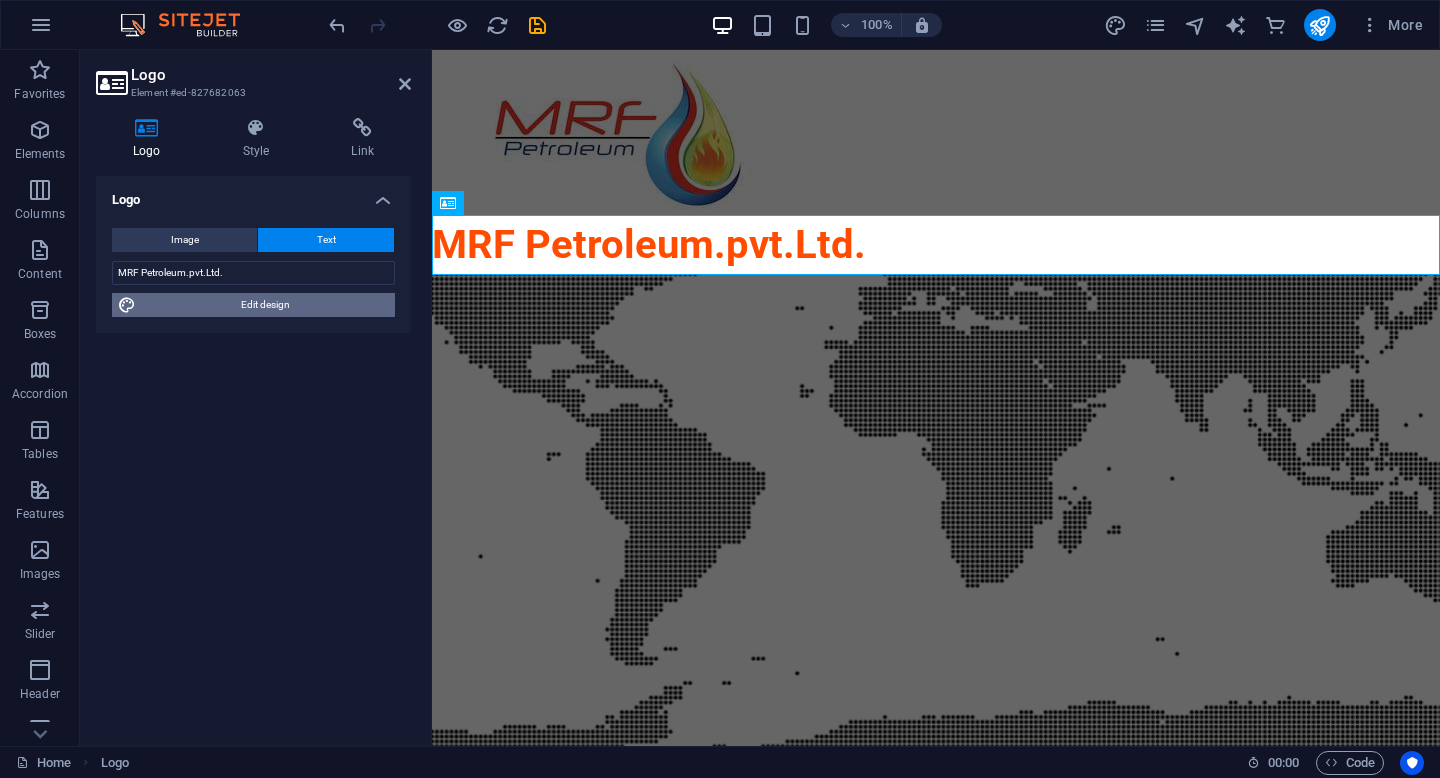 click on "Edit design" at bounding box center (265, 305) 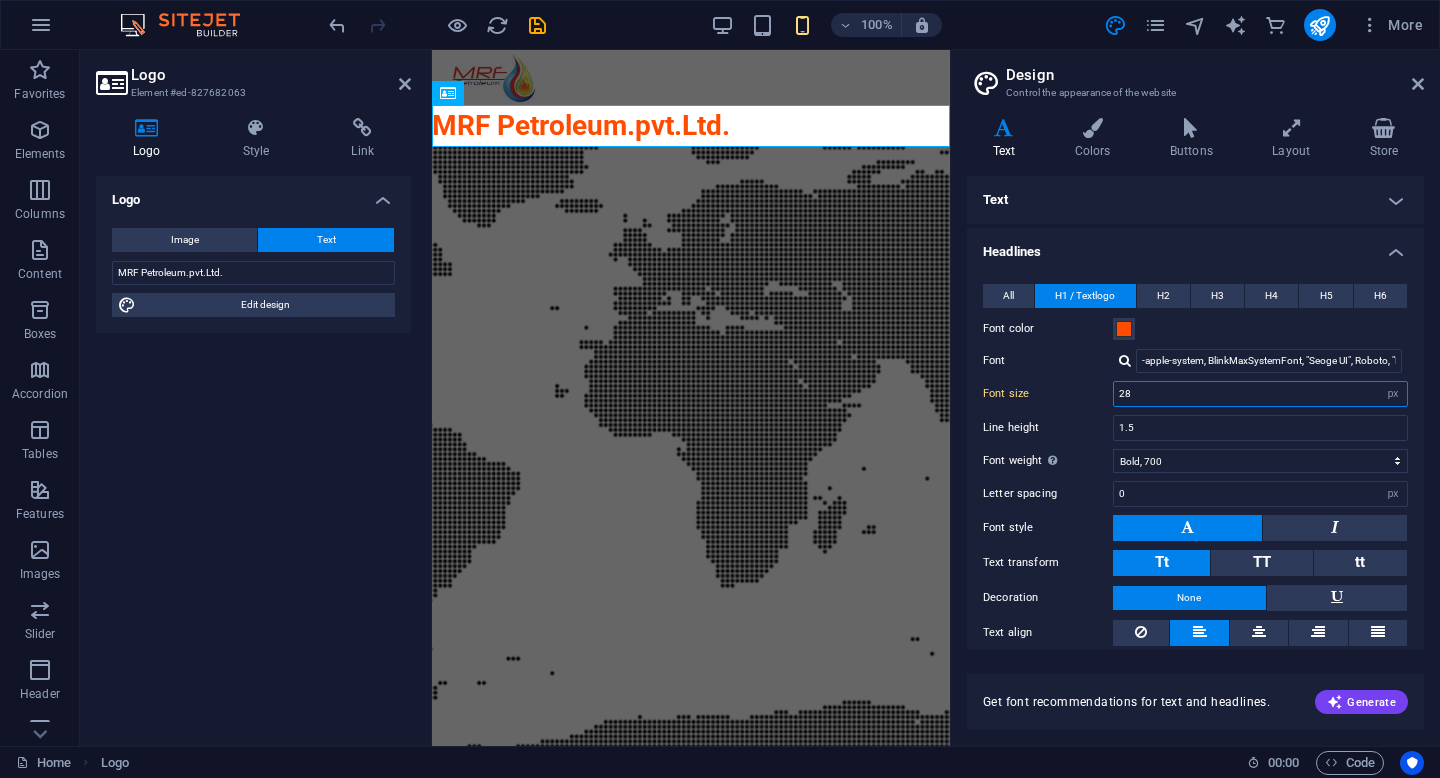click on "28" at bounding box center (1260, 394) 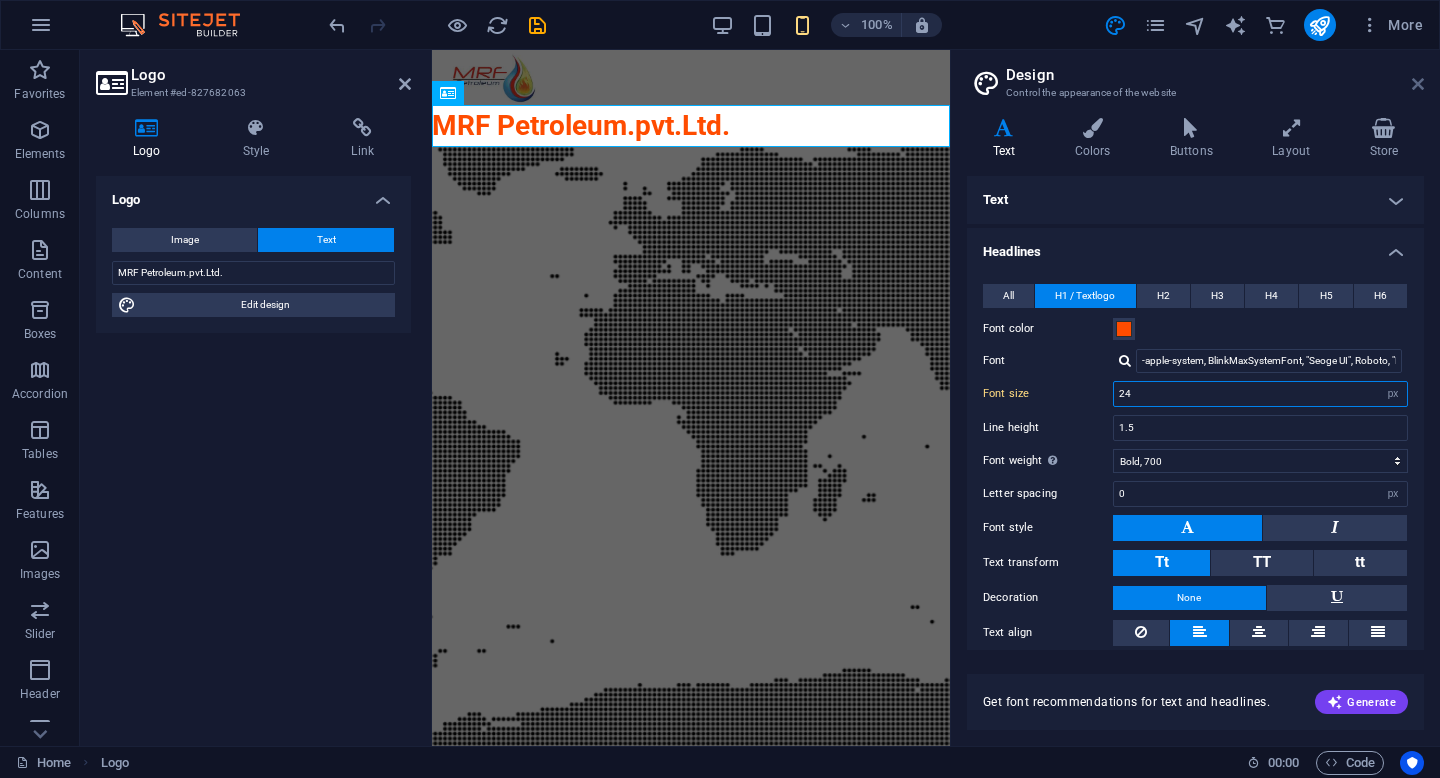 type on "24" 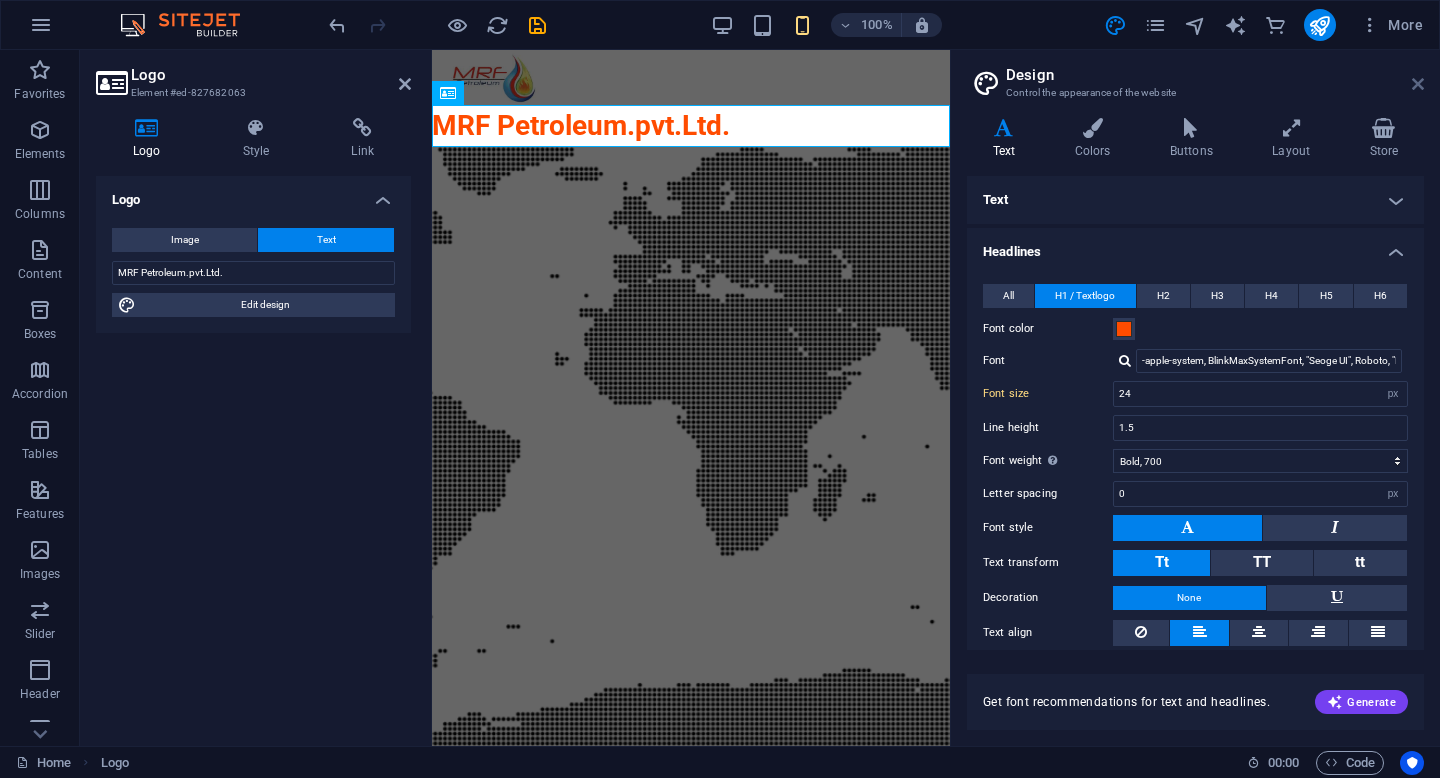 click at bounding box center (1418, 84) 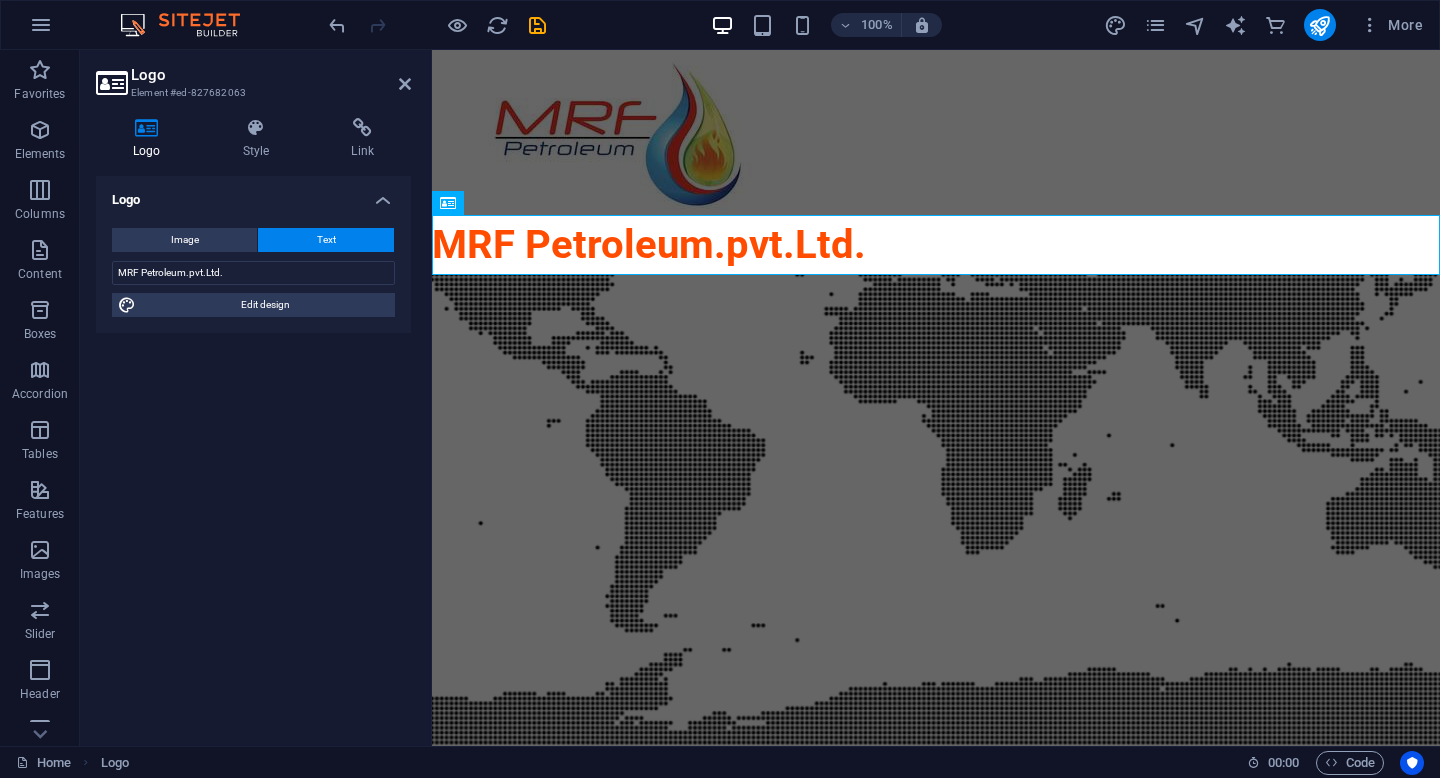 click on "Logo Element #ed-827682063" at bounding box center [253, 76] 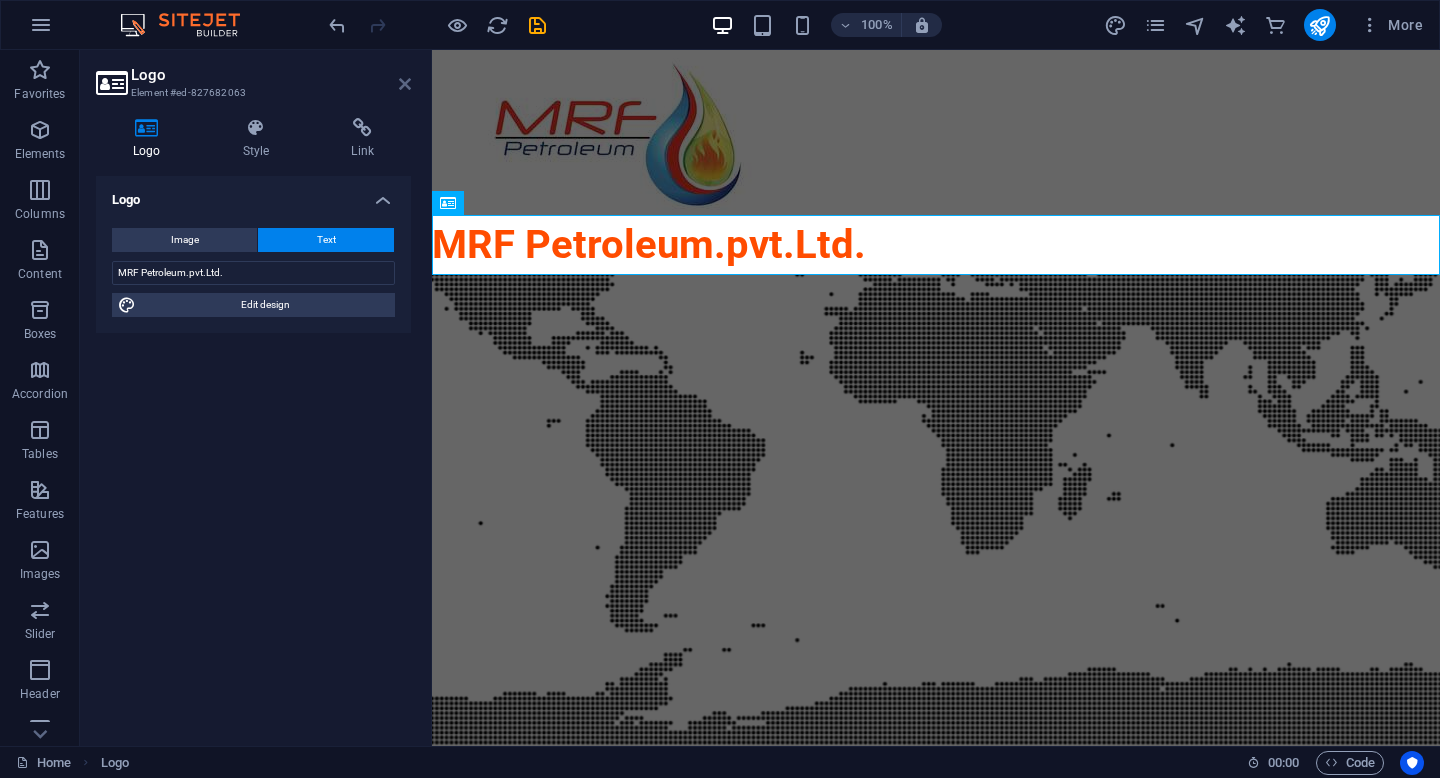 click at bounding box center [405, 84] 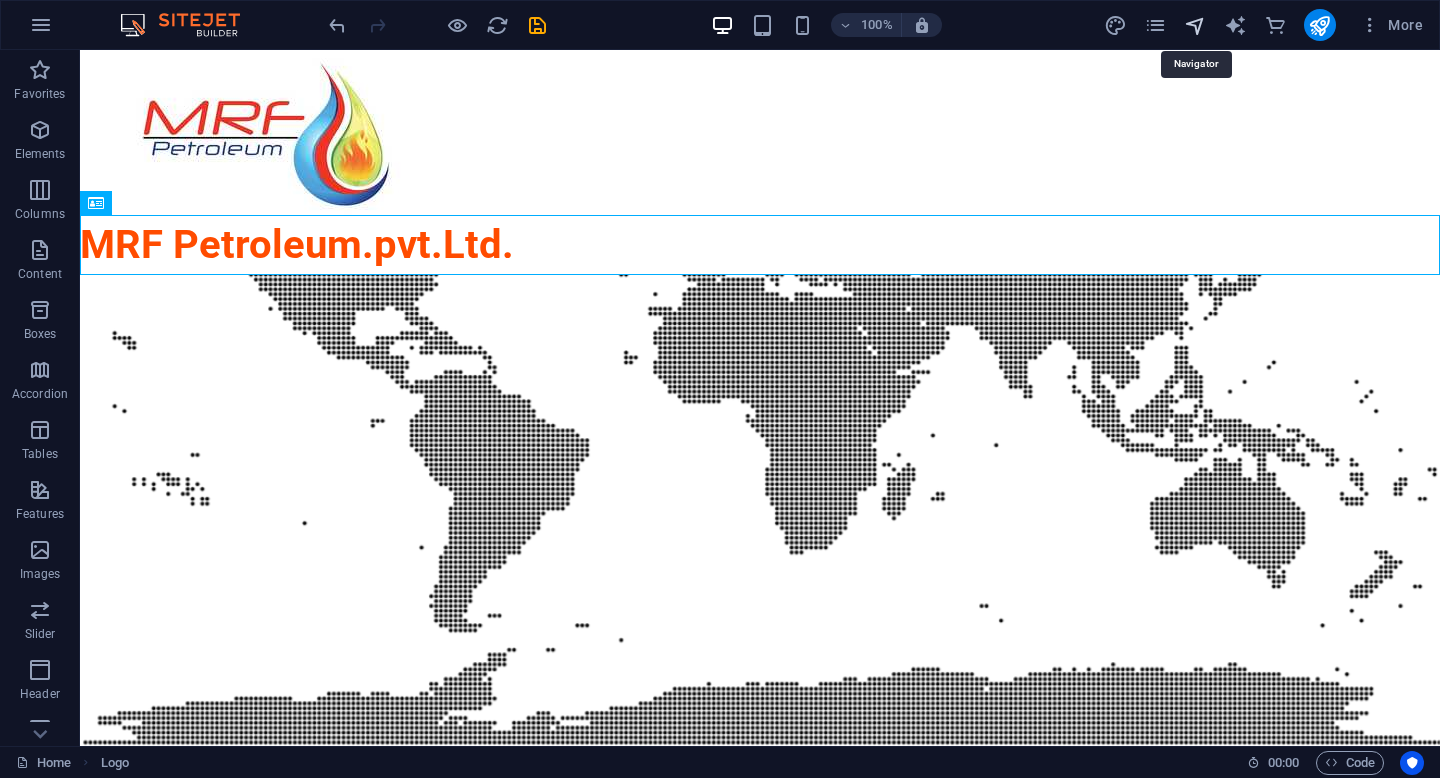 click at bounding box center [1195, 25] 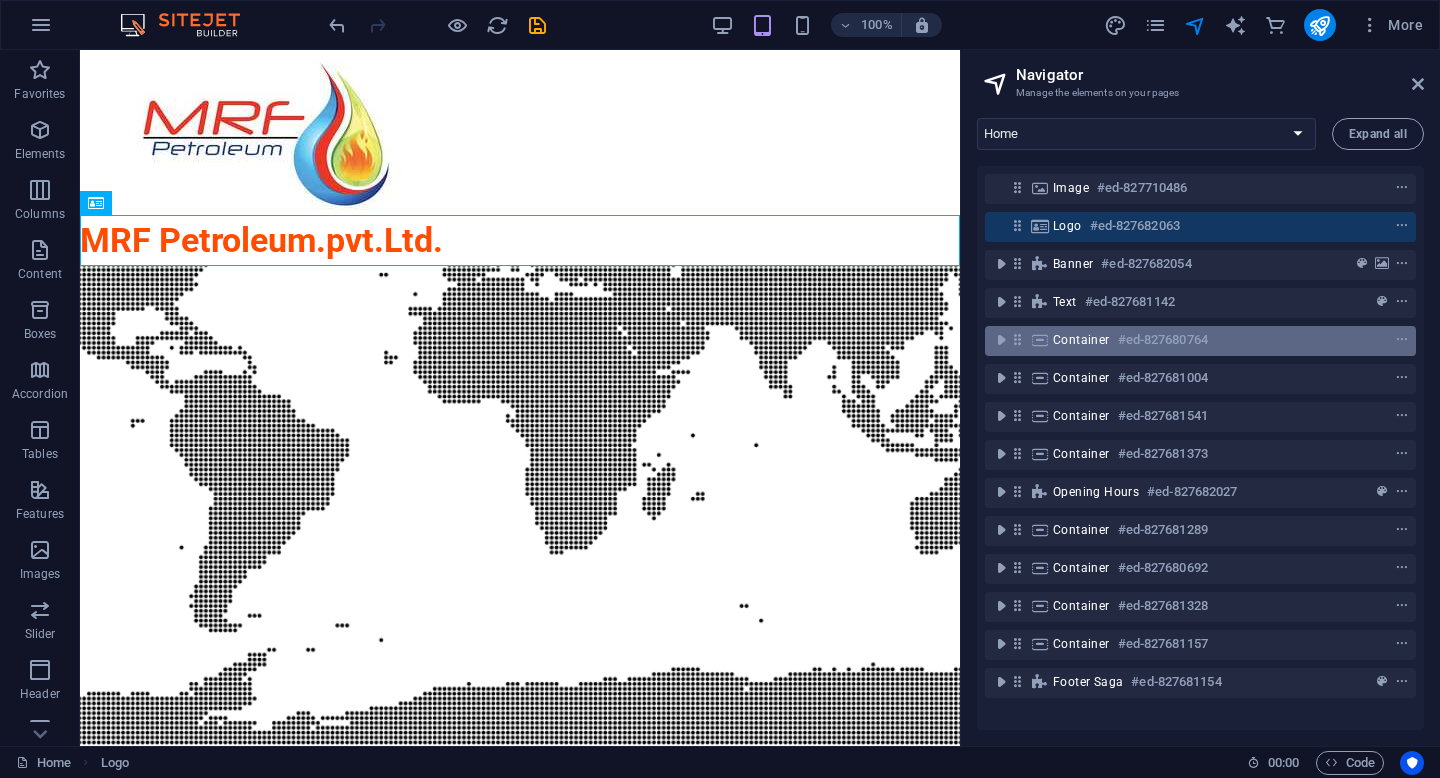 click on "#ed-827680764" at bounding box center [1163, 340] 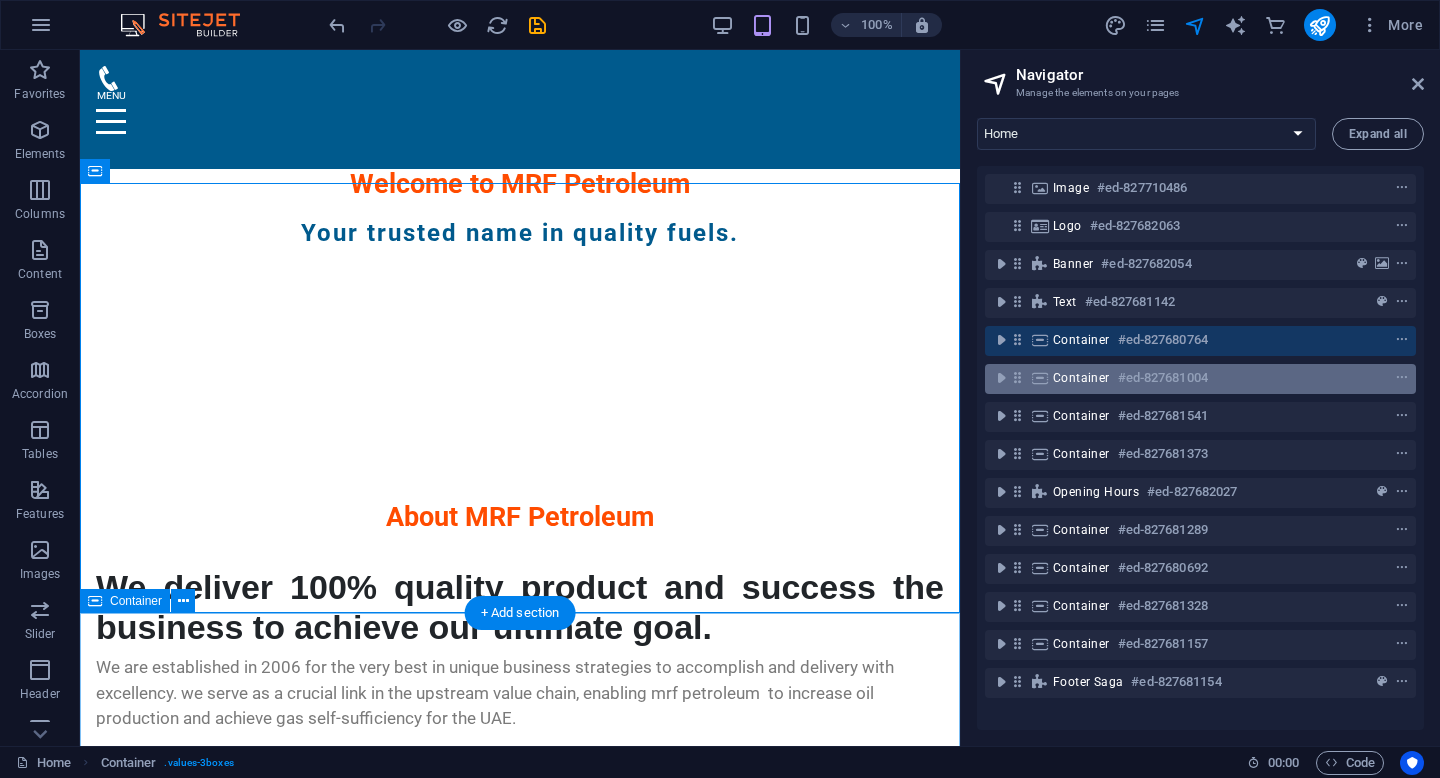 click at bounding box center [1040, 378] 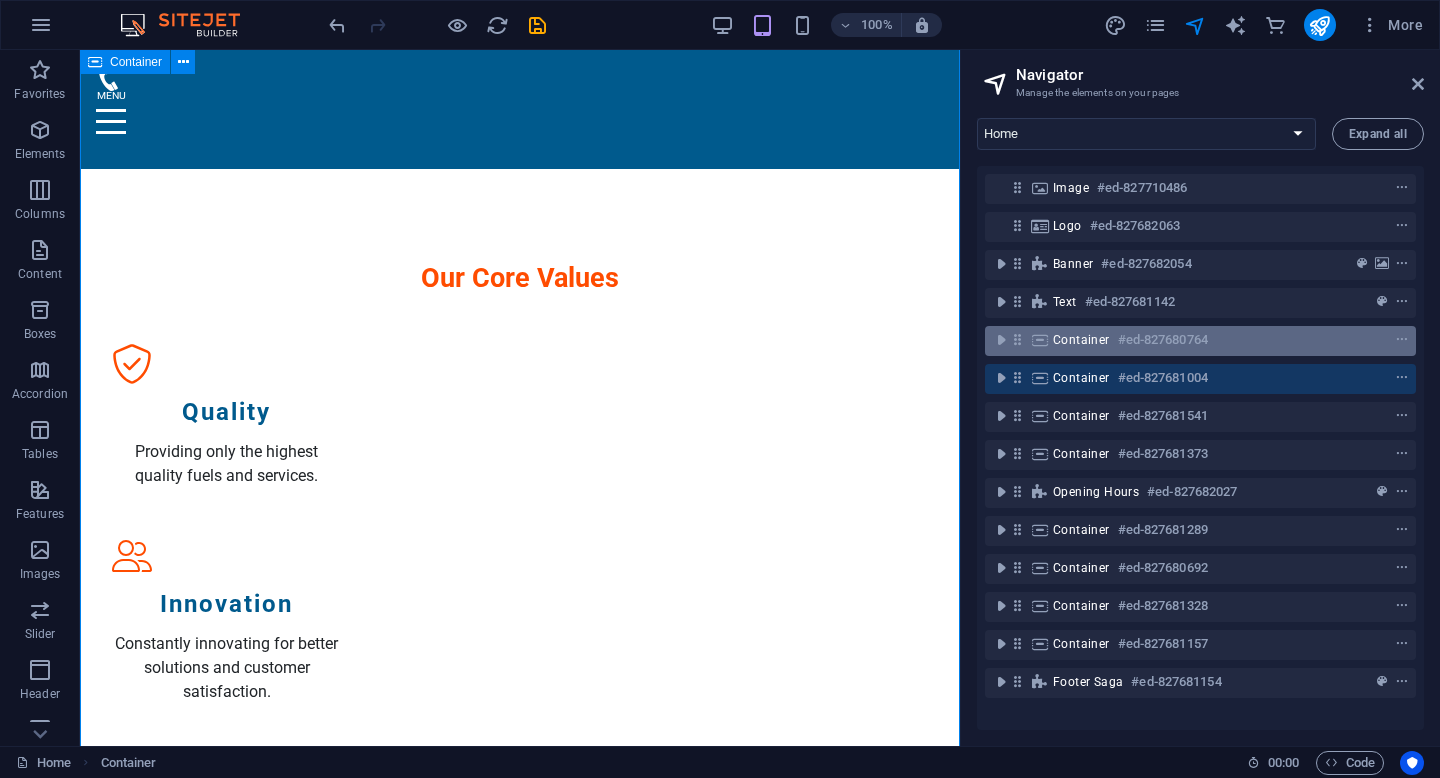 click on "Container #ed-827680764" at bounding box center [1200, 341] 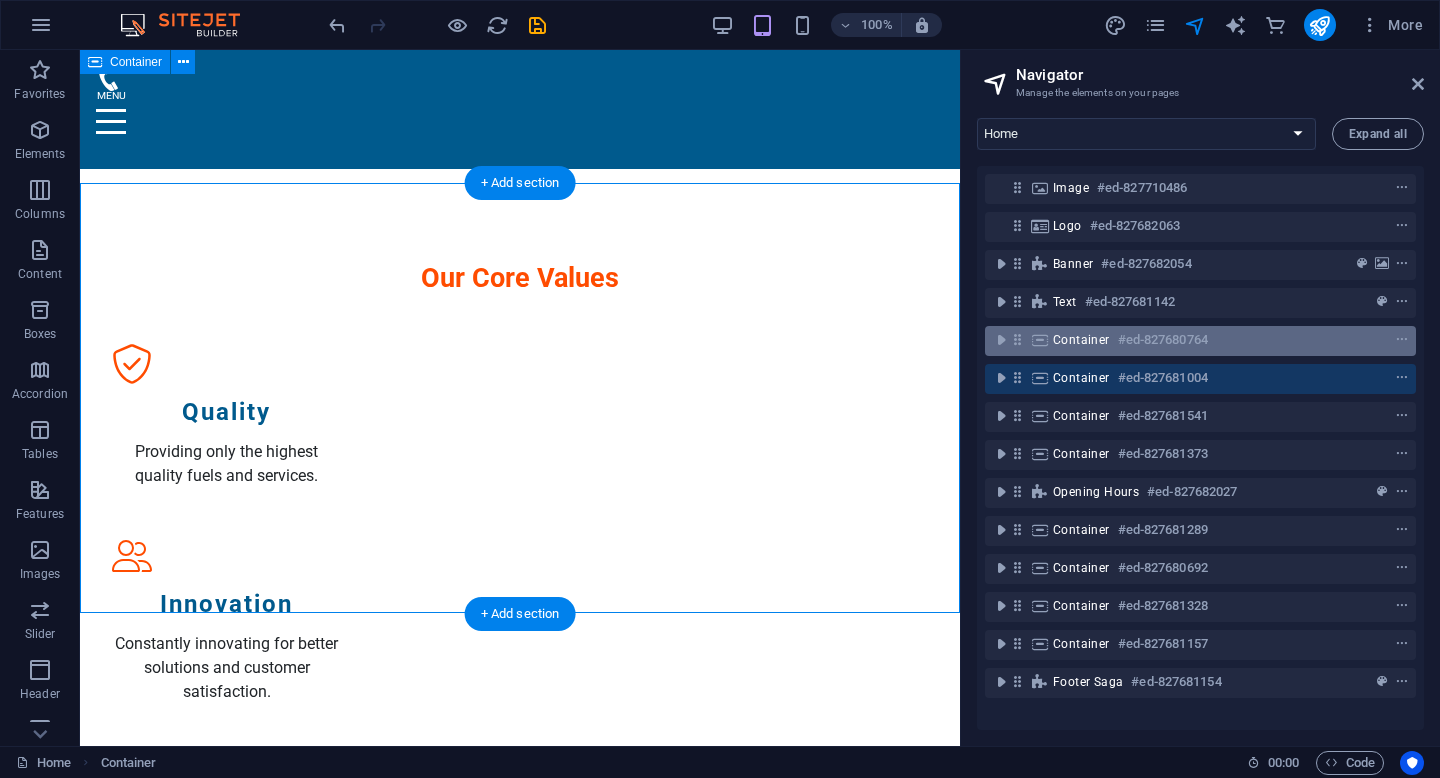 scroll, scrollTop: 905, scrollLeft: 0, axis: vertical 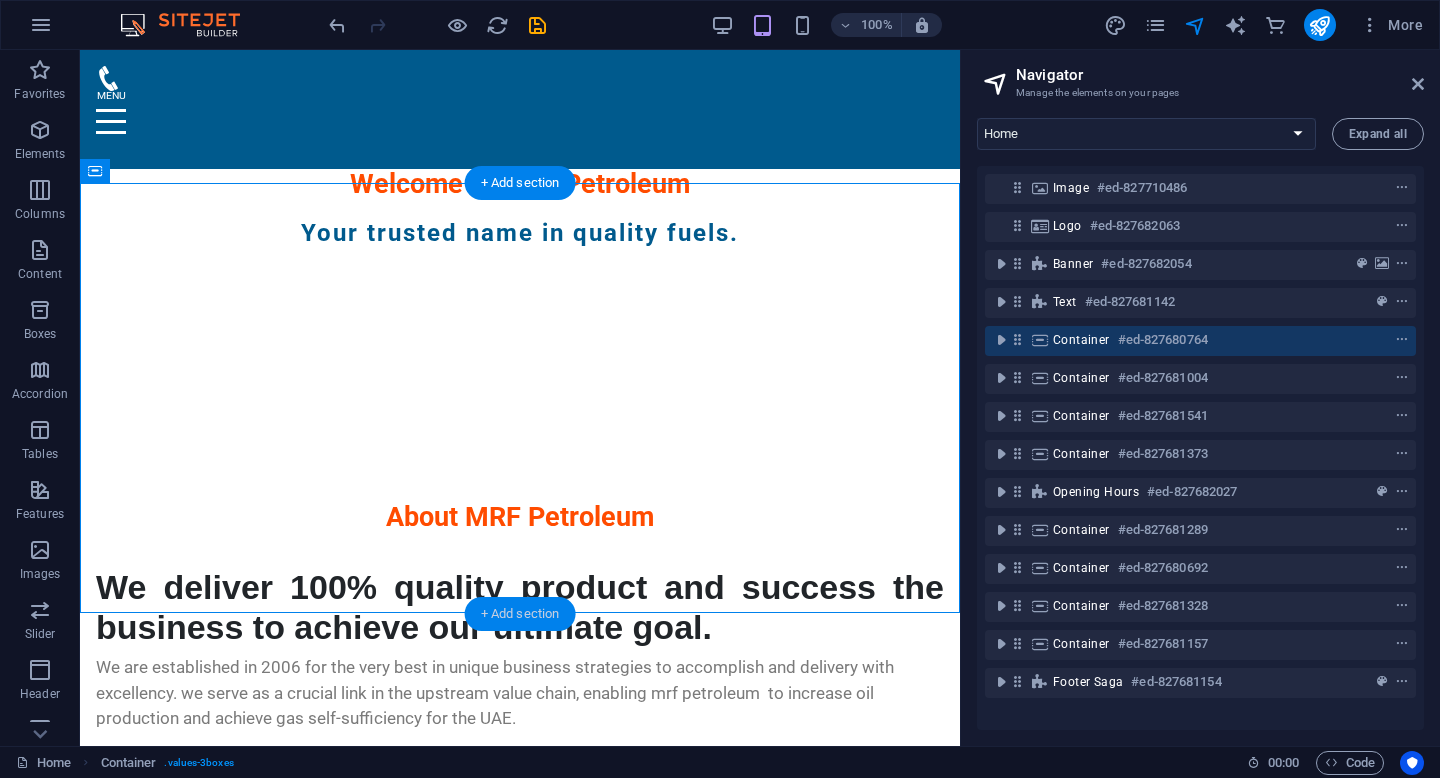 click on "+ Add section" at bounding box center [520, 614] 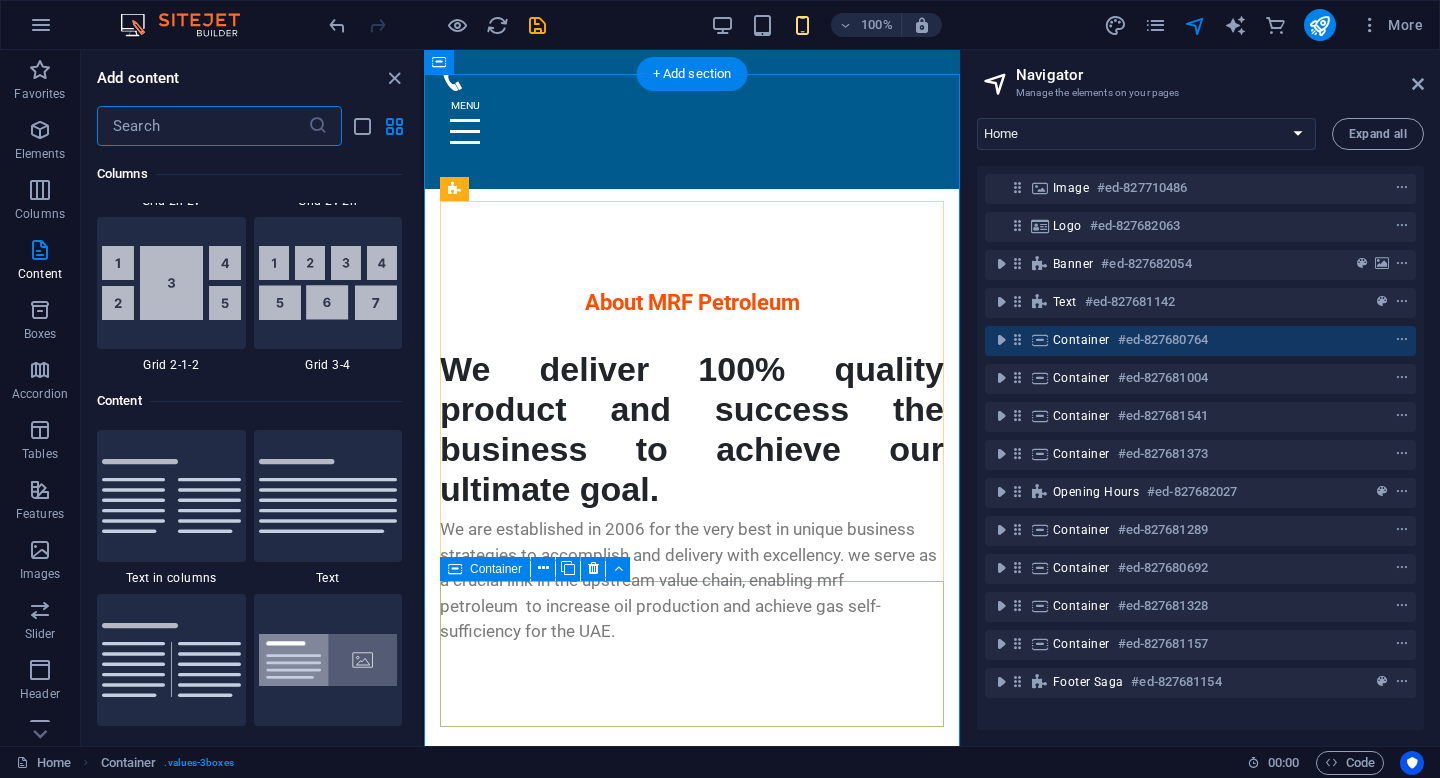 scroll, scrollTop: 925, scrollLeft: 0, axis: vertical 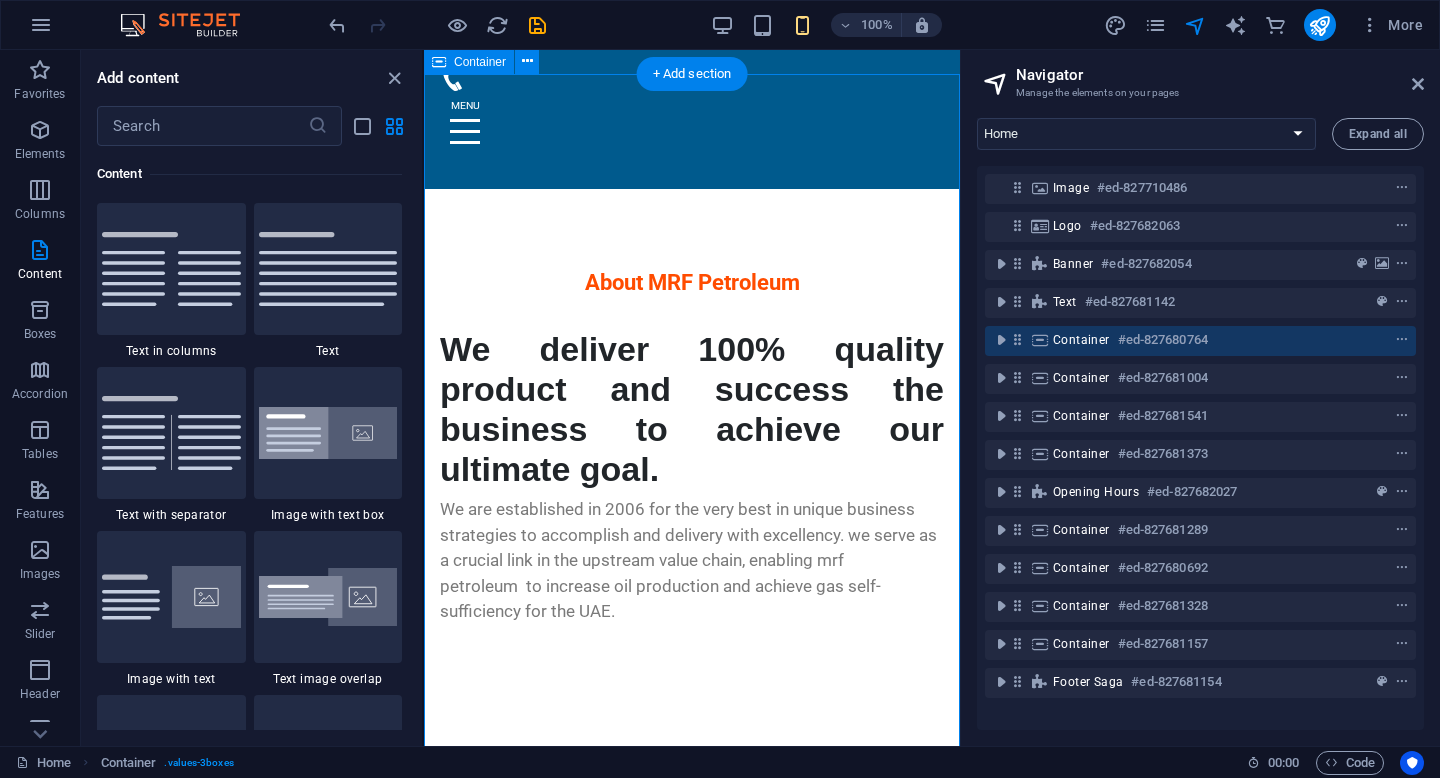 click on "Container" at bounding box center [1081, 340] 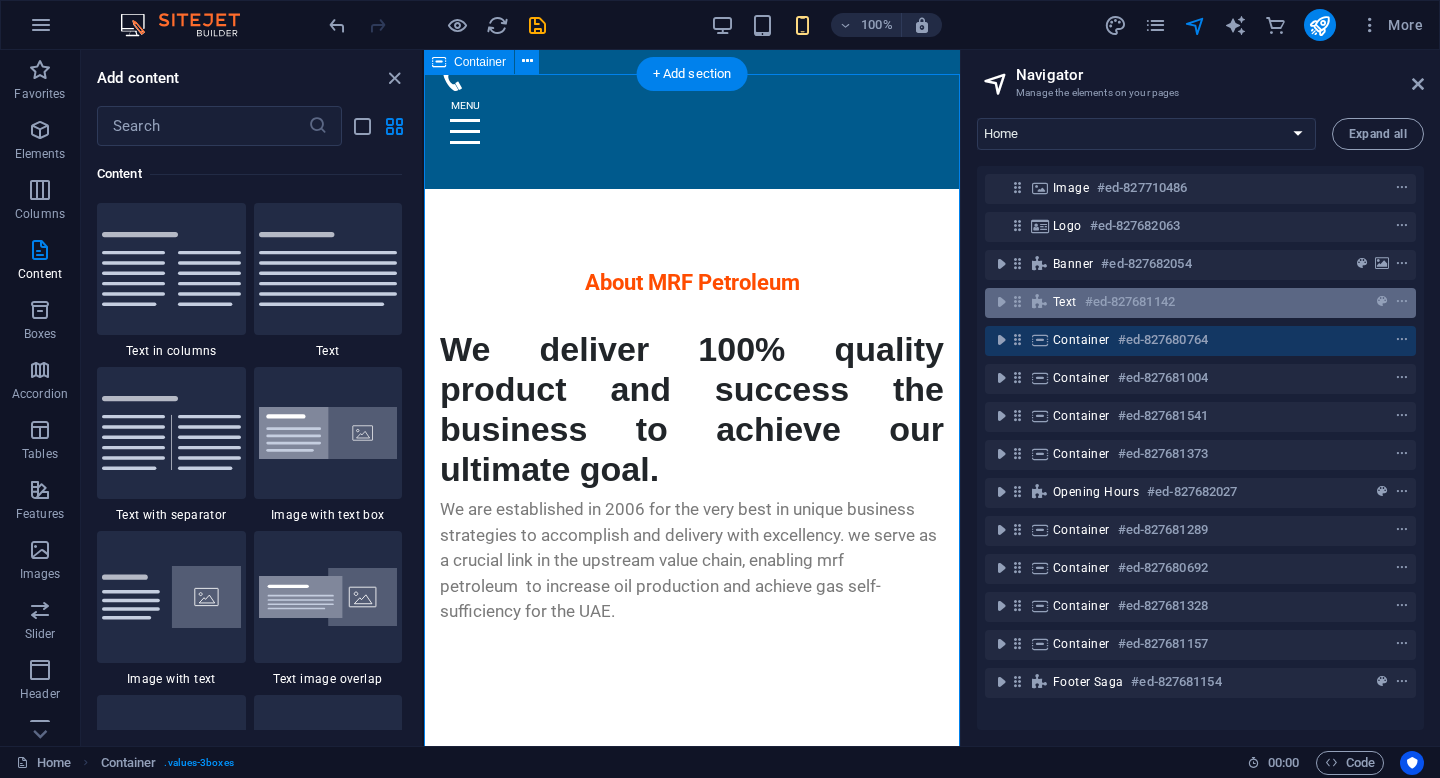 scroll, scrollTop: 959, scrollLeft: 0, axis: vertical 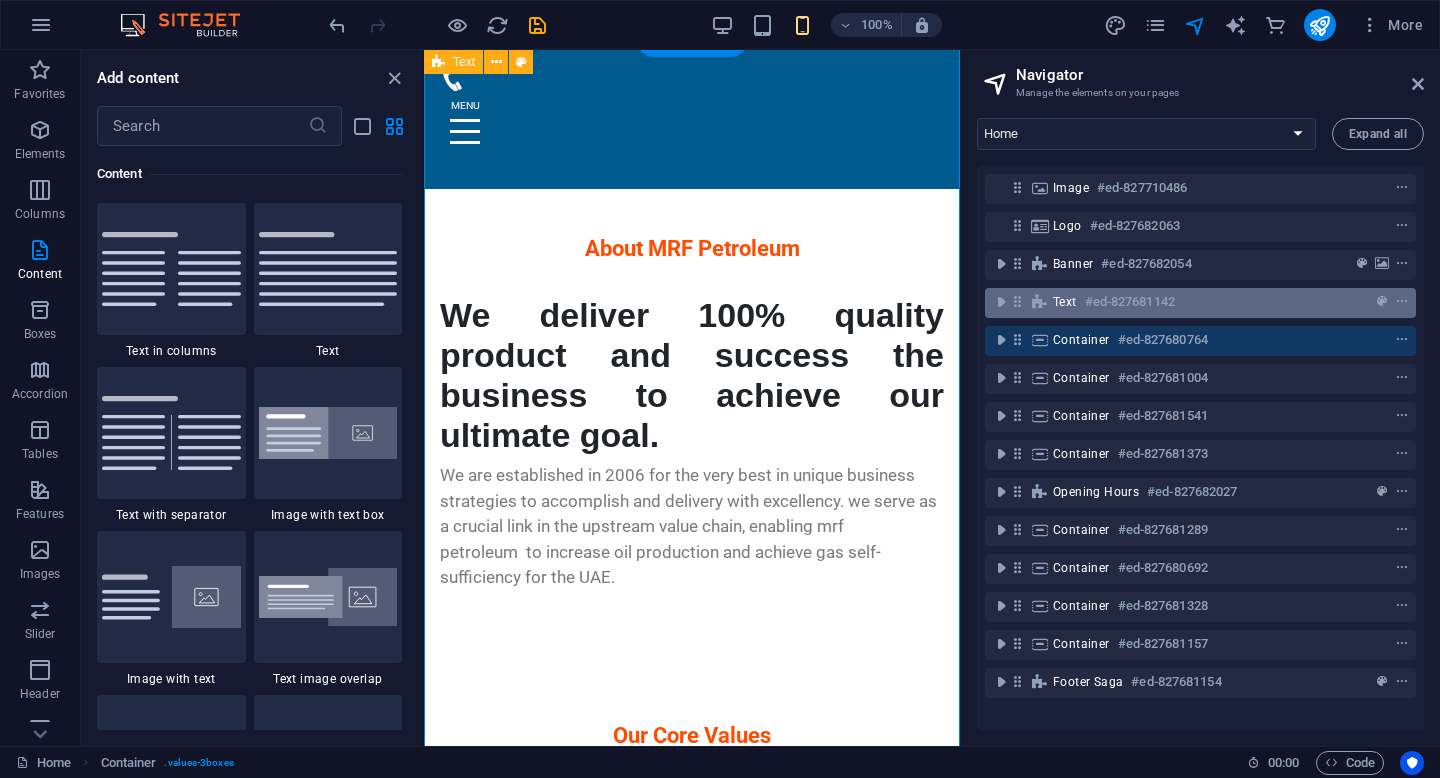 click on "Text #ed-827681142" at bounding box center [1200, 303] 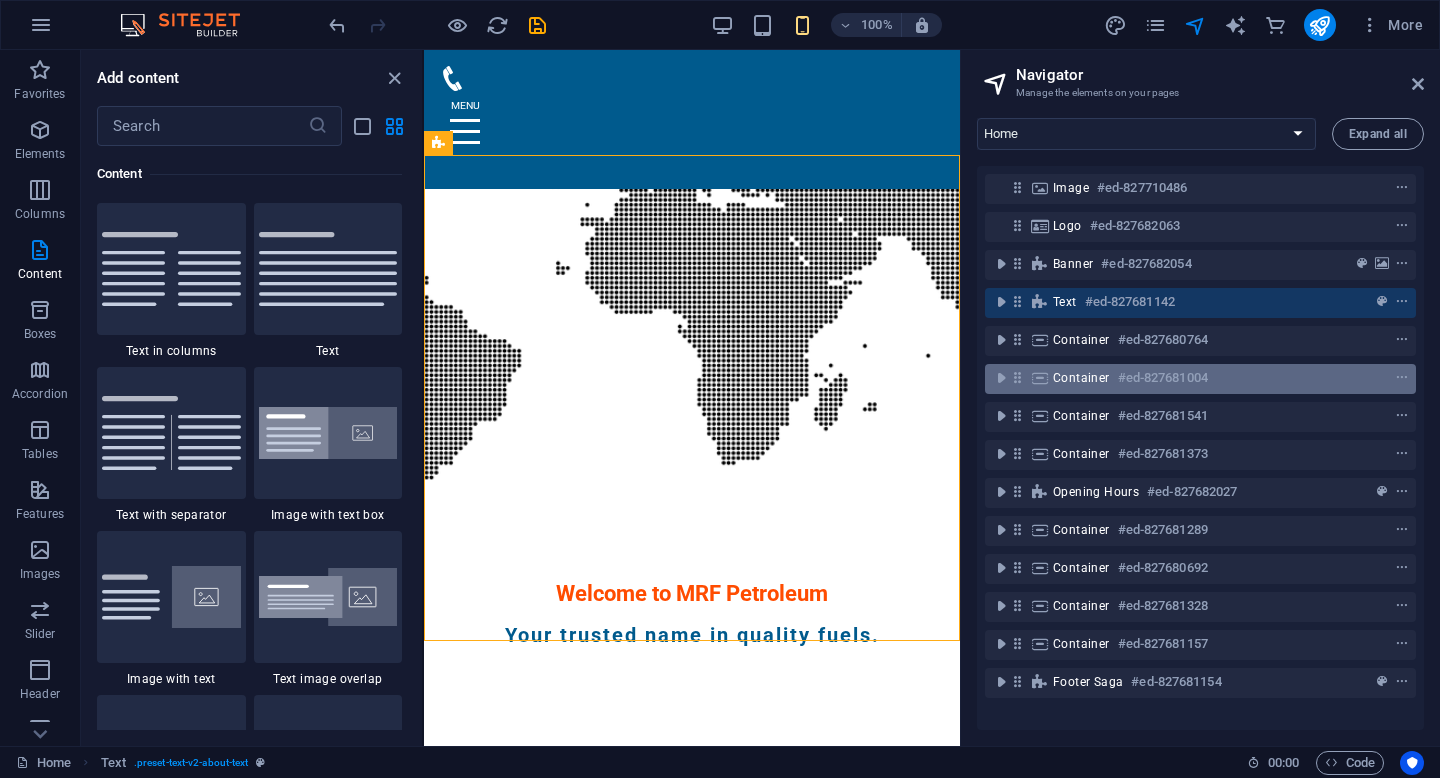 click on "Container #ed-827681004" at bounding box center [1200, 379] 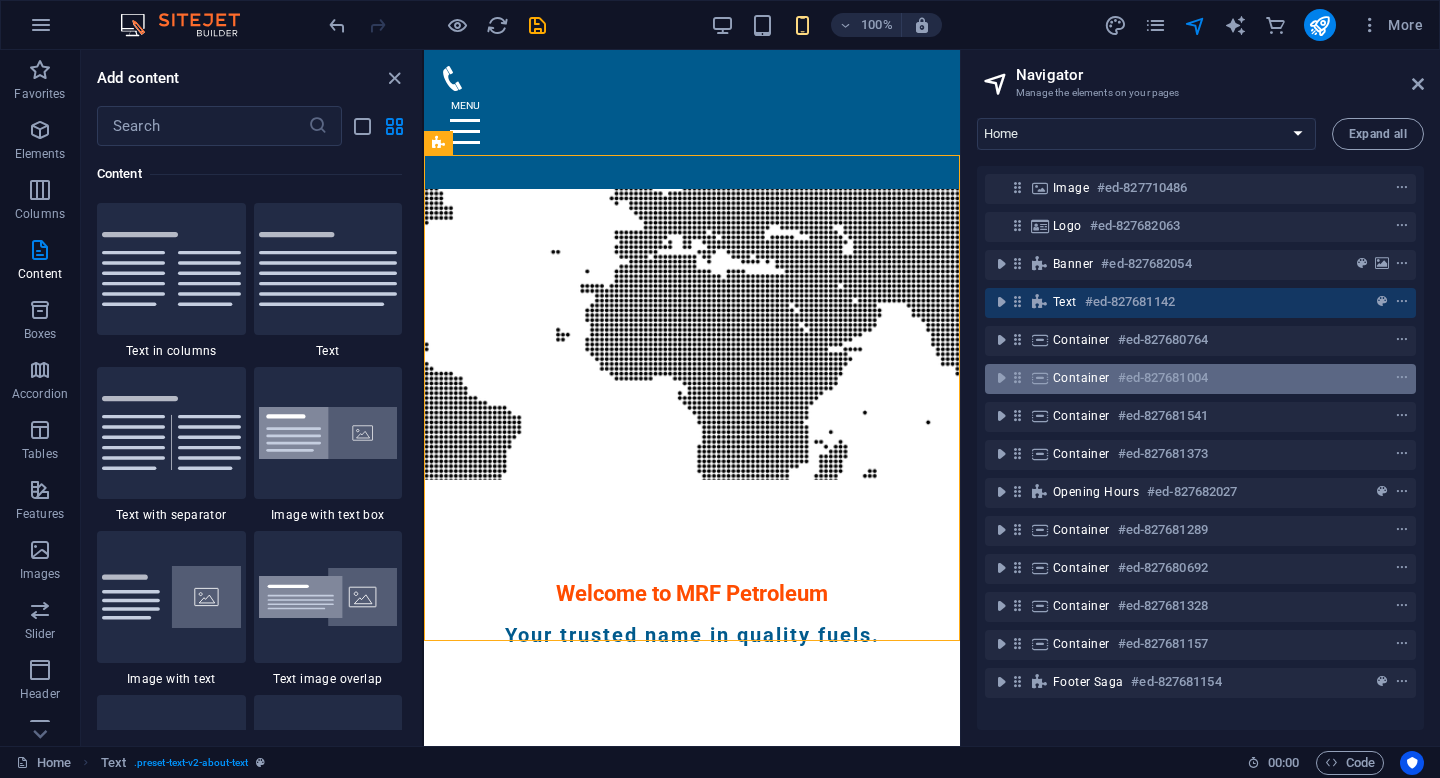 scroll, scrollTop: 2069, scrollLeft: 0, axis: vertical 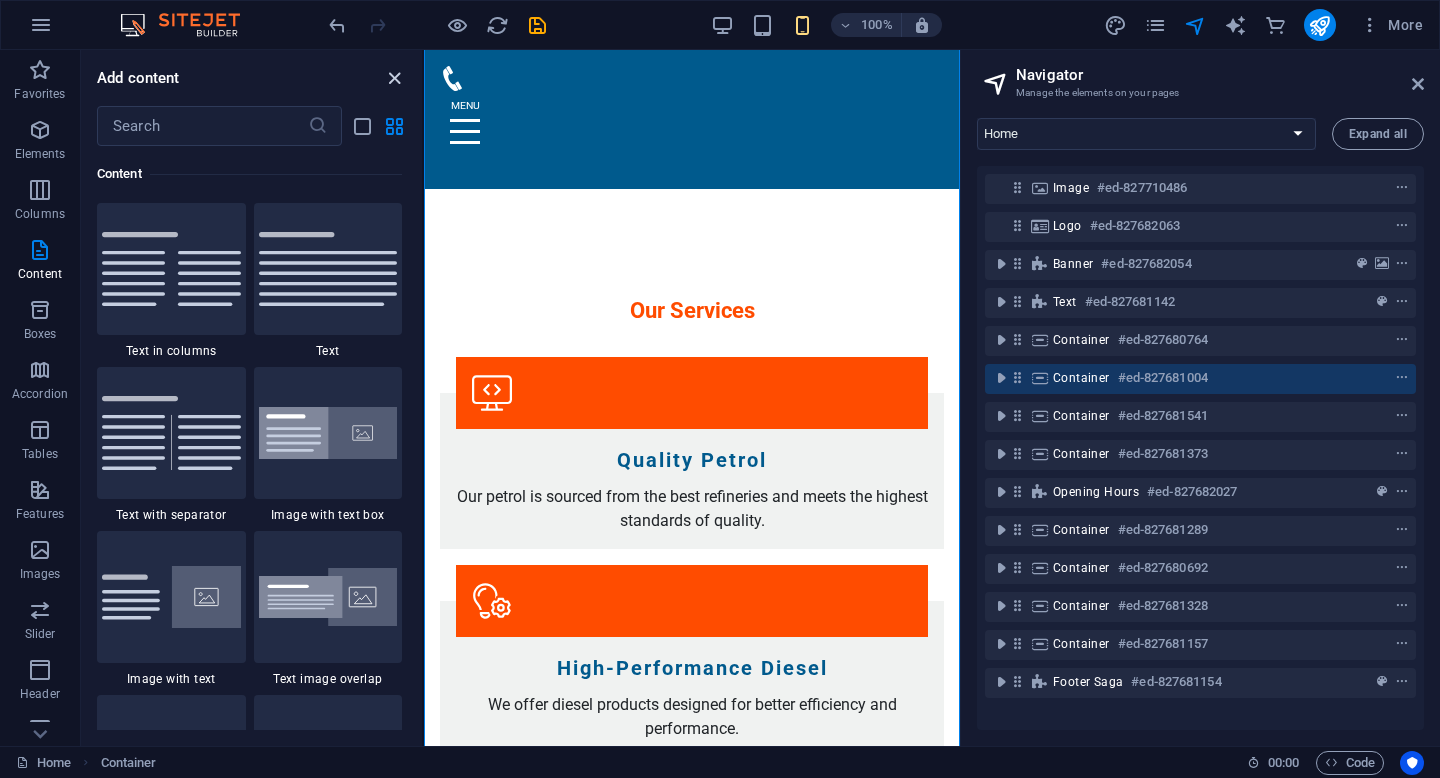 click at bounding box center (394, 78) 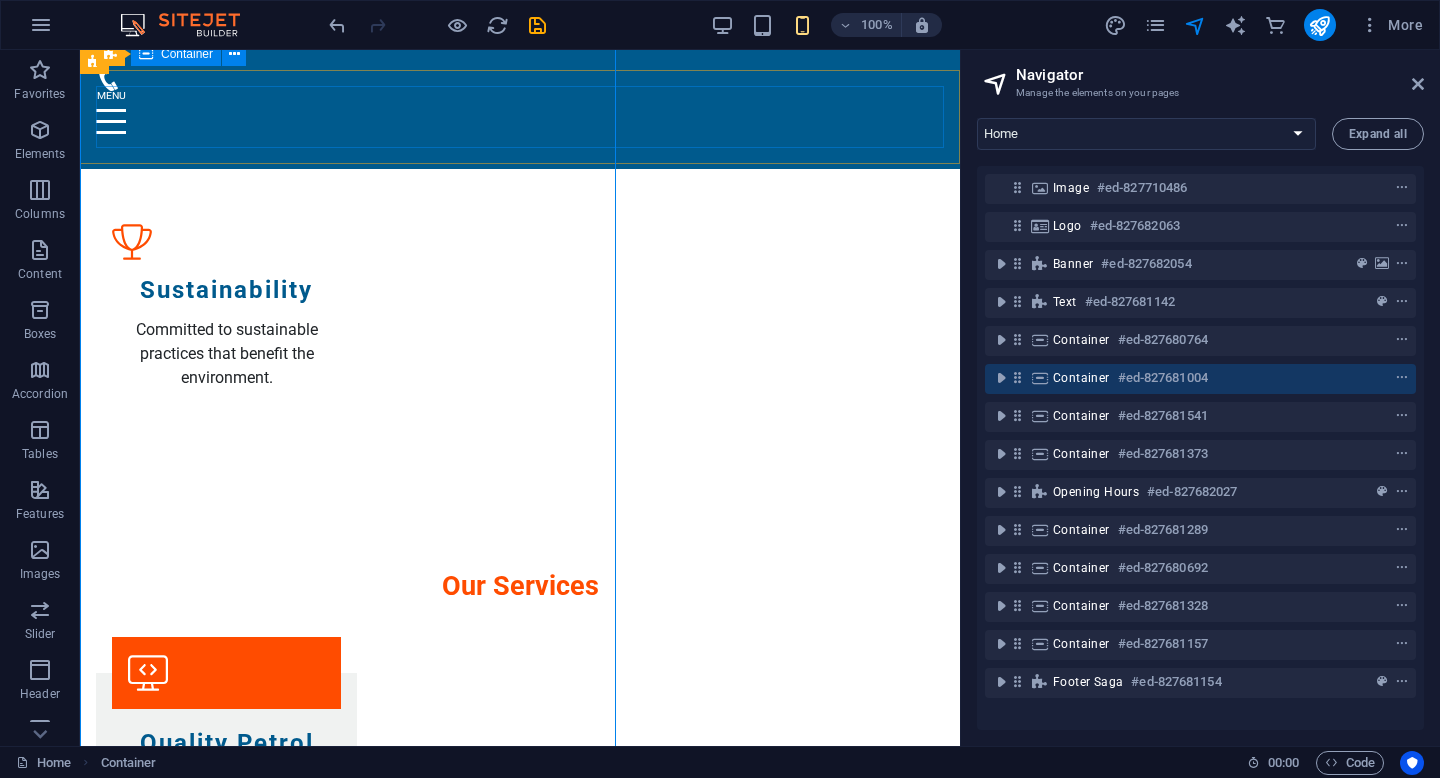 scroll, scrollTop: 2049, scrollLeft: 0, axis: vertical 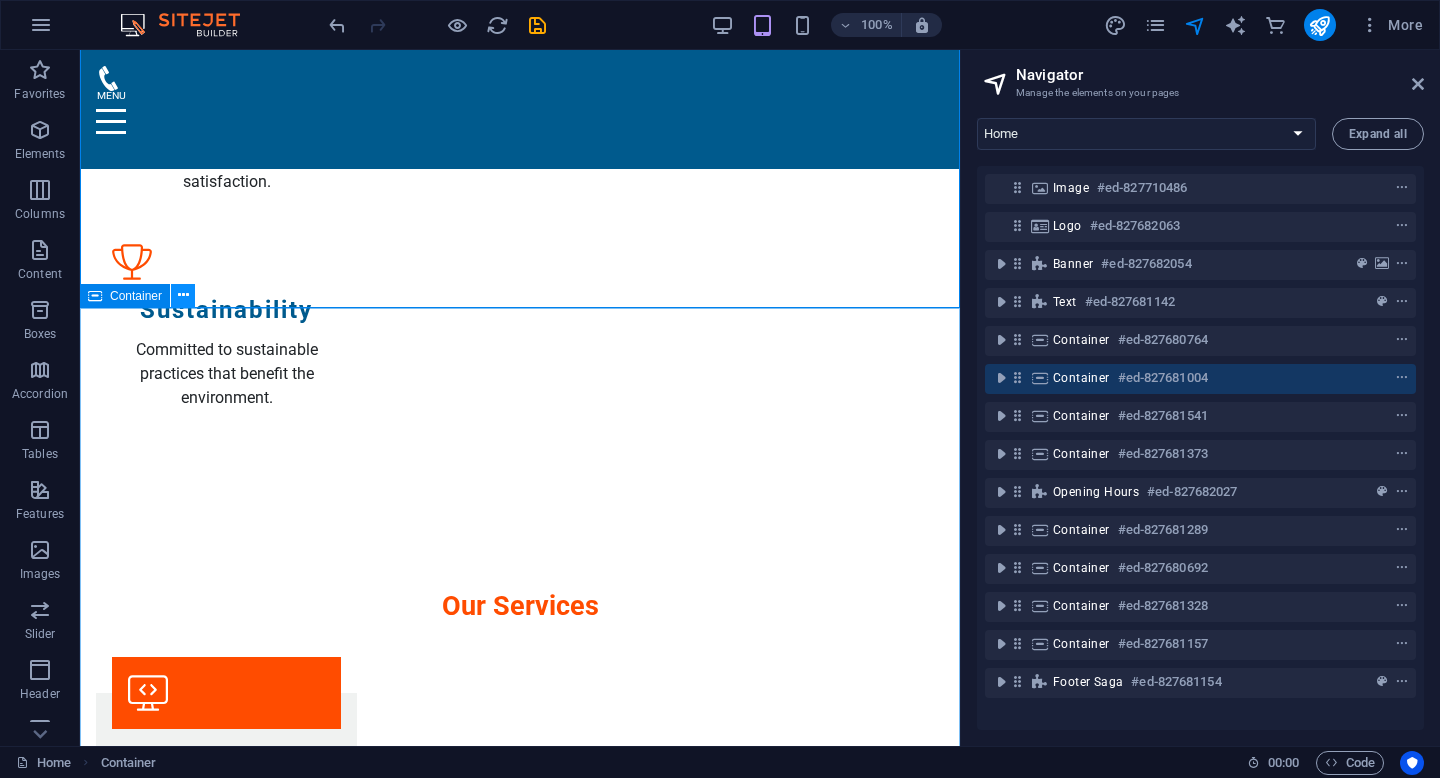 click at bounding box center [183, 295] 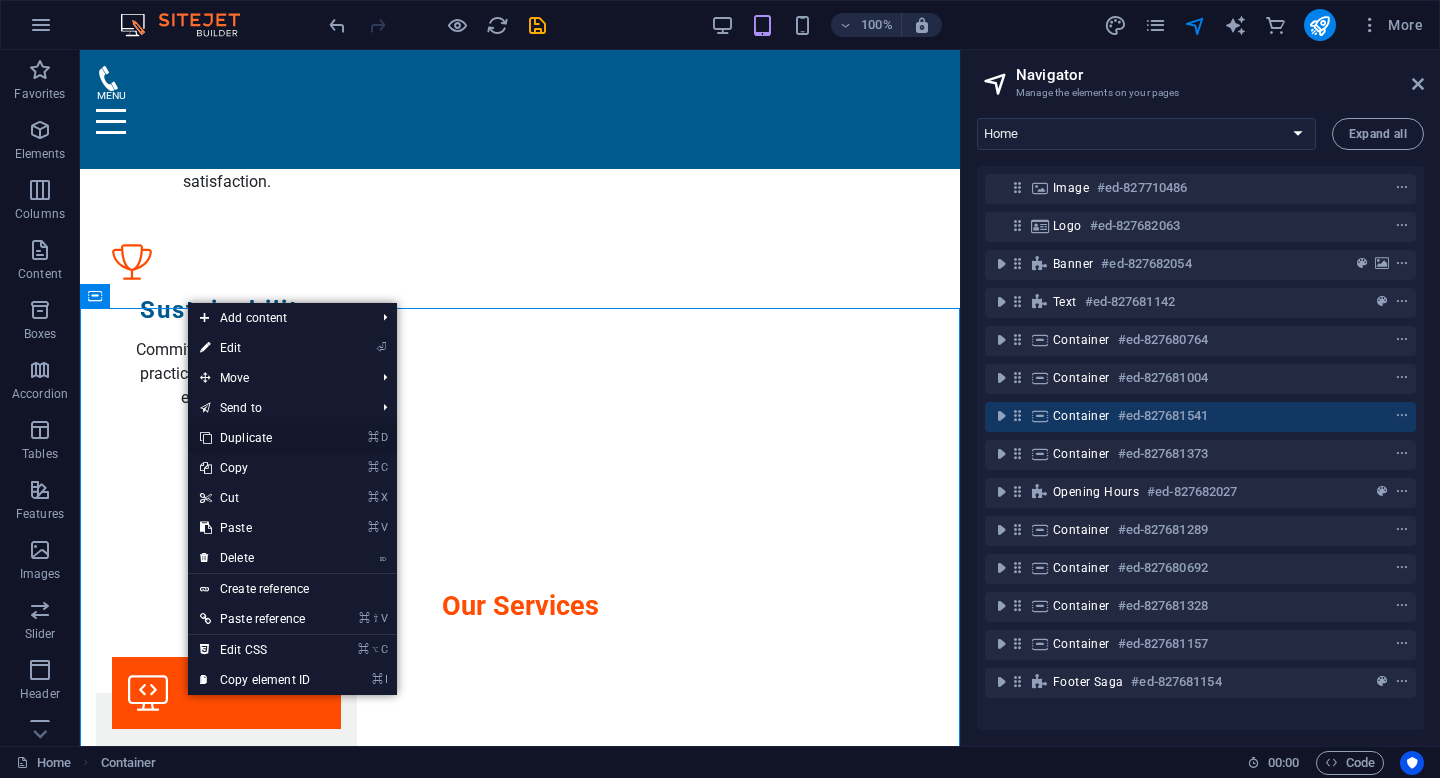 click on "⌘ D  Duplicate" at bounding box center [255, 438] 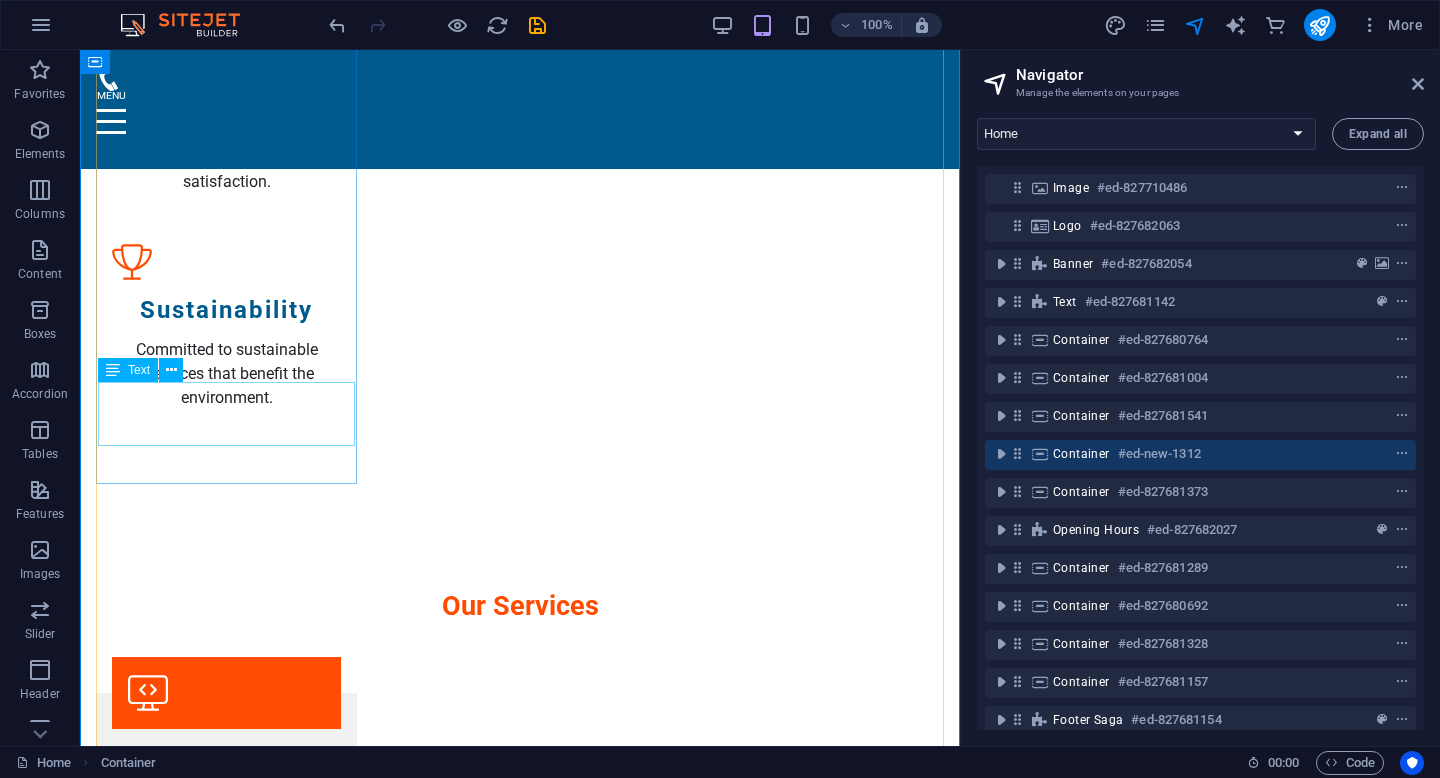 scroll, scrollTop: 3572, scrollLeft: 0, axis: vertical 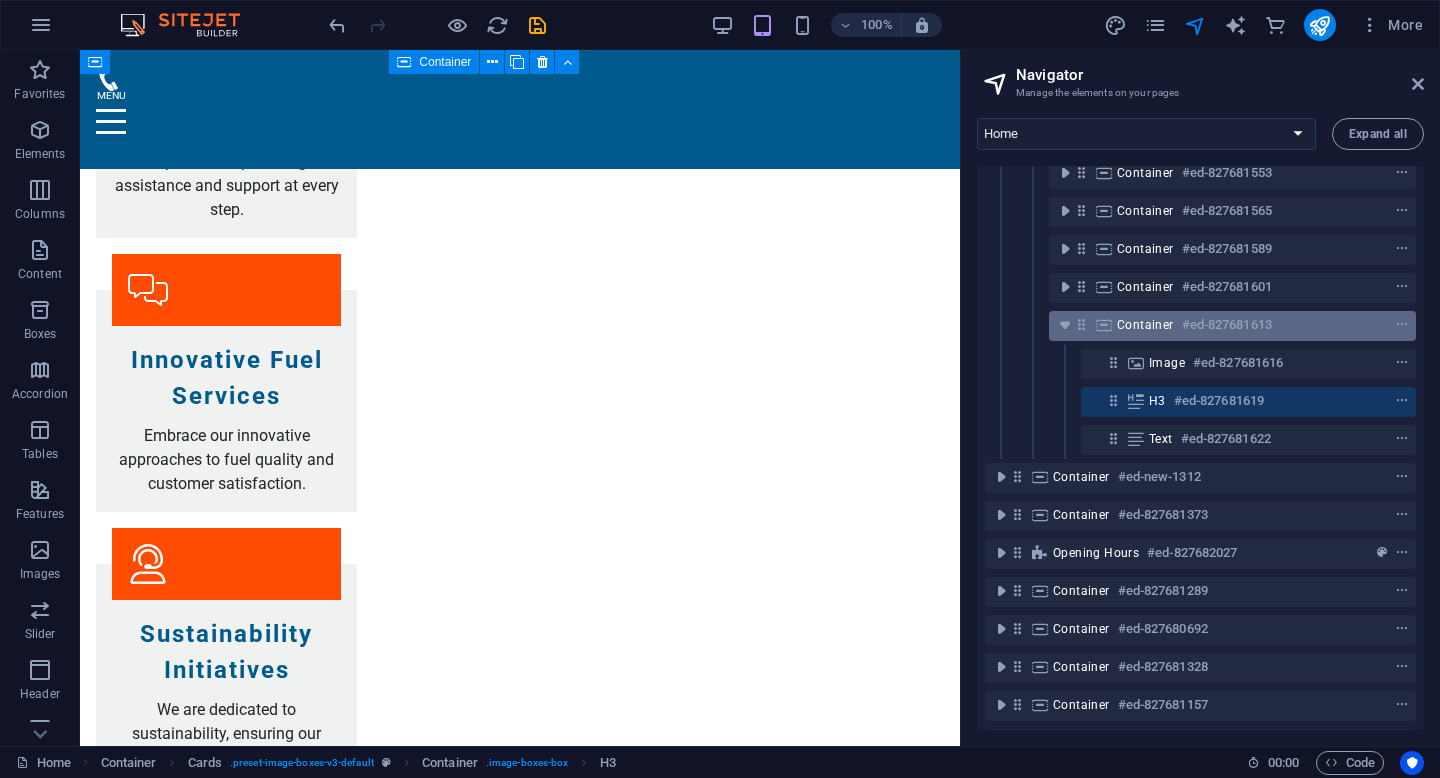 click on "Container" at bounding box center (1145, 325) 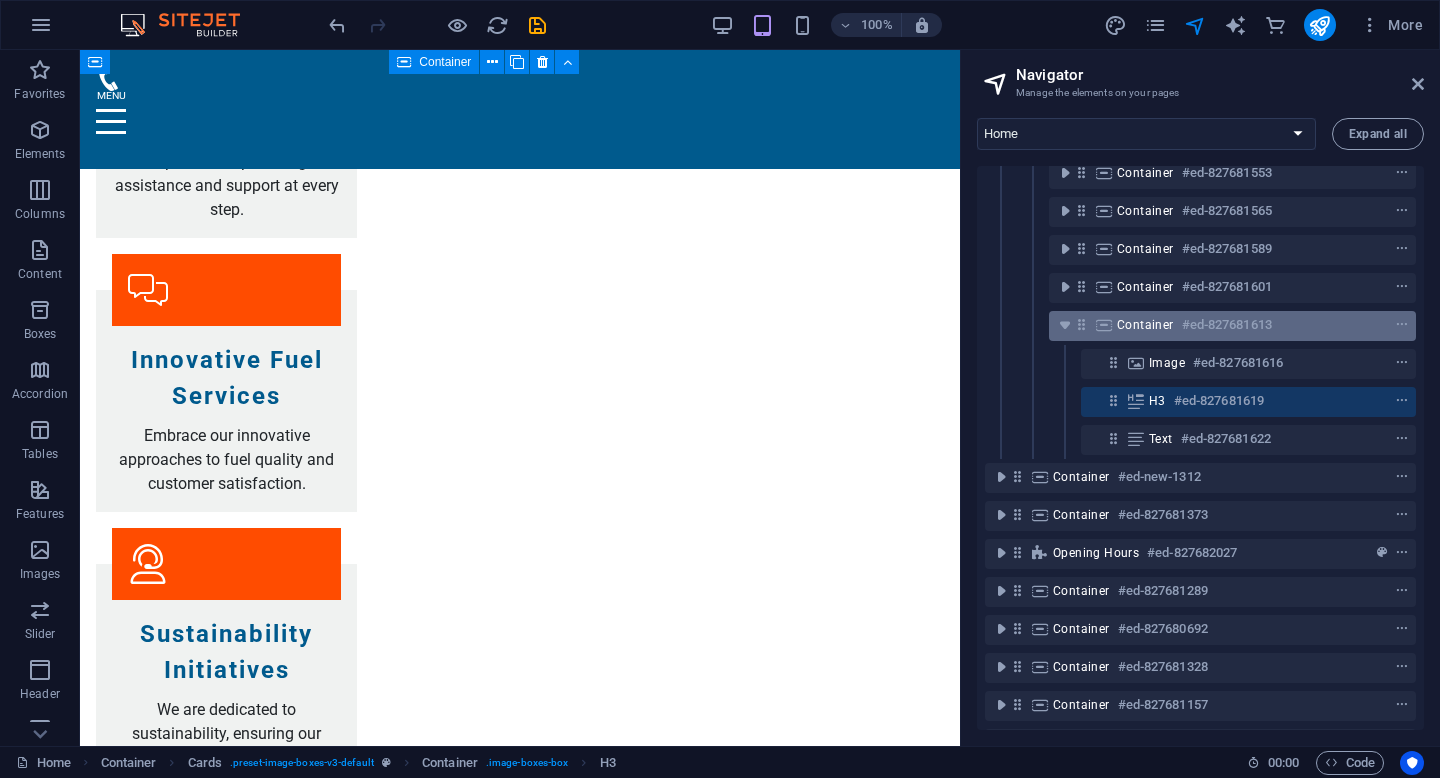 scroll, scrollTop: 2733, scrollLeft: 0, axis: vertical 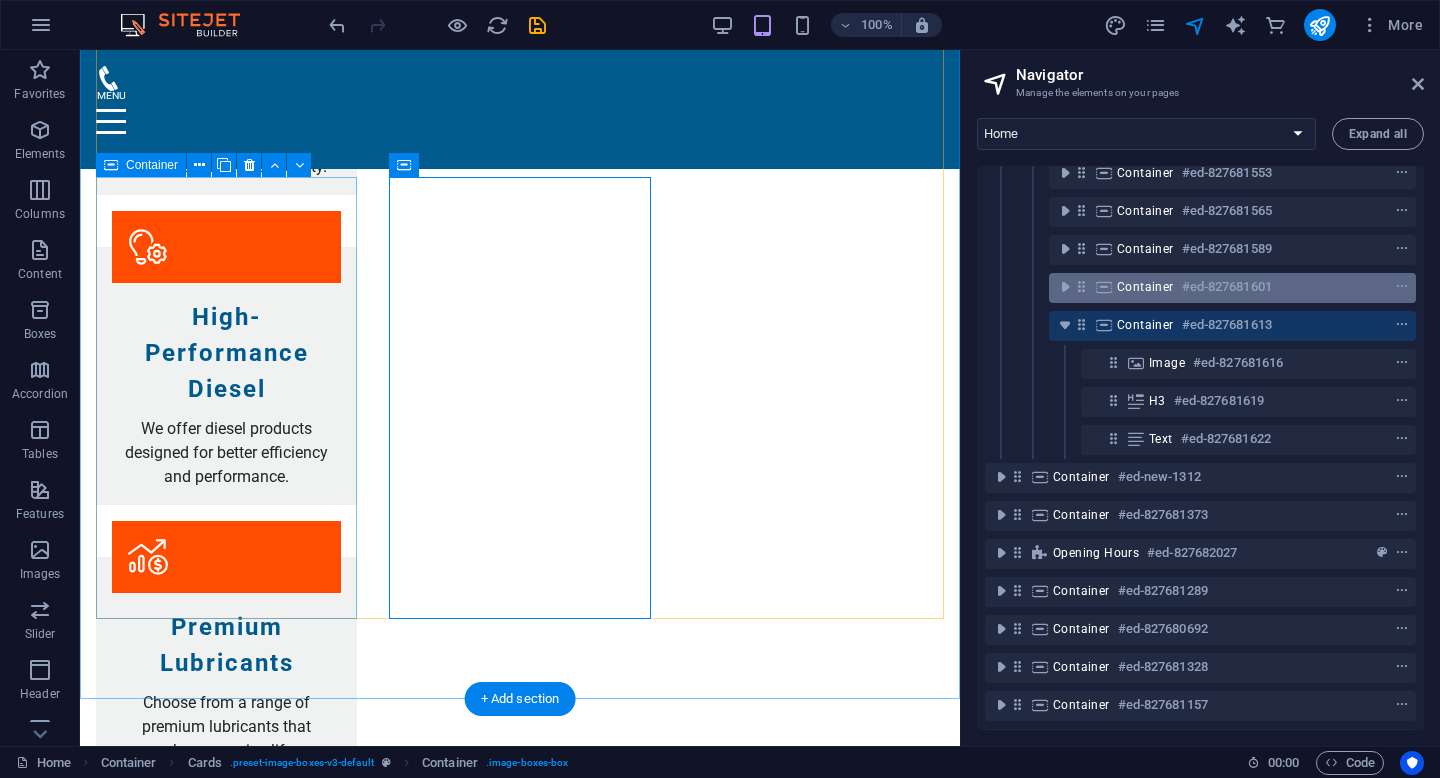 click on "Container #ed-827681601" at bounding box center [1232, 288] 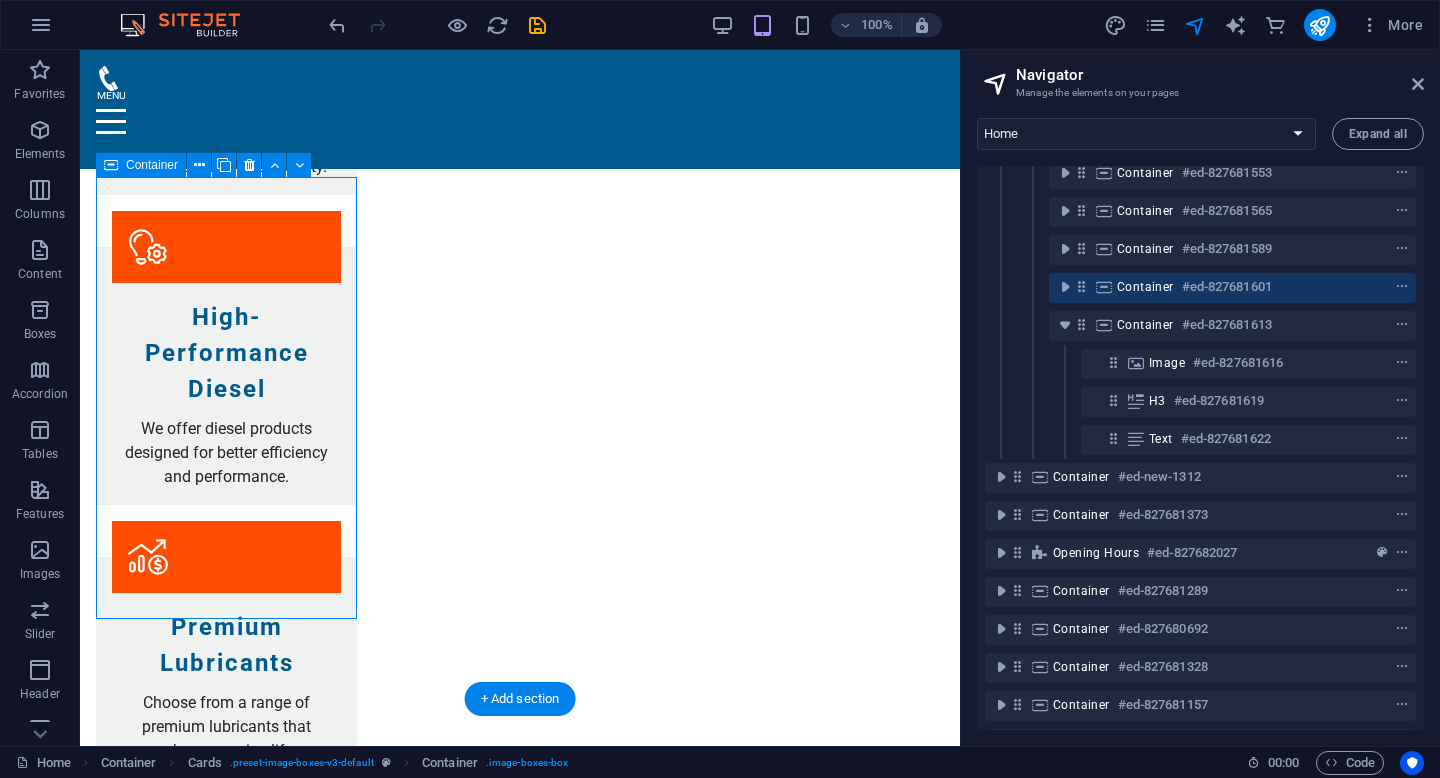 click on "Container #ed-827681601" at bounding box center [1232, 288] 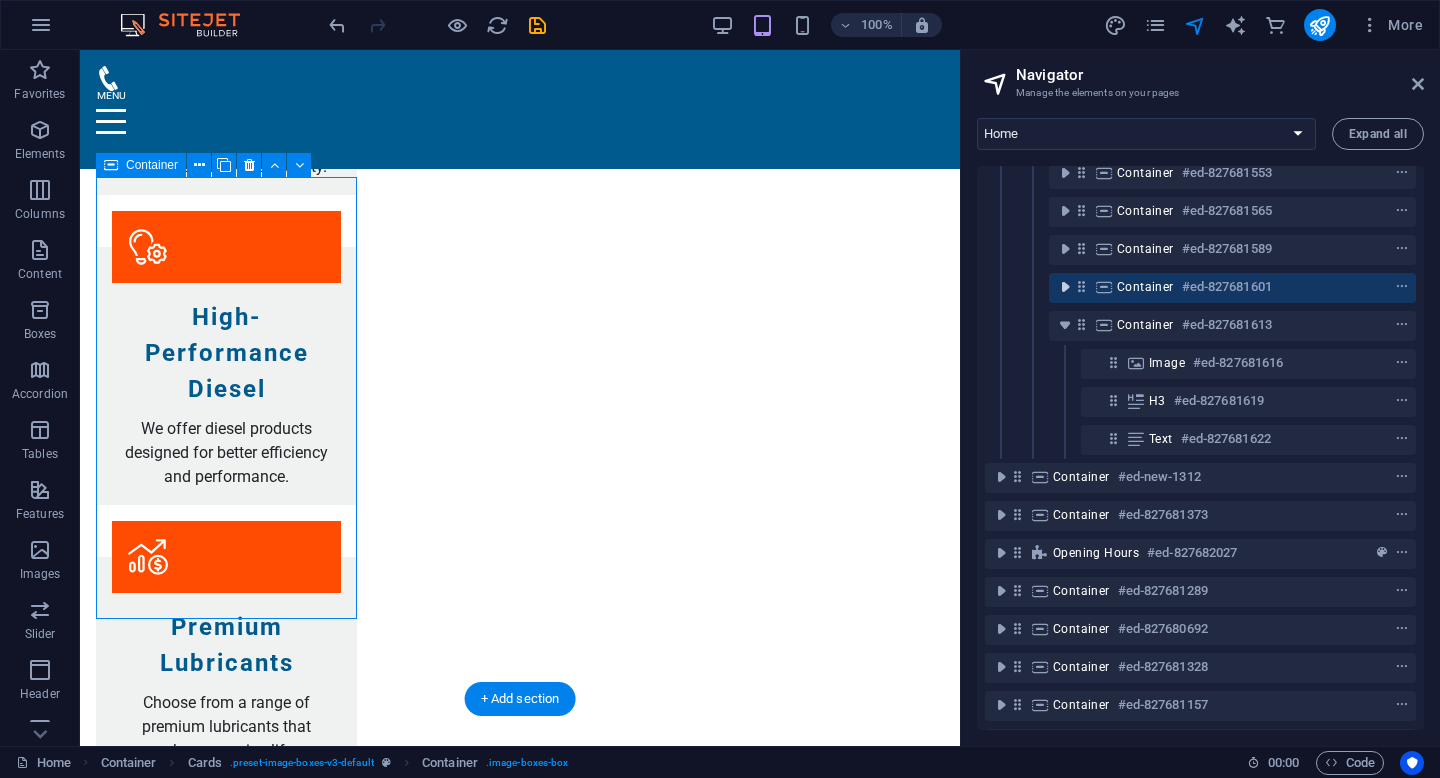 click at bounding box center [1065, 287] 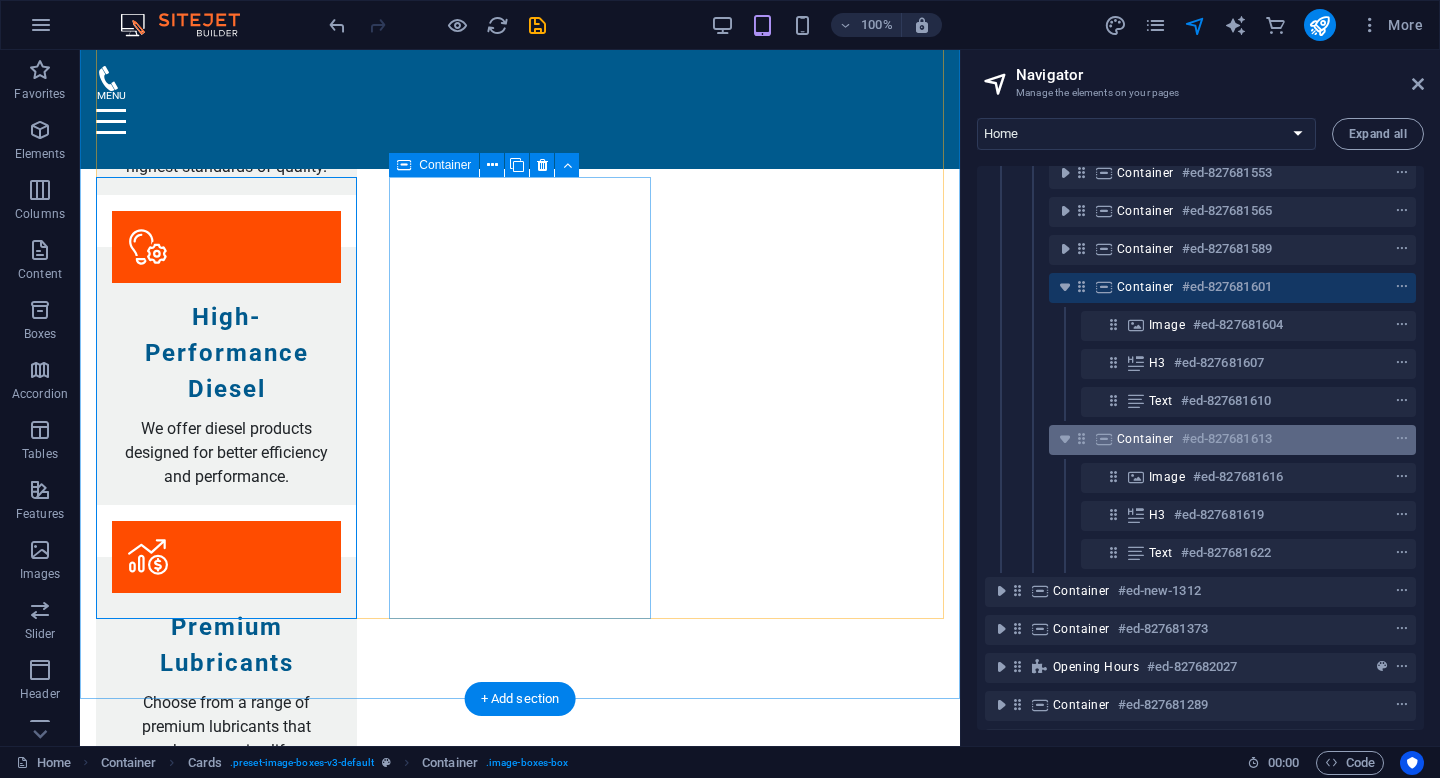 click on "Container" at bounding box center [1145, 439] 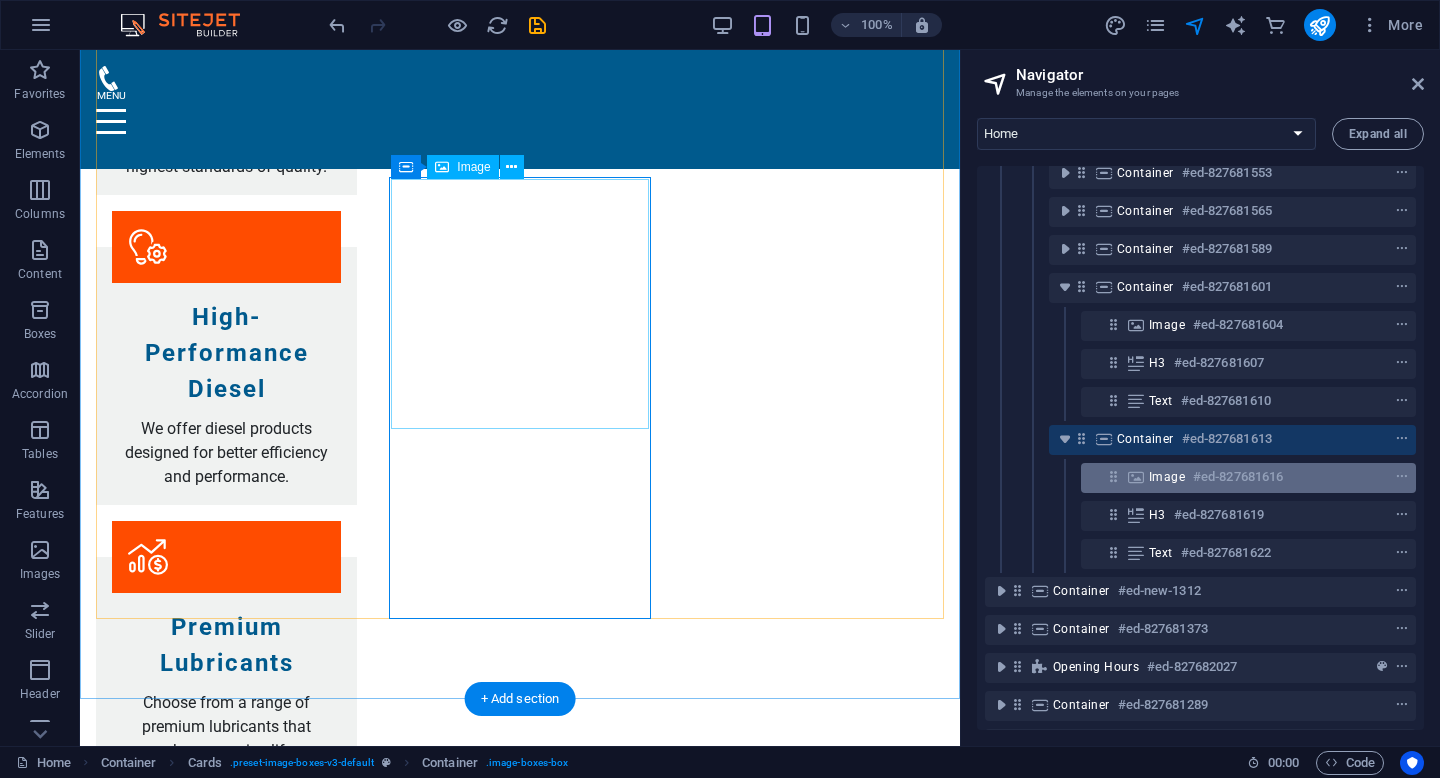 click on "Image" at bounding box center [1167, 477] 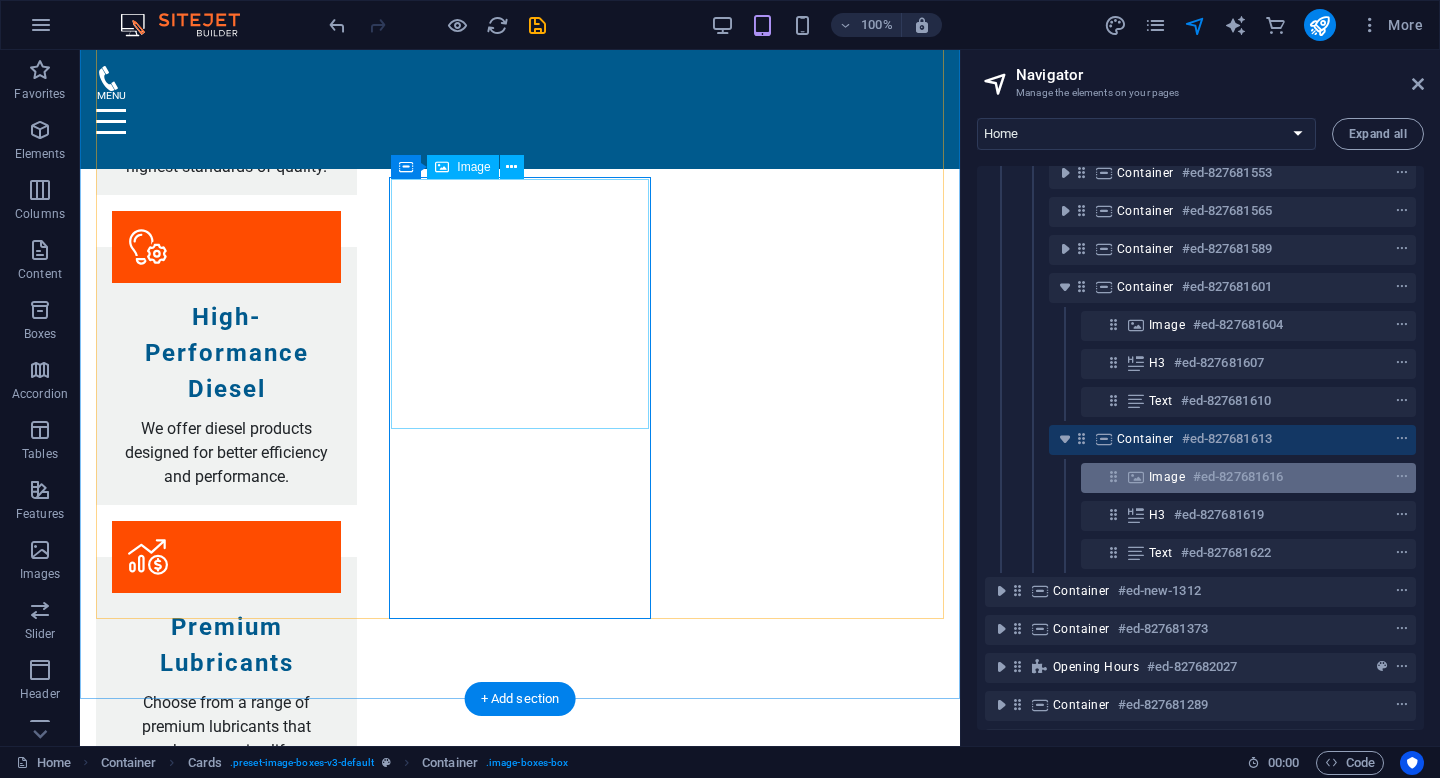 scroll, scrollTop: 2639, scrollLeft: 0, axis: vertical 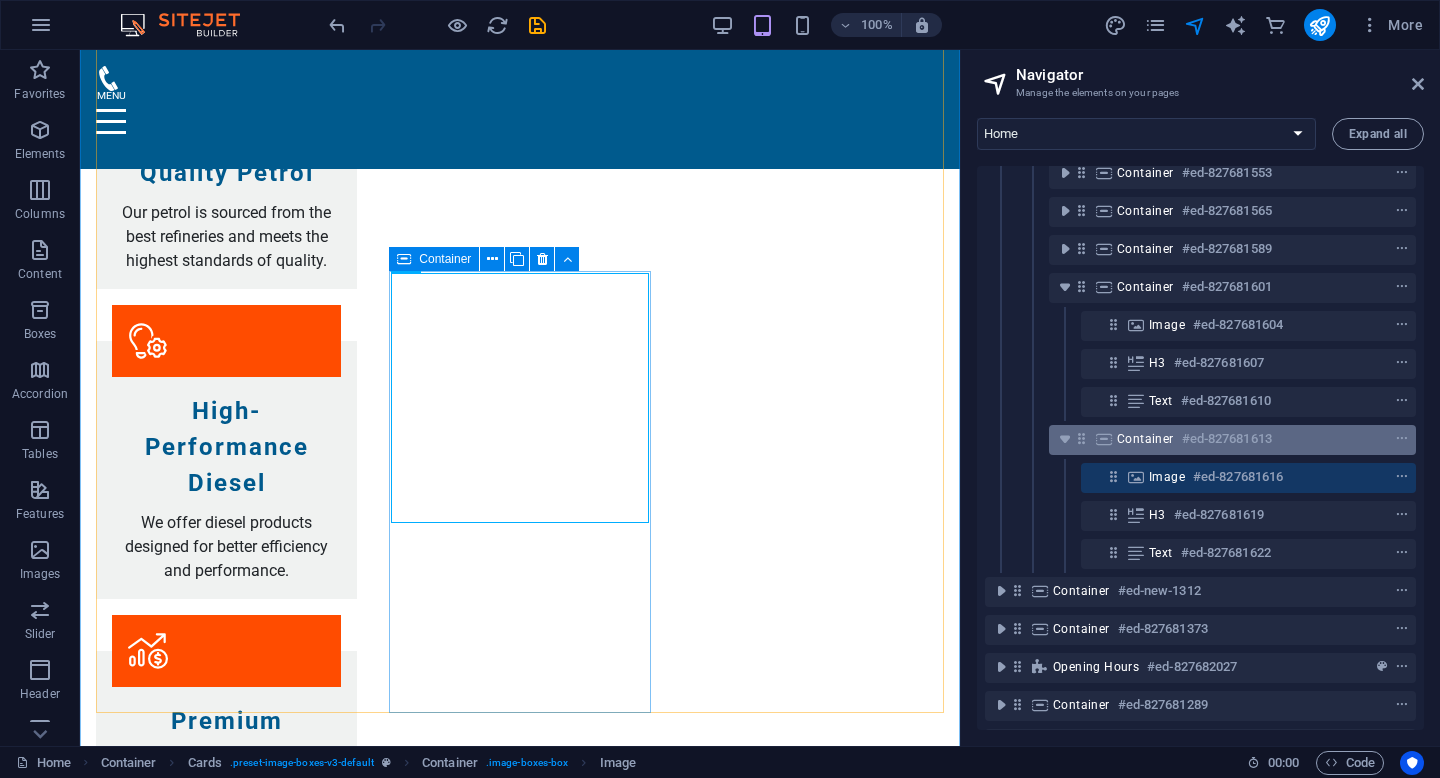 click on "Container #ed-827681613" at bounding box center [1216, 439] 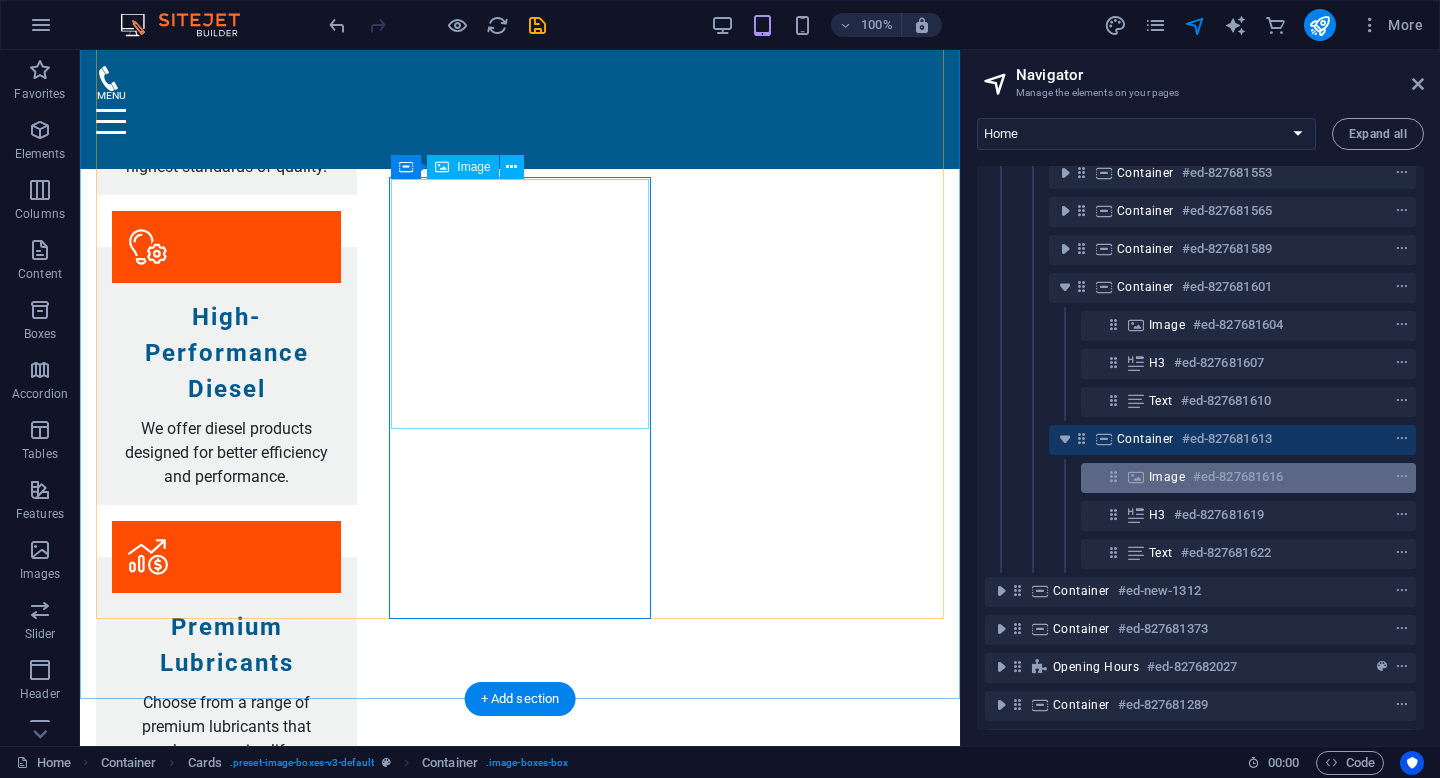 click on "Image" at bounding box center [1167, 477] 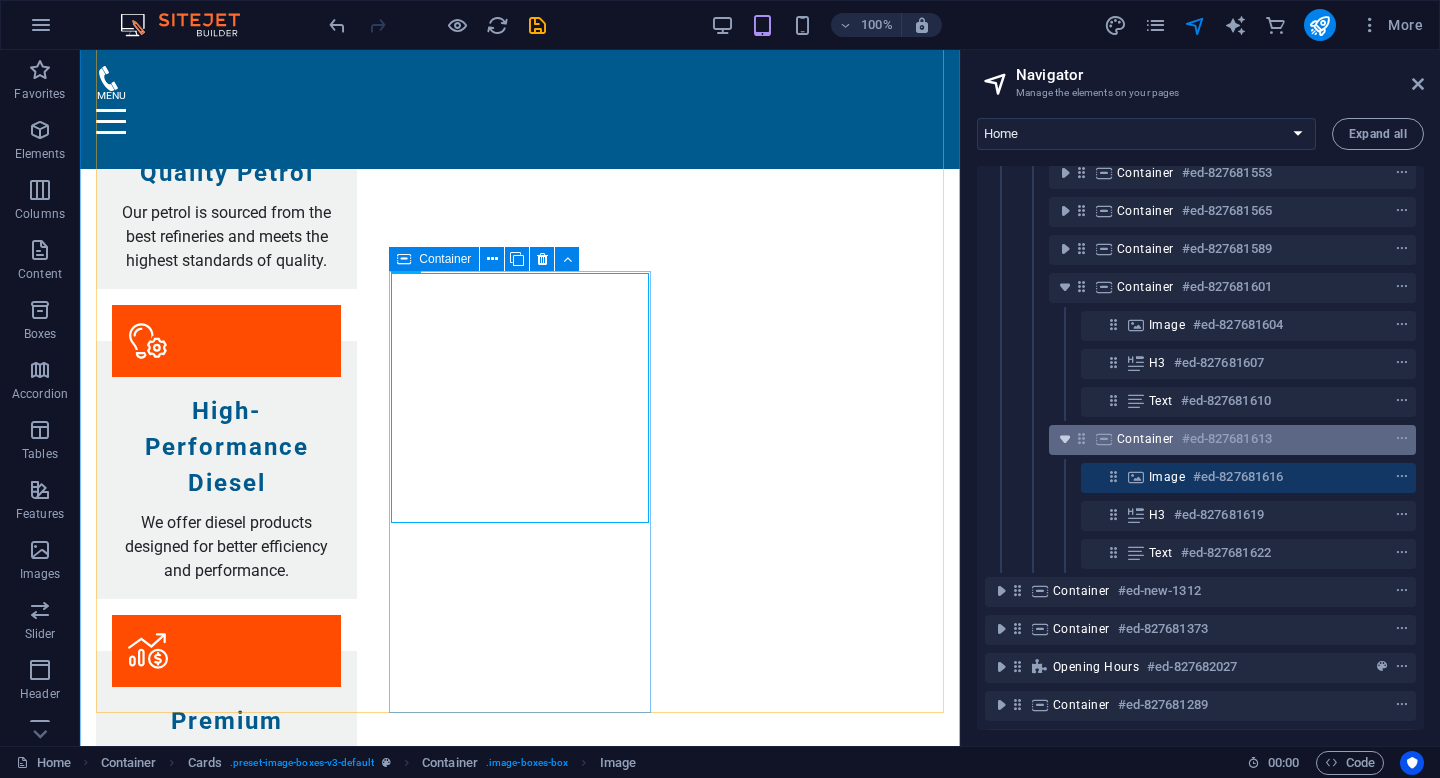 click at bounding box center (1065, 439) 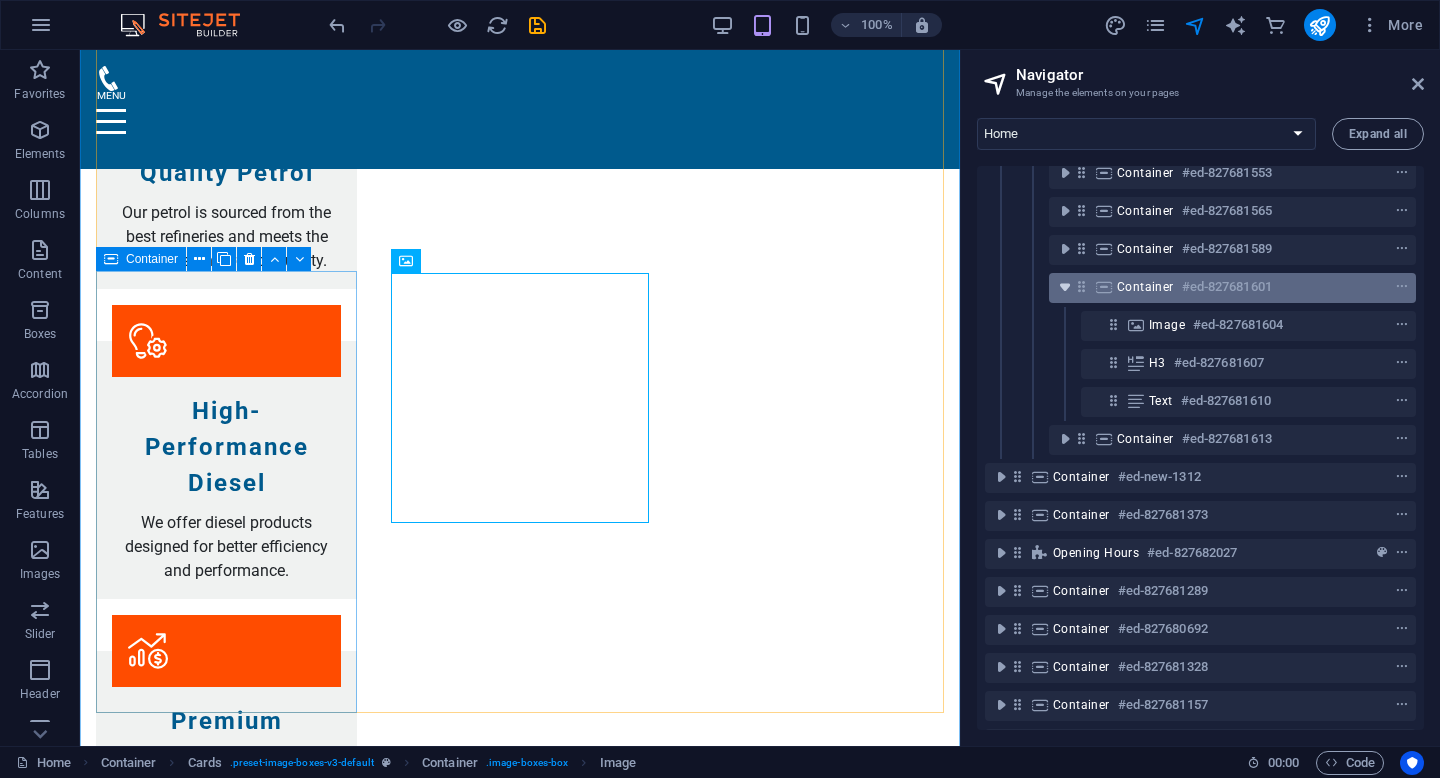 click at bounding box center [1065, 287] 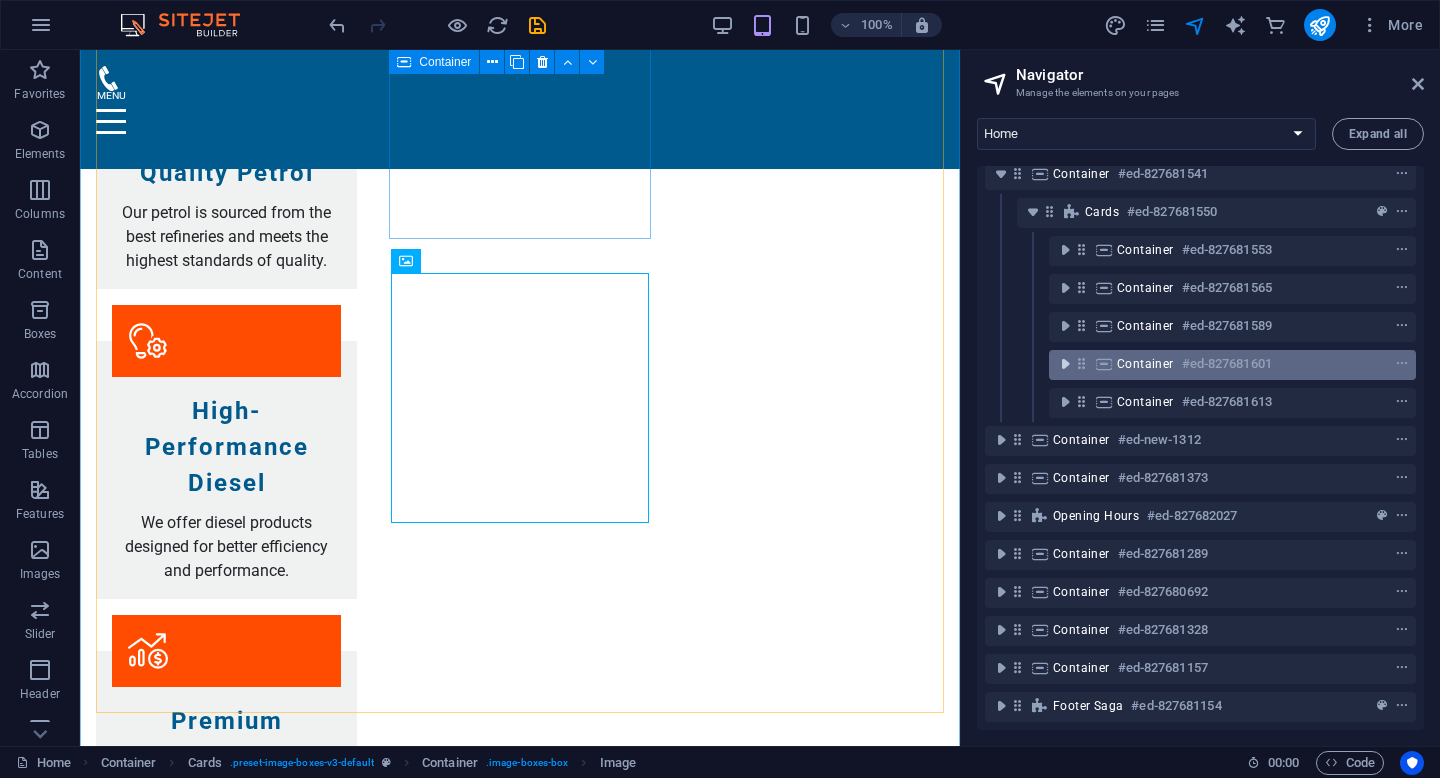 scroll, scrollTop: 258, scrollLeft: 0, axis: vertical 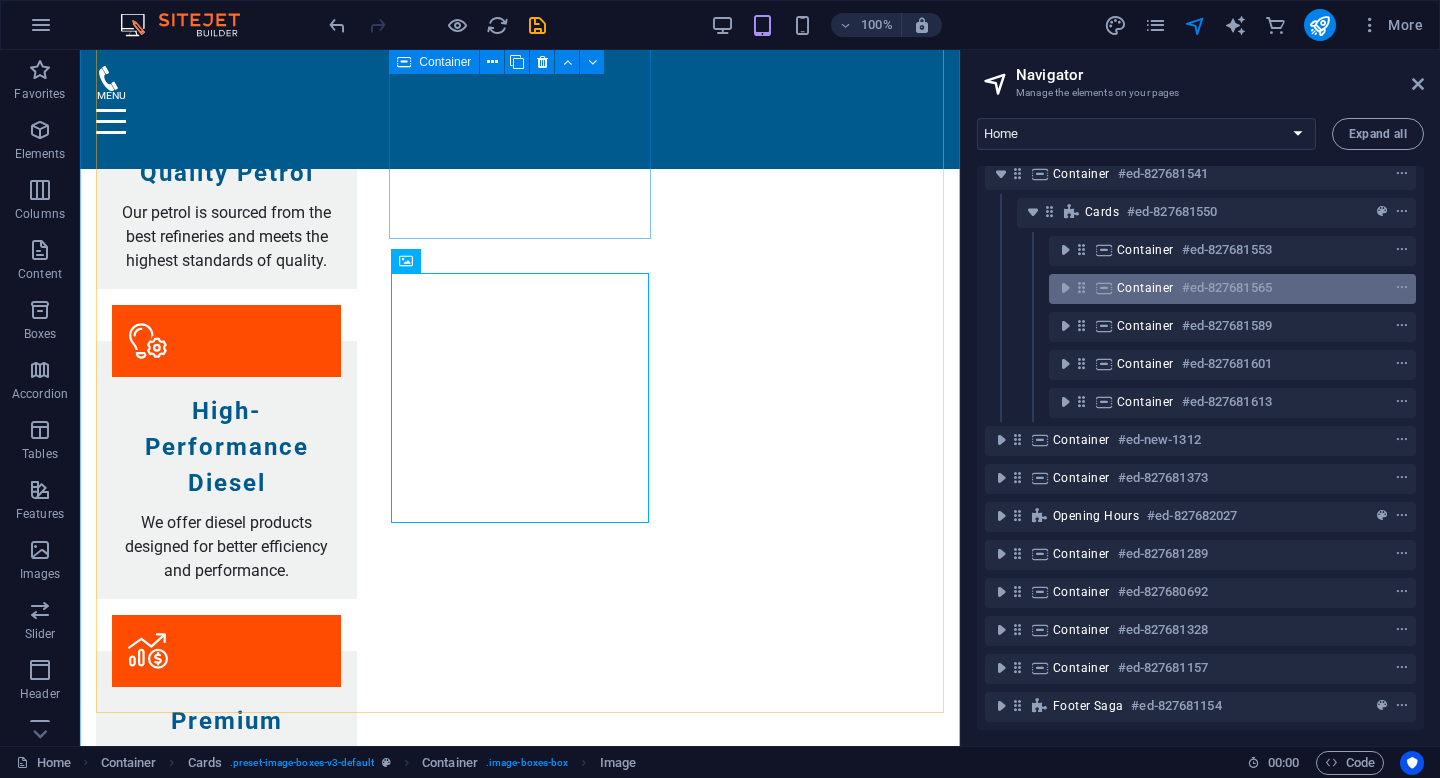click at bounding box center [1104, 288] 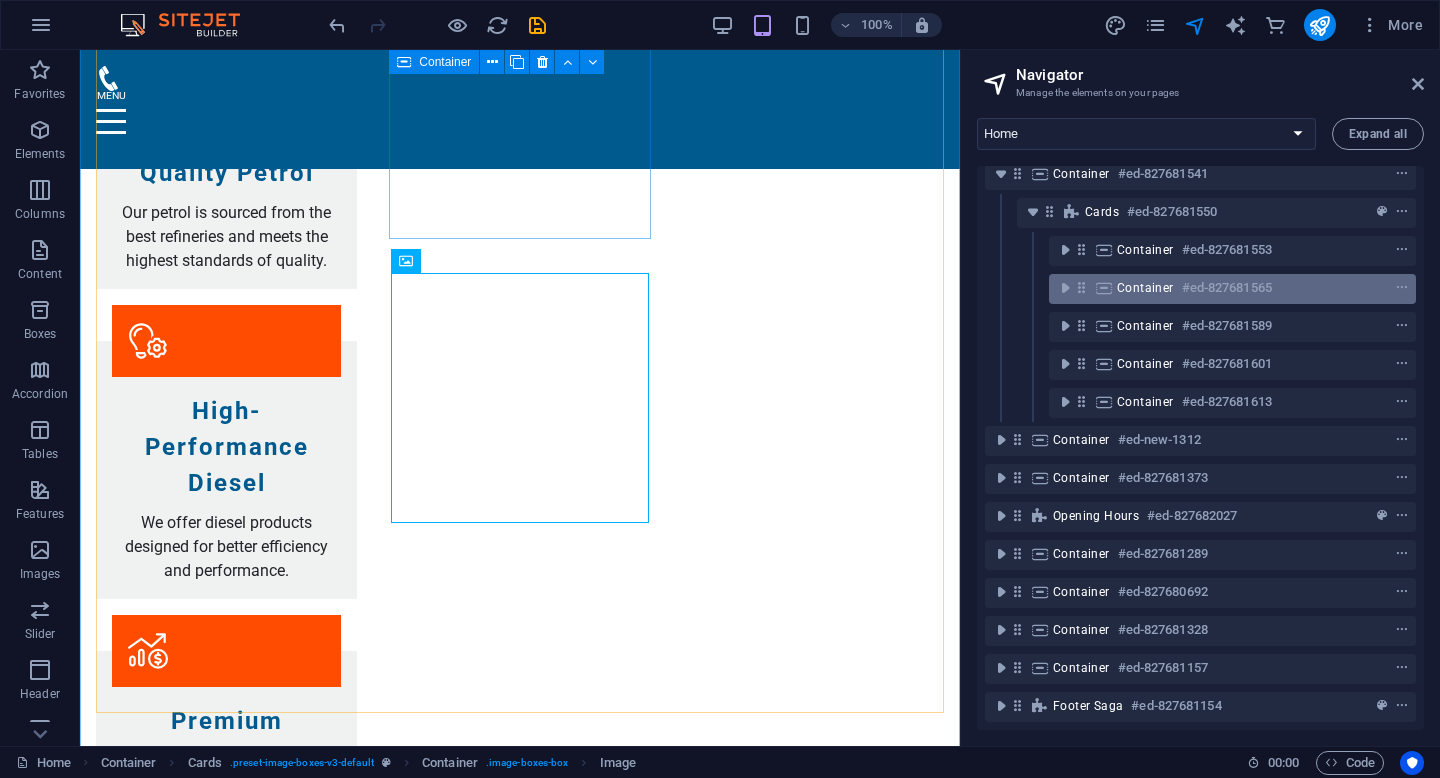 scroll, scrollTop: 2259, scrollLeft: 0, axis: vertical 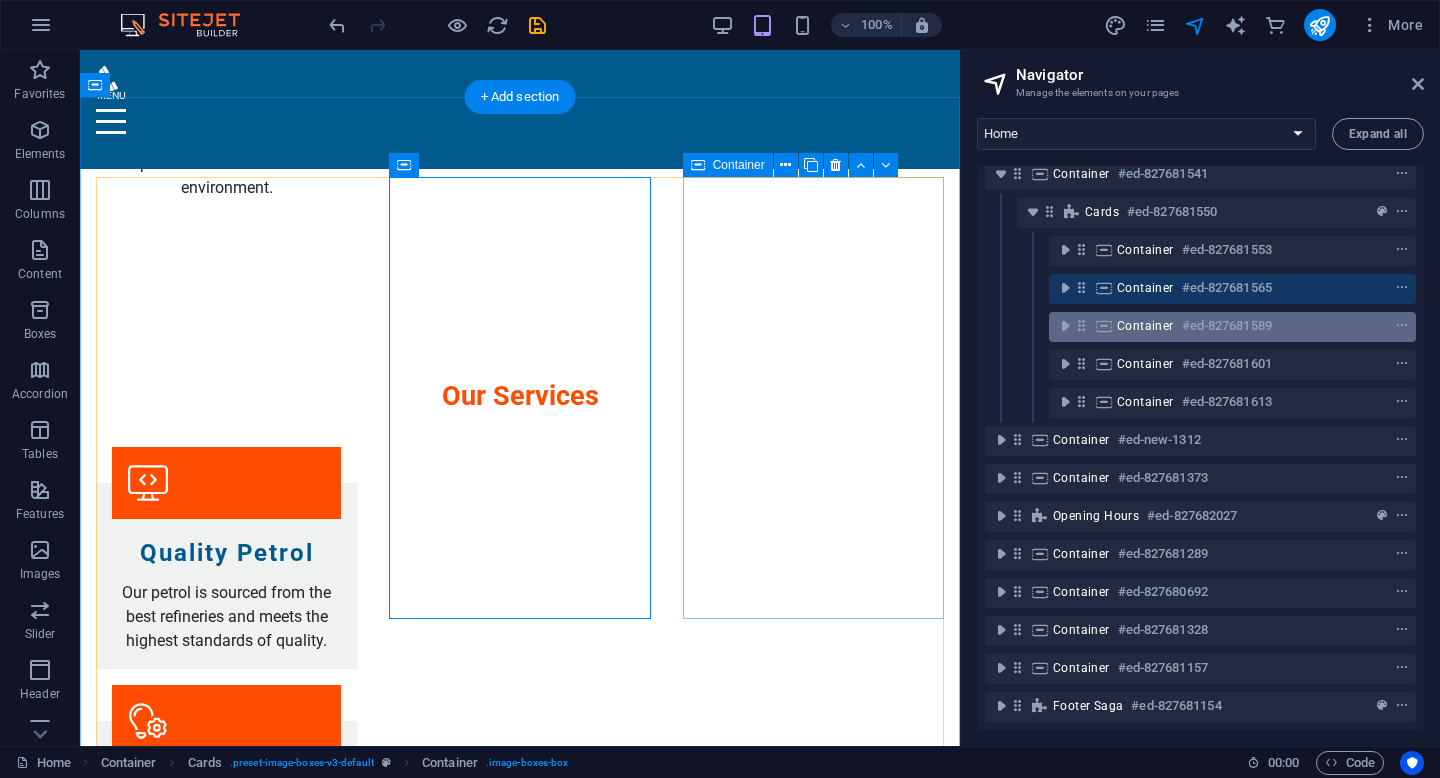 click at bounding box center [1104, 326] 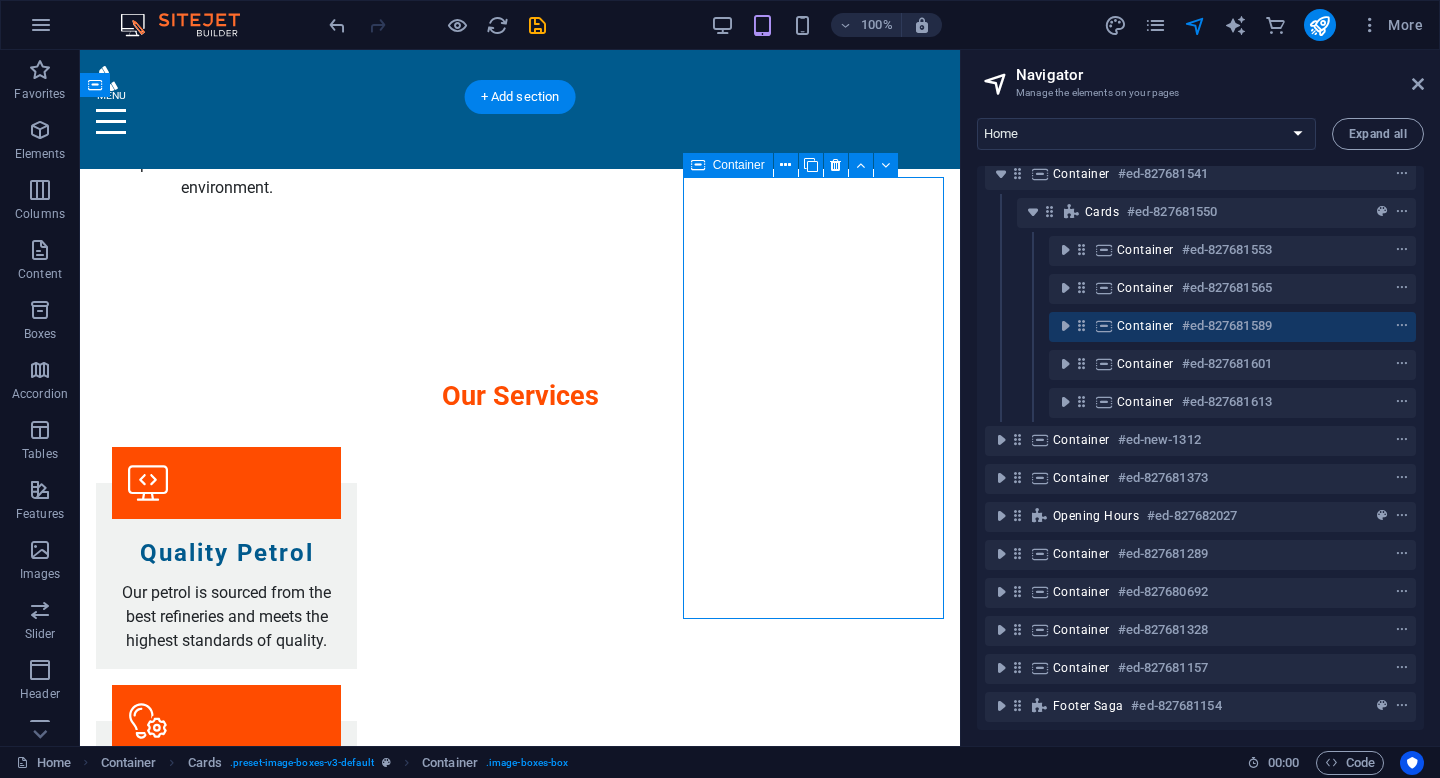 click at bounding box center [1104, 326] 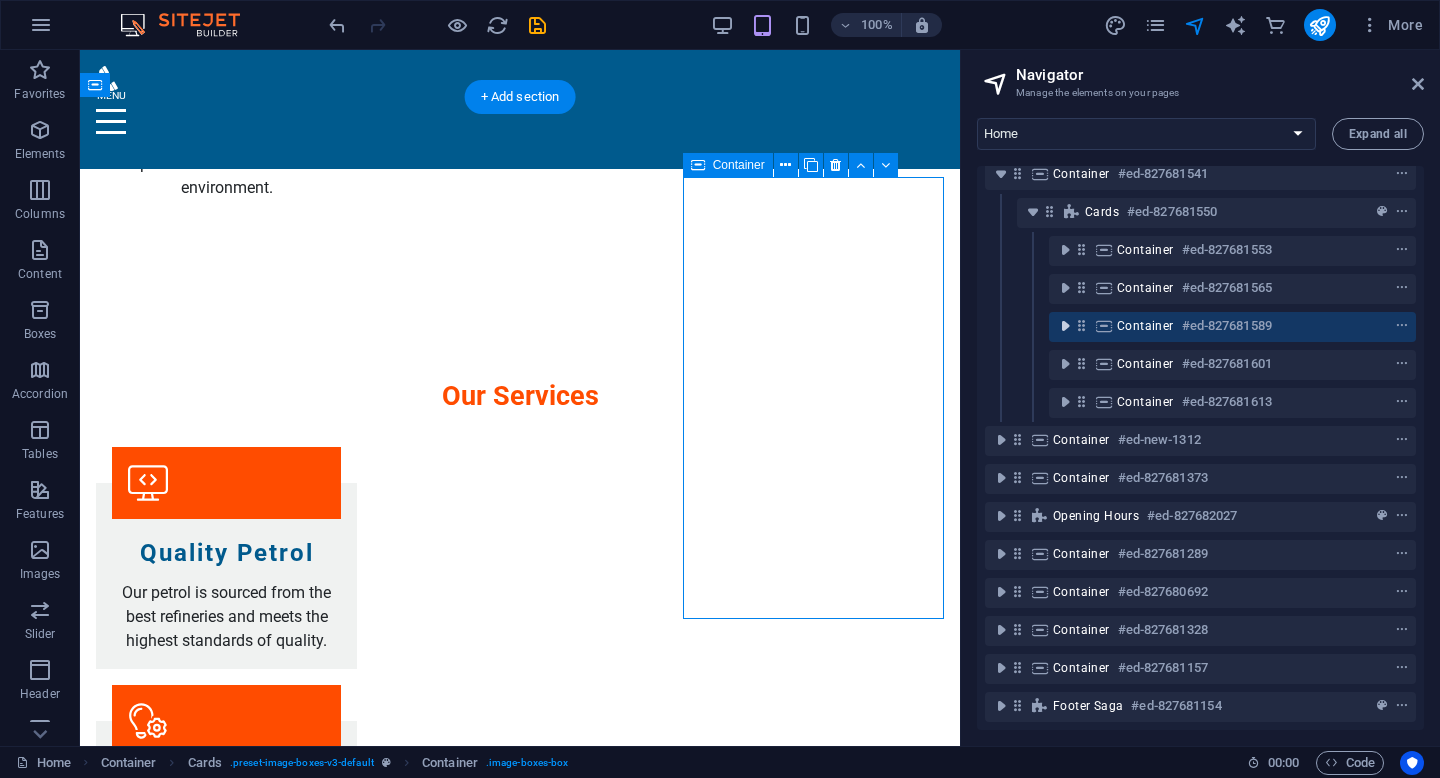 click at bounding box center (1065, 326) 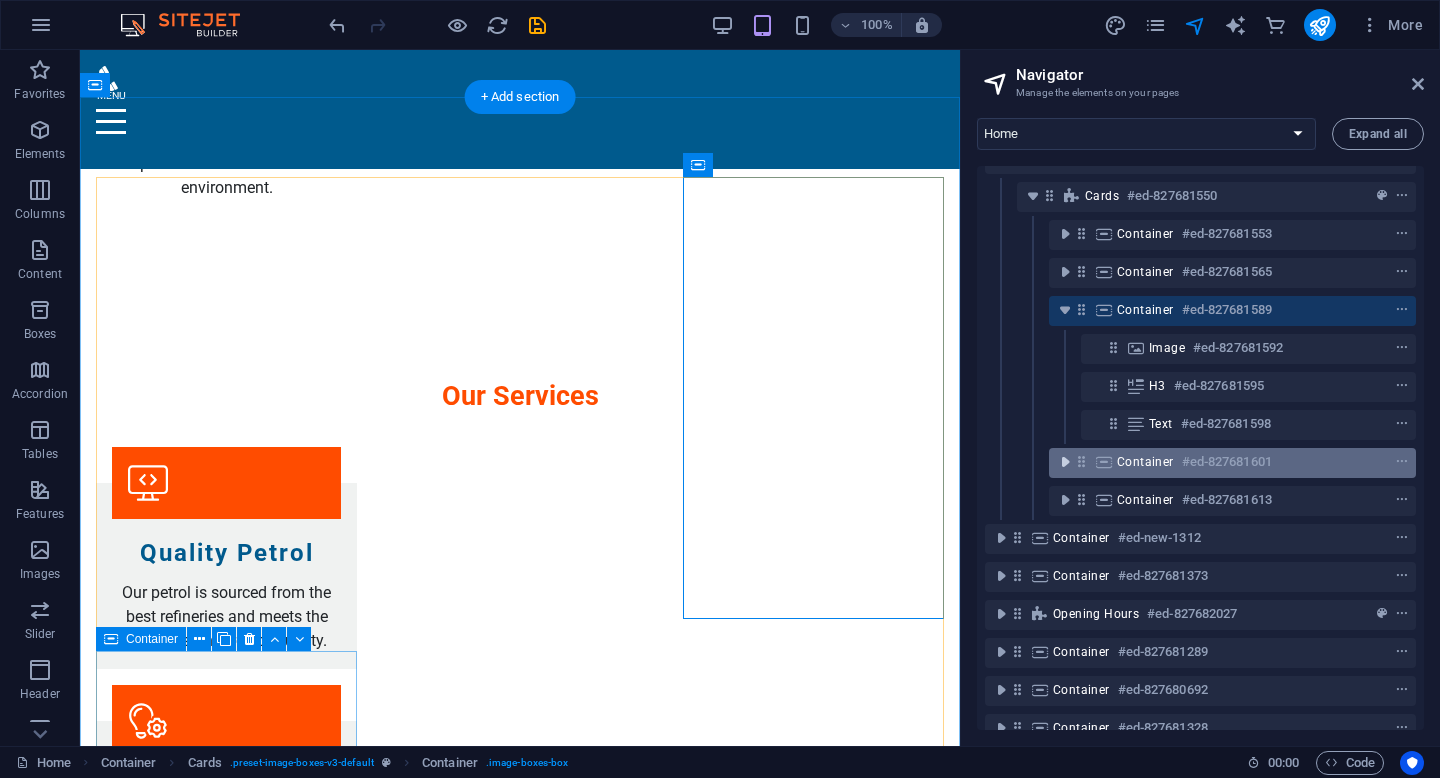 click at bounding box center [1065, 462] 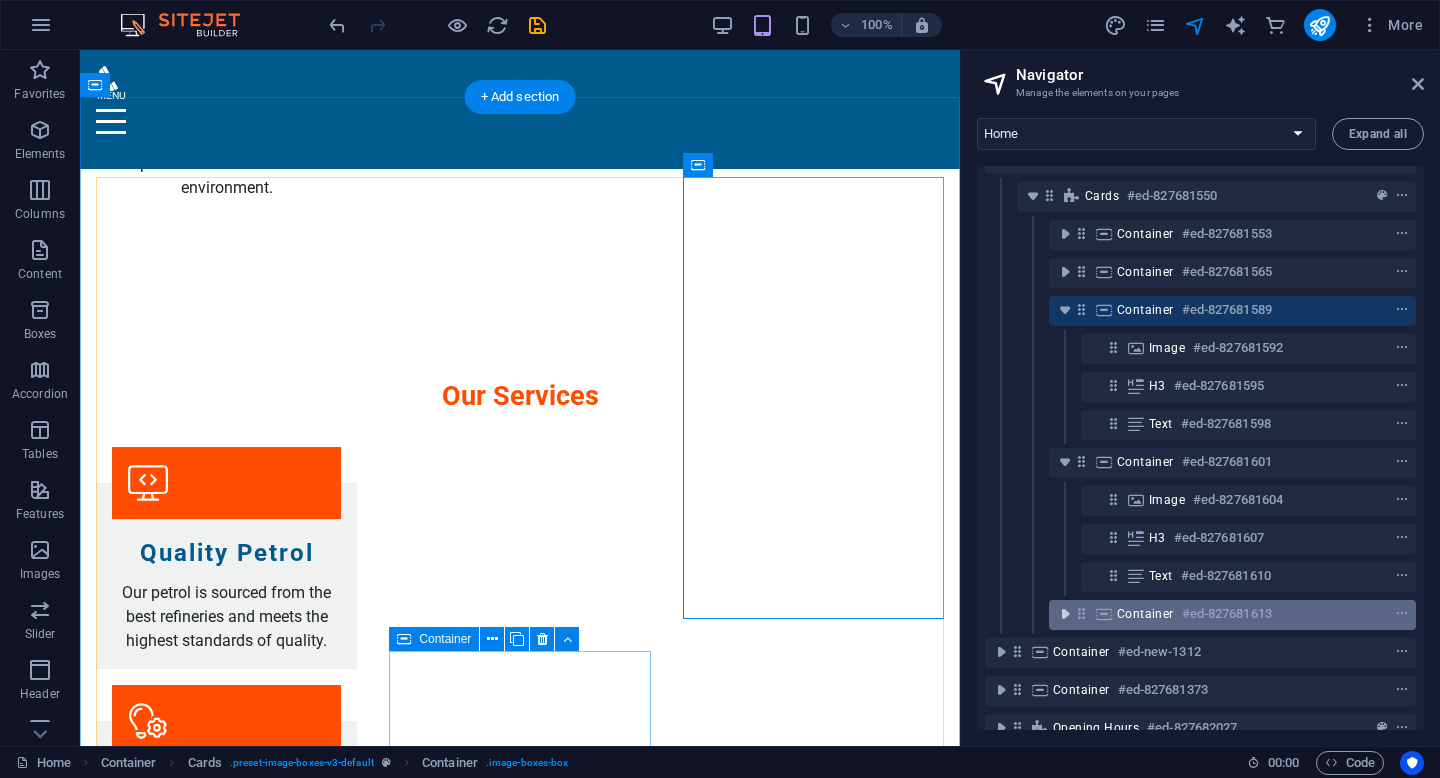 click at bounding box center [1065, 614] 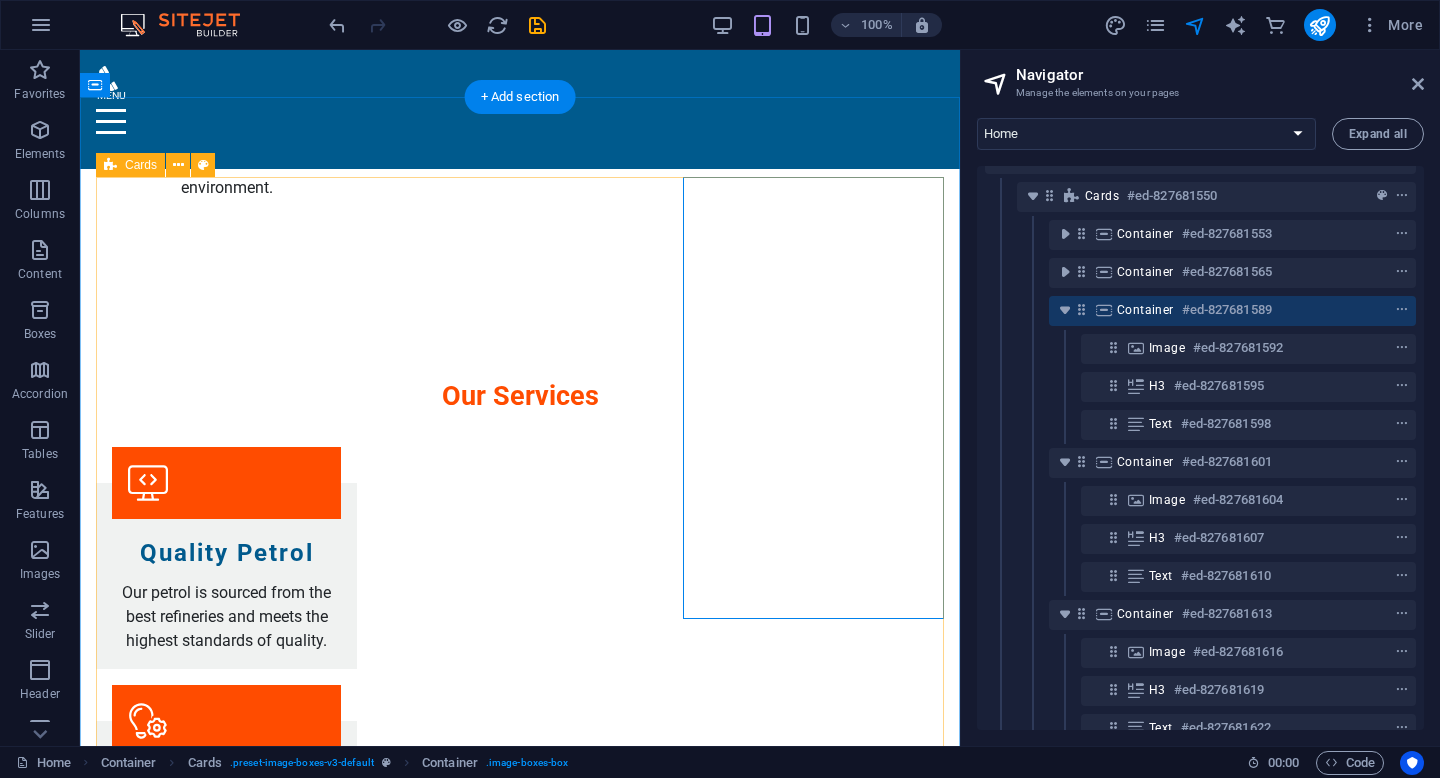 type 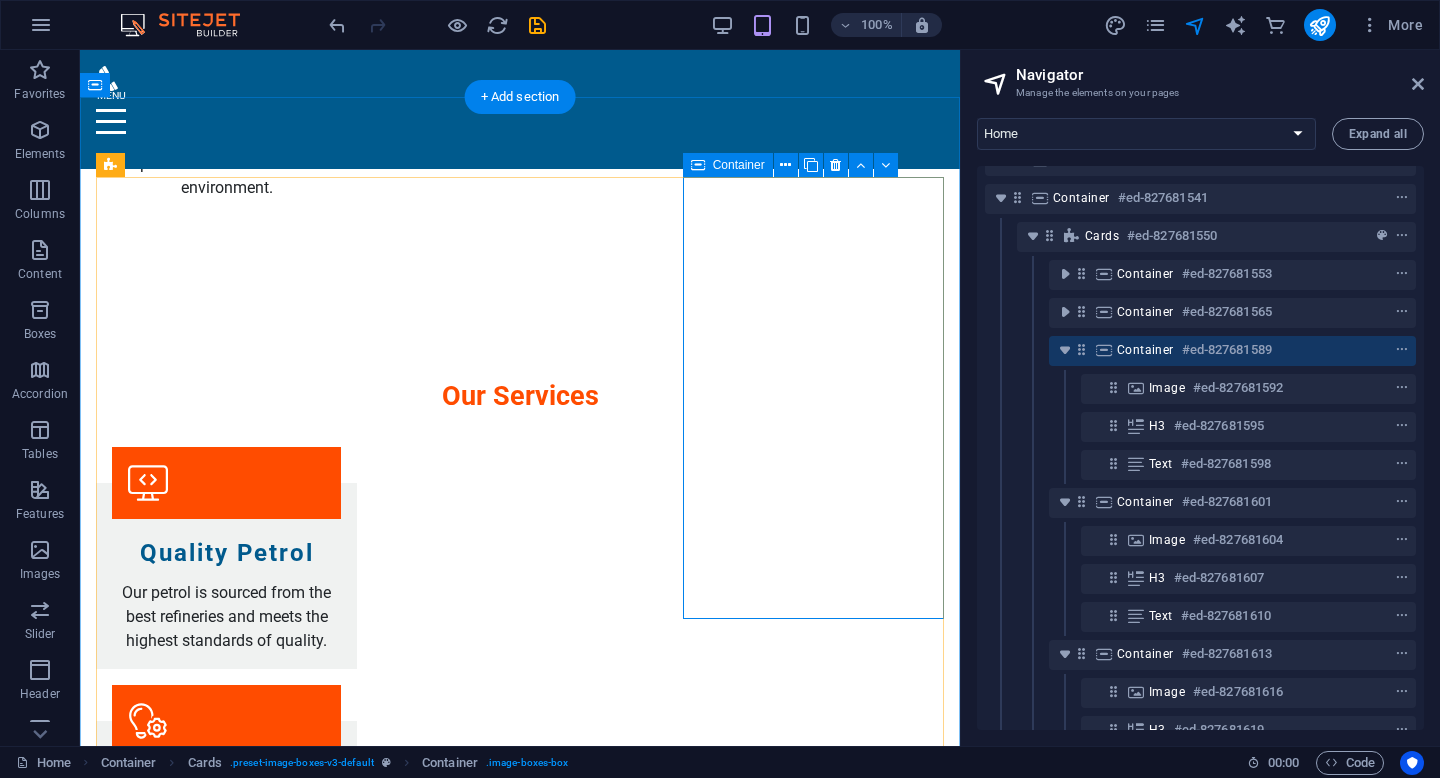 click at bounding box center (1104, 350) 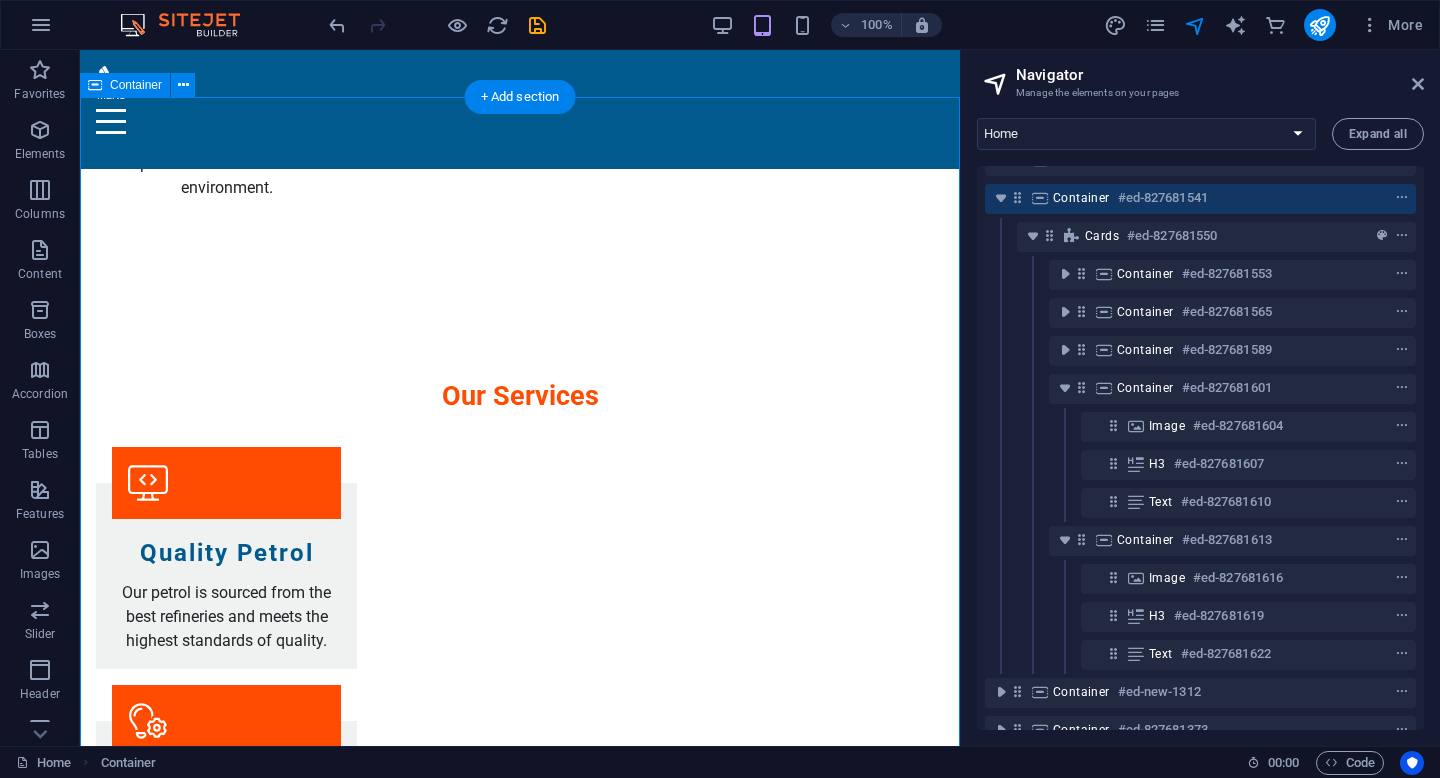 drag, startPoint x: 642, startPoint y: 166, endPoint x: 640, endPoint y: 205, distance: 39.051247 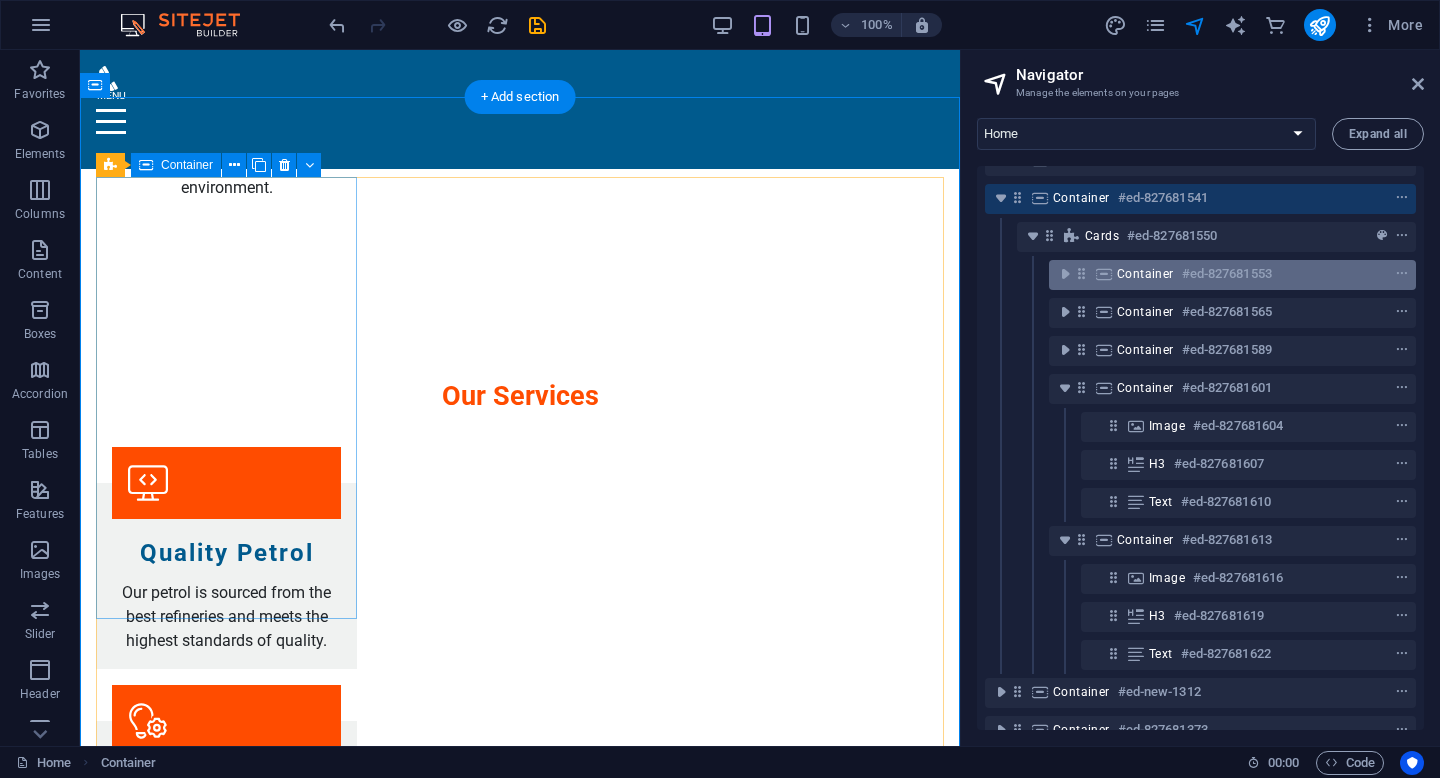 click on "Container" at bounding box center (1145, 274) 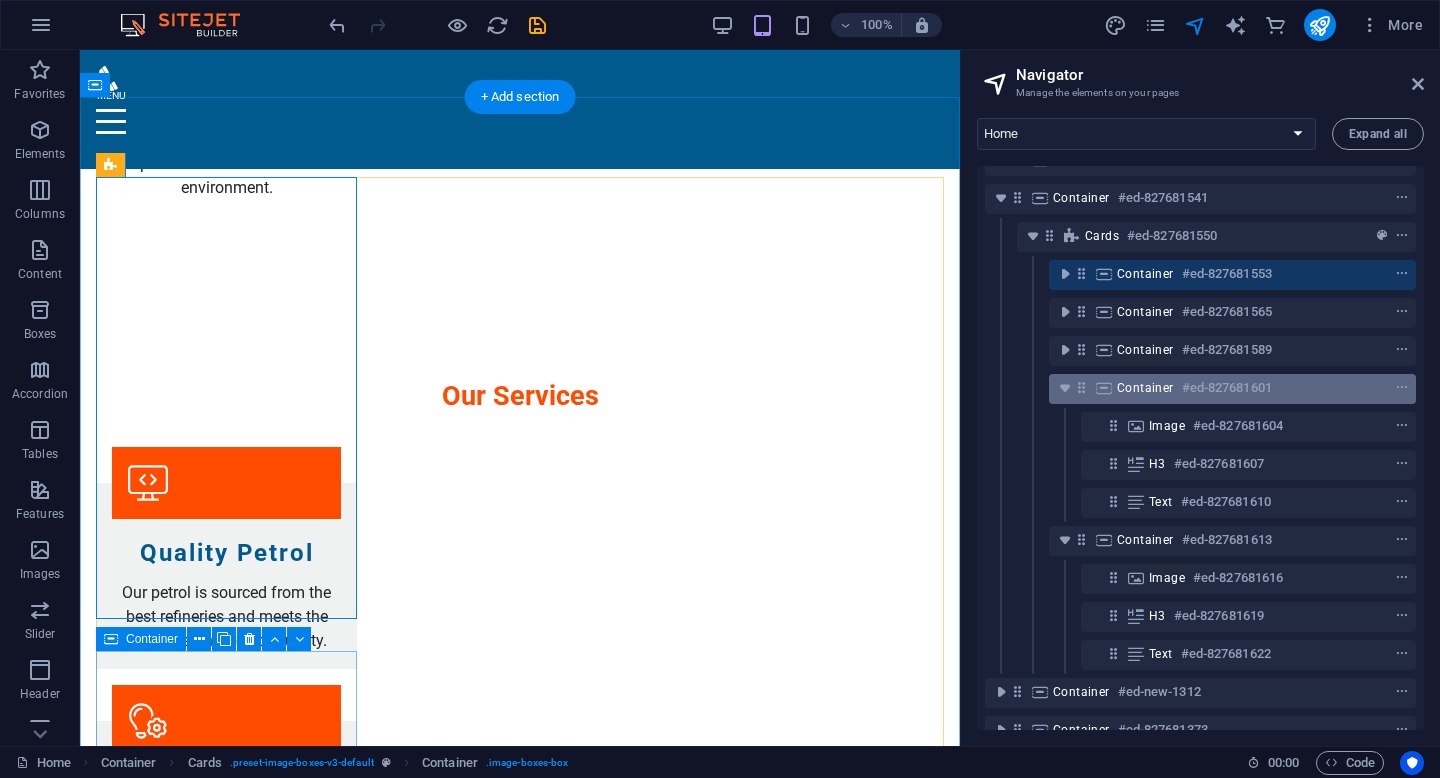 click on "Container #ed-827681601" at bounding box center [1232, 389] 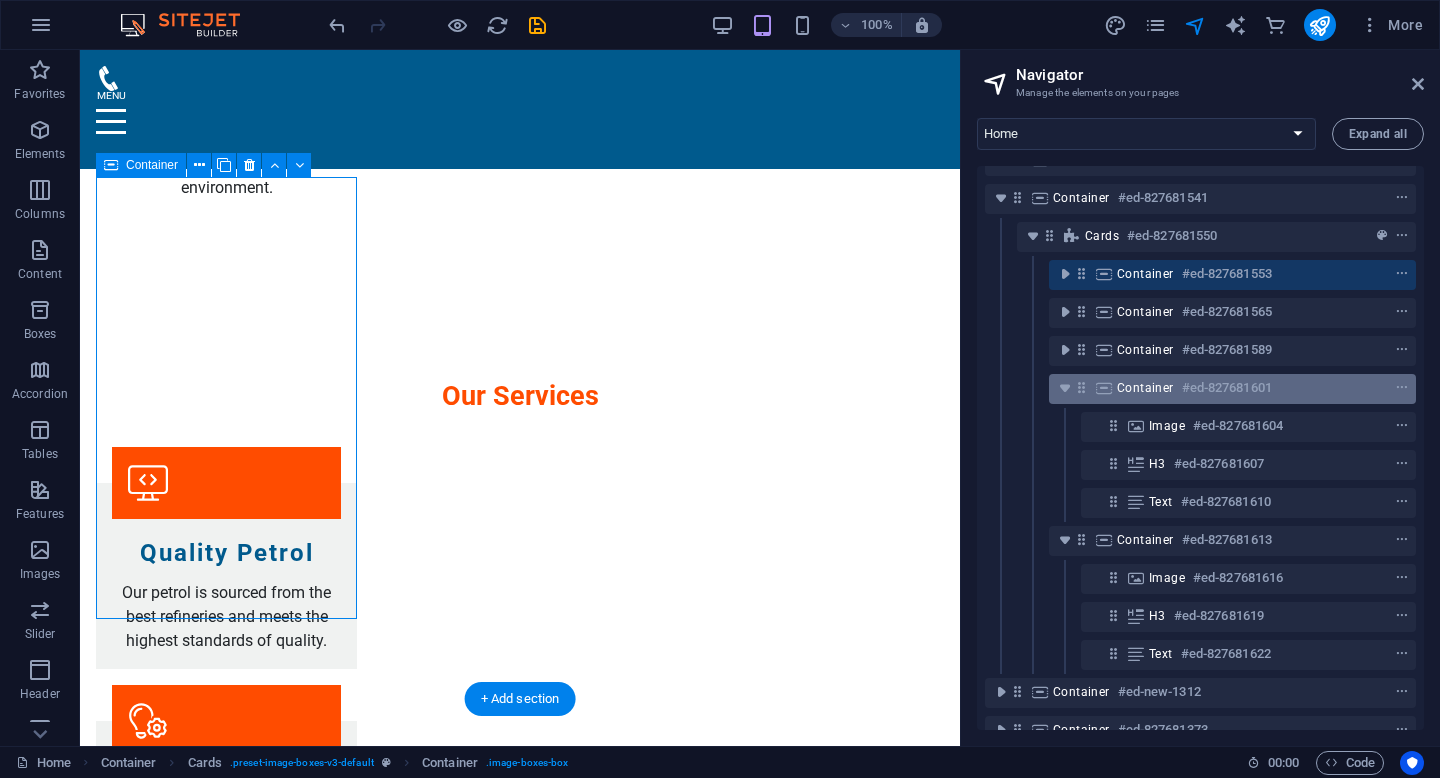 scroll, scrollTop: 2733, scrollLeft: 0, axis: vertical 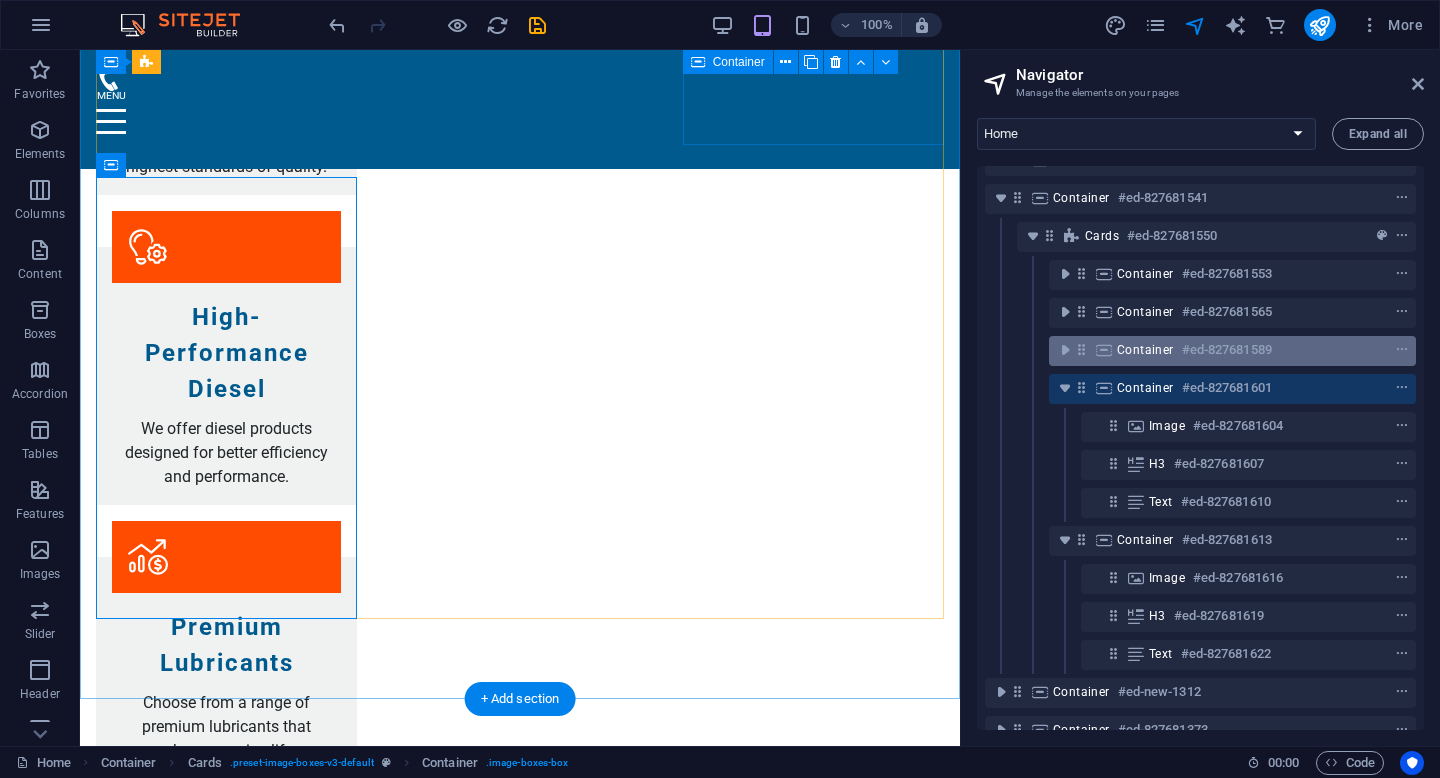 click on "Container" at bounding box center [1145, 350] 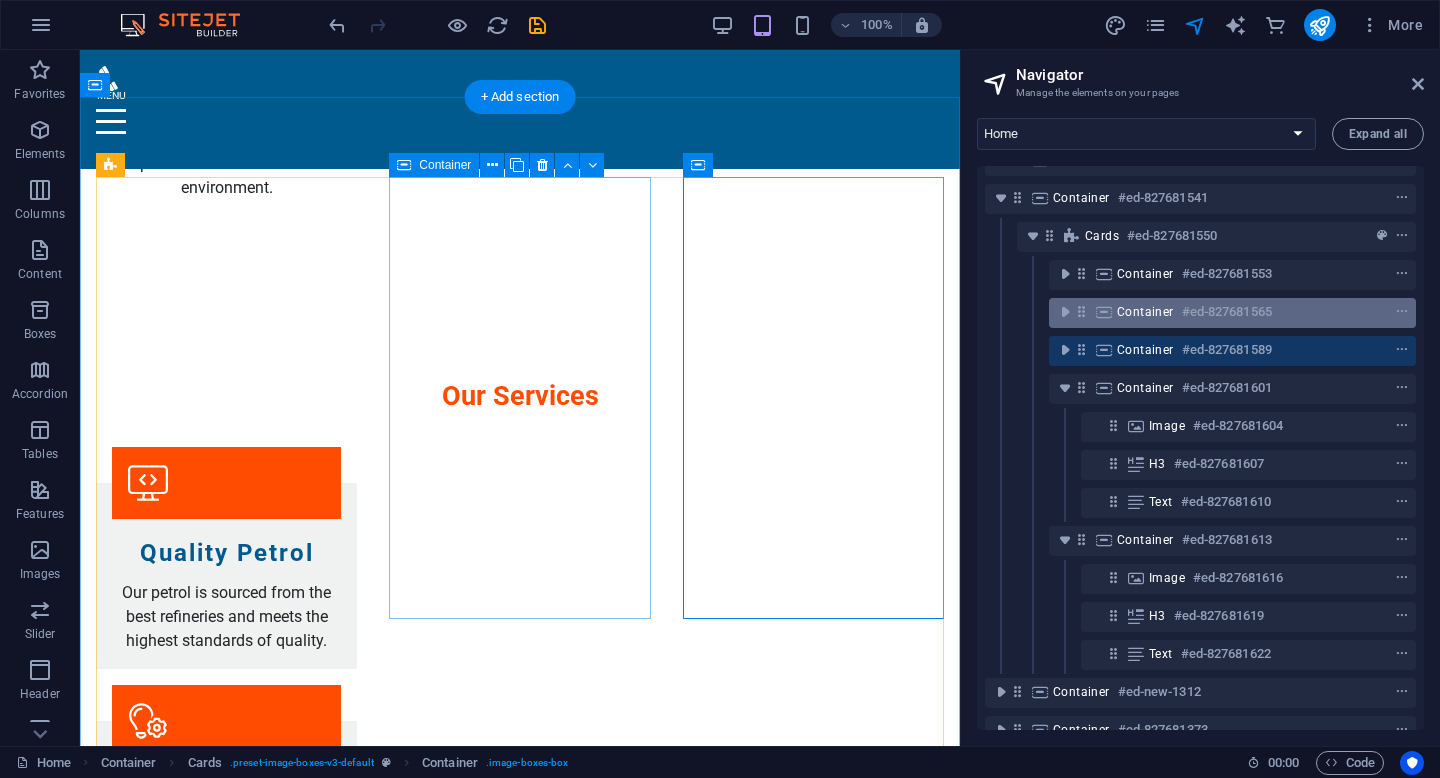 click on "Container #ed-827681565" at bounding box center [1232, 313] 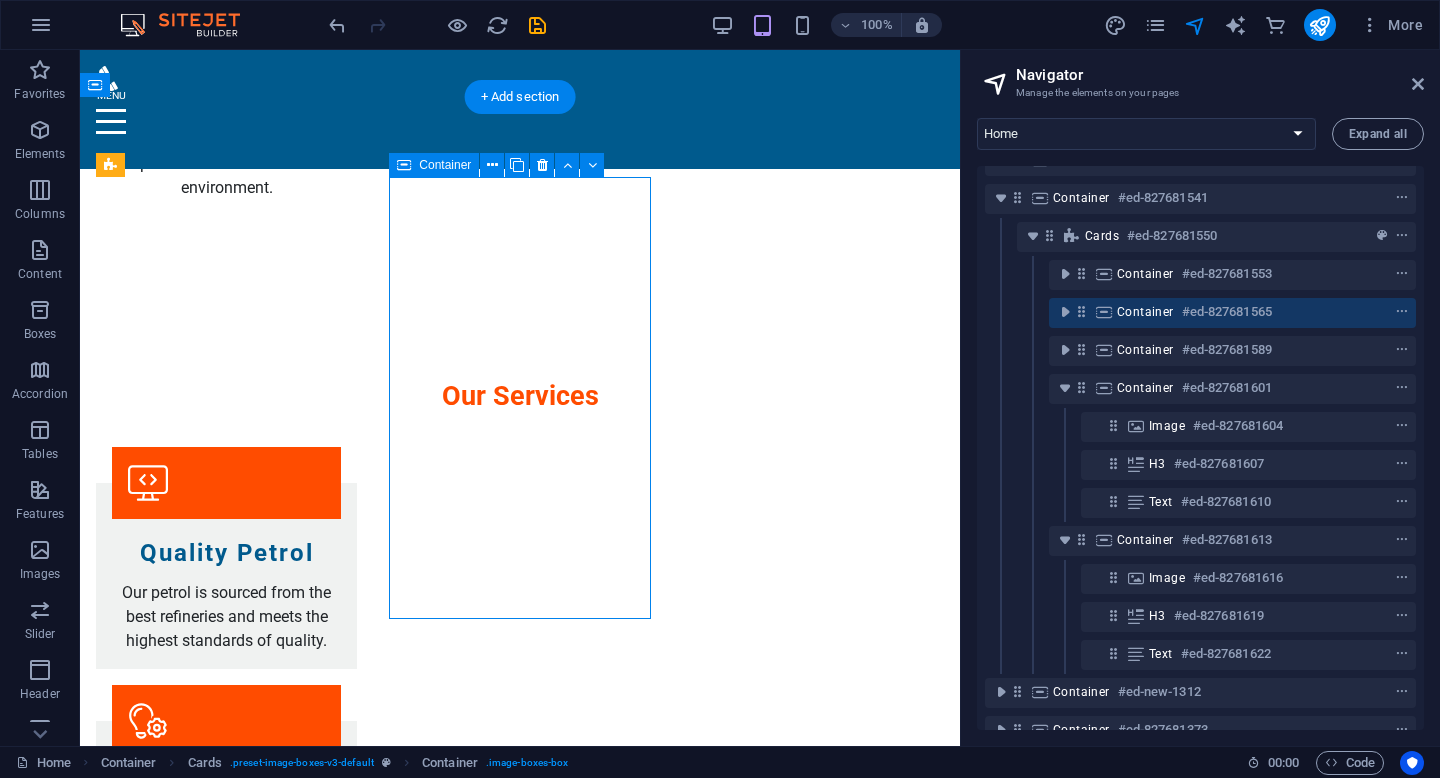 click on "Container #ed-827681565" at bounding box center (1216, 312) 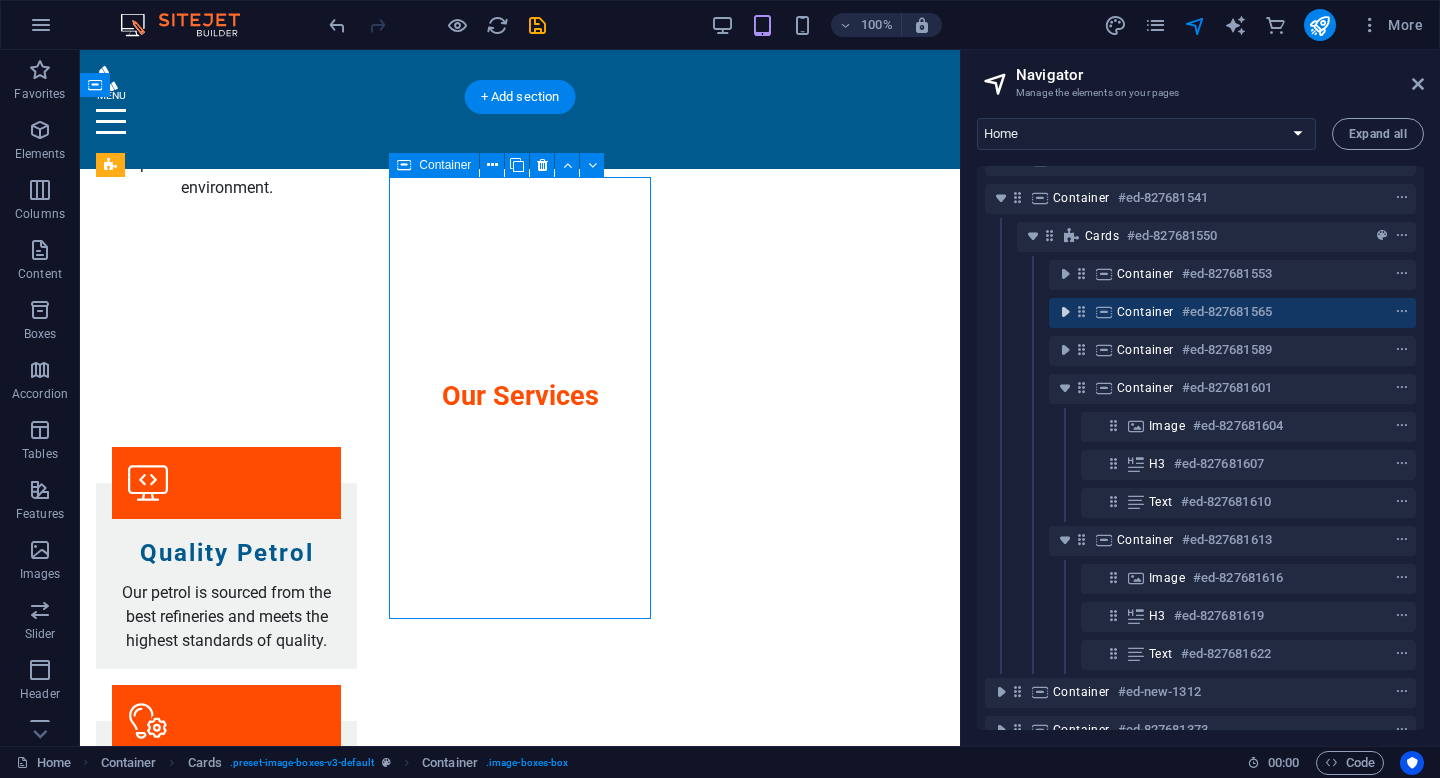 click at bounding box center (1065, 312) 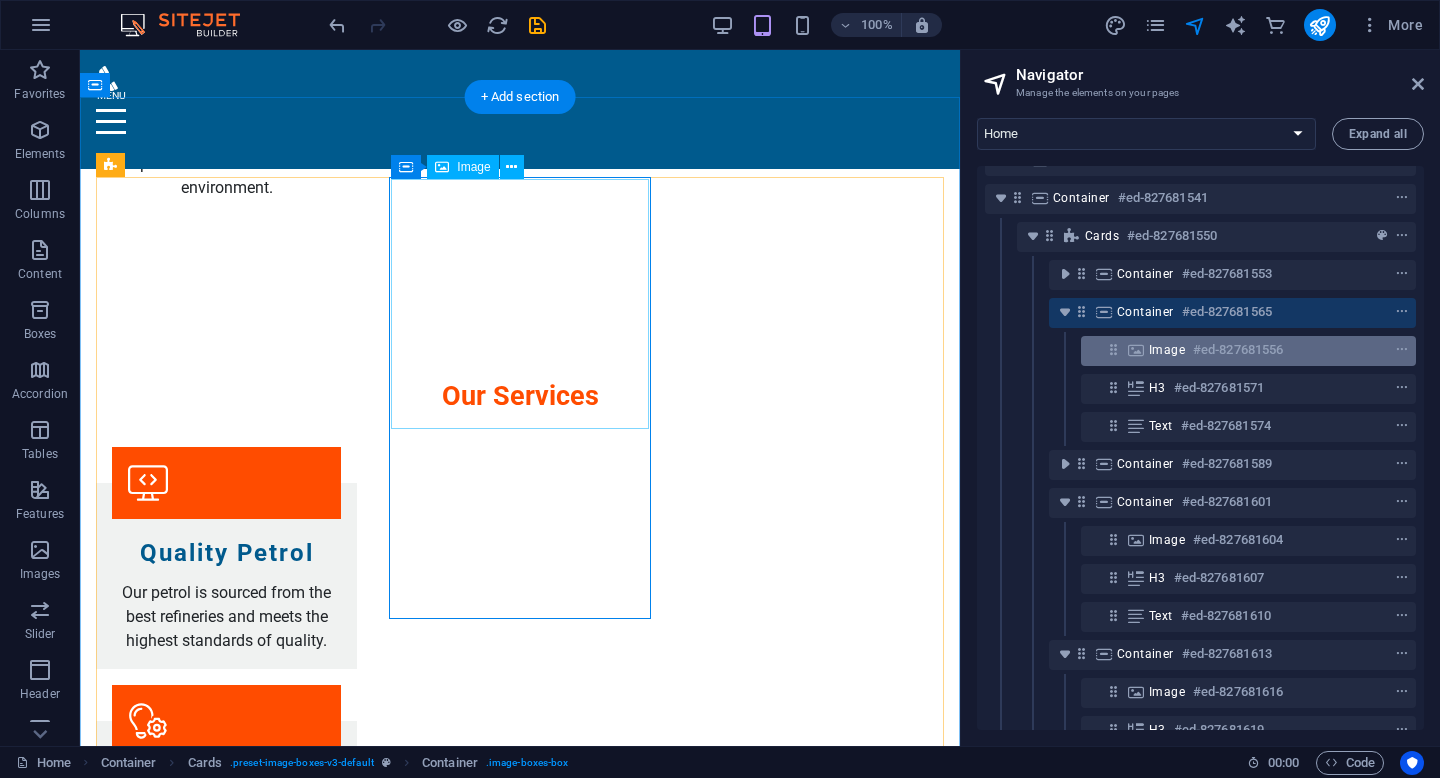 click on "Image" at bounding box center (1167, 350) 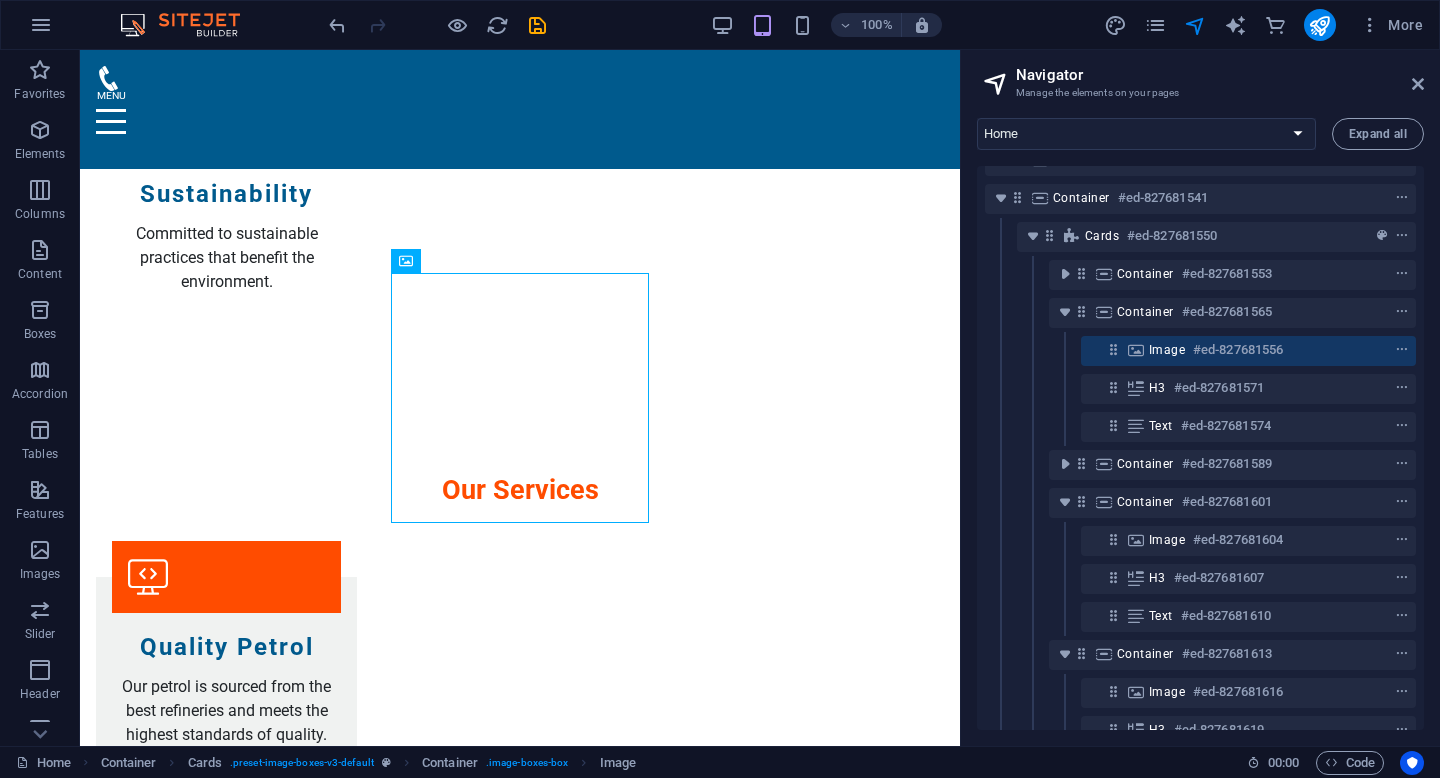 drag, startPoint x: 1426, startPoint y: 308, endPoint x: 1427, endPoint y: 294, distance: 14.035668 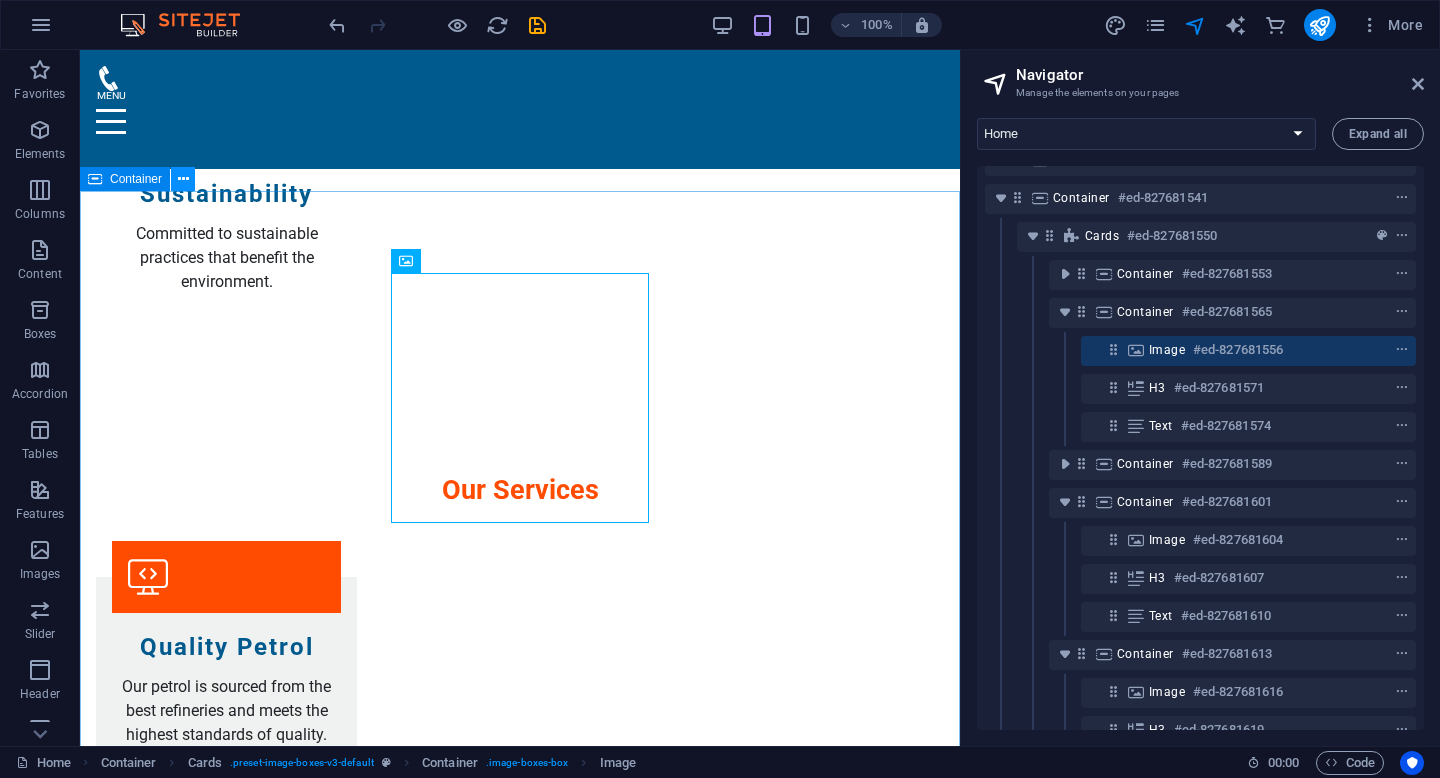 click at bounding box center (183, 179) 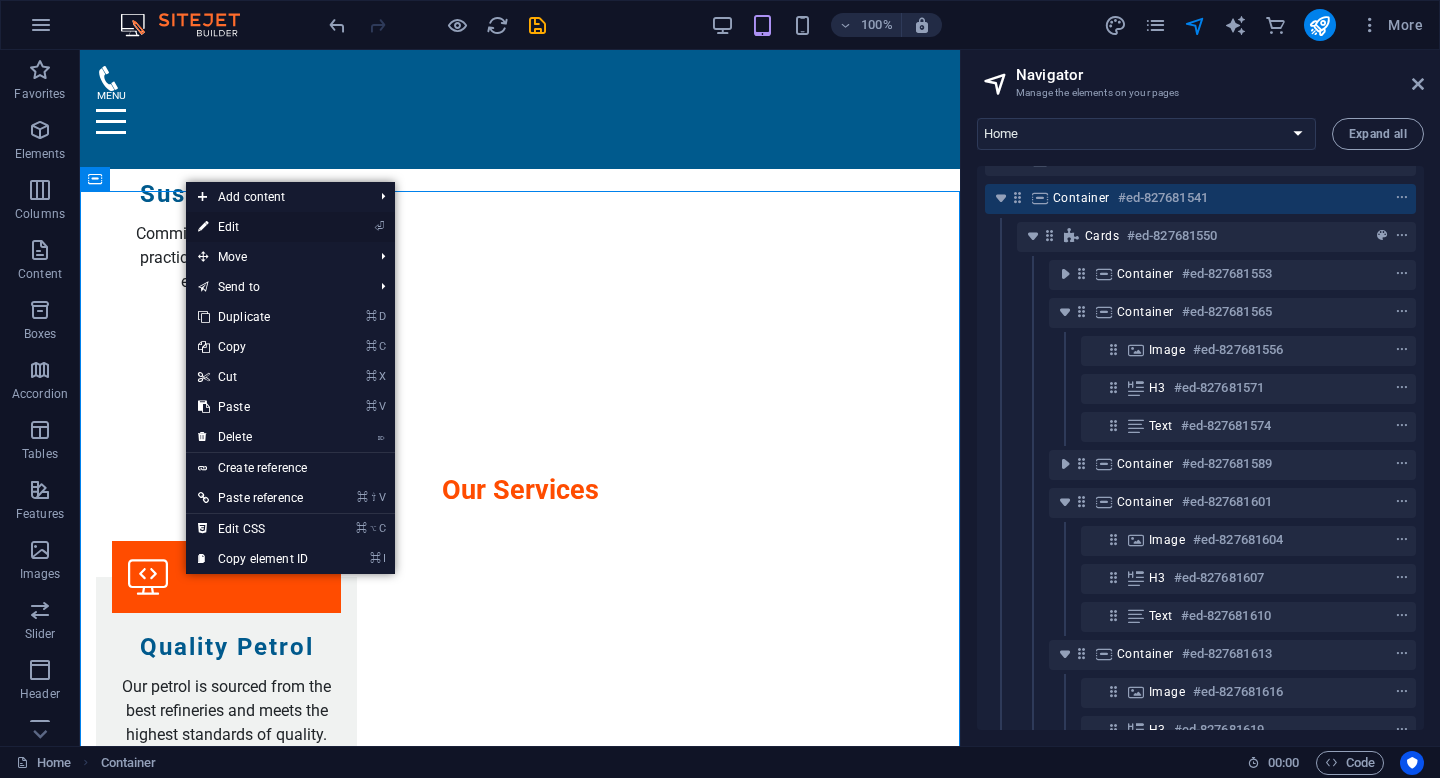 click on "⏎  Edit" at bounding box center [253, 227] 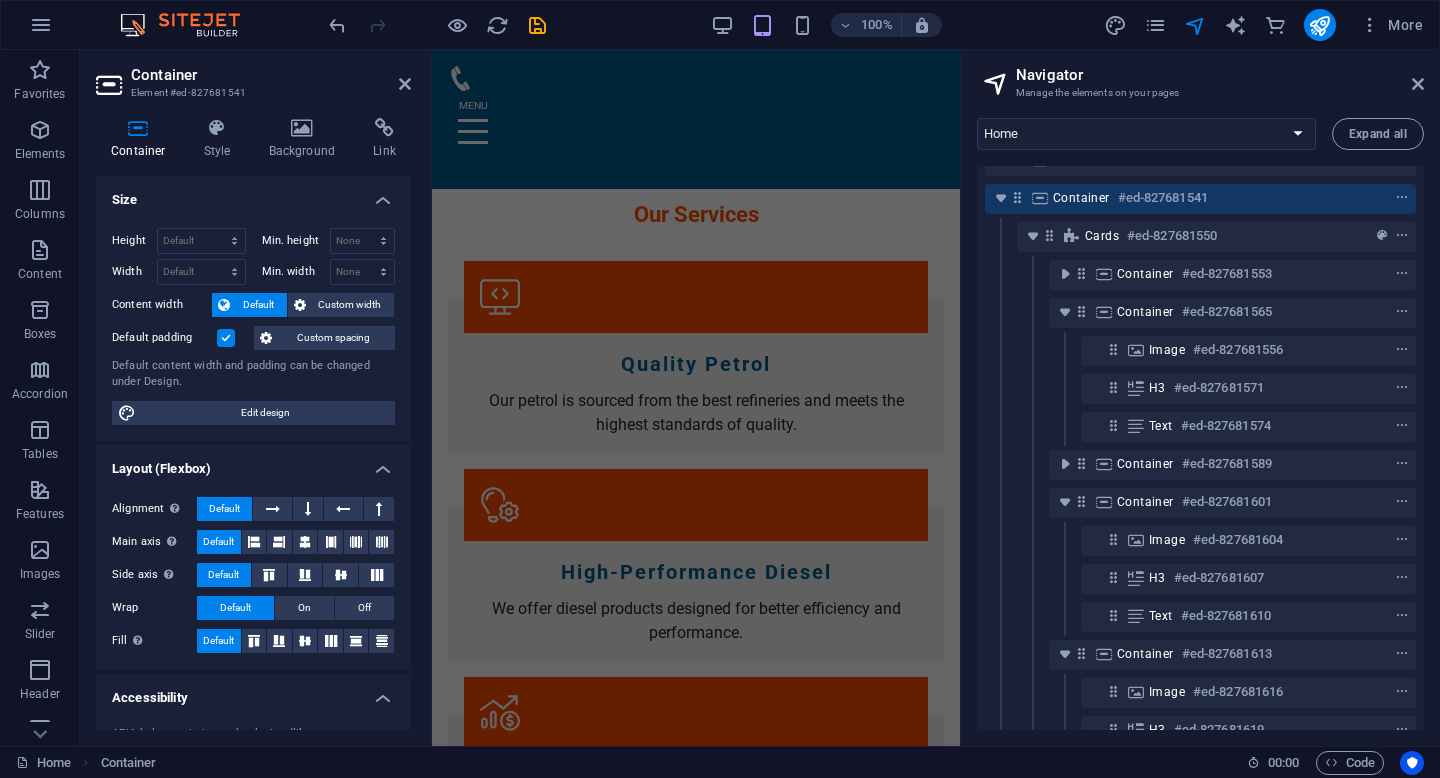 scroll, scrollTop: 3798, scrollLeft: 0, axis: vertical 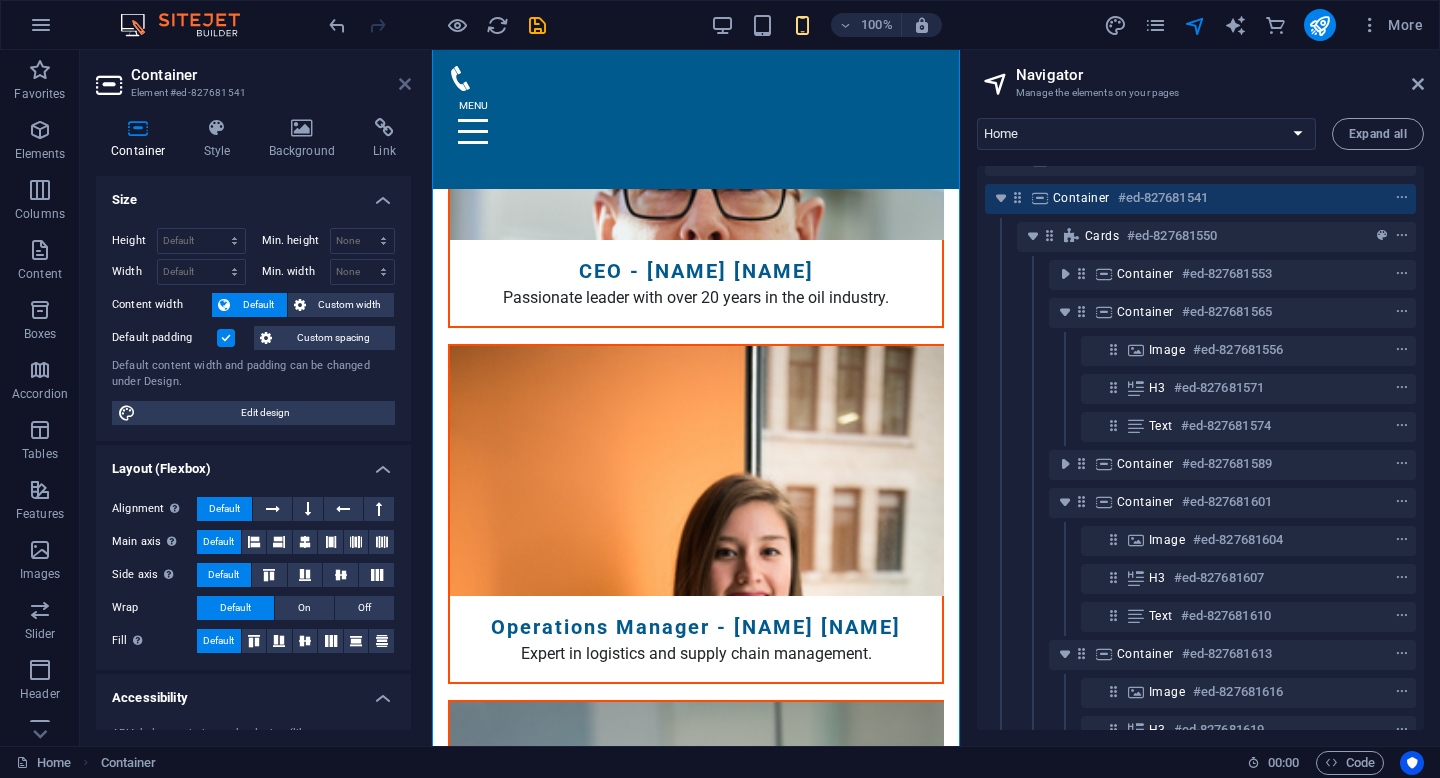 click at bounding box center [405, 84] 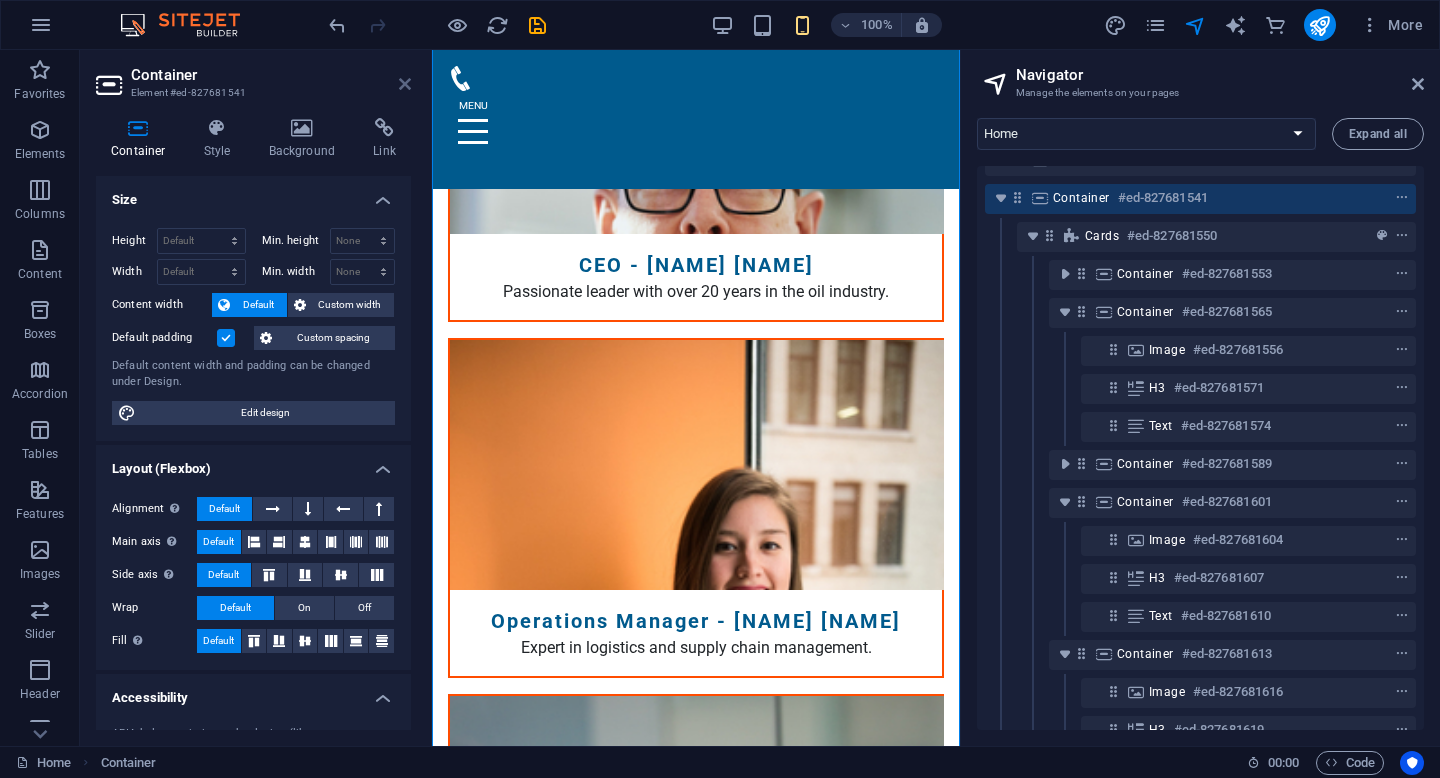 scroll, scrollTop: 2496, scrollLeft: 0, axis: vertical 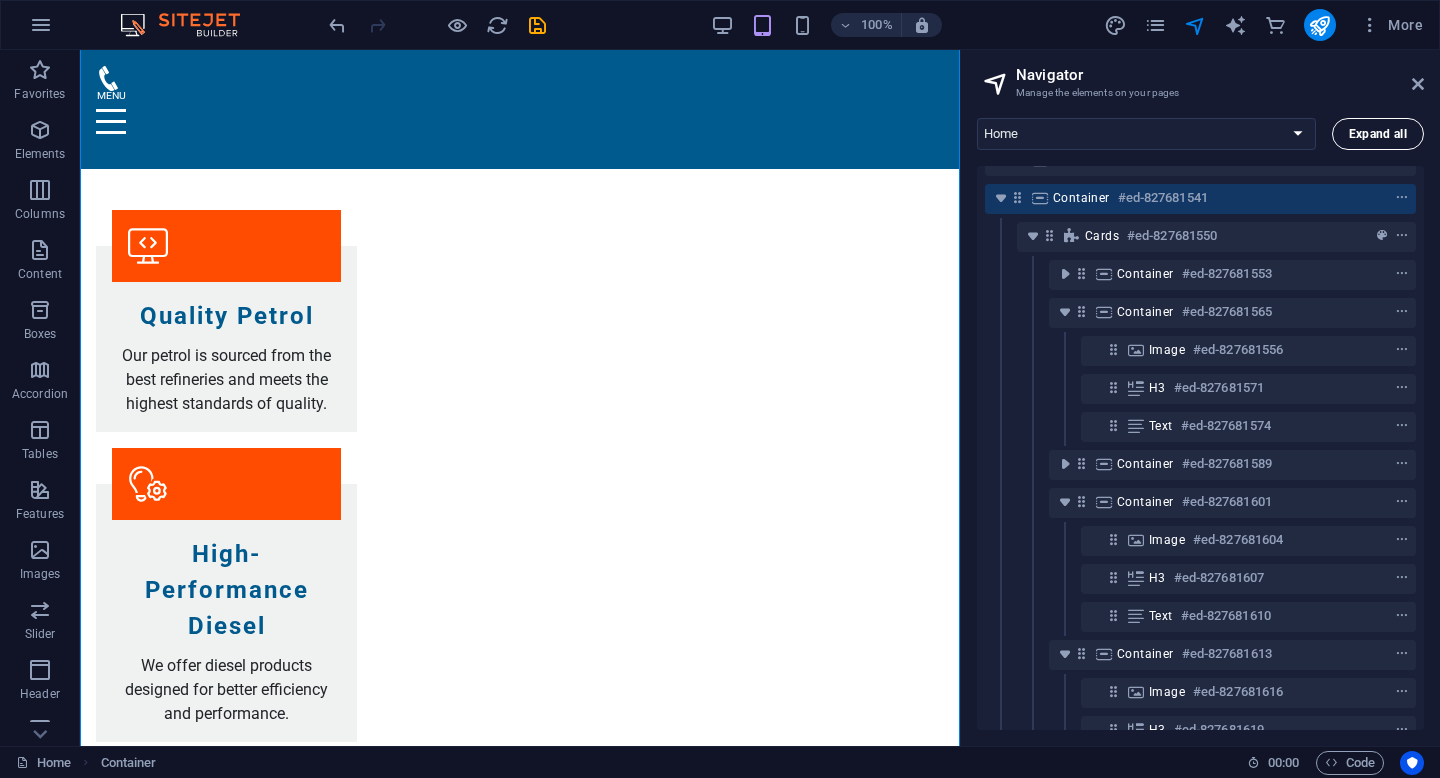 click on "Expand all" at bounding box center (1378, 134) 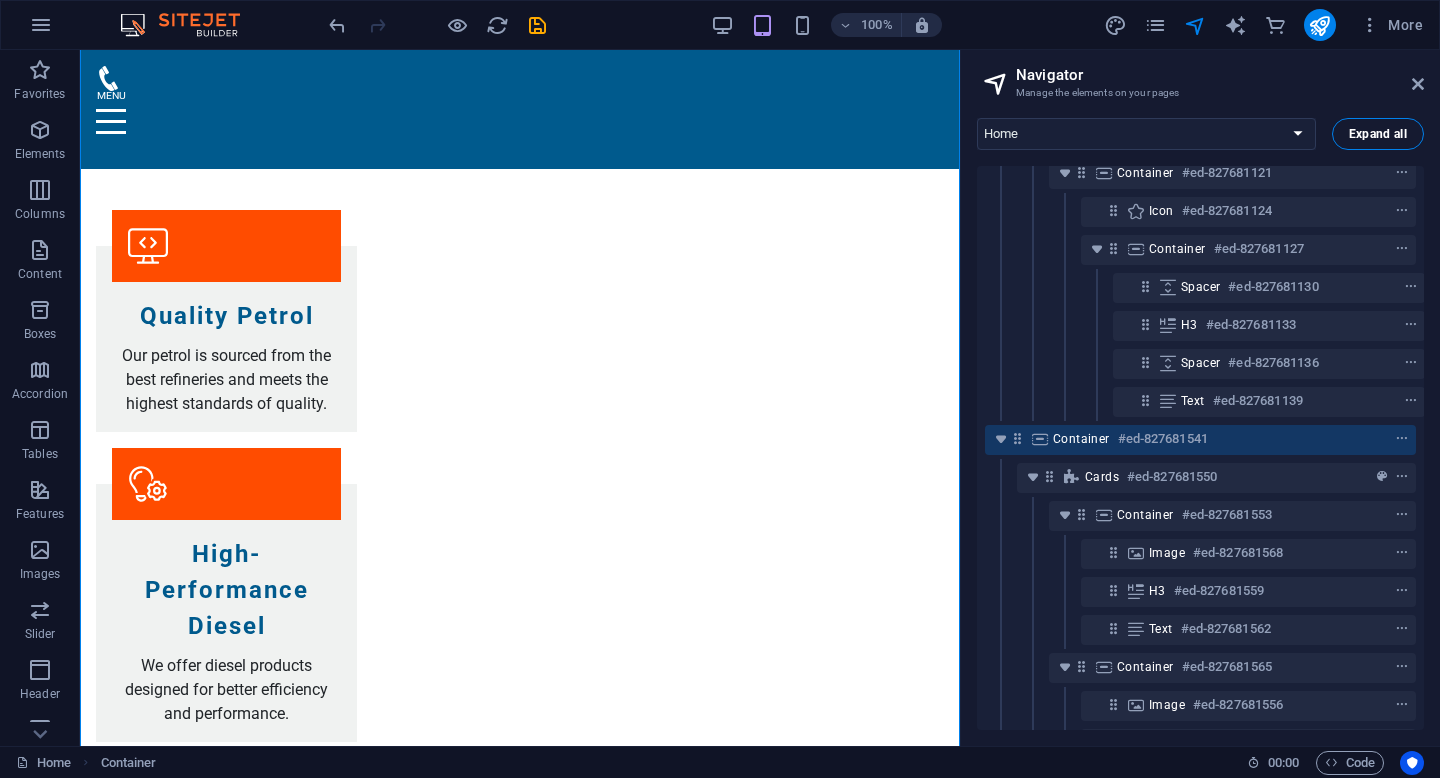 click on "Expand all" at bounding box center [1378, 134] 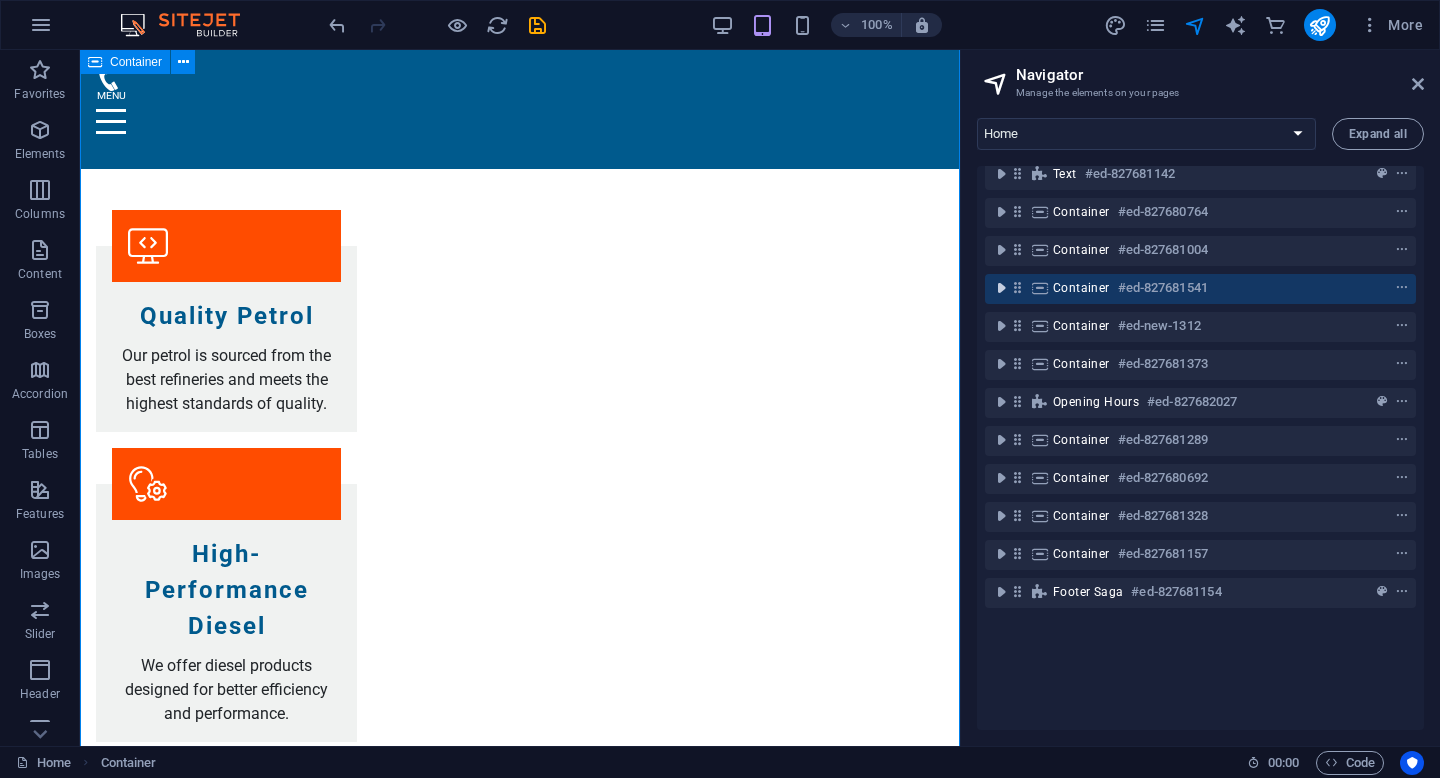 click at bounding box center (1001, 288) 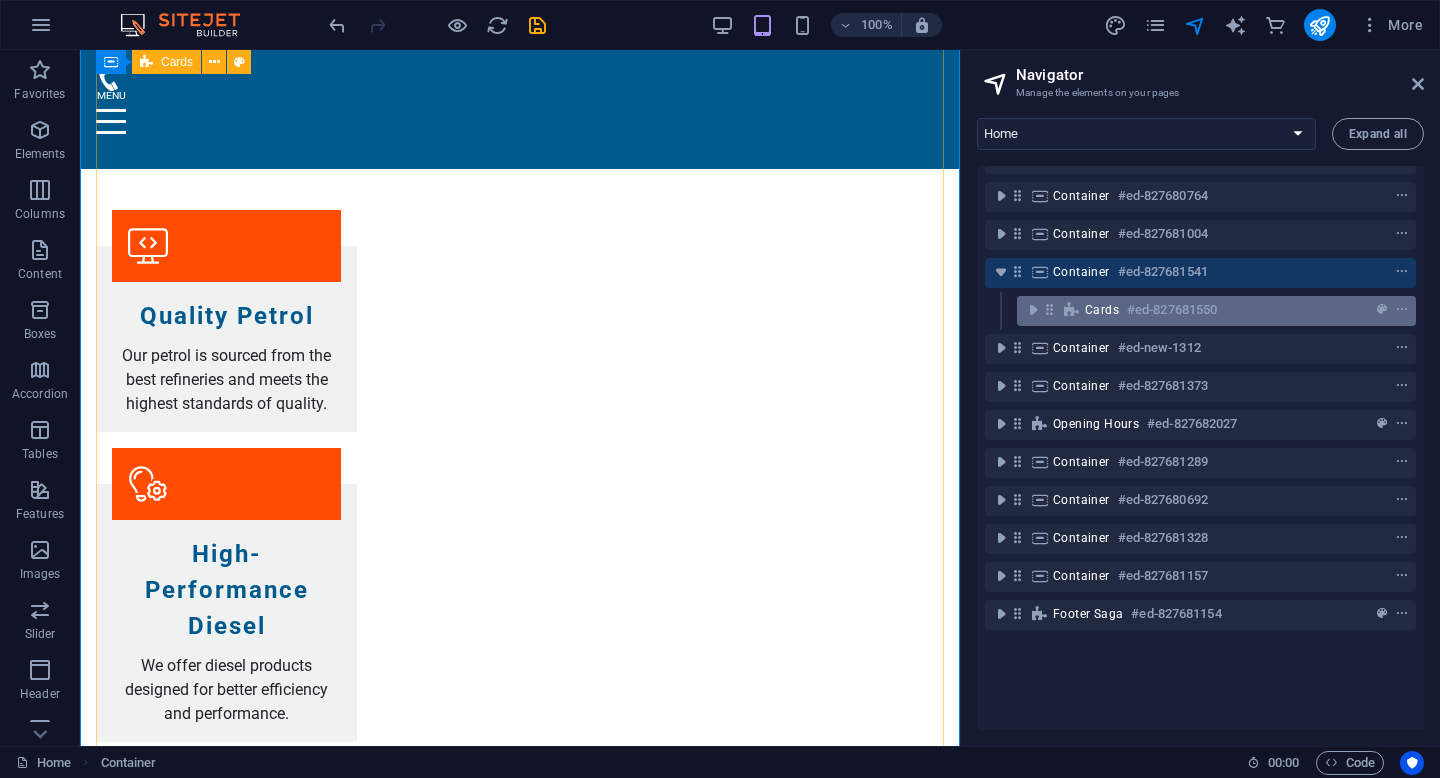 click on "Cards" at bounding box center [1102, 310] 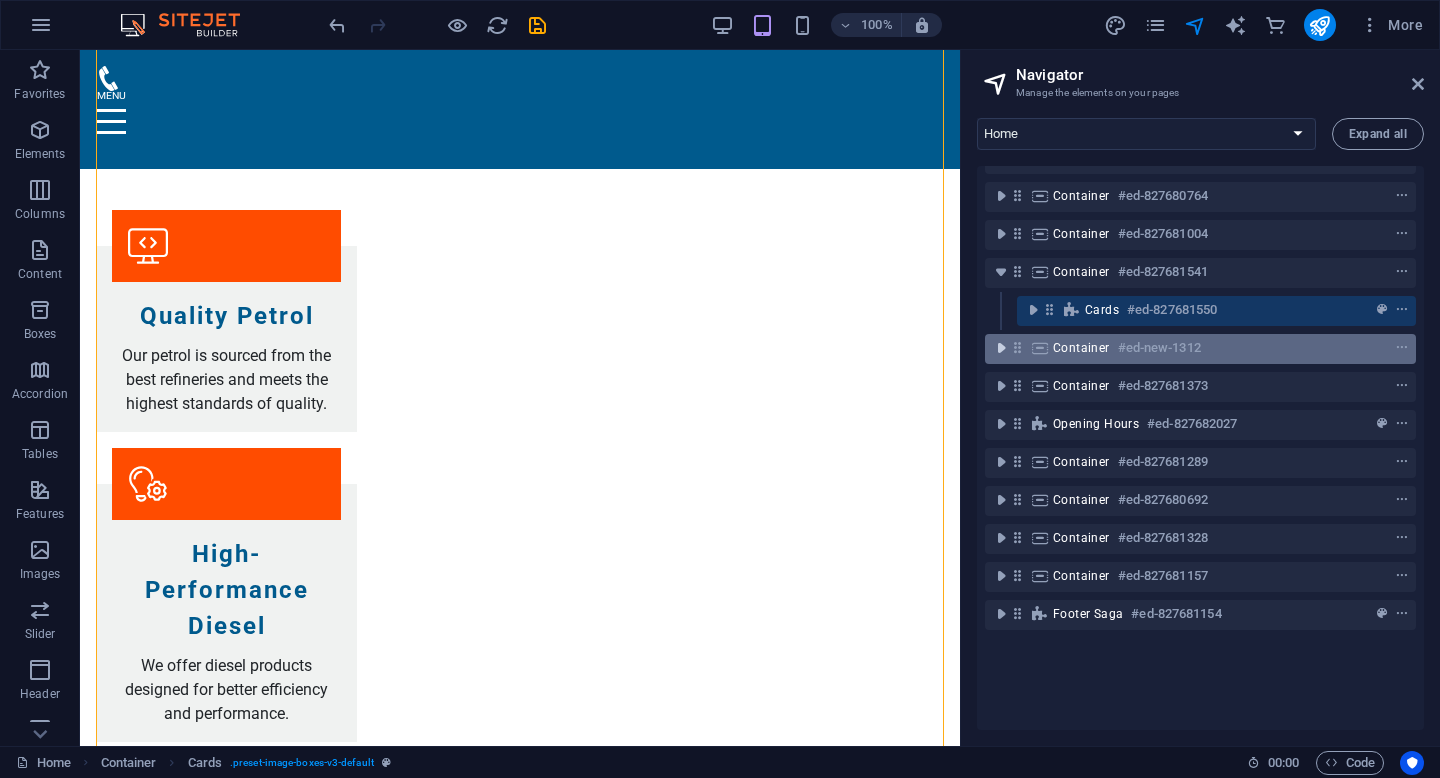 click at bounding box center (1001, 348) 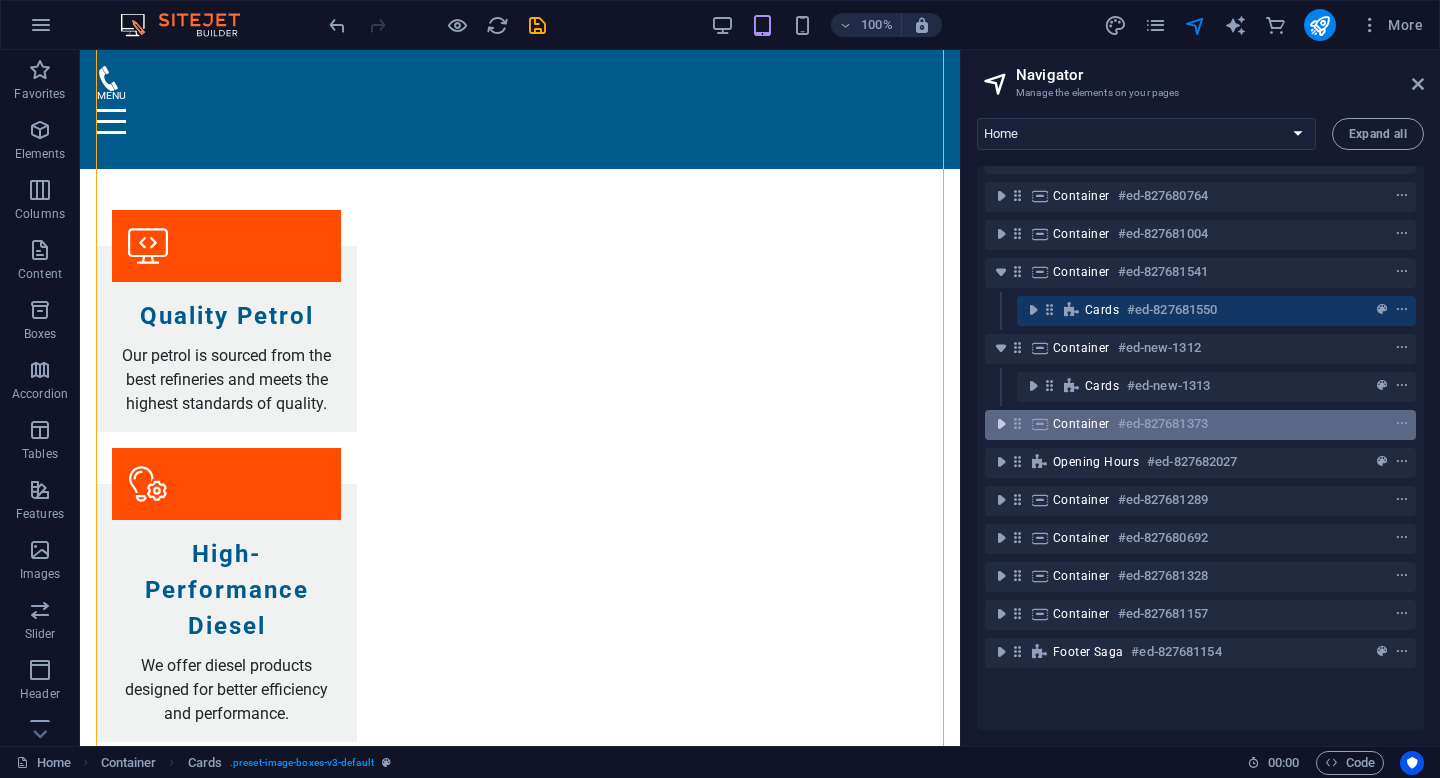 click at bounding box center [1001, 424] 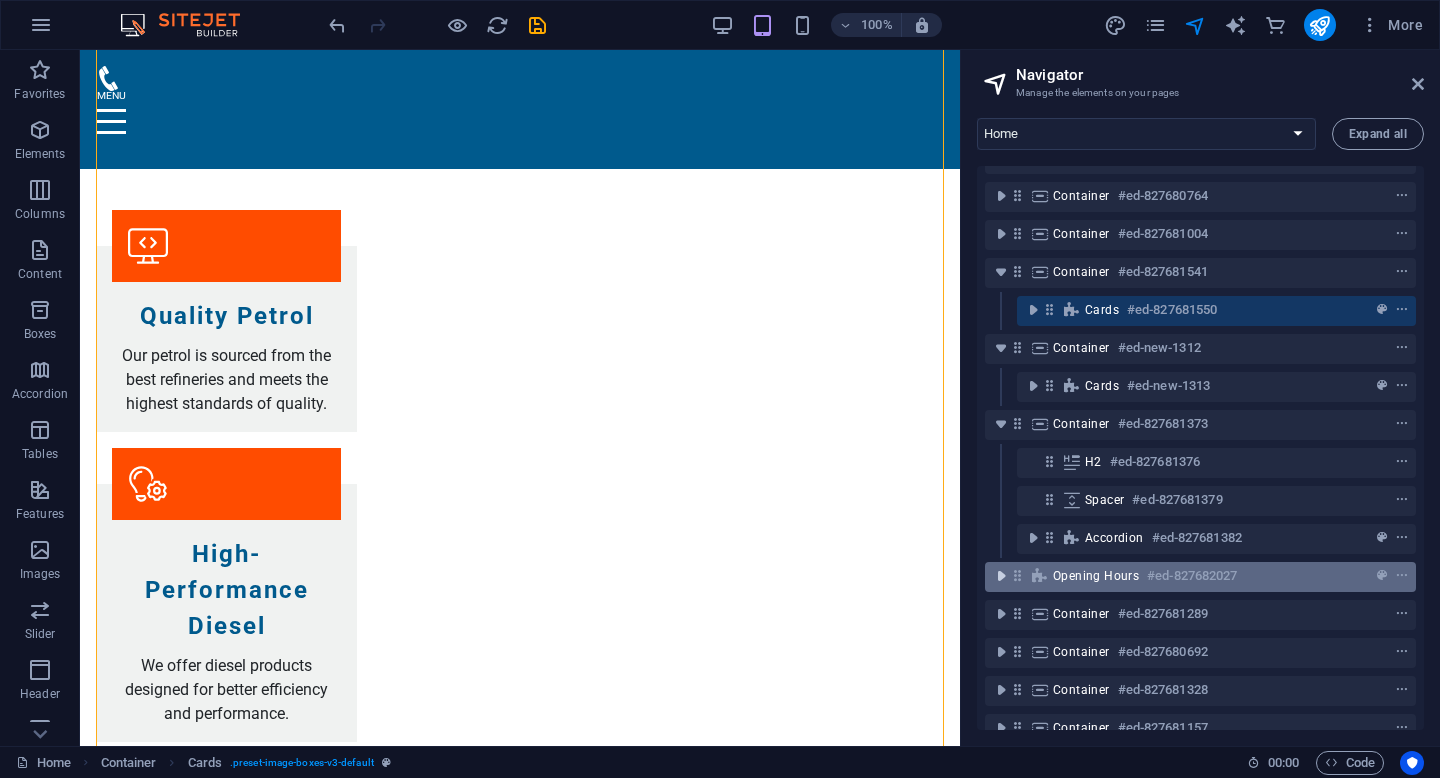 click at bounding box center (1001, 576) 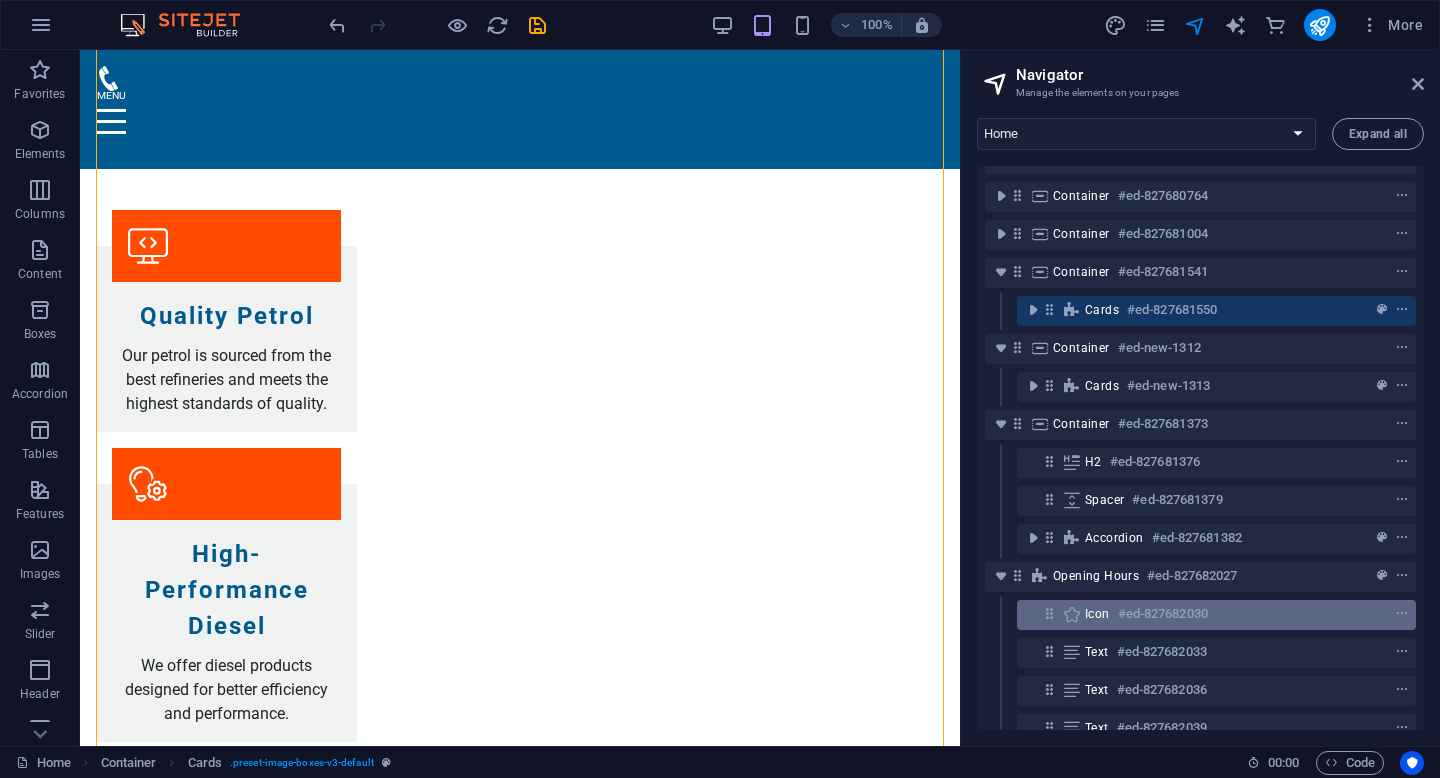 click at bounding box center [1072, 614] 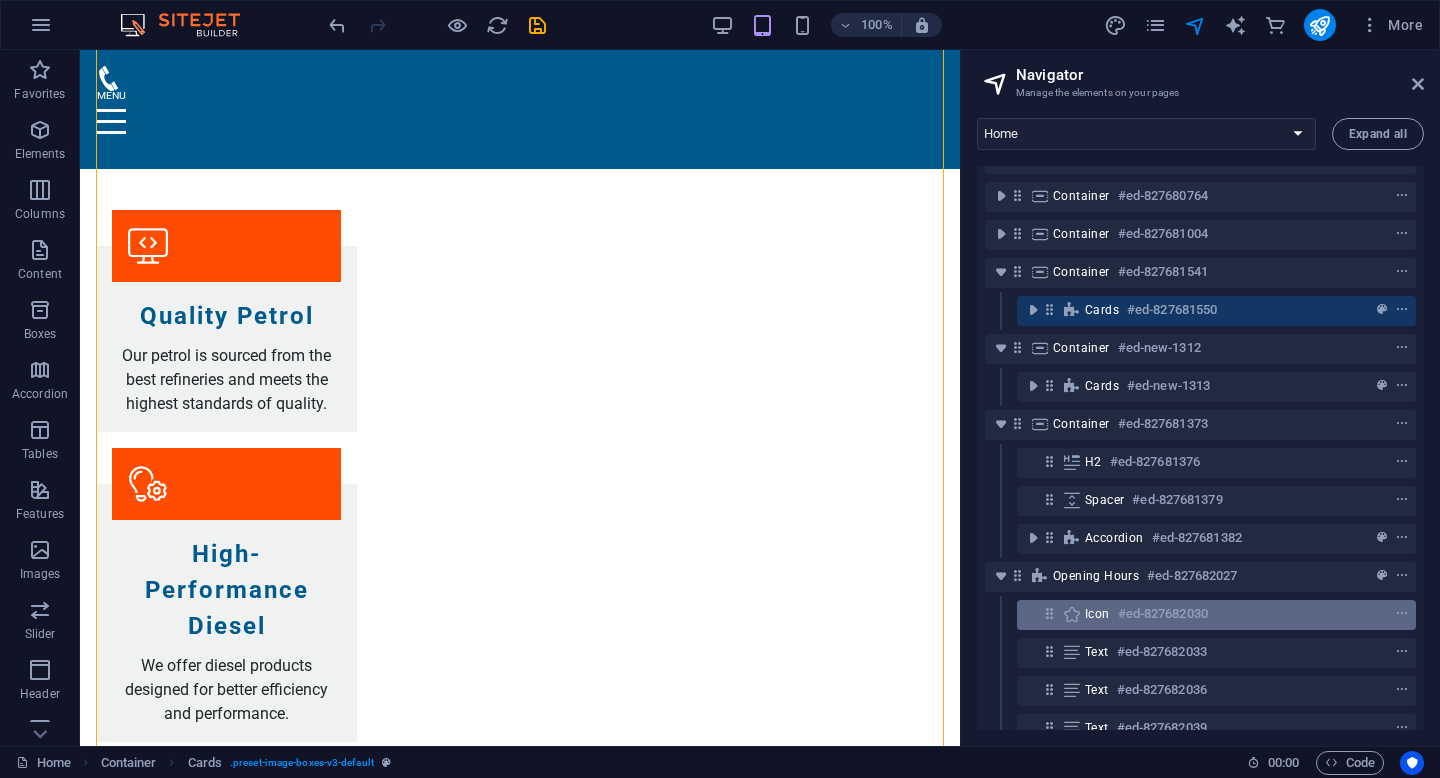 scroll, scrollTop: 5380, scrollLeft: 0, axis: vertical 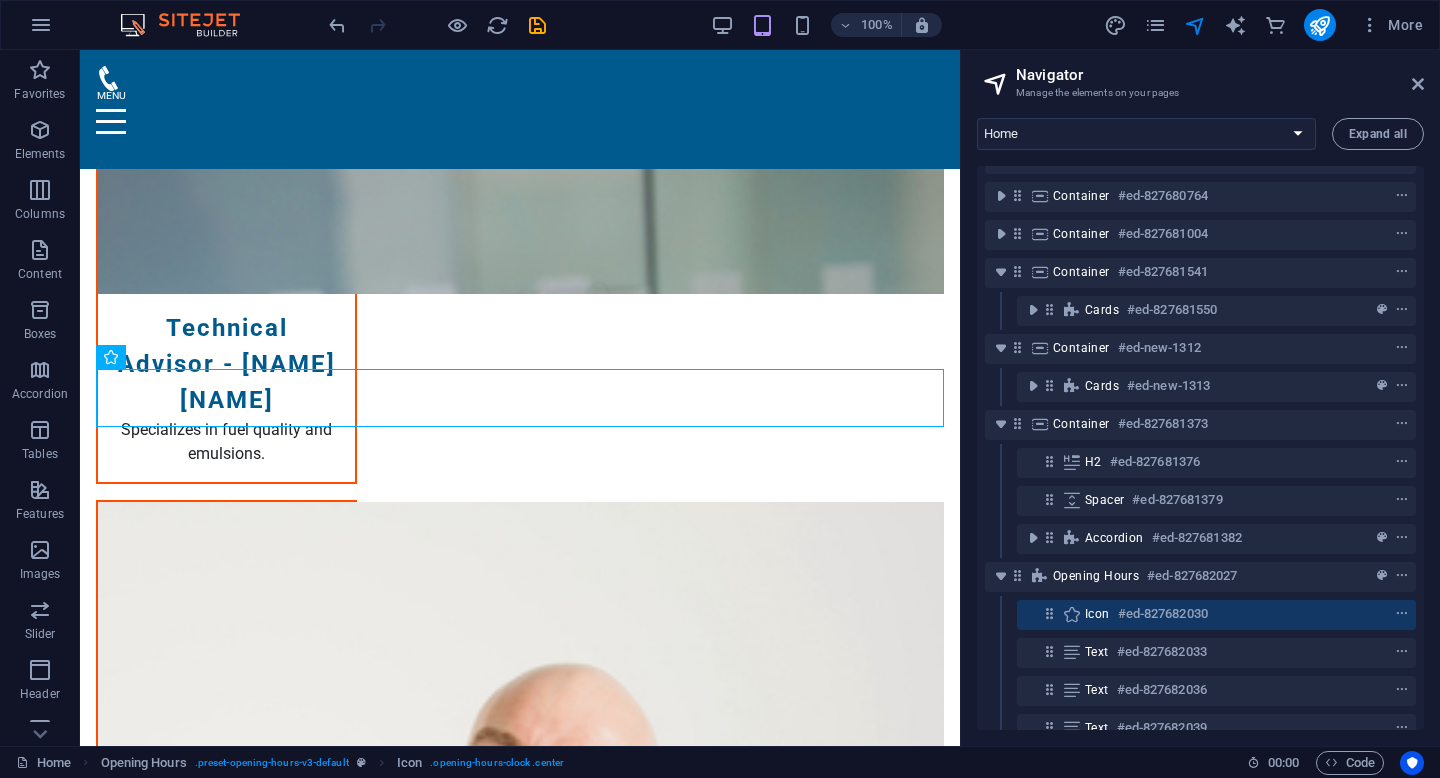 click on "Container #ed-827680764" at bounding box center (1200, 197) 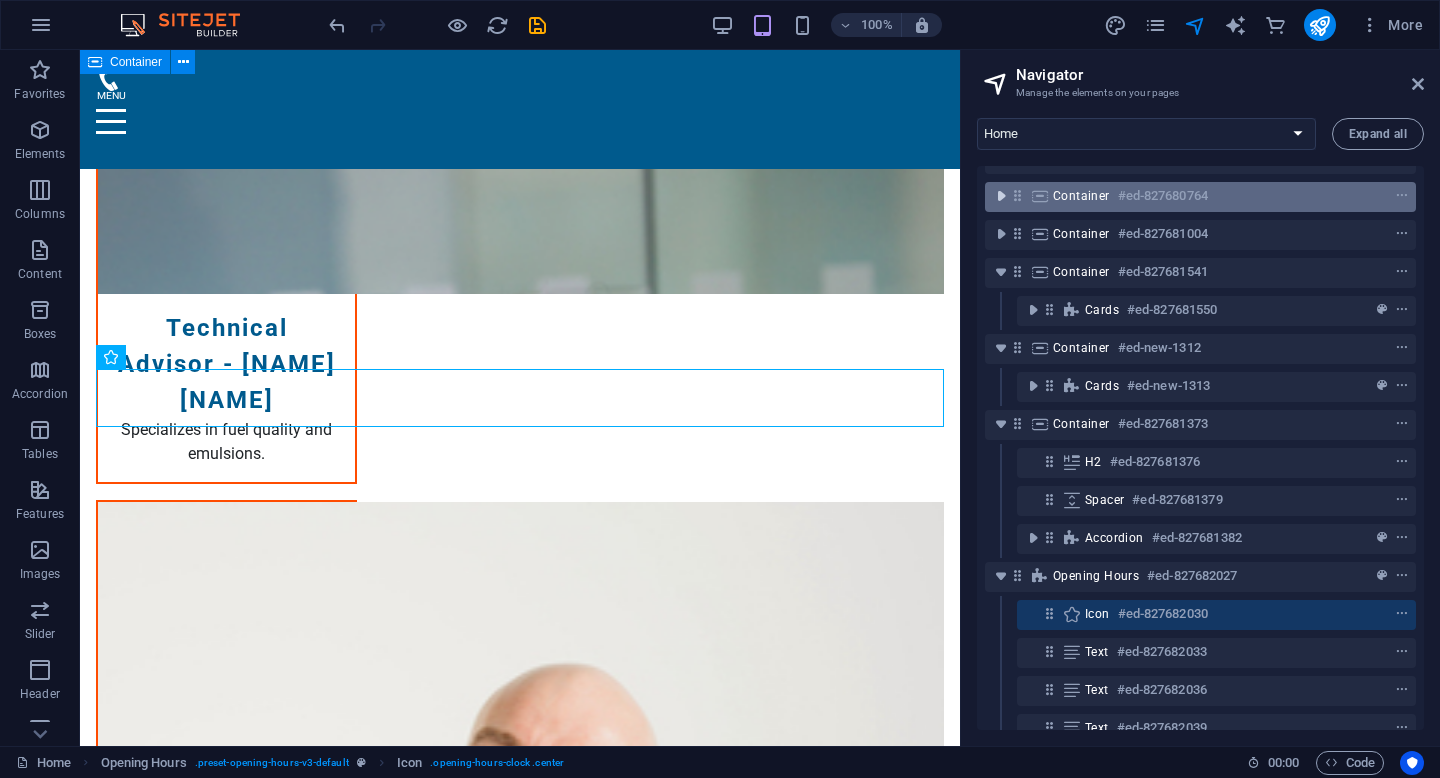click at bounding box center (1001, 196) 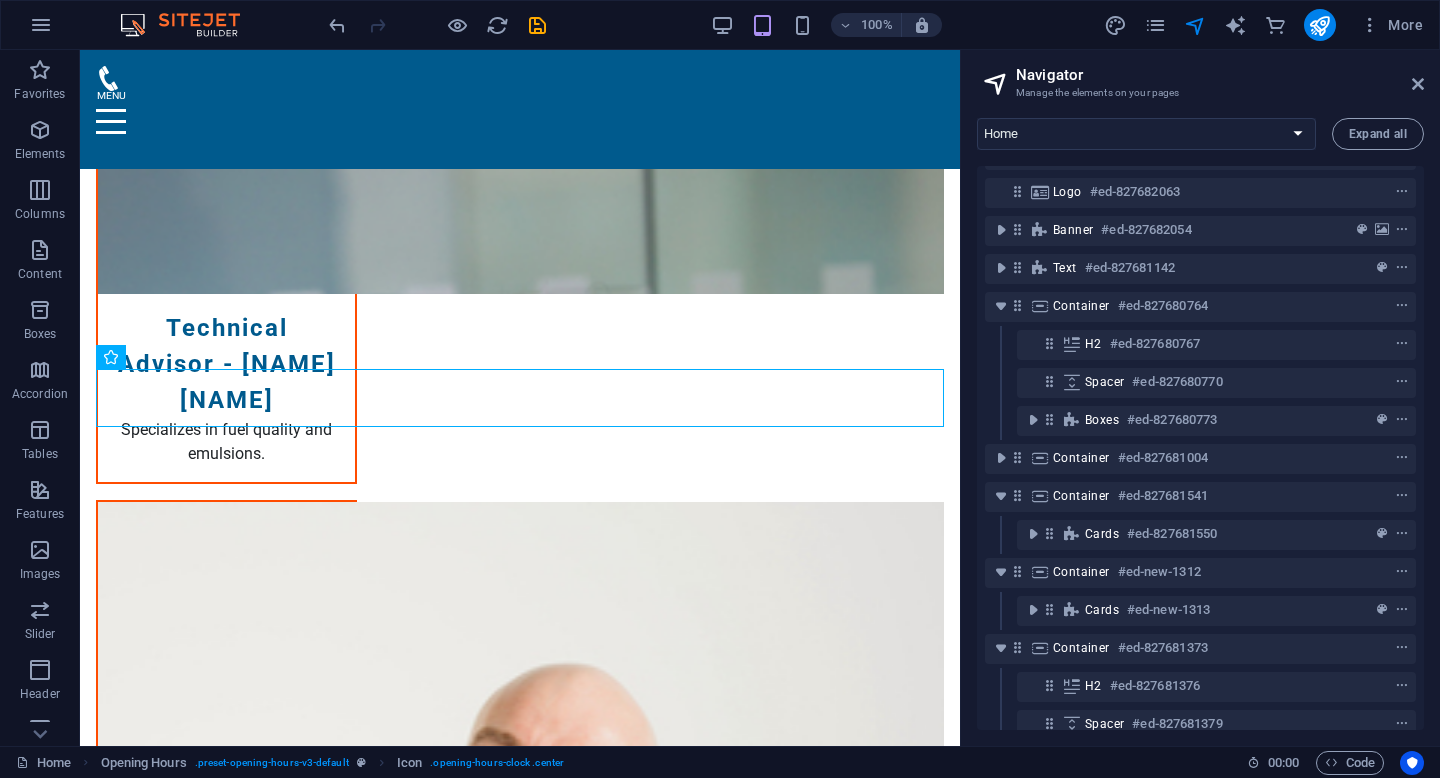 scroll, scrollTop: 29, scrollLeft: 0, axis: vertical 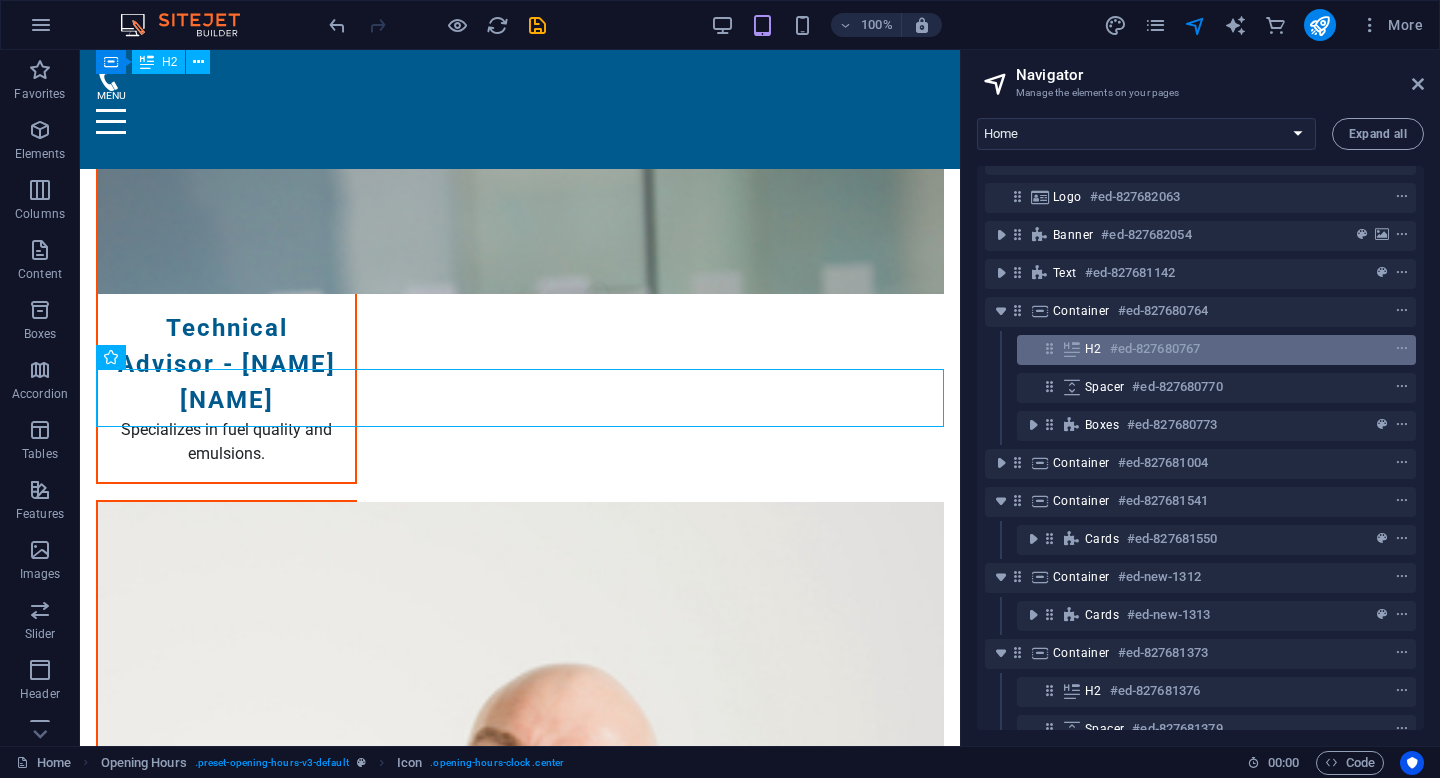 click on "#ed-827680767" at bounding box center [1155, 349] 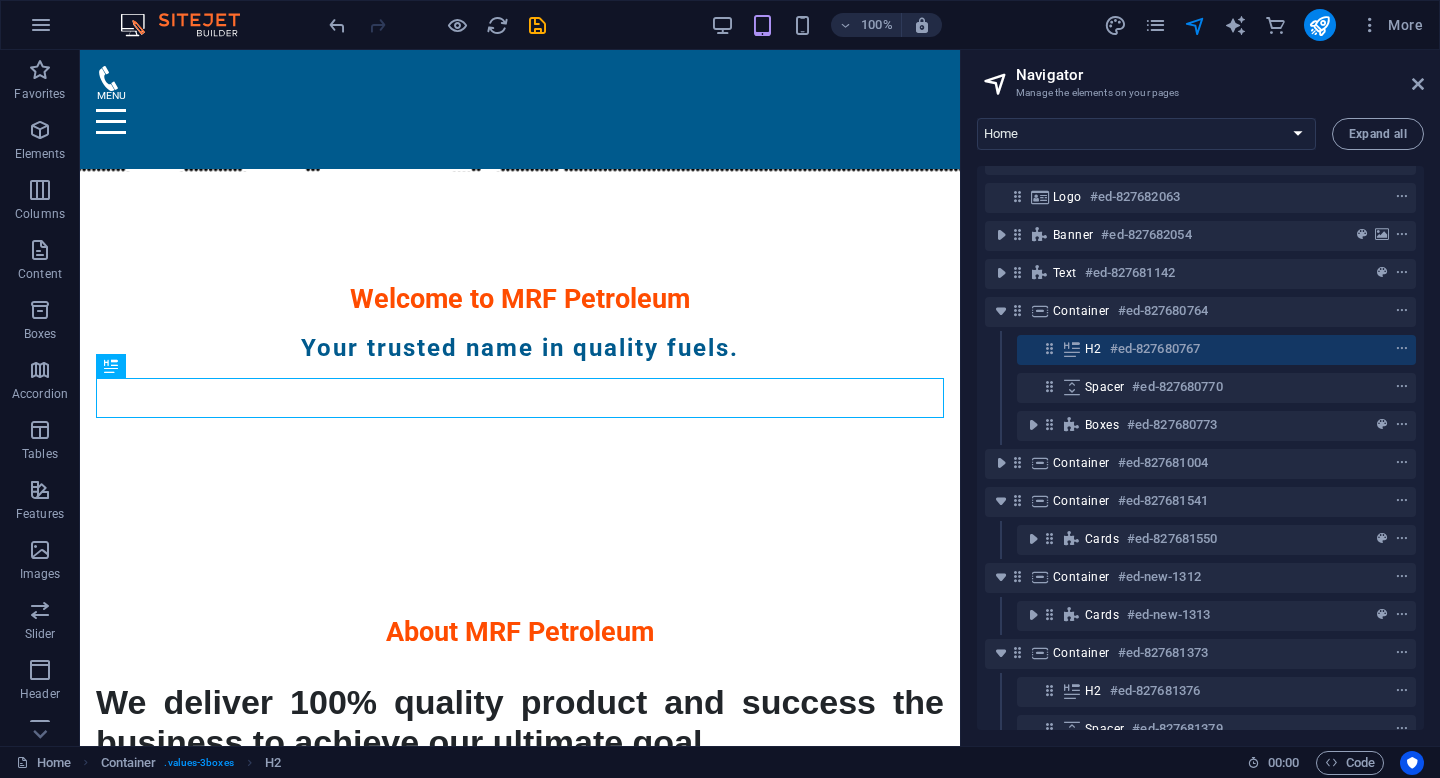 drag, startPoint x: 1424, startPoint y: 271, endPoint x: 1424, endPoint y: 241, distance: 30 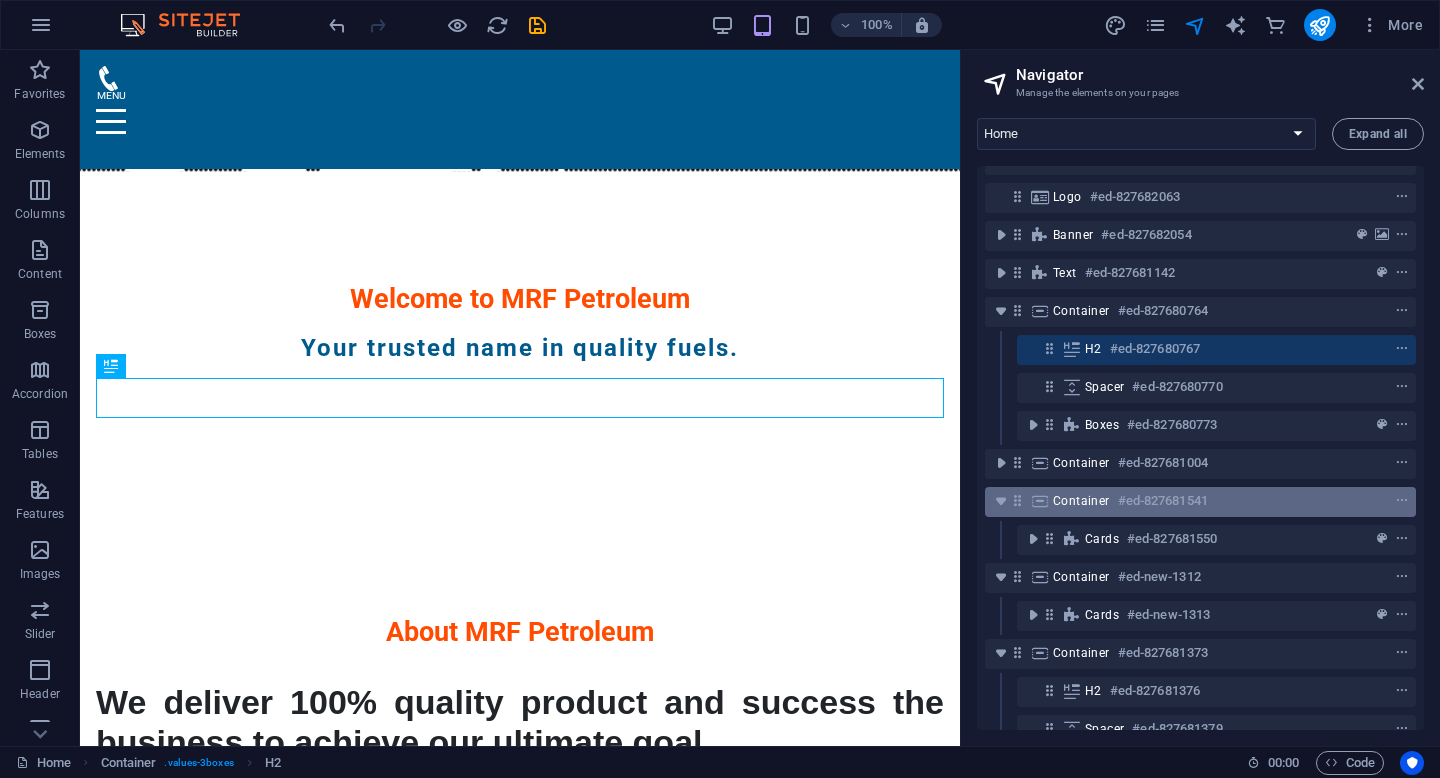 click on "Container #ed-827681541" at bounding box center (1200, 502) 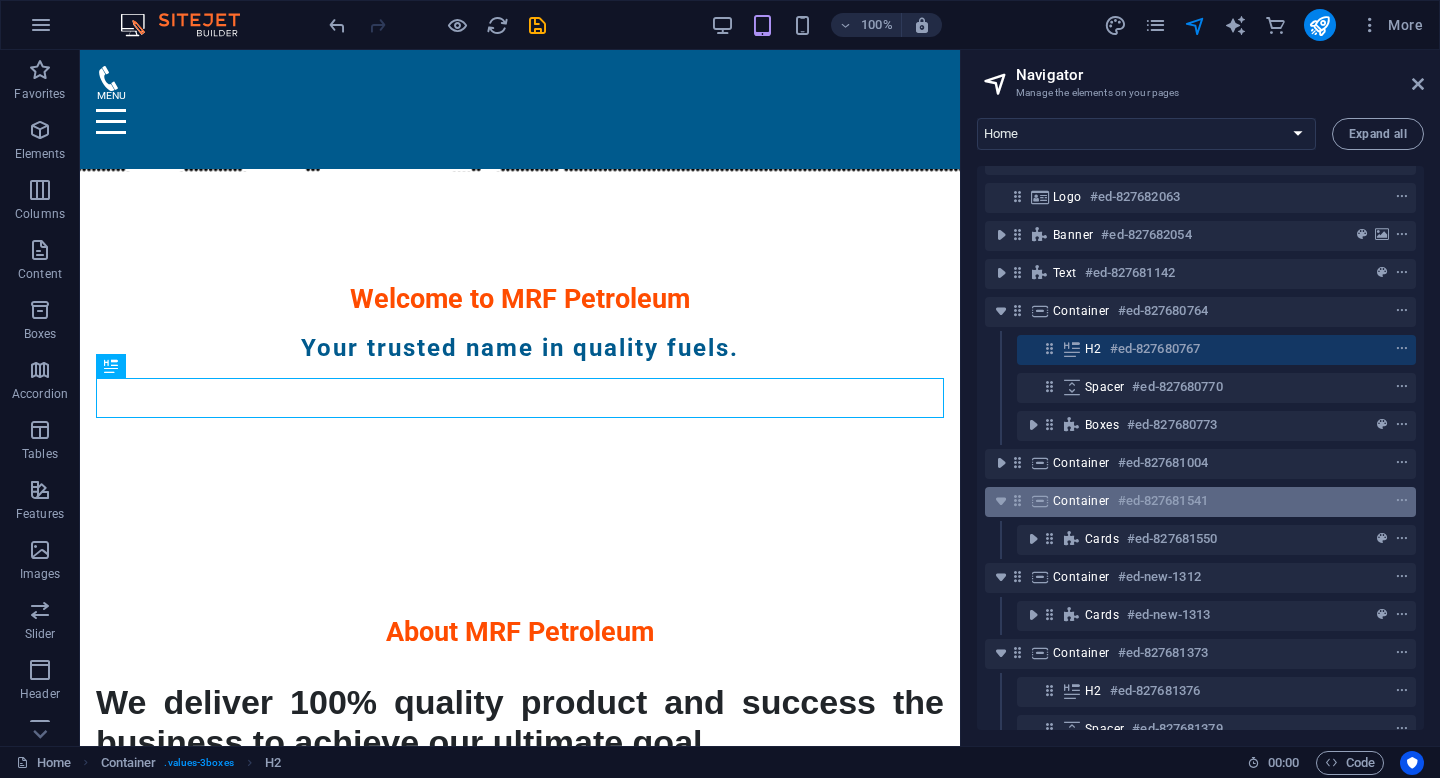 scroll, scrollTop: 2496, scrollLeft: 0, axis: vertical 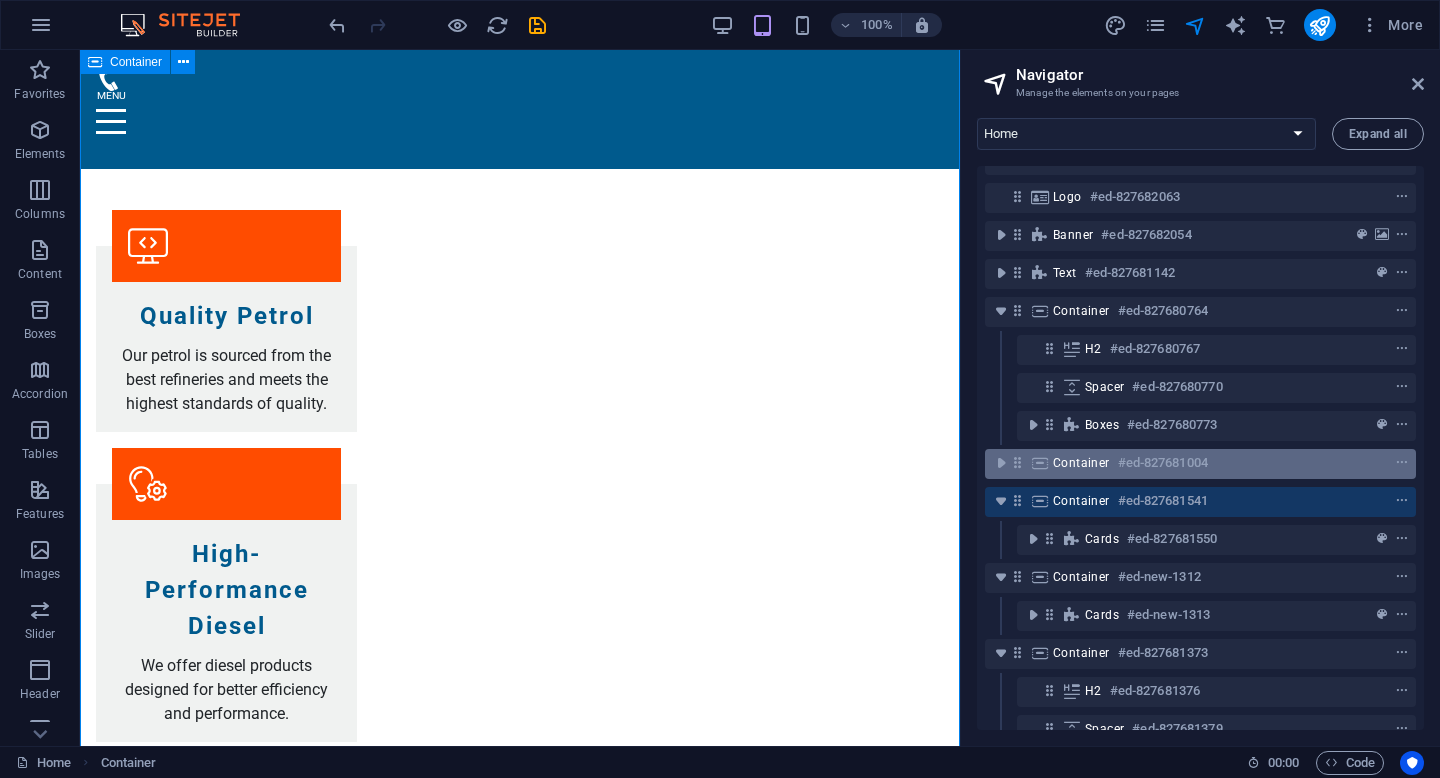 click on "Container #ed-827681004" at bounding box center [1200, 464] 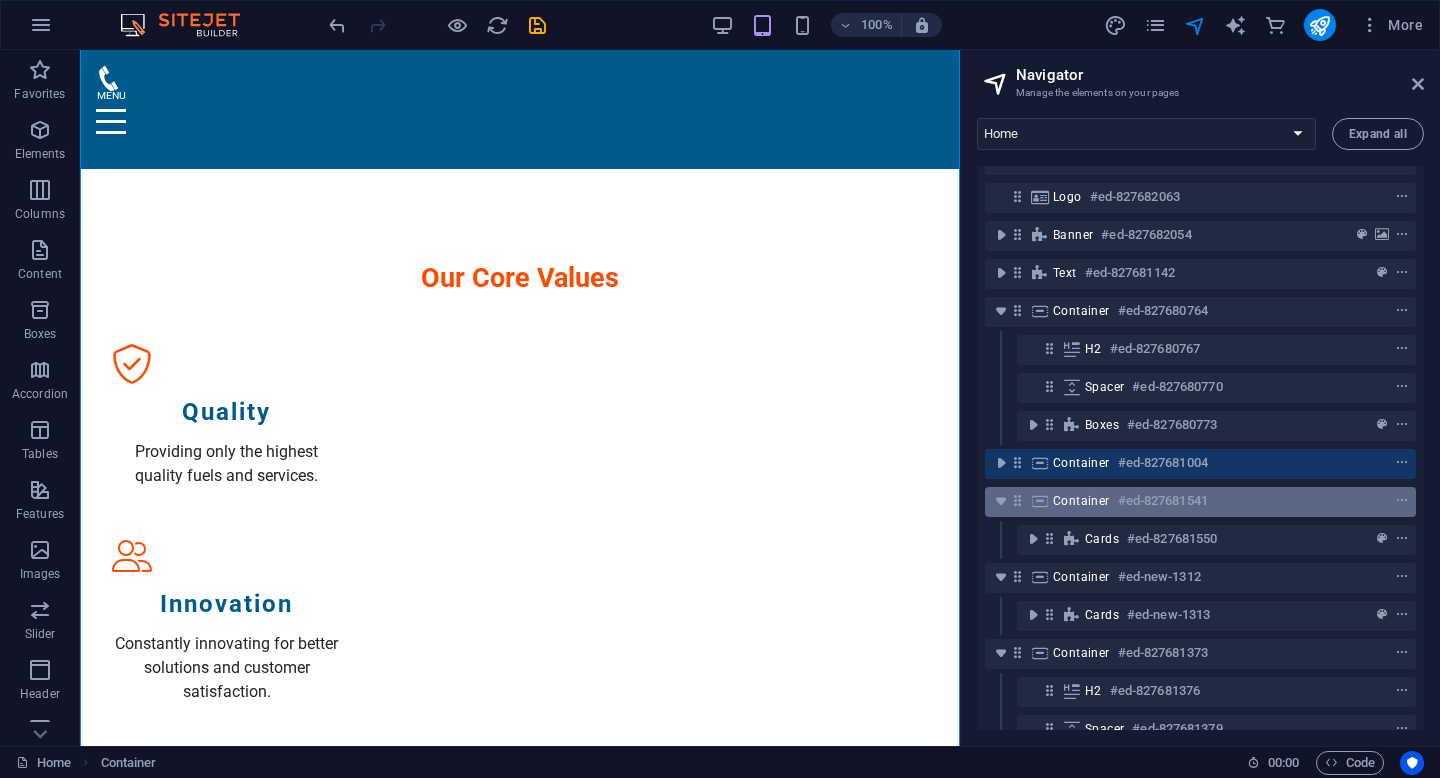 click at bounding box center (1040, 501) 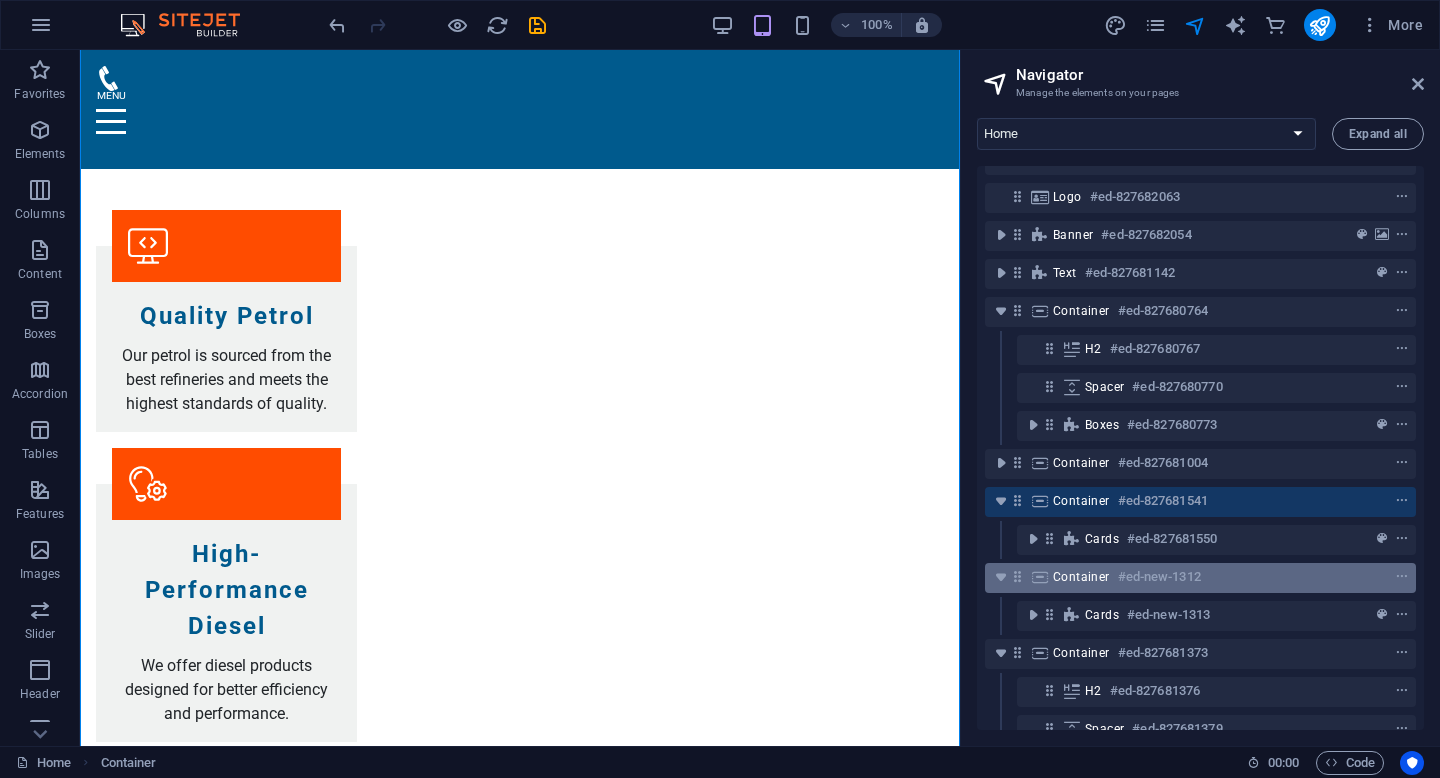 click on "Container #ed-new-1312" at bounding box center [1200, 578] 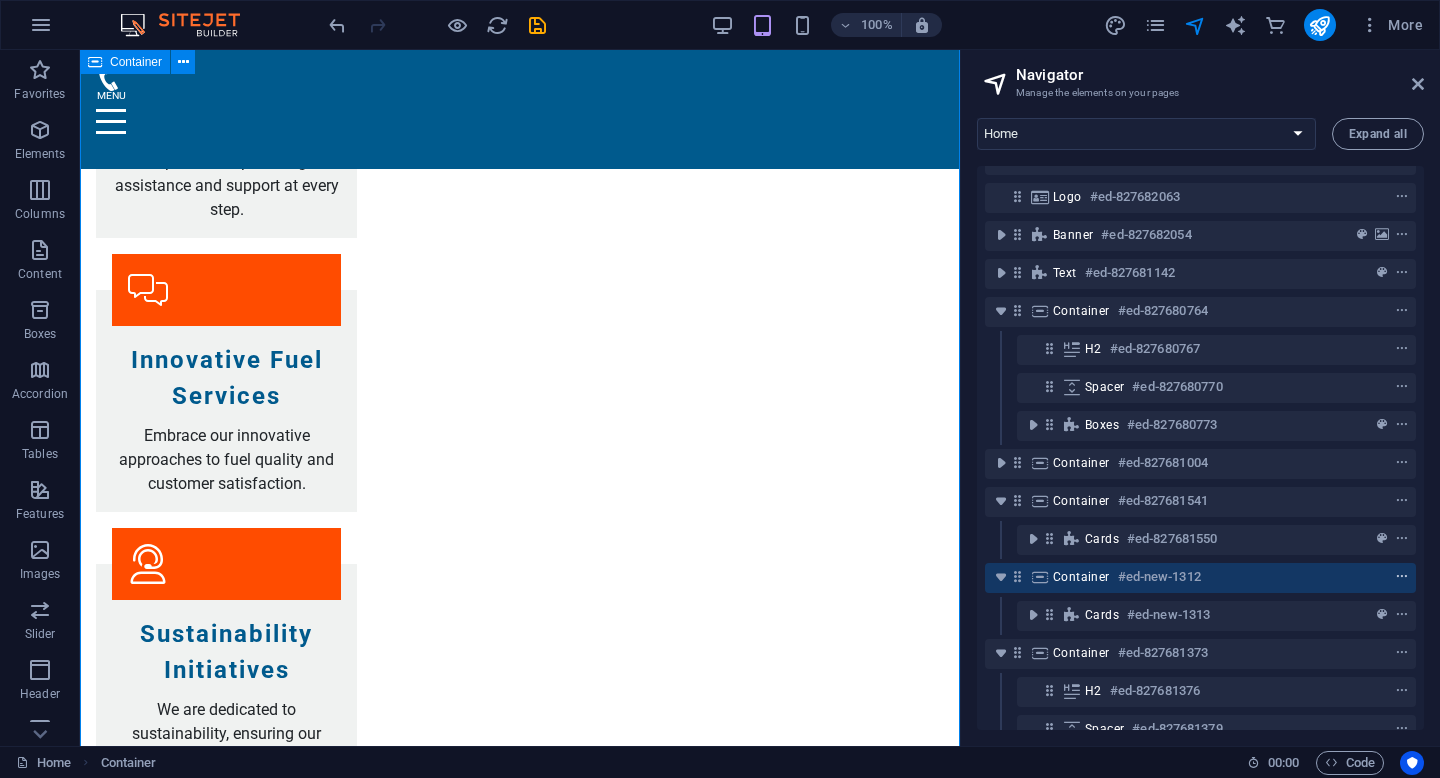 click at bounding box center [1402, 577] 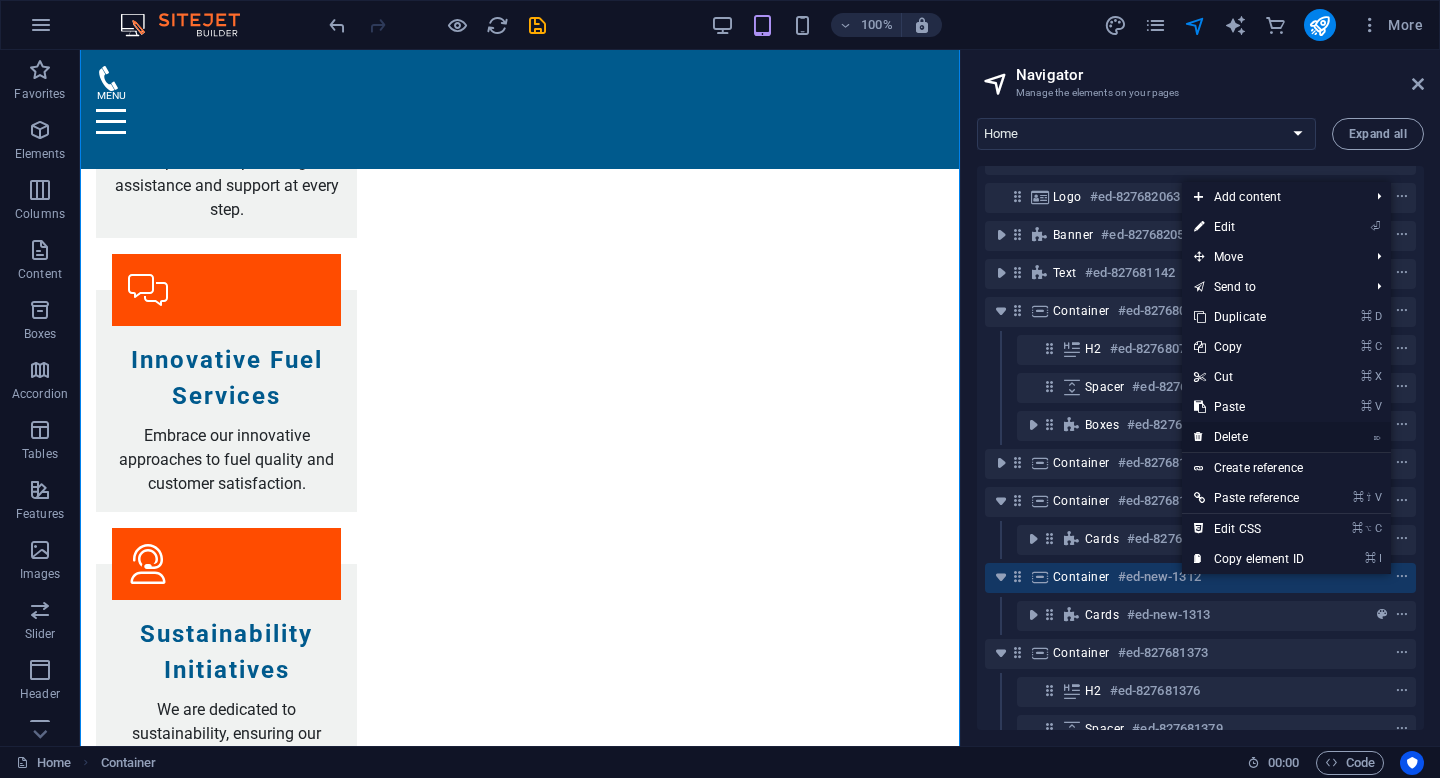 click on "⌦  Delete" at bounding box center [1249, 437] 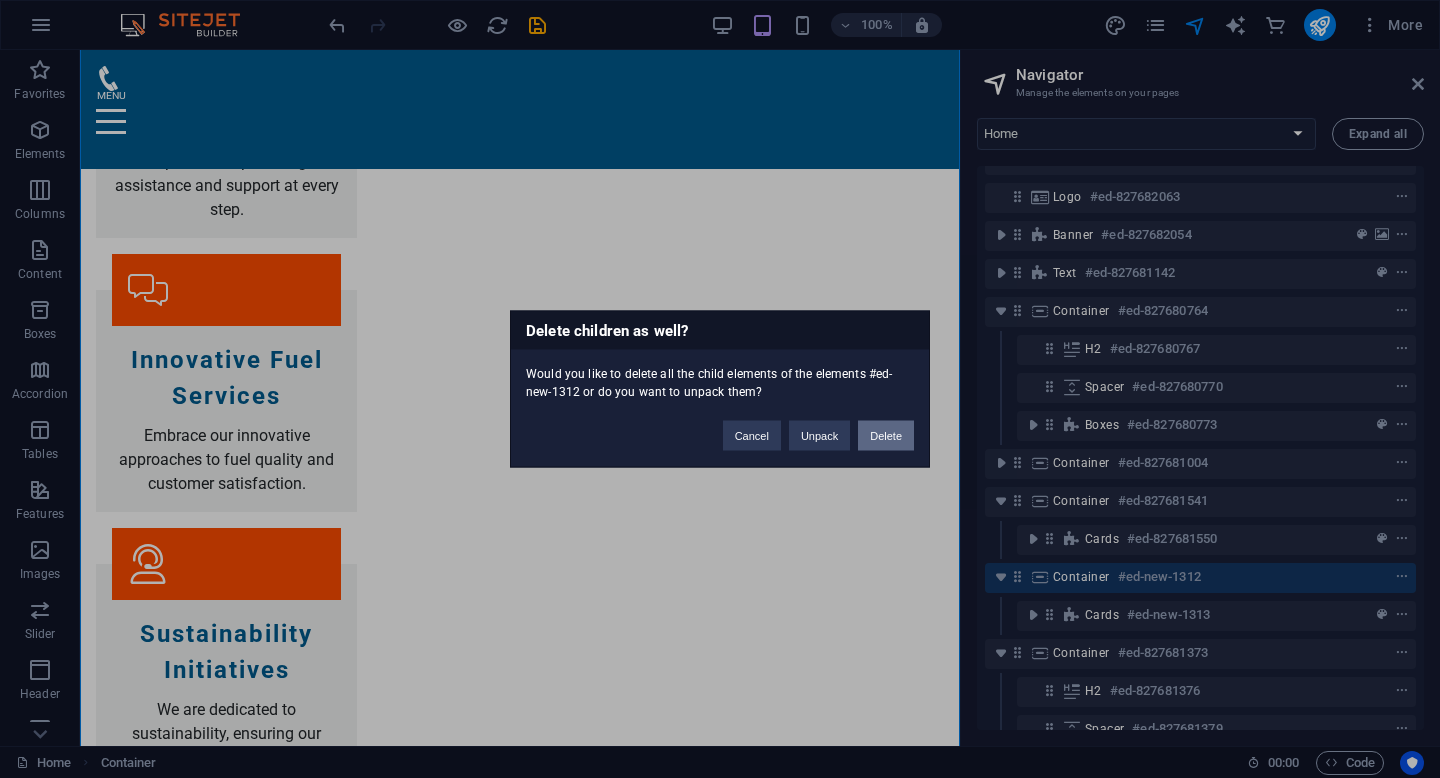 click on "Delete" at bounding box center (886, 436) 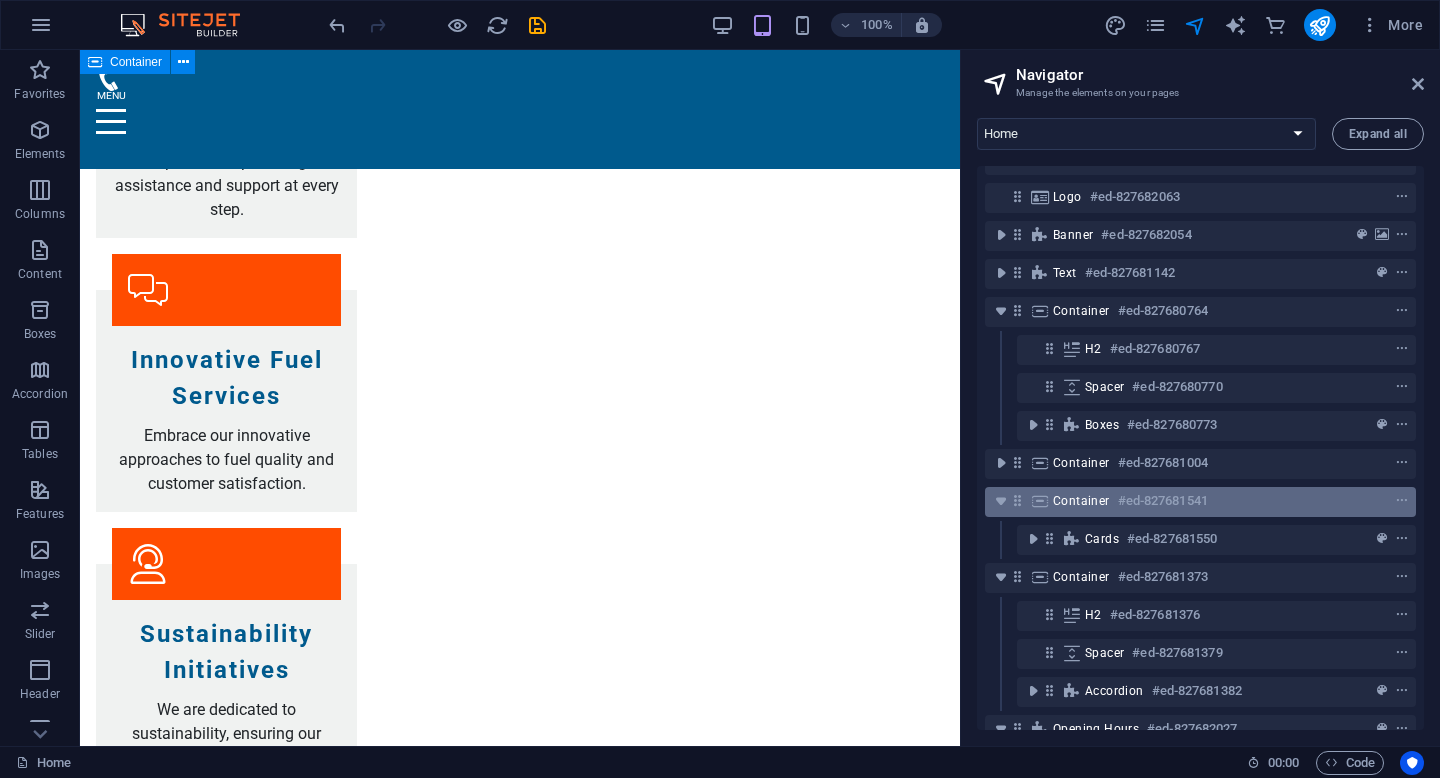 click on "Container #ed-827681541" at bounding box center (1200, 502) 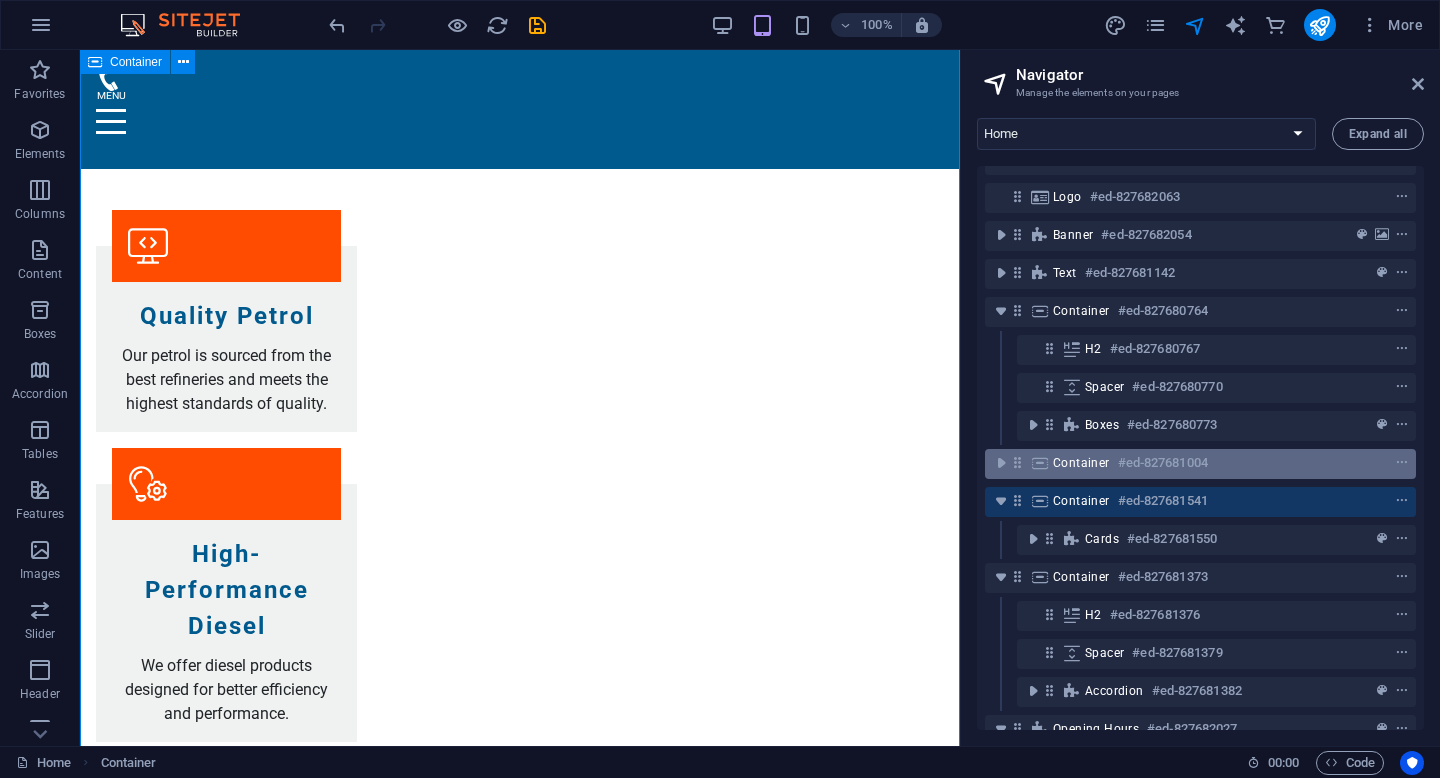 click on "#ed-827681004" at bounding box center [1163, 463] 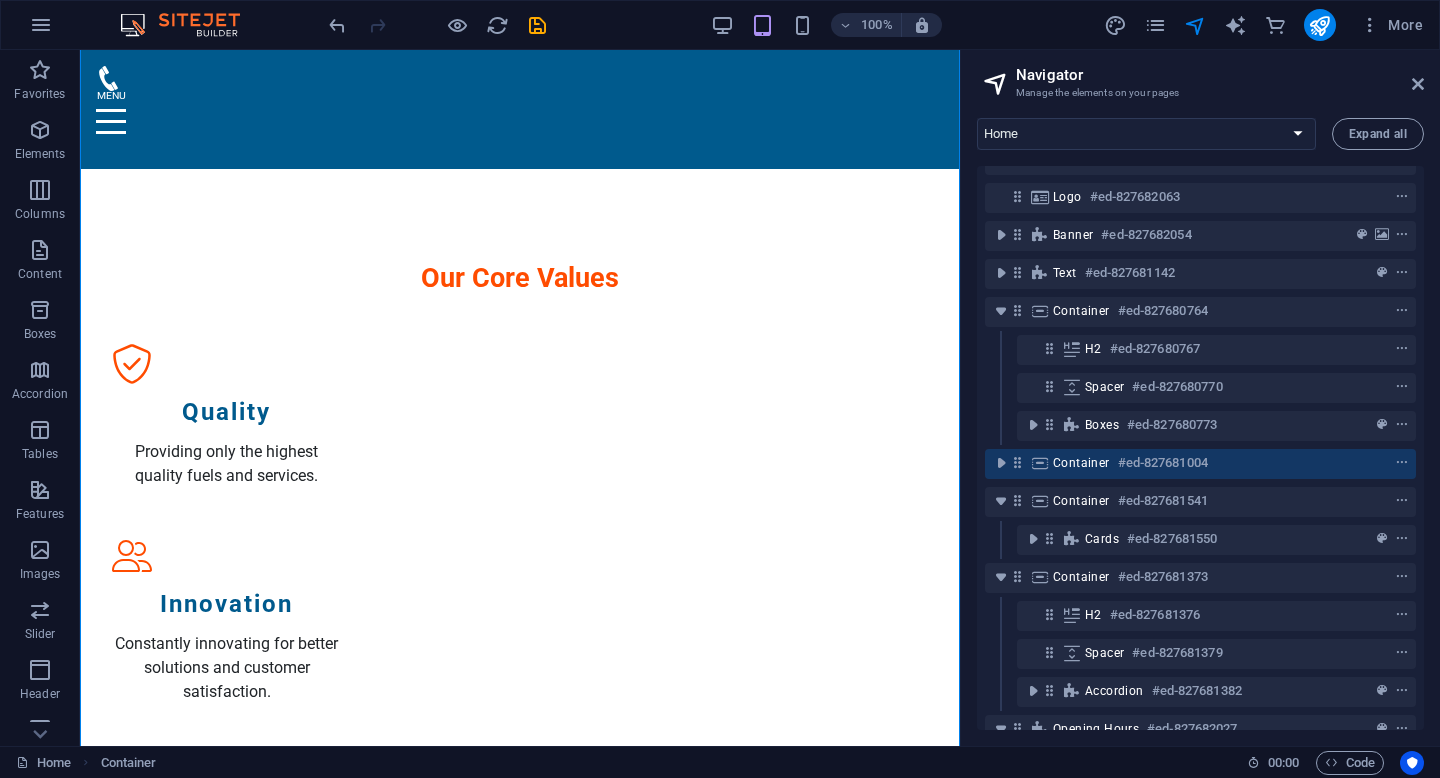 scroll, scrollTop: 0, scrollLeft: 0, axis: both 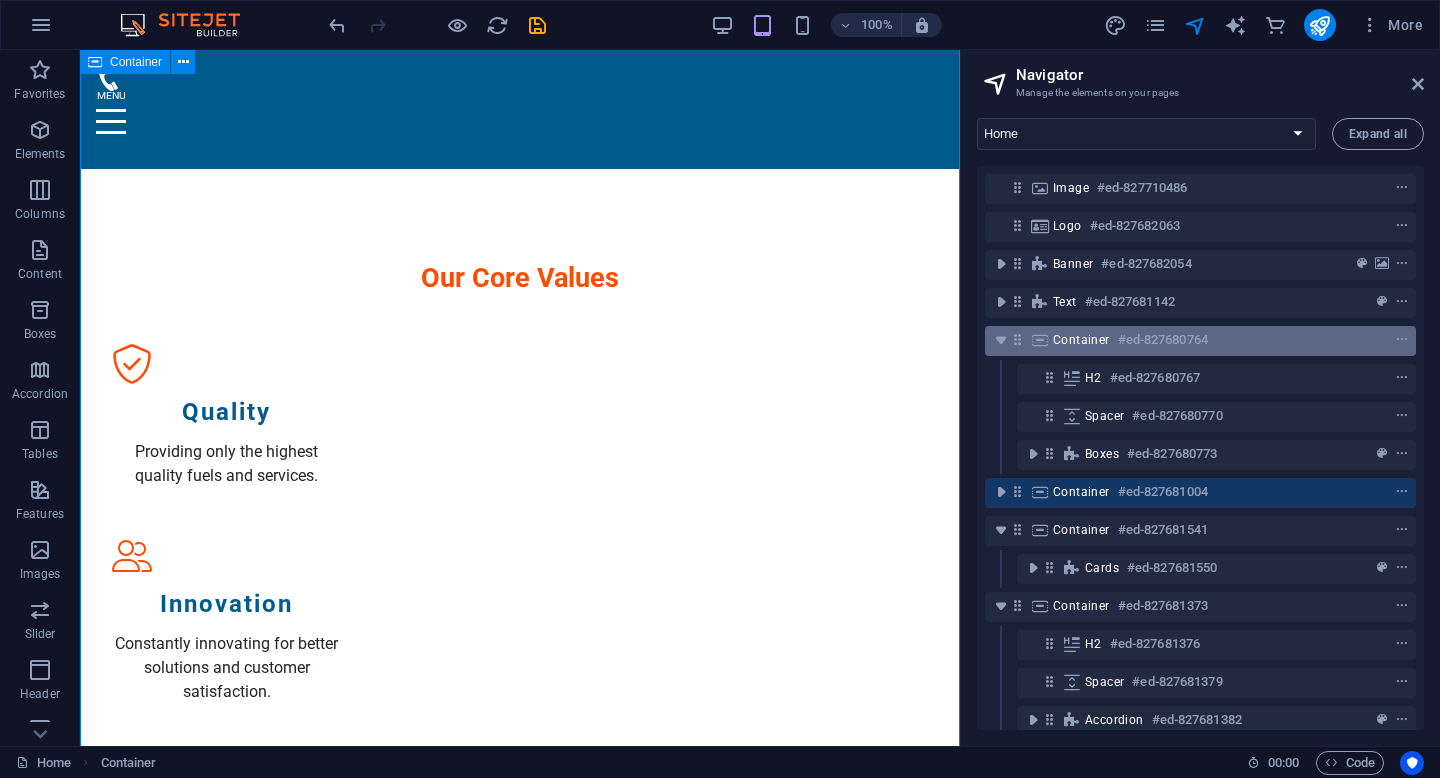 click on "#ed-827680764" at bounding box center [1163, 340] 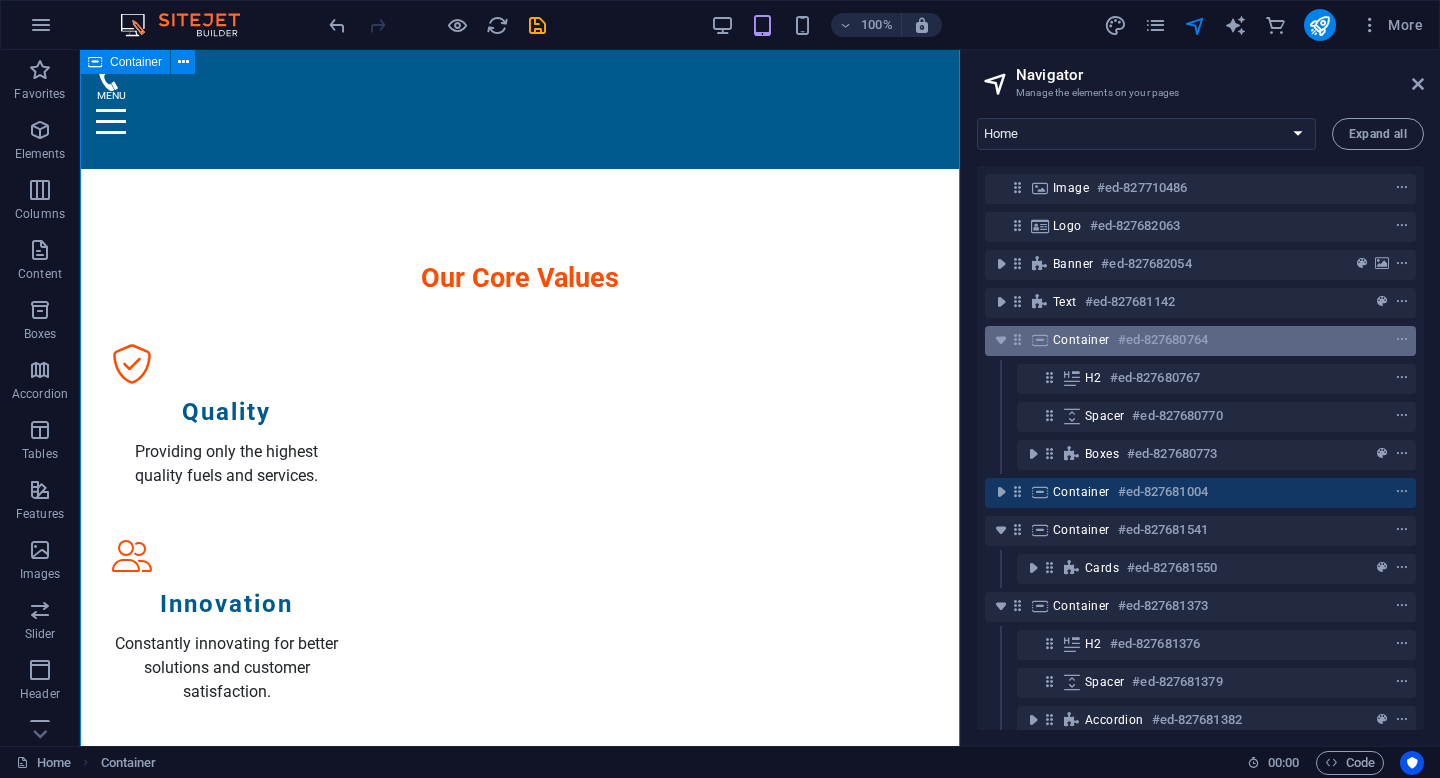 scroll, scrollTop: 905, scrollLeft: 0, axis: vertical 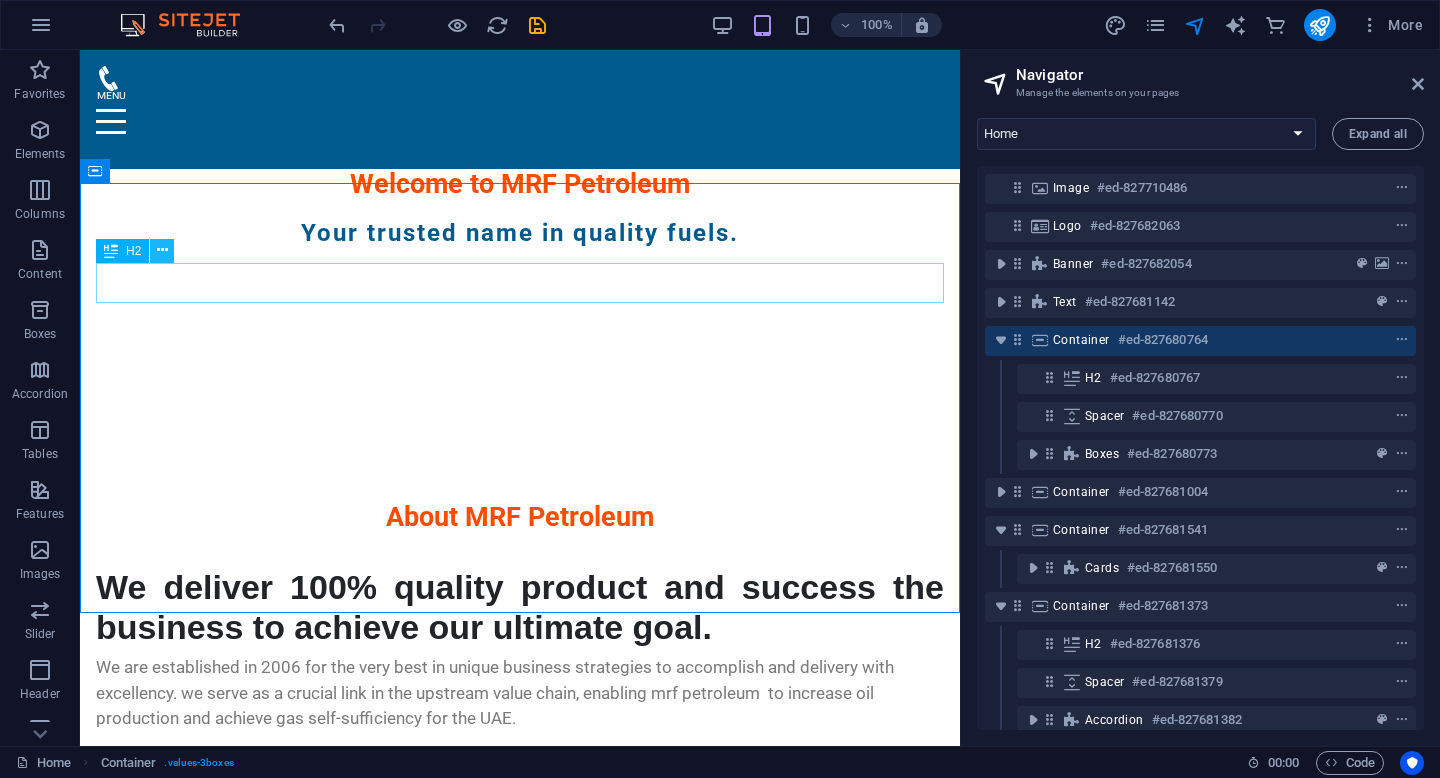 click at bounding box center [162, 250] 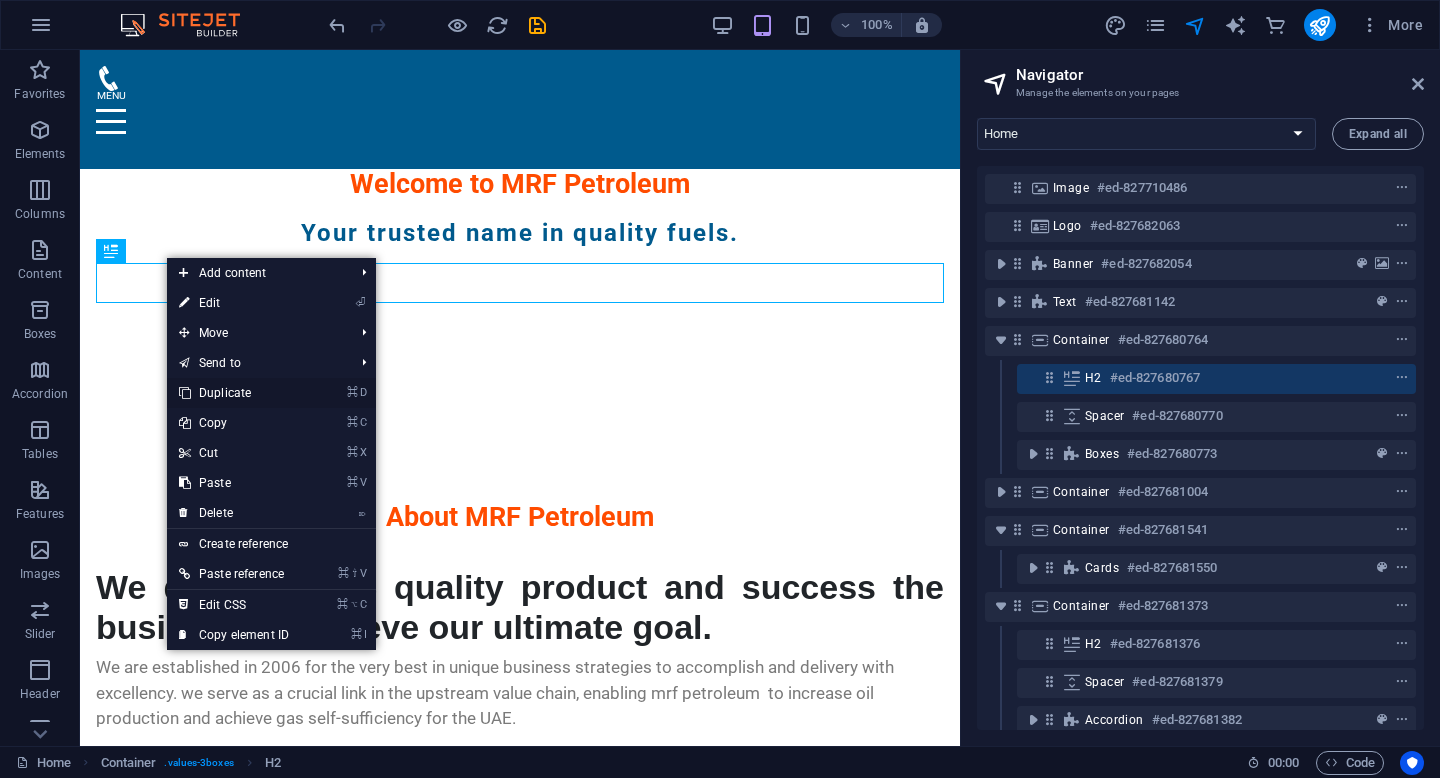 click on "⌘ D  Duplicate" at bounding box center (234, 393) 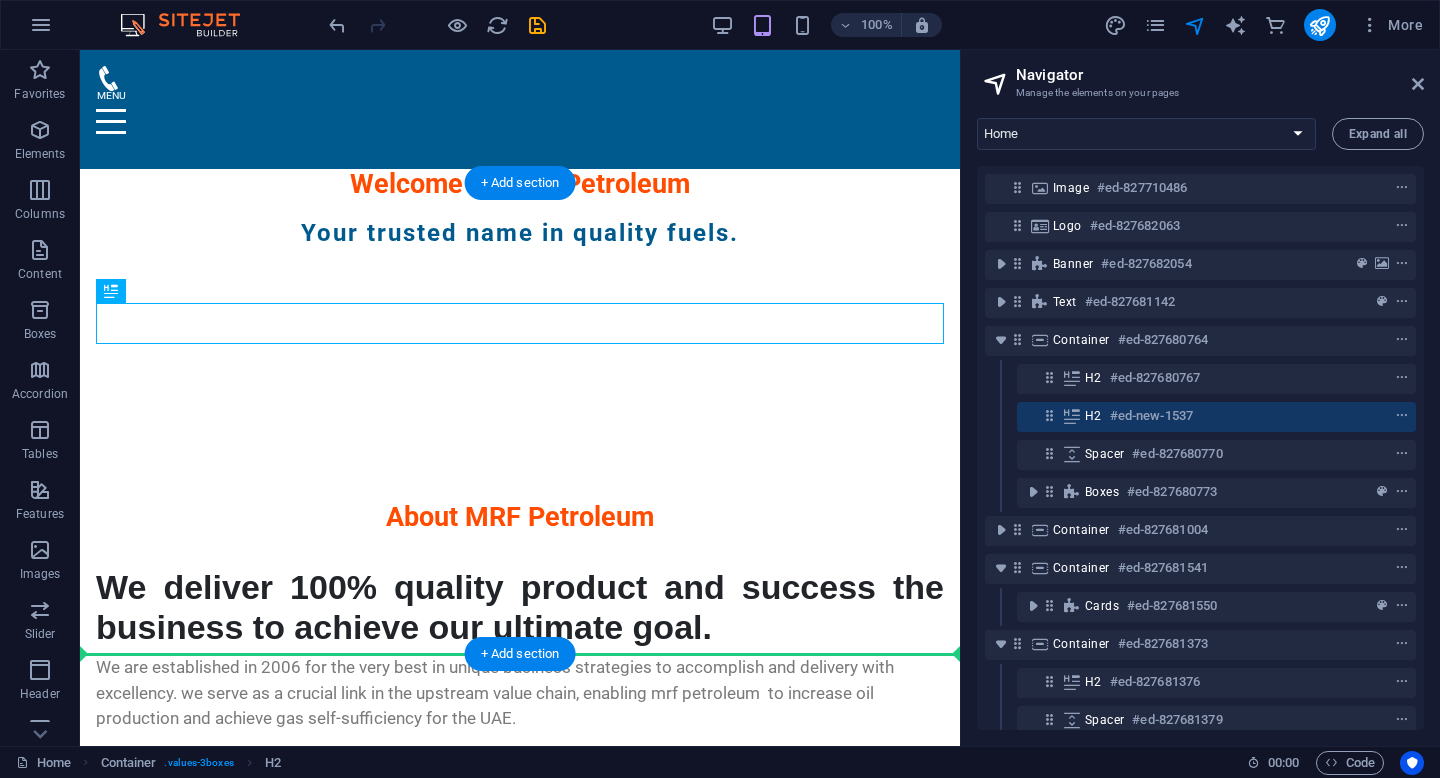 drag, startPoint x: 478, startPoint y: 329, endPoint x: 491, endPoint y: 607, distance: 278.3038 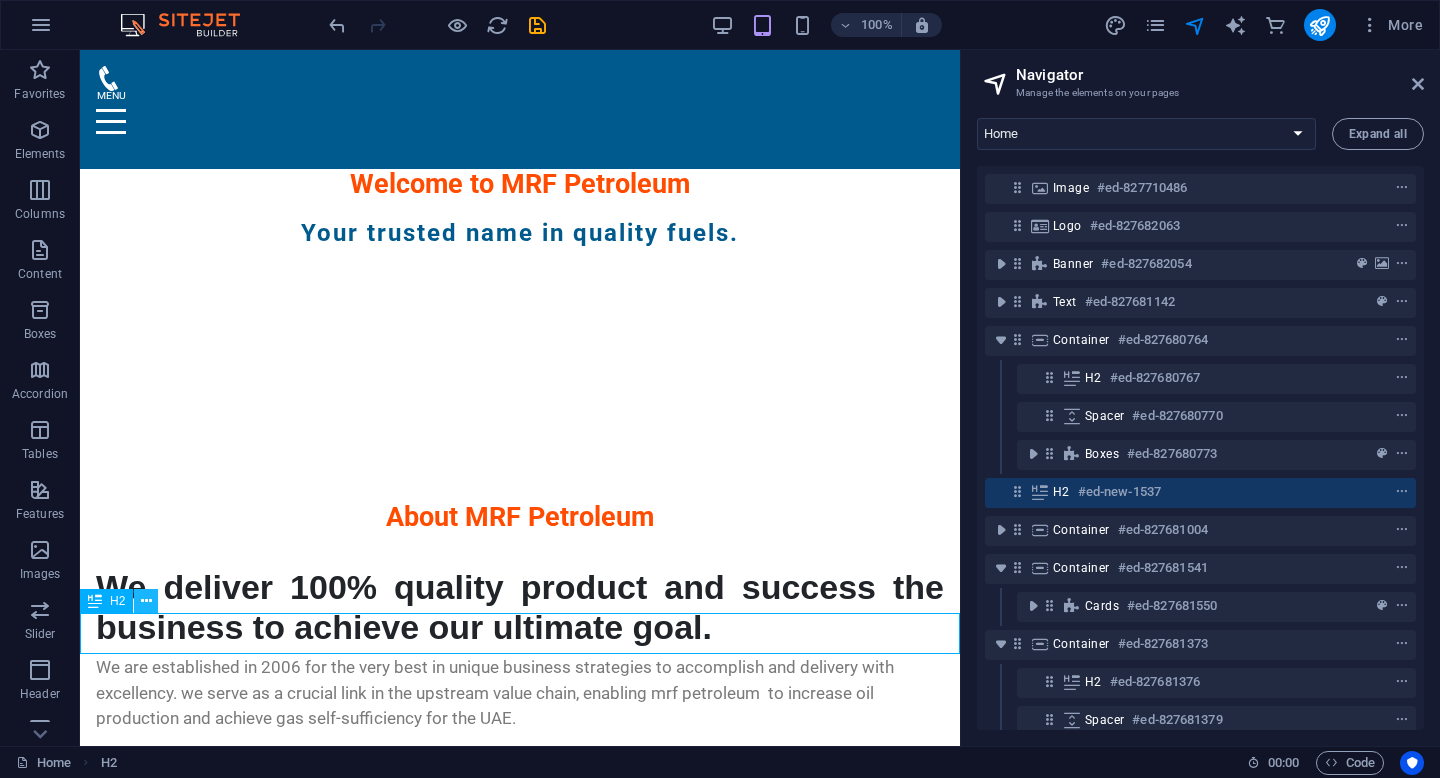 click at bounding box center [146, 601] 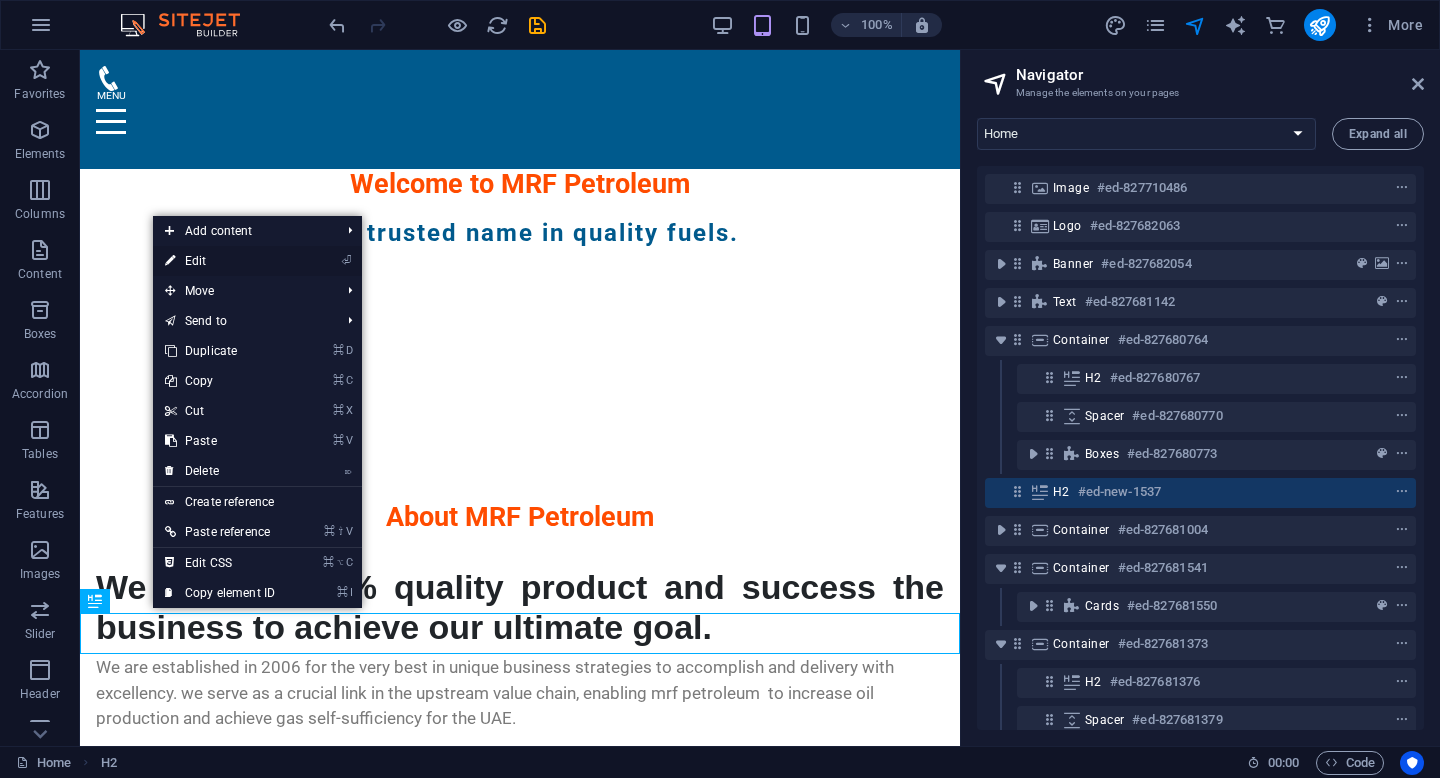 click on "⏎  Edit" at bounding box center (220, 261) 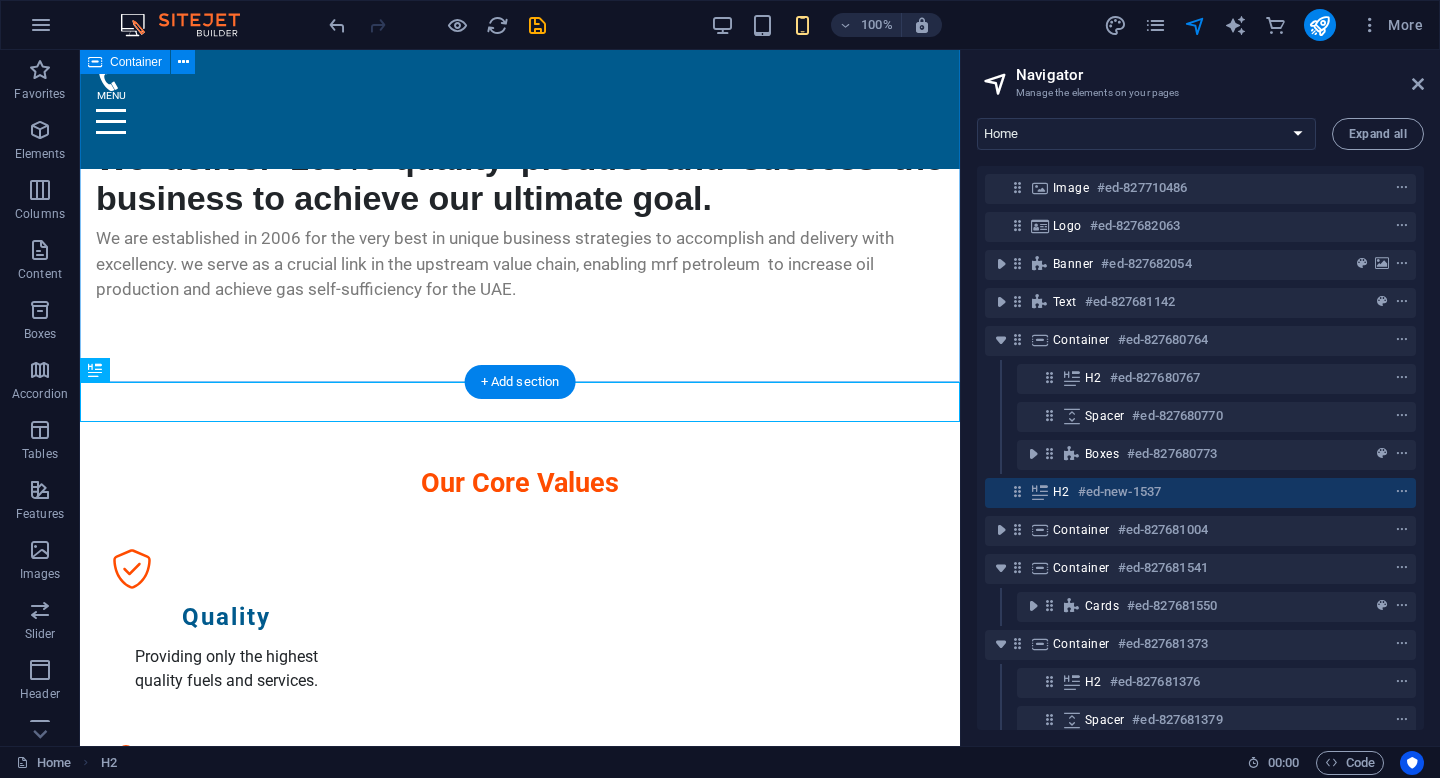 scroll, scrollTop: 1136, scrollLeft: 0, axis: vertical 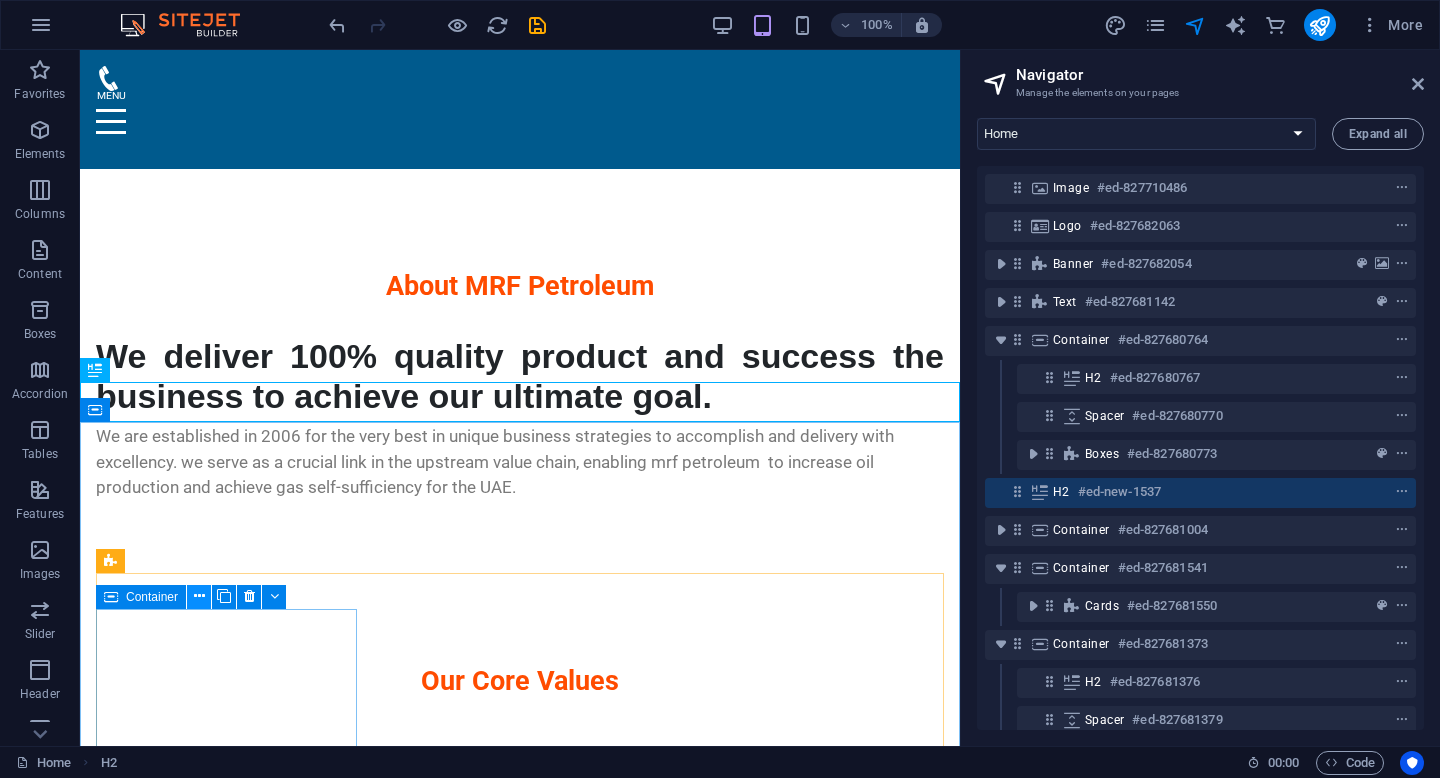 click at bounding box center (199, 596) 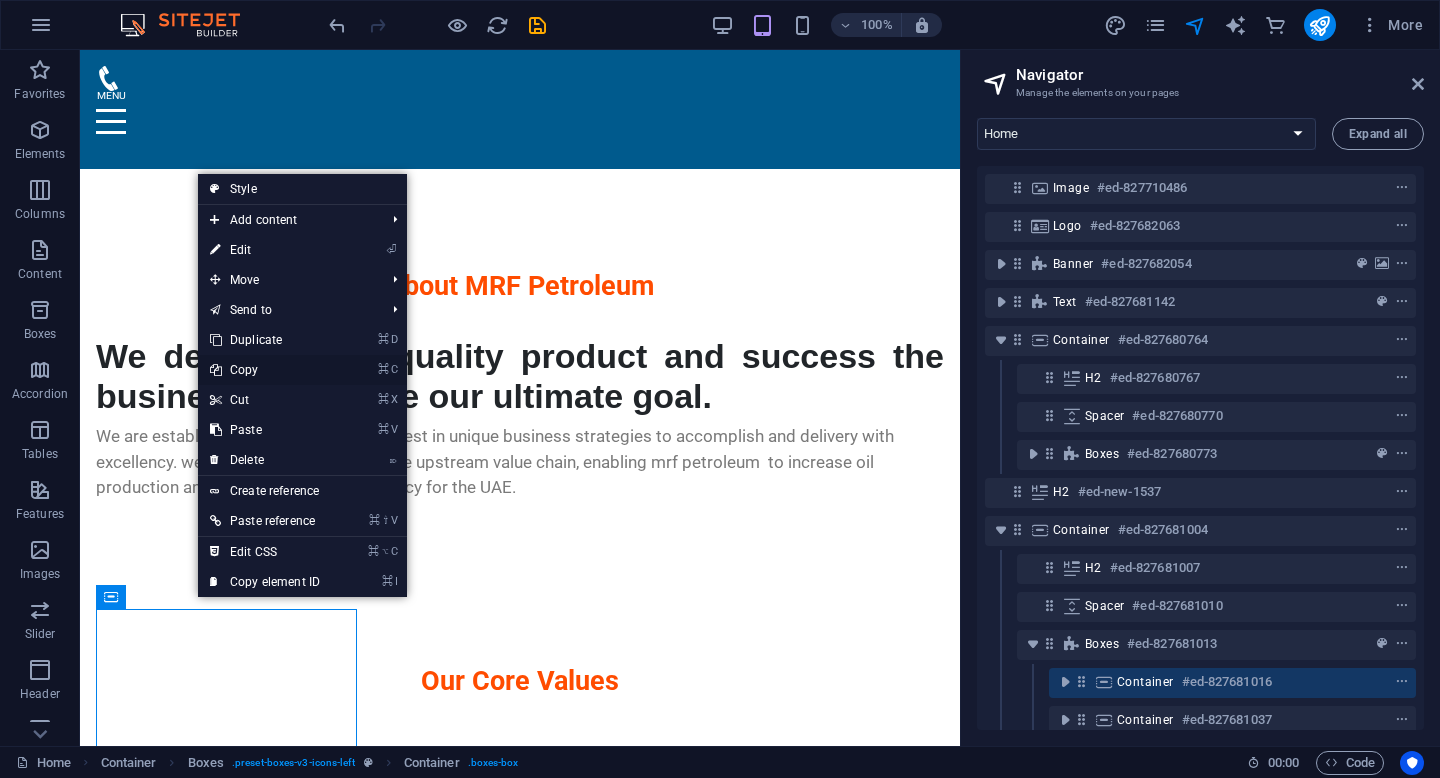 click on "⌘ C  Copy" at bounding box center (265, 370) 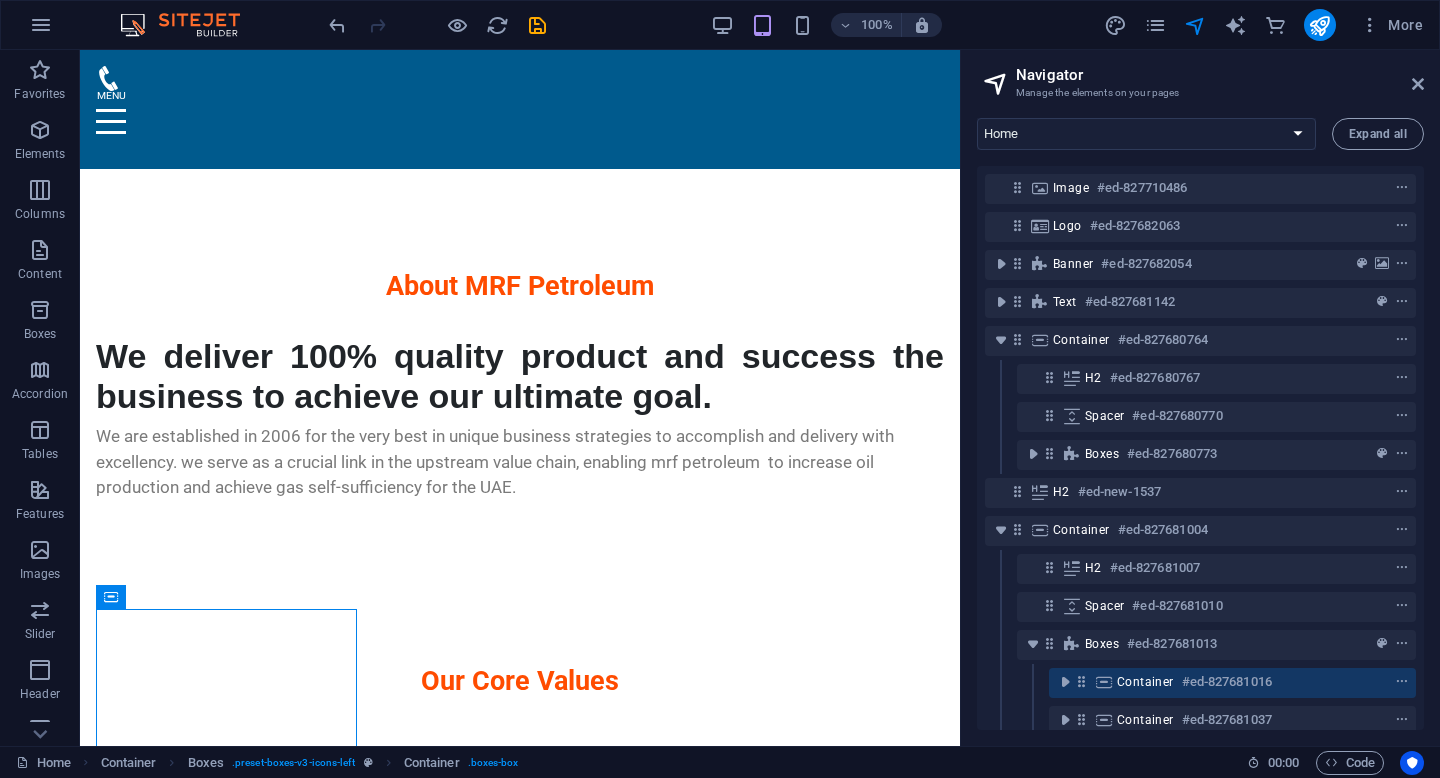 drag, startPoint x: 1424, startPoint y: 343, endPoint x: 1427, endPoint y: 354, distance: 11.401754 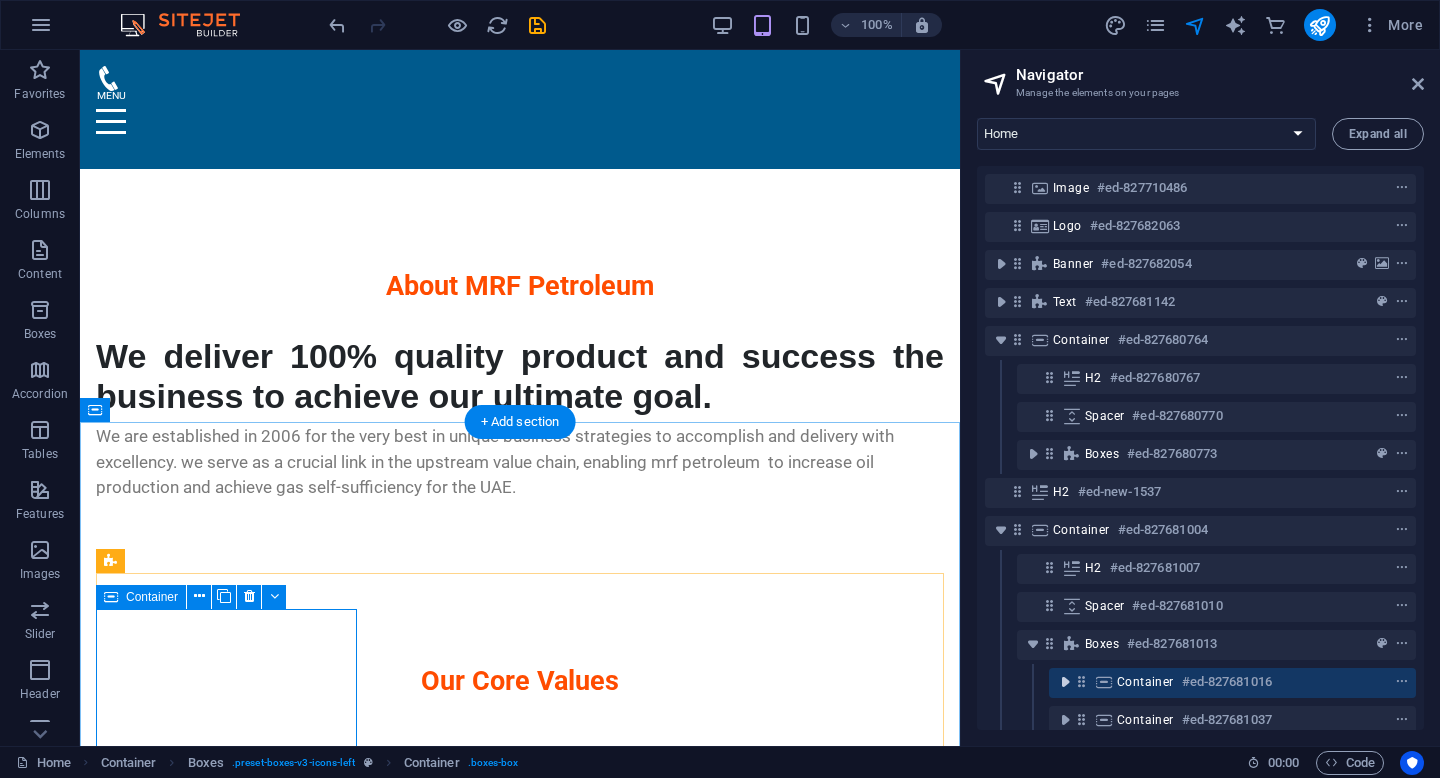 click at bounding box center [1065, 682] 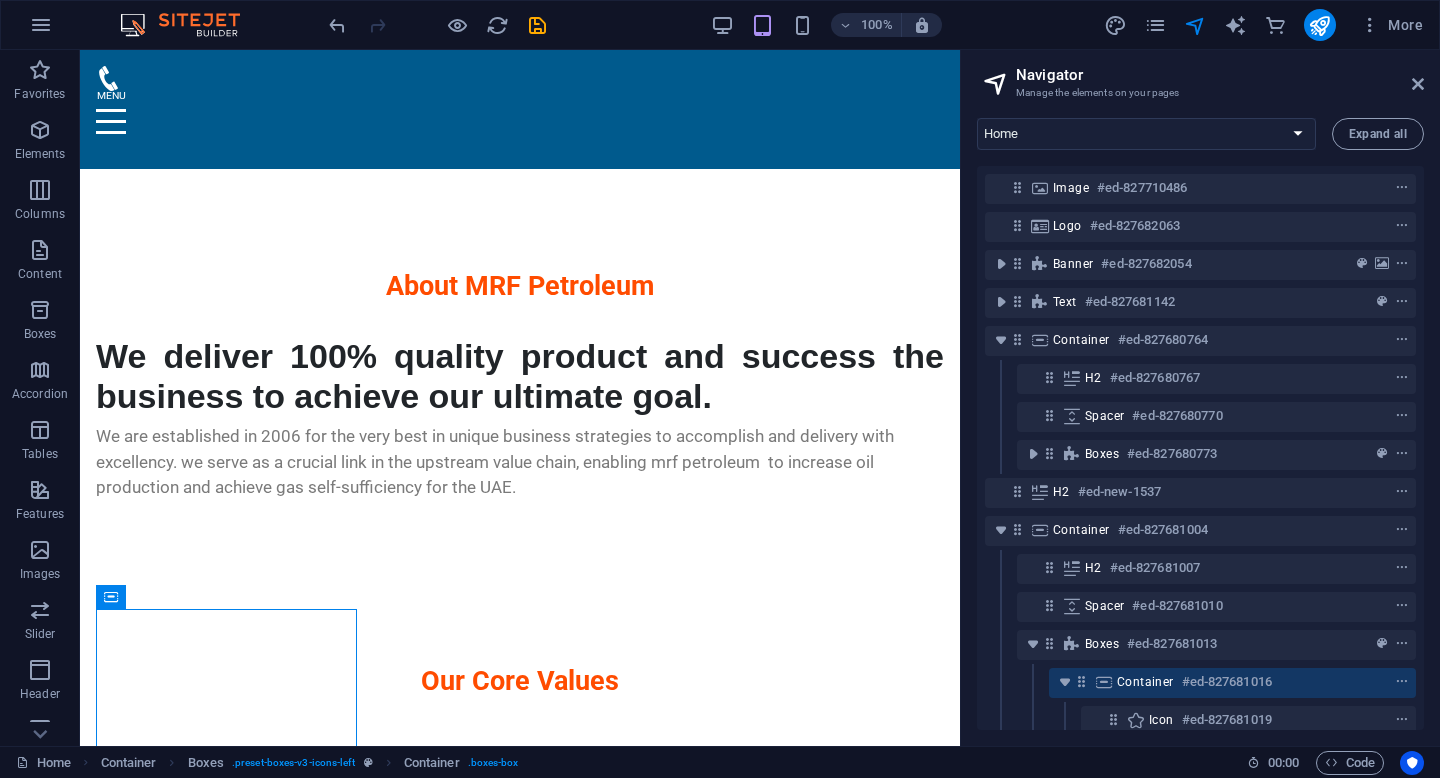click on "Icon #ed-827681019" at bounding box center [1200, 721] 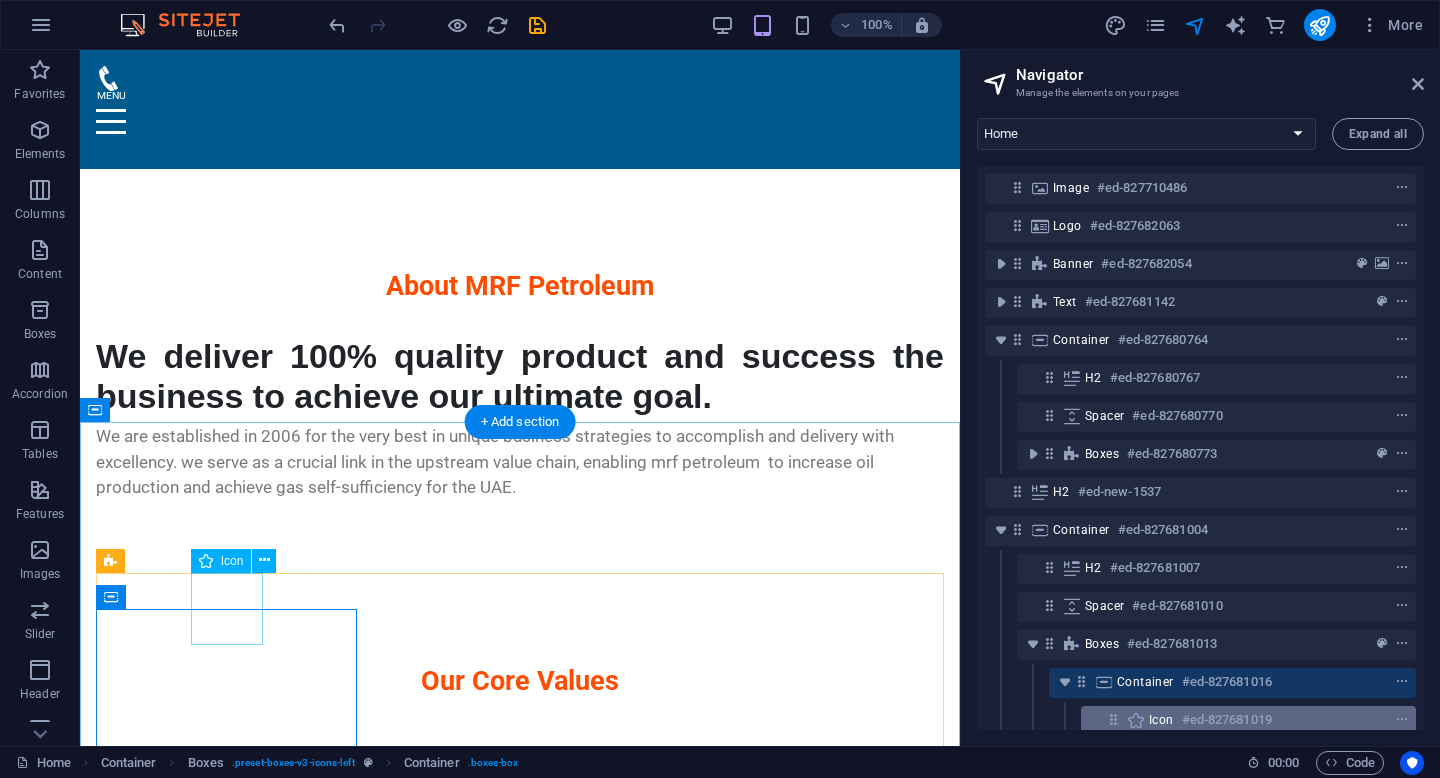 click on "Icon #ed-827681019" at bounding box center (1248, 721) 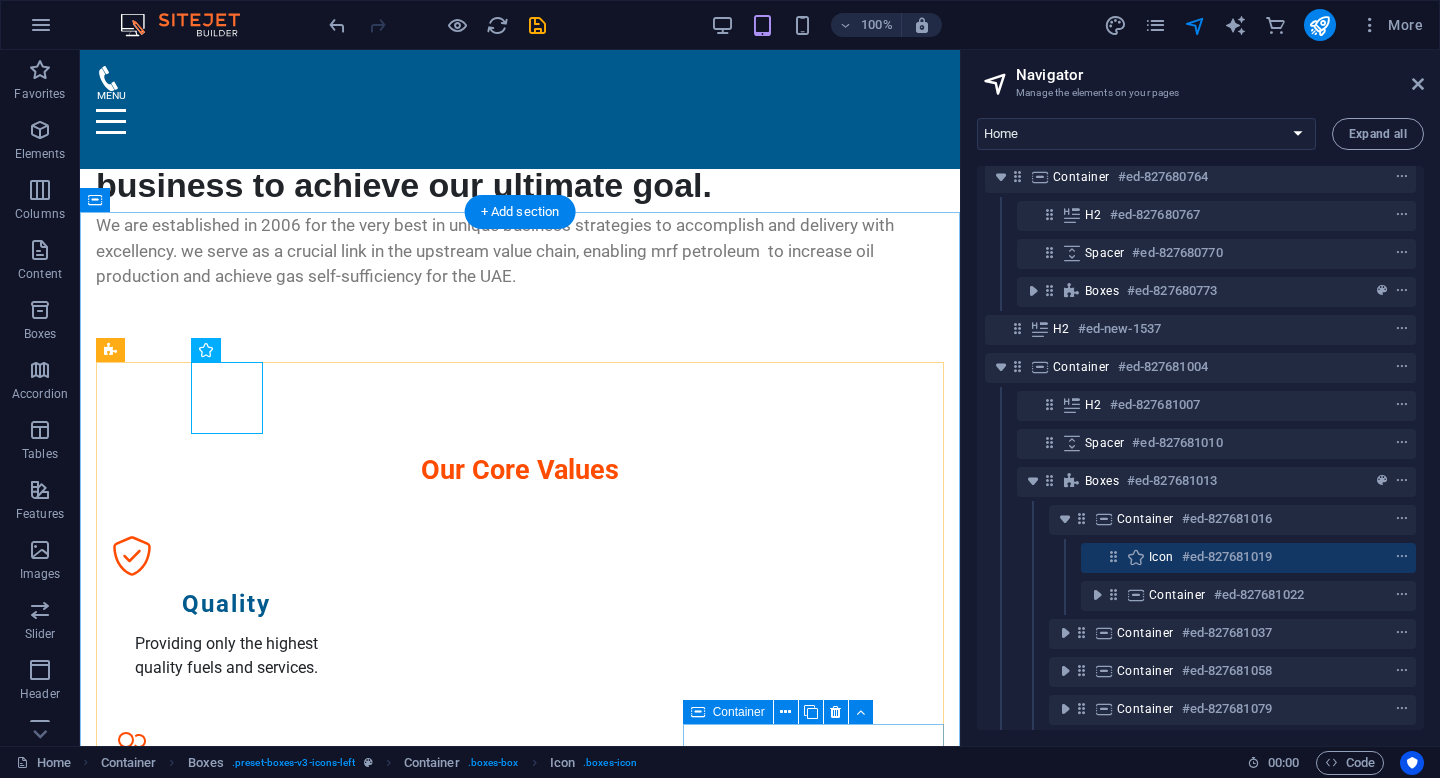 scroll, scrollTop: 281, scrollLeft: 0, axis: vertical 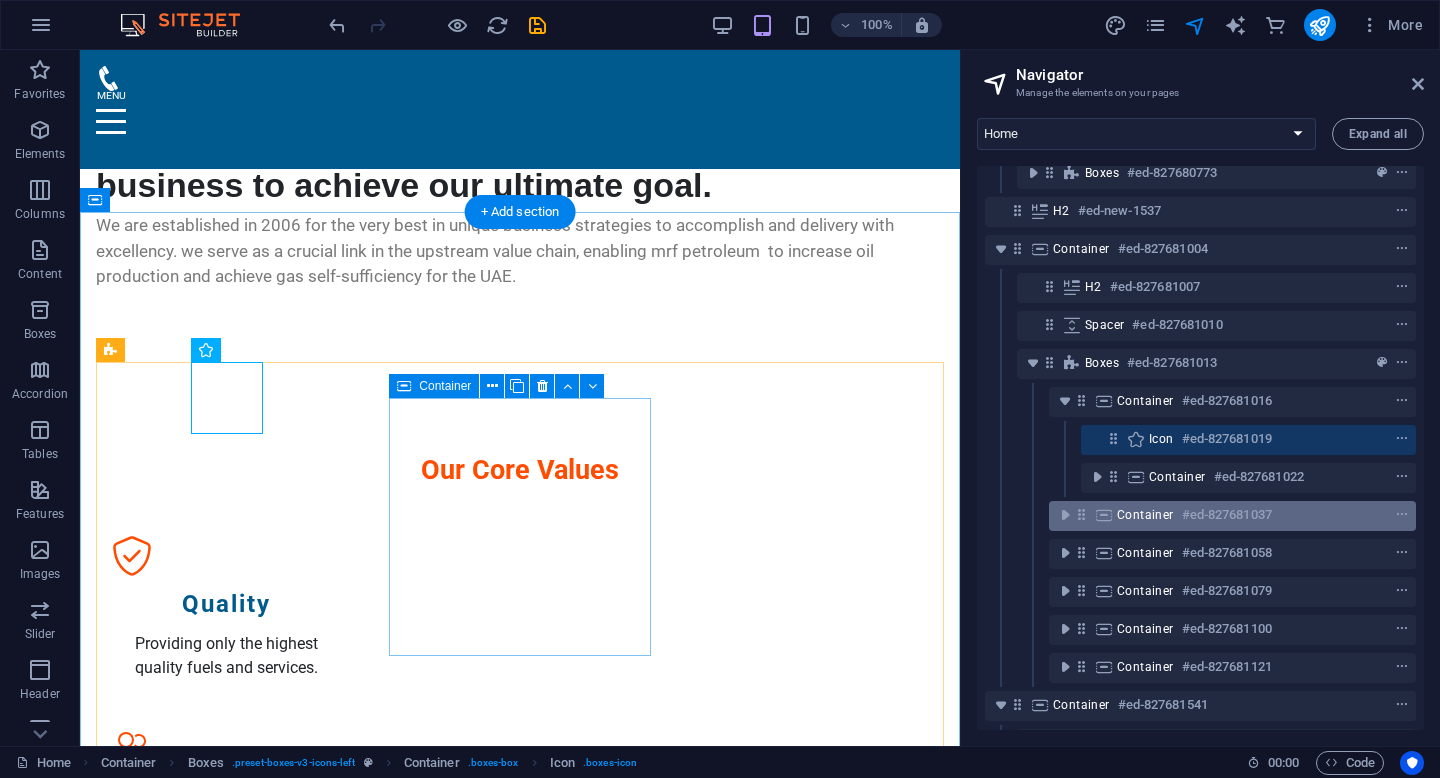 click on "Container #ed-827681037" at bounding box center (1232, 516) 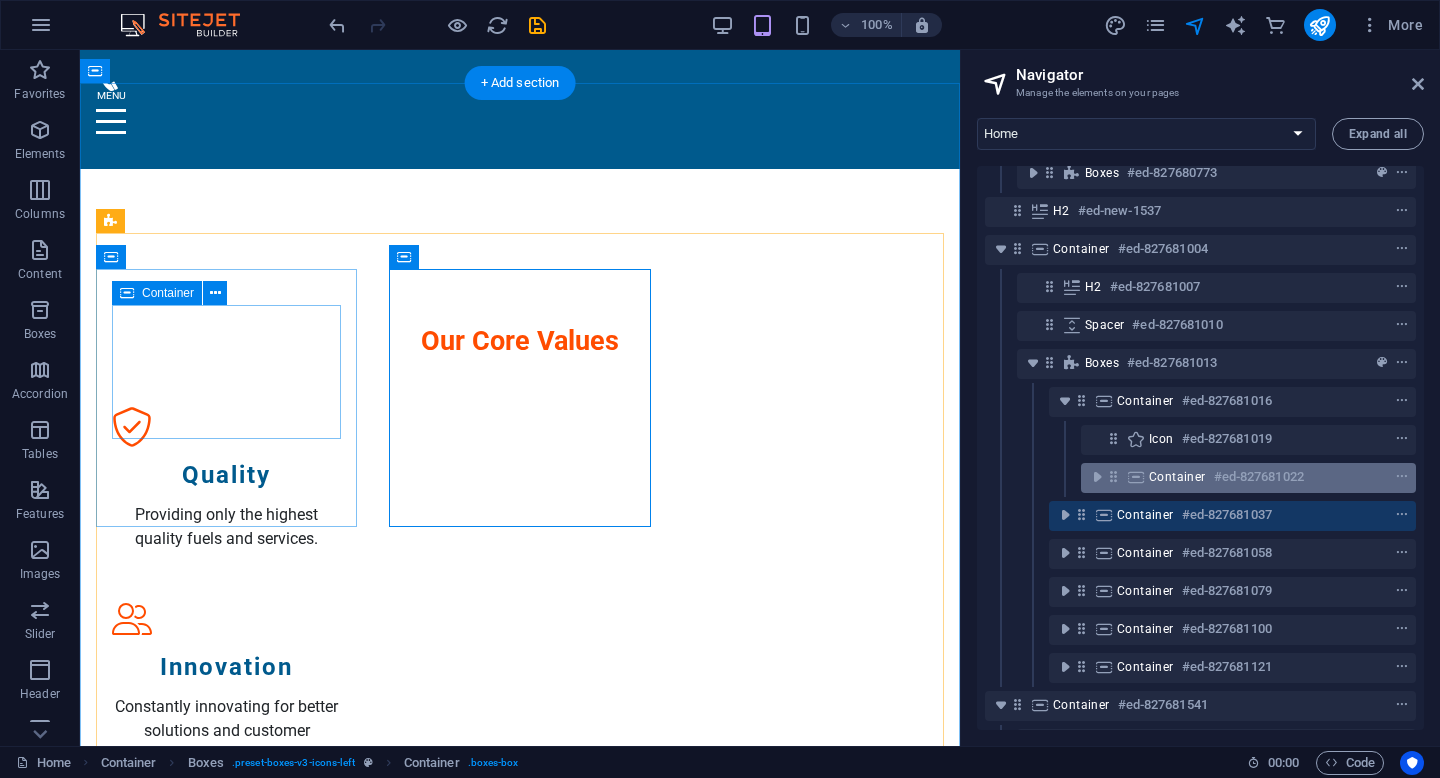 click on "#ed-827681022" at bounding box center (1259, 477) 